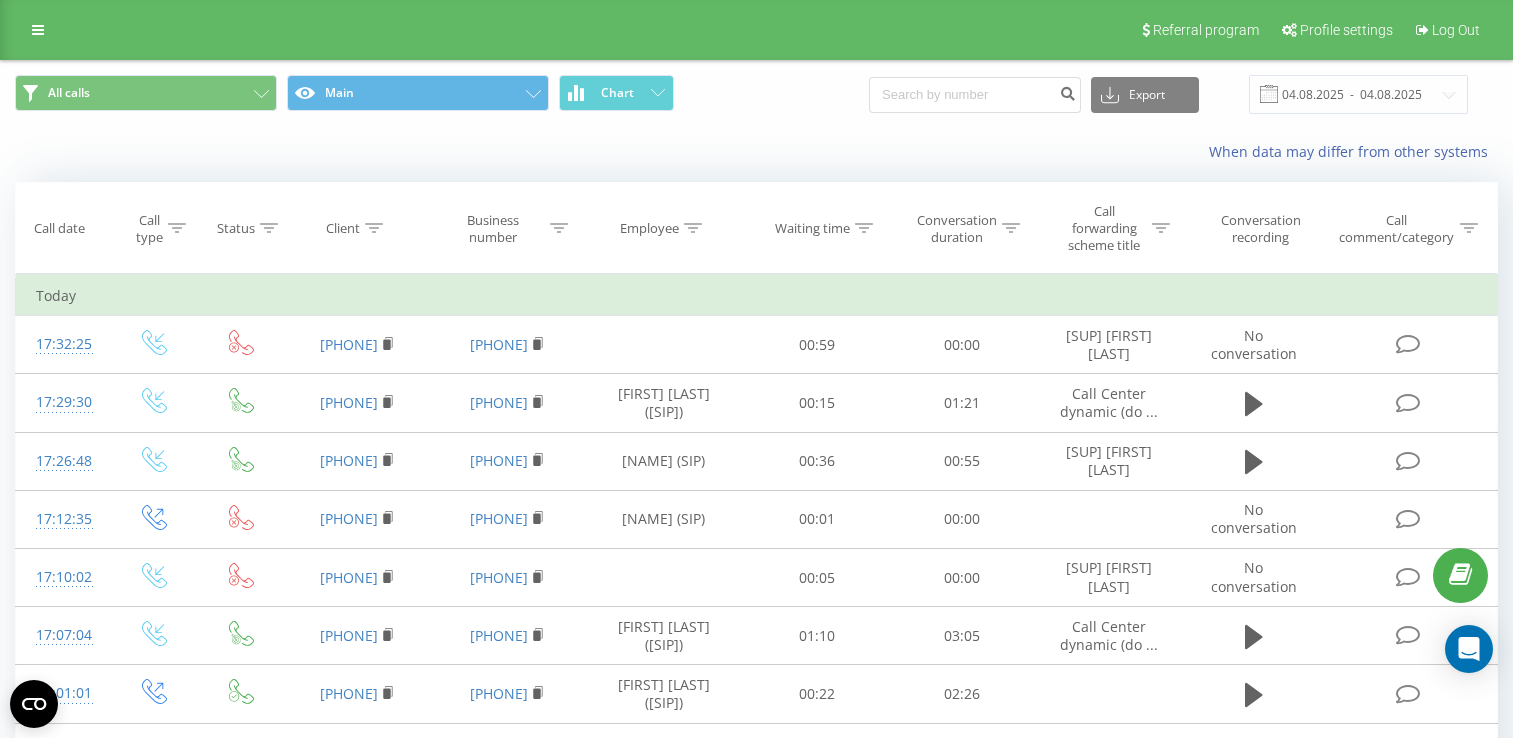 scroll, scrollTop: 0, scrollLeft: 0, axis: both 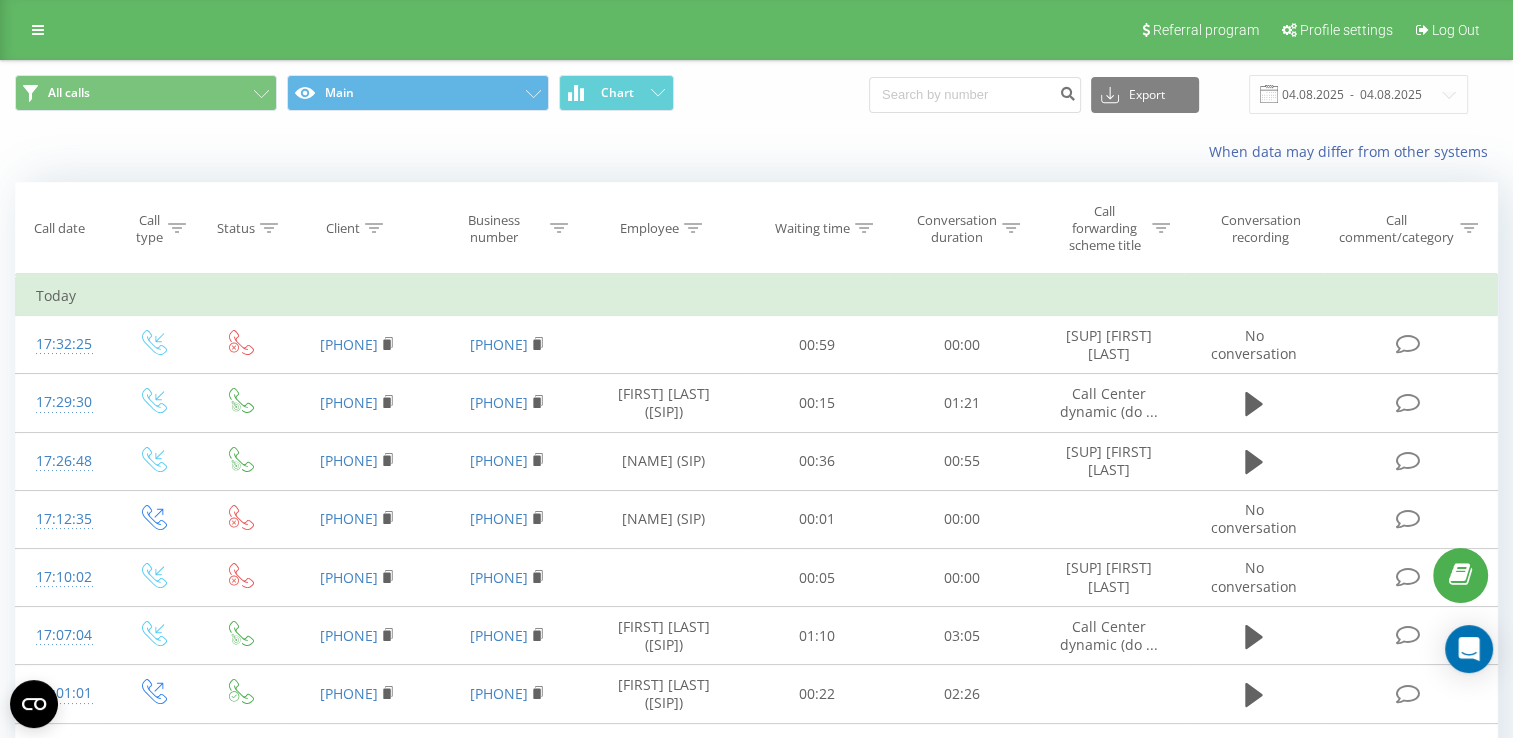 drag, startPoint x: 1115, startPoint y: 18, endPoint x: 1122, endPoint y: 34, distance: 17.464249 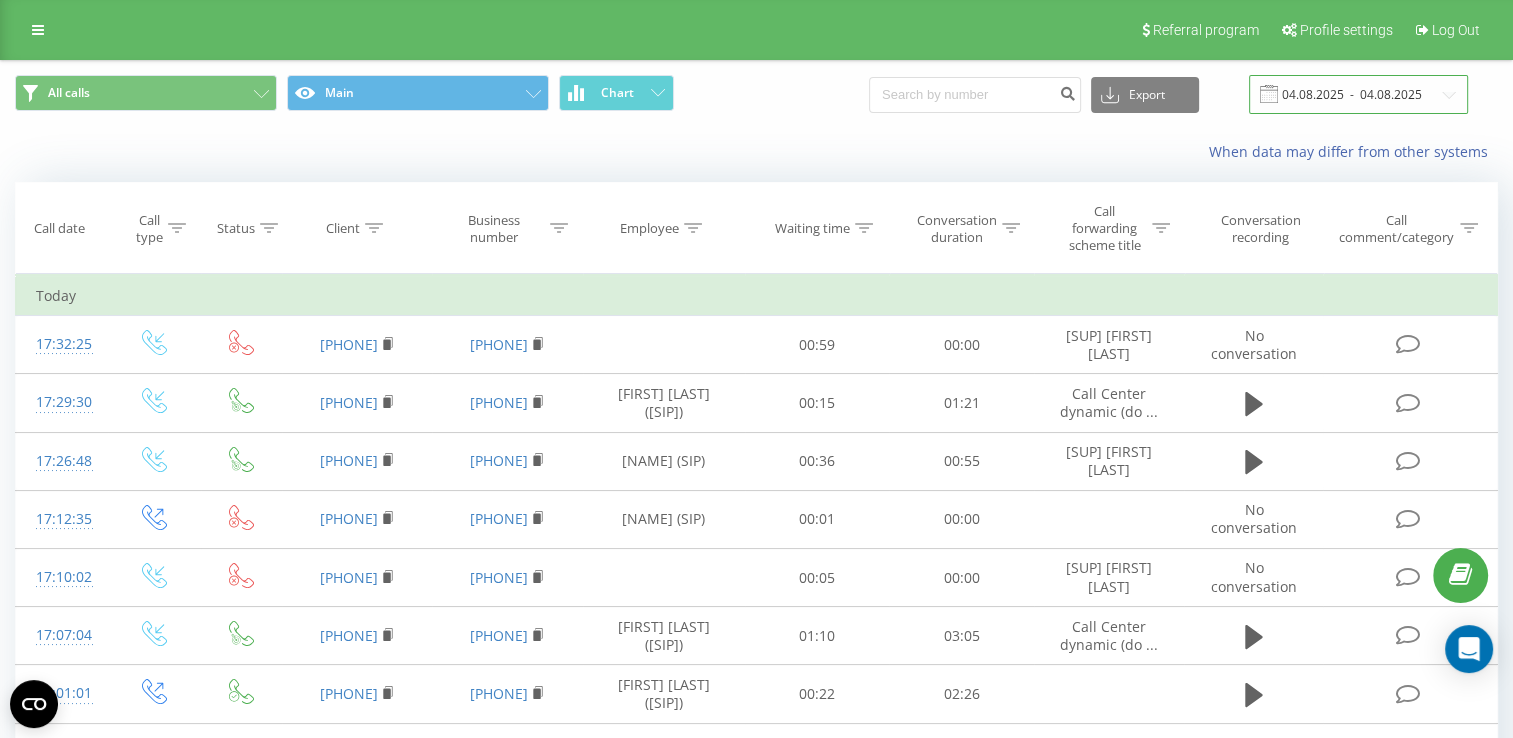 click on "04.08.2025  -  04.08.2025" at bounding box center (1358, 94) 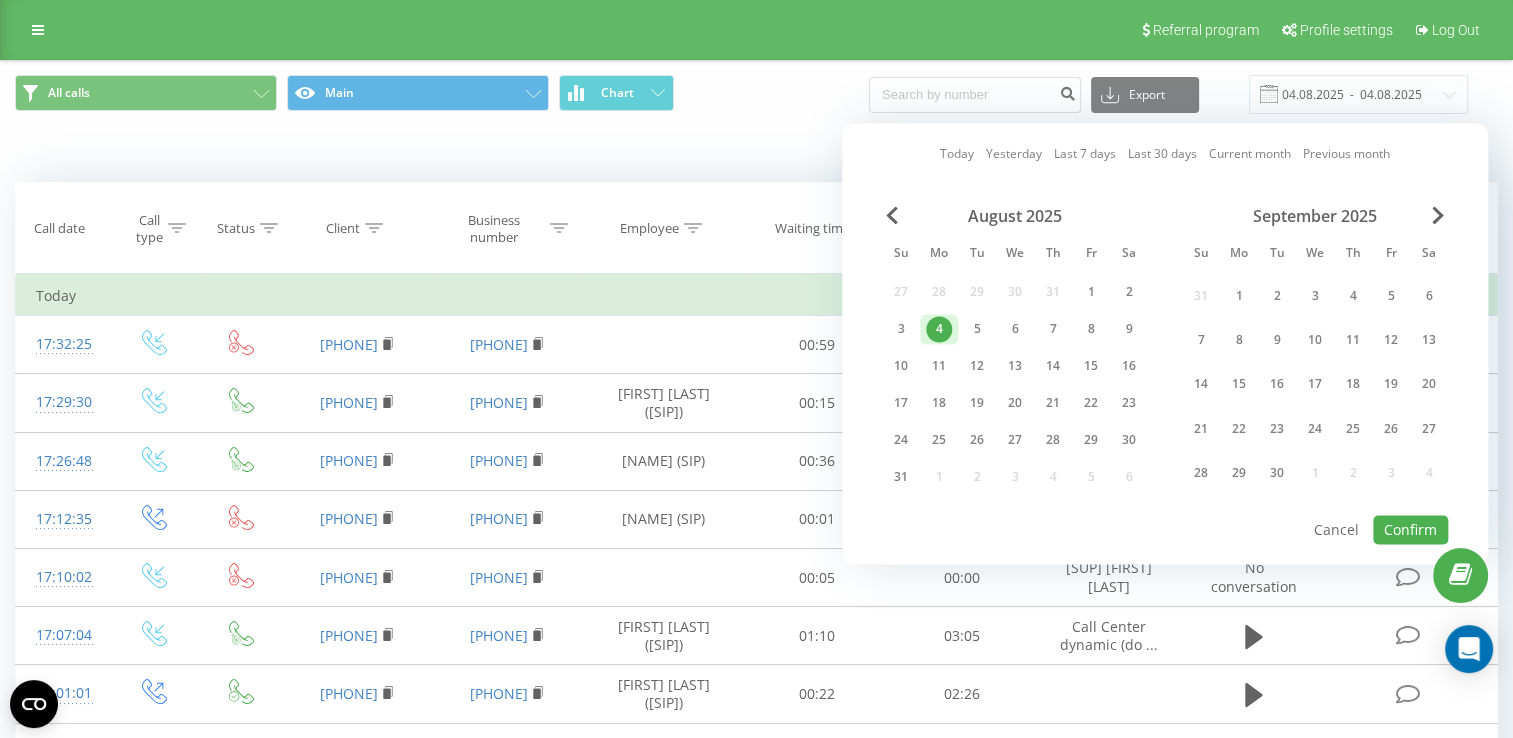 click on "4" at bounding box center [939, 329] 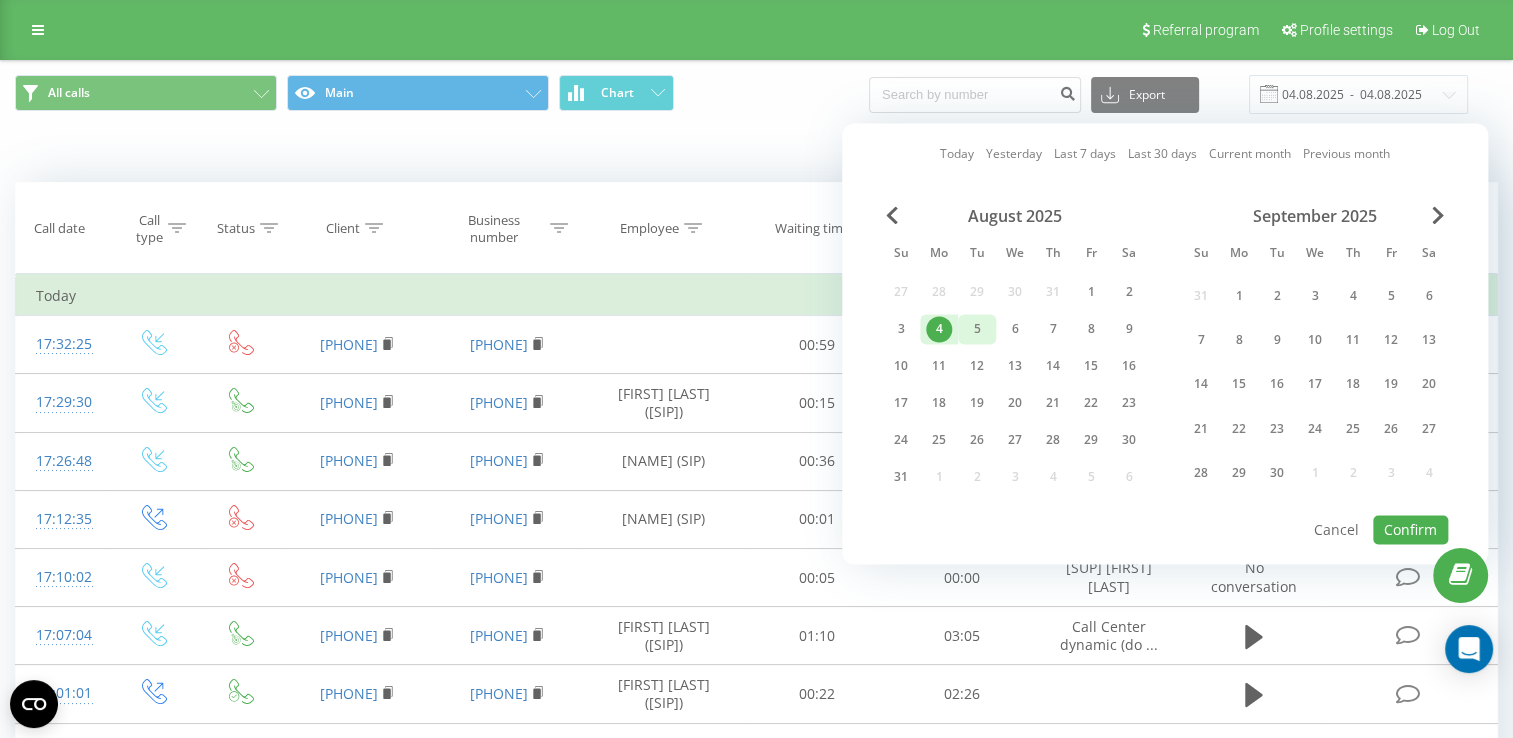 click on "5" at bounding box center (977, 329) 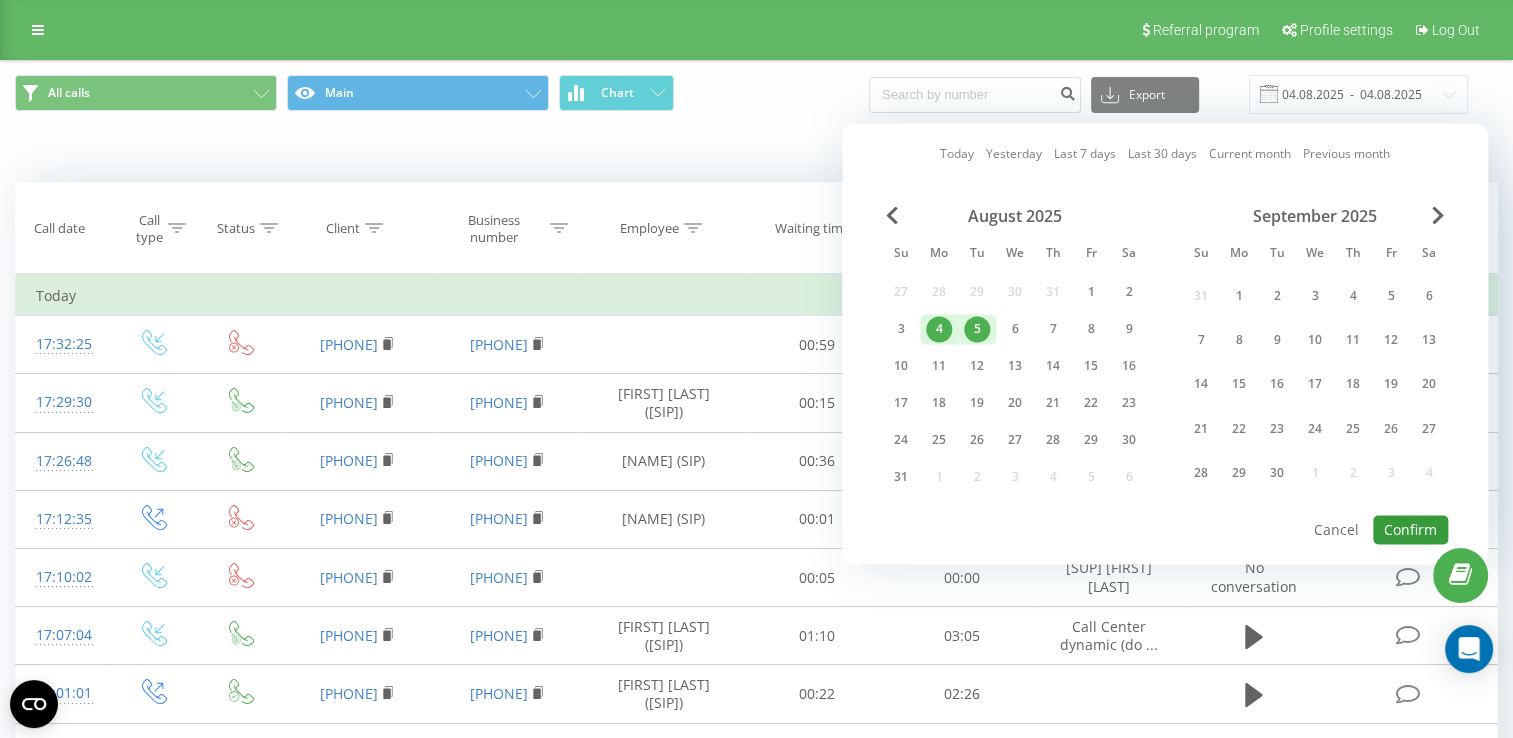 click on "Confirm" at bounding box center [1410, 529] 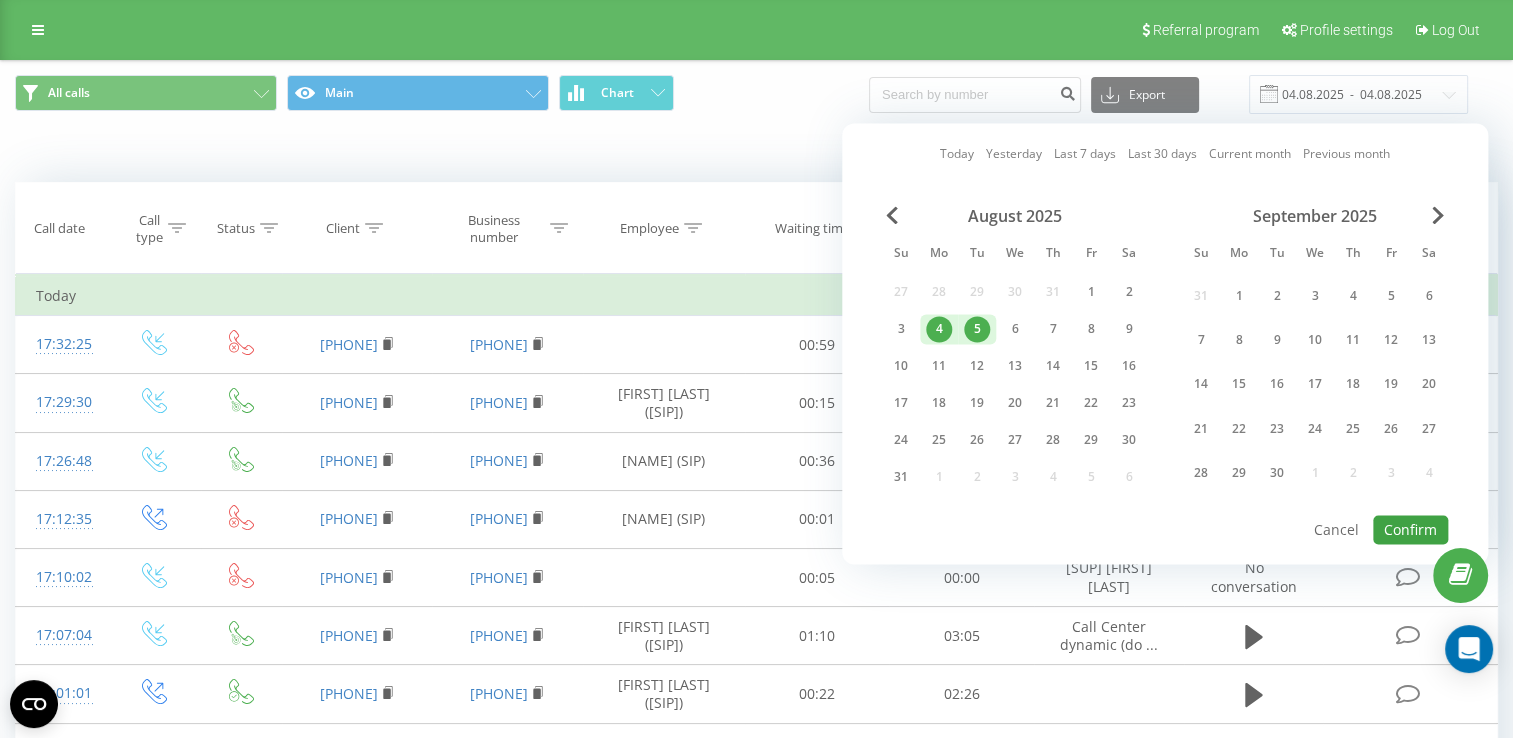 type on "04.08.2025  -  05.08.2025" 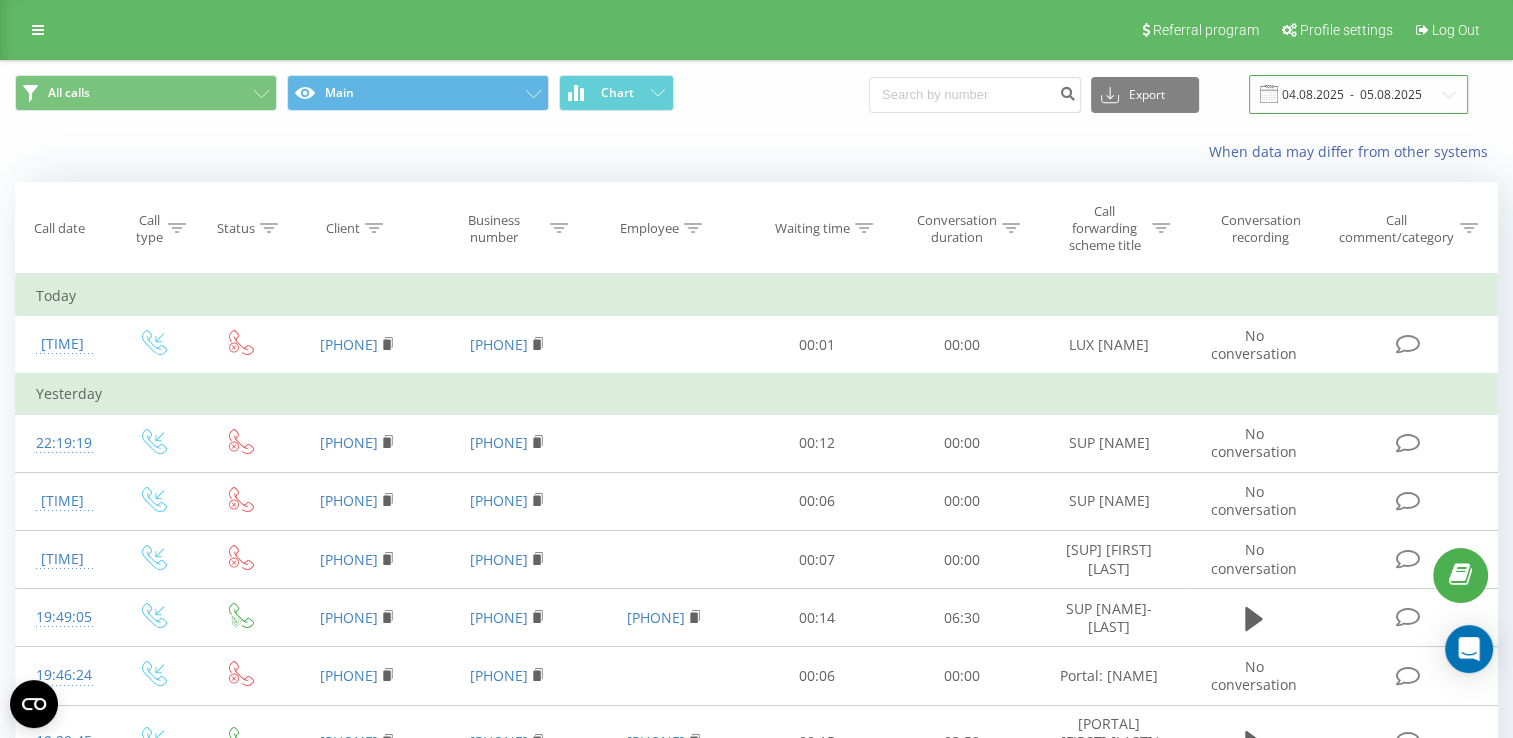 click on "04.08.2025  -  05.08.2025" at bounding box center [1358, 94] 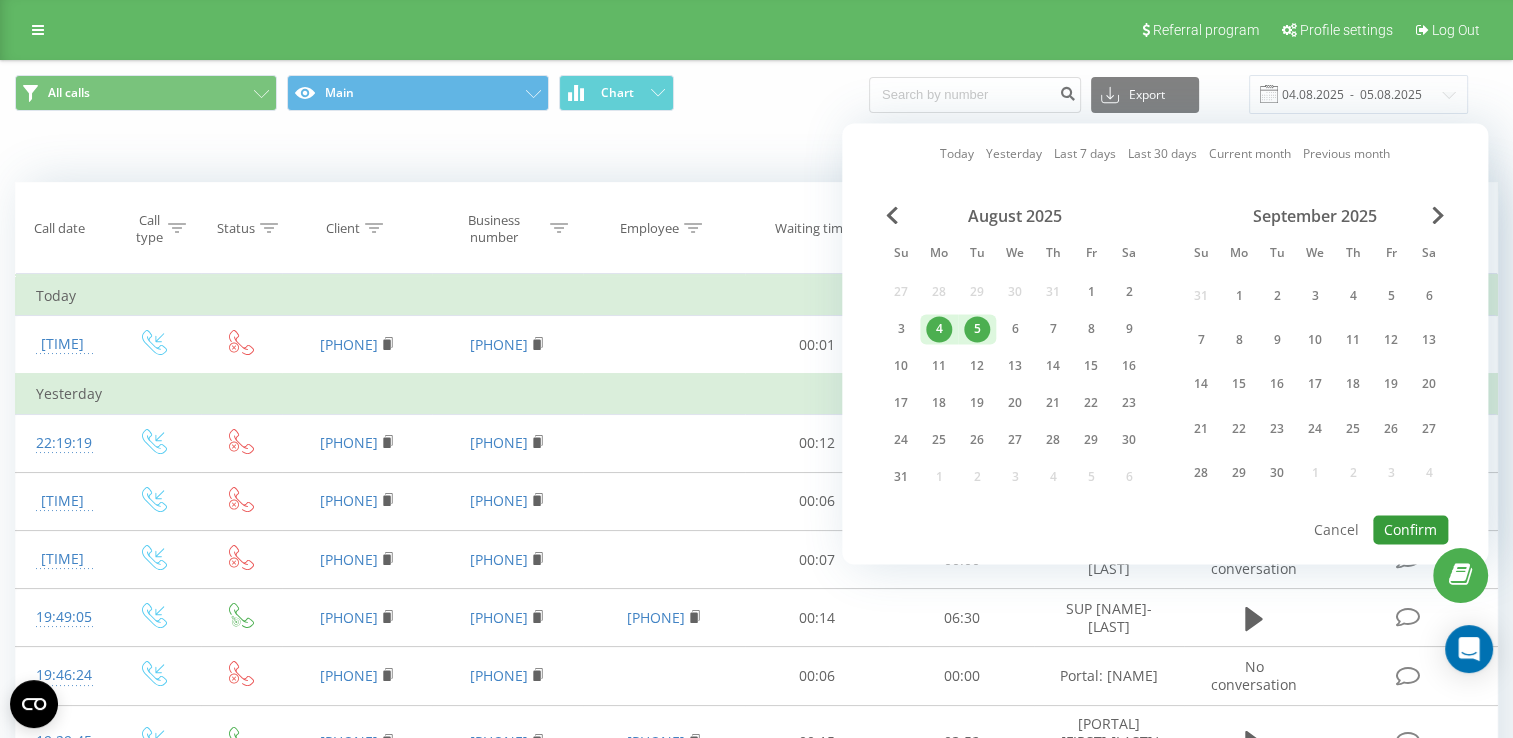 click on "Confirm" at bounding box center (1410, 529) 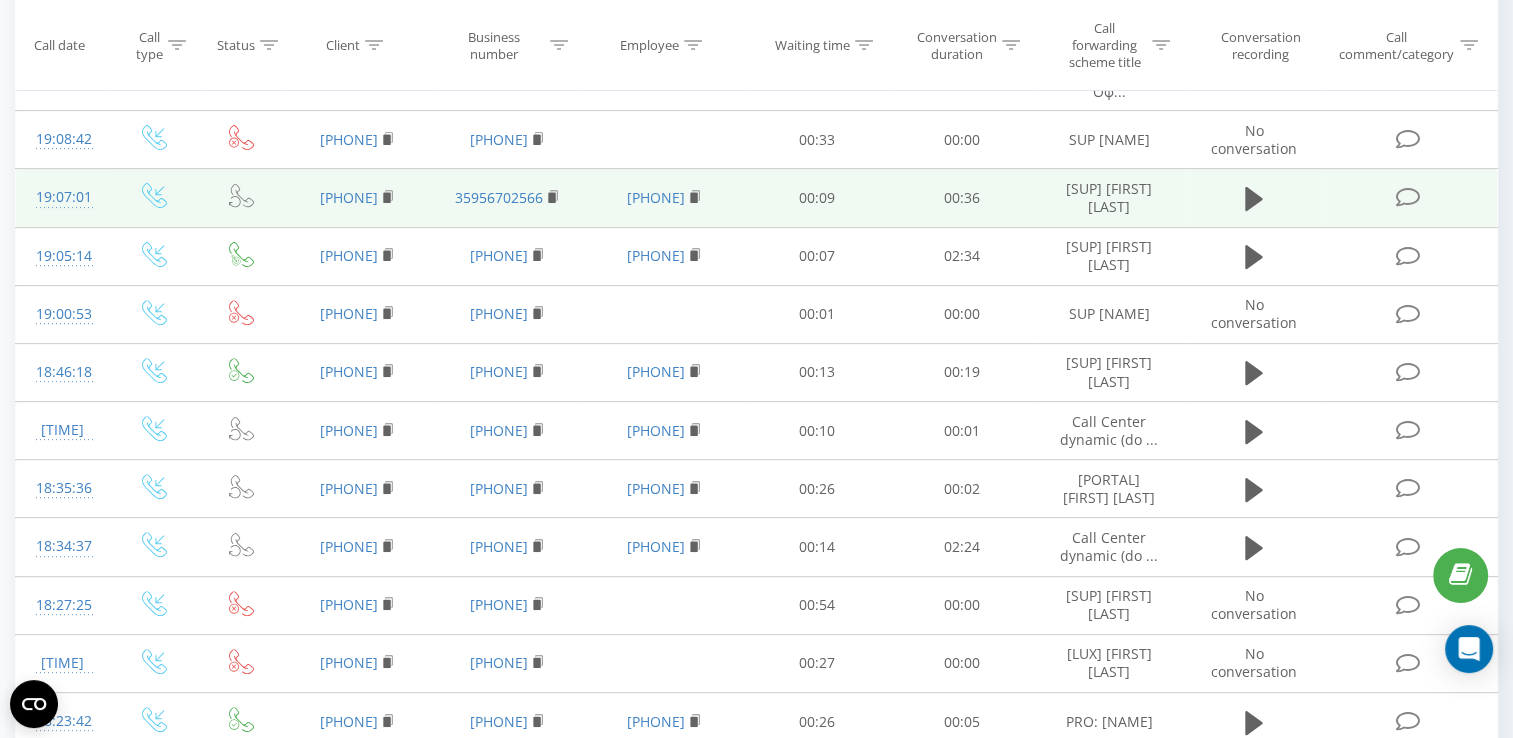 scroll, scrollTop: 700, scrollLeft: 0, axis: vertical 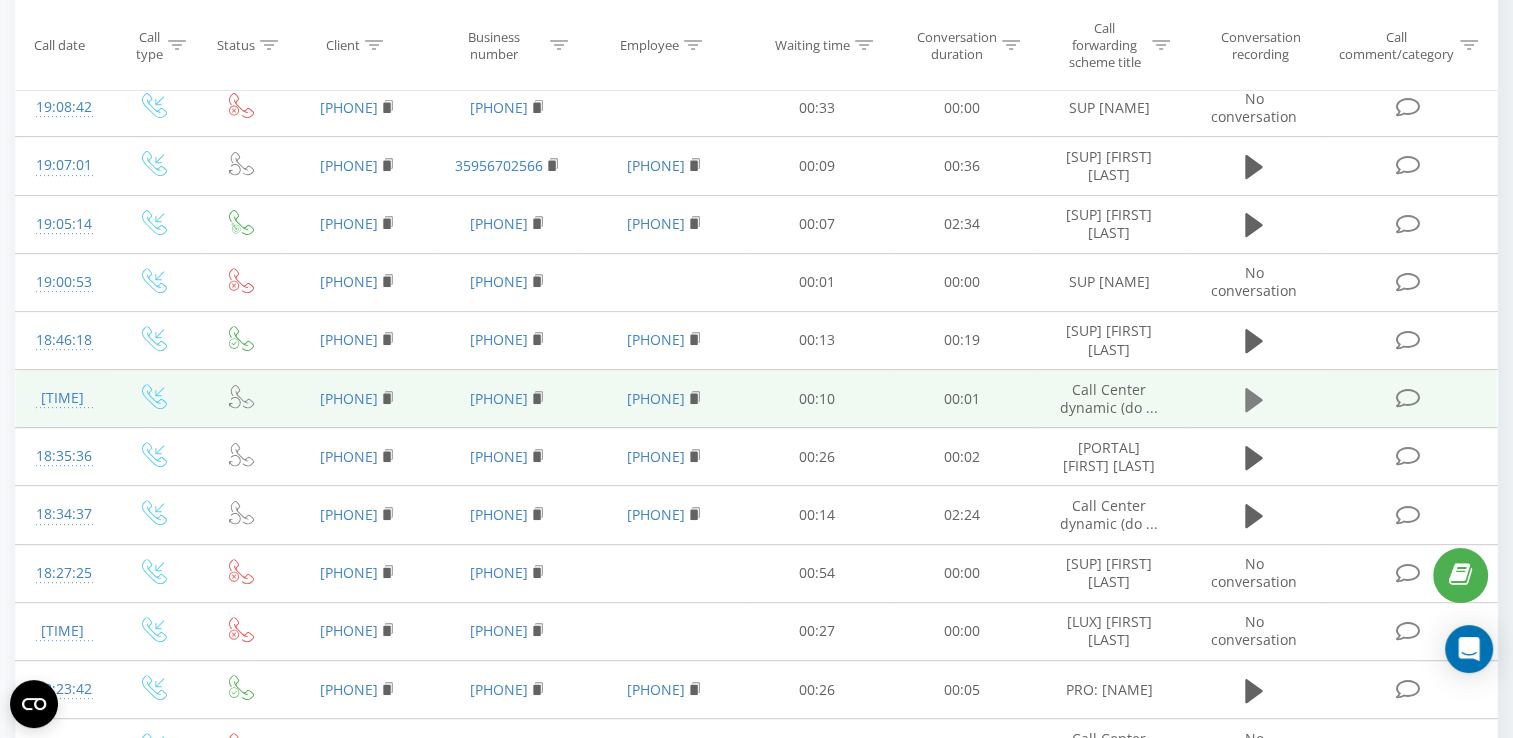 click 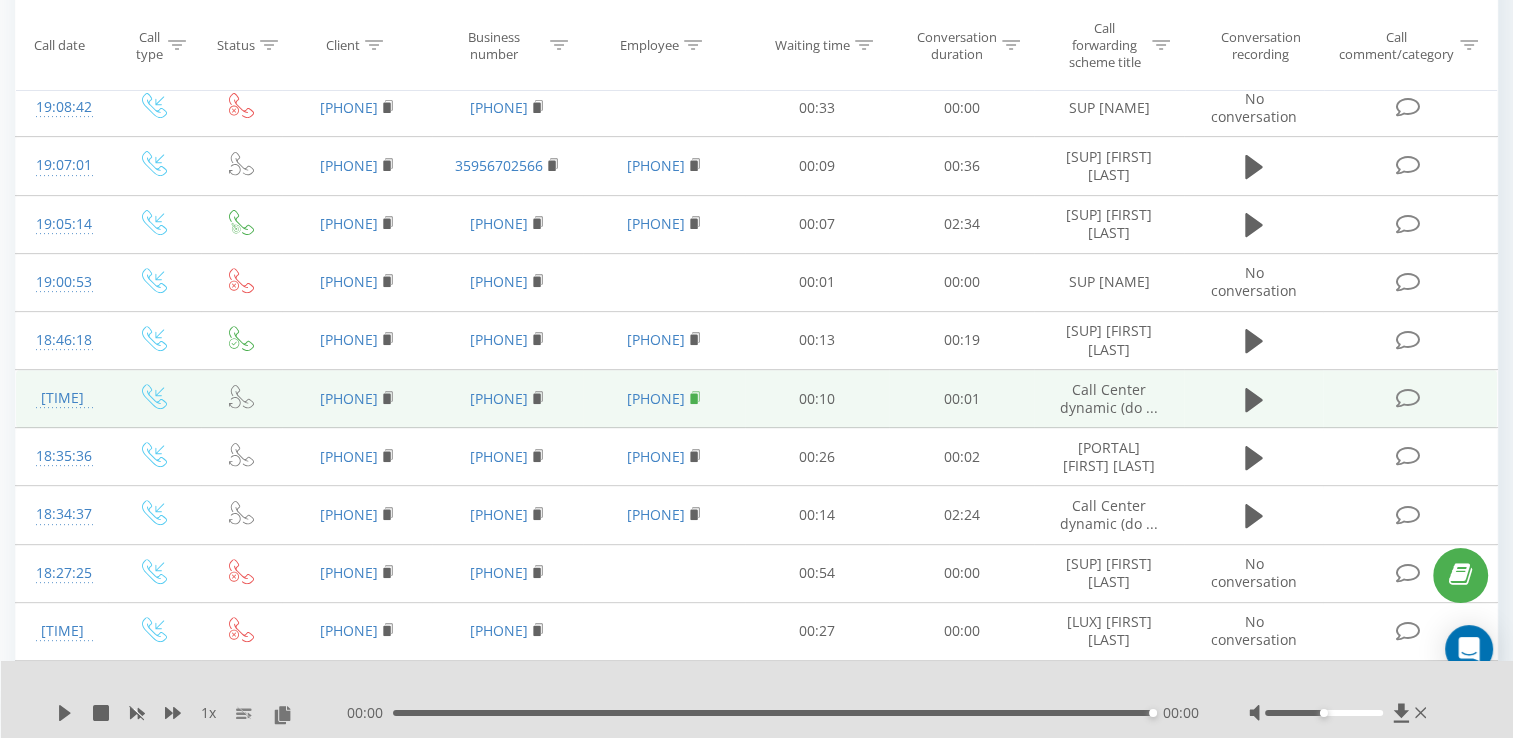 click 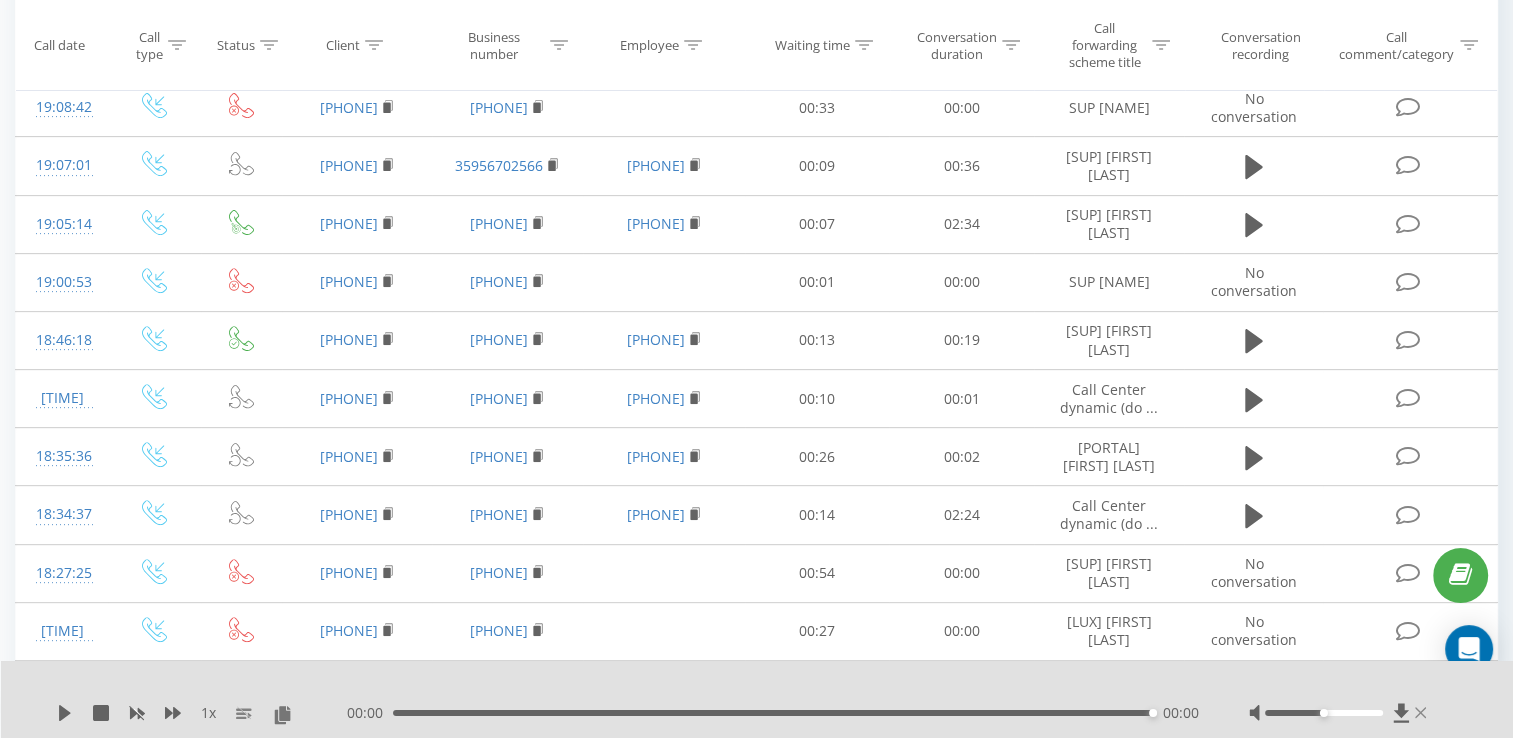 click 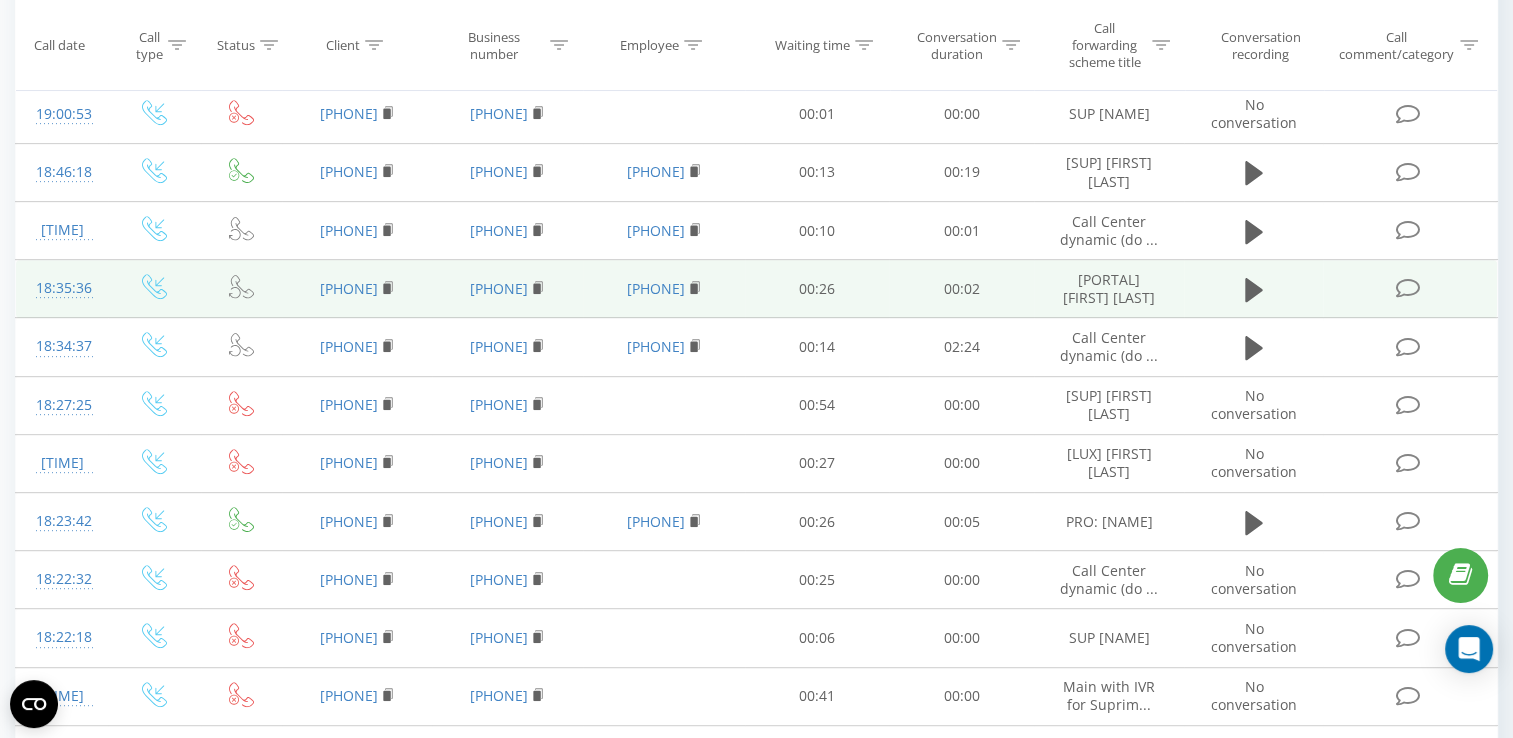 scroll, scrollTop: 900, scrollLeft: 0, axis: vertical 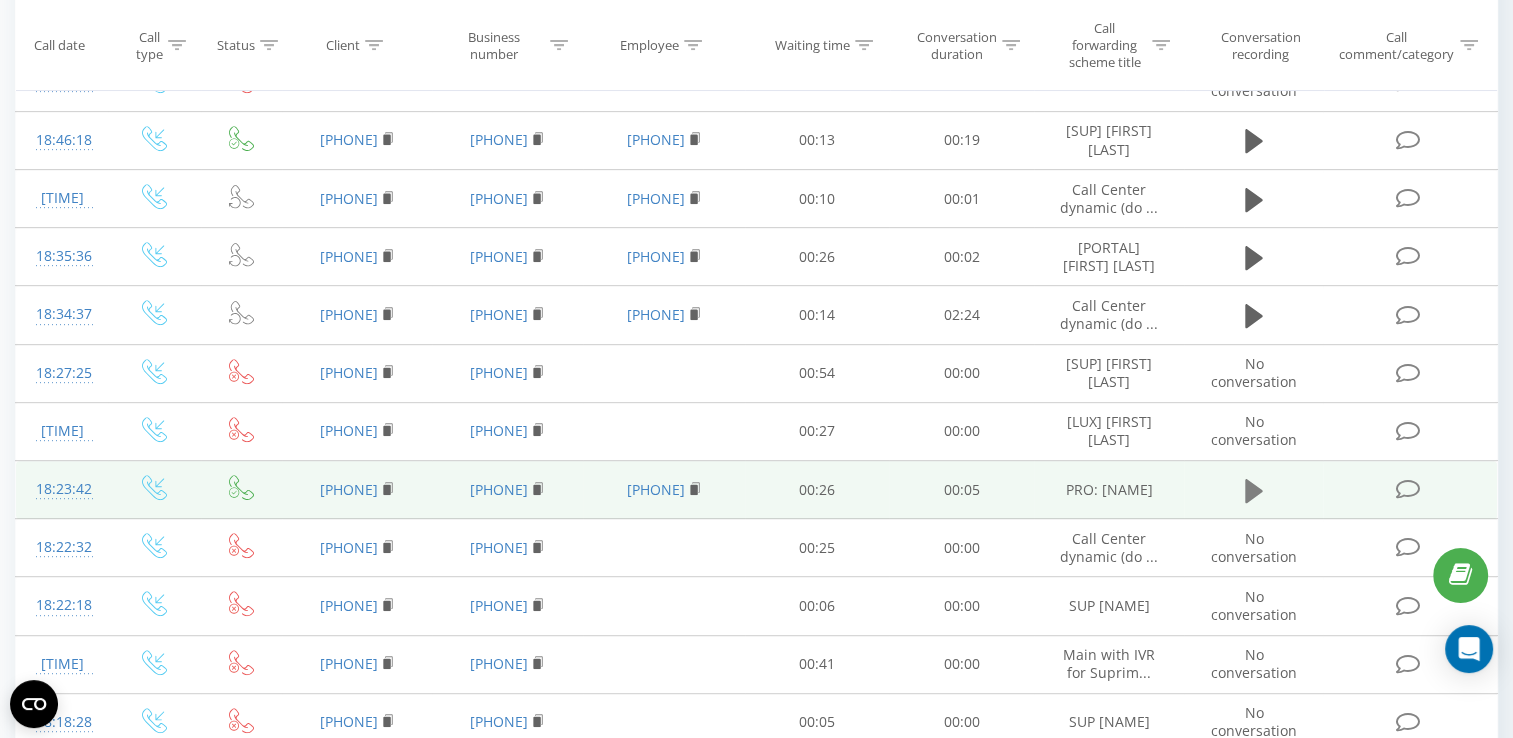 click 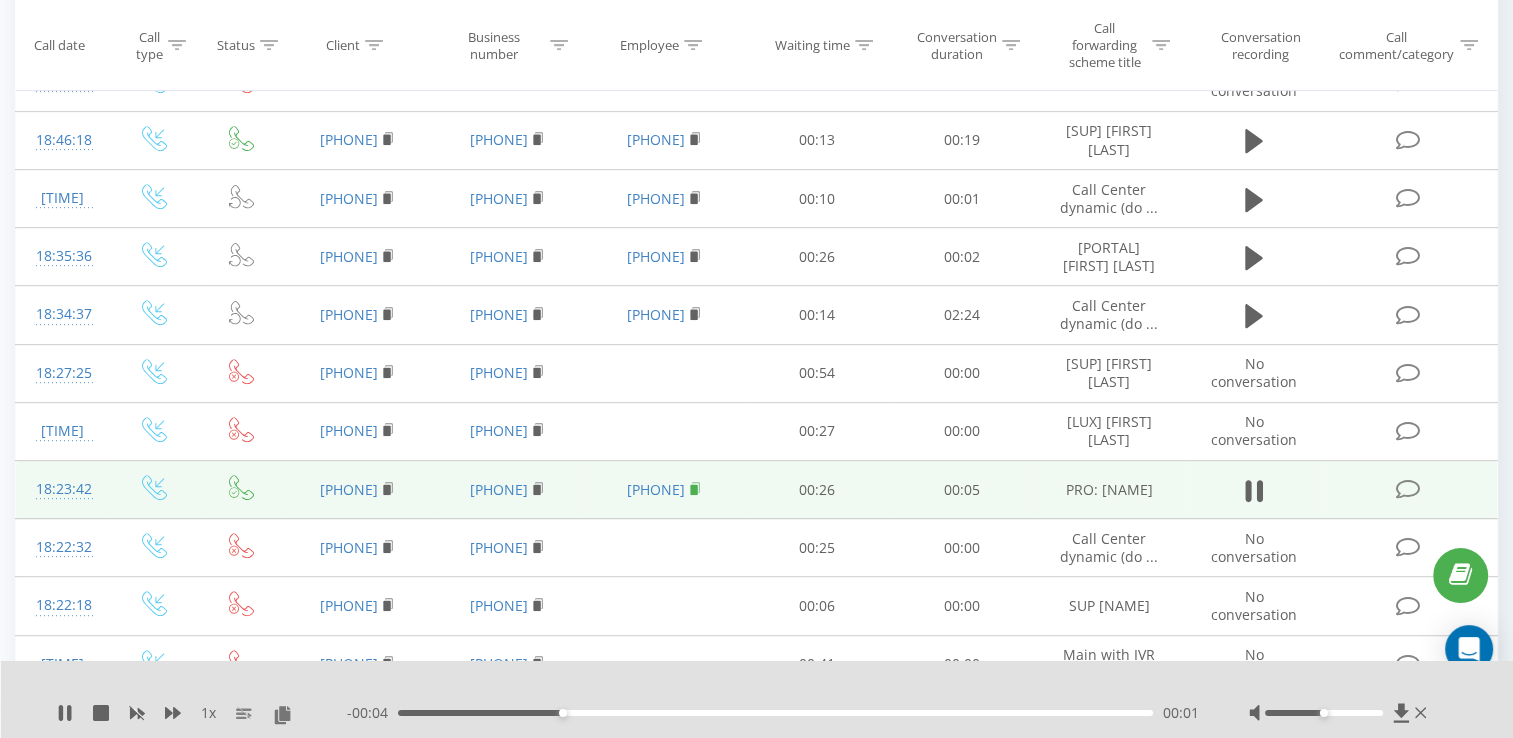 click 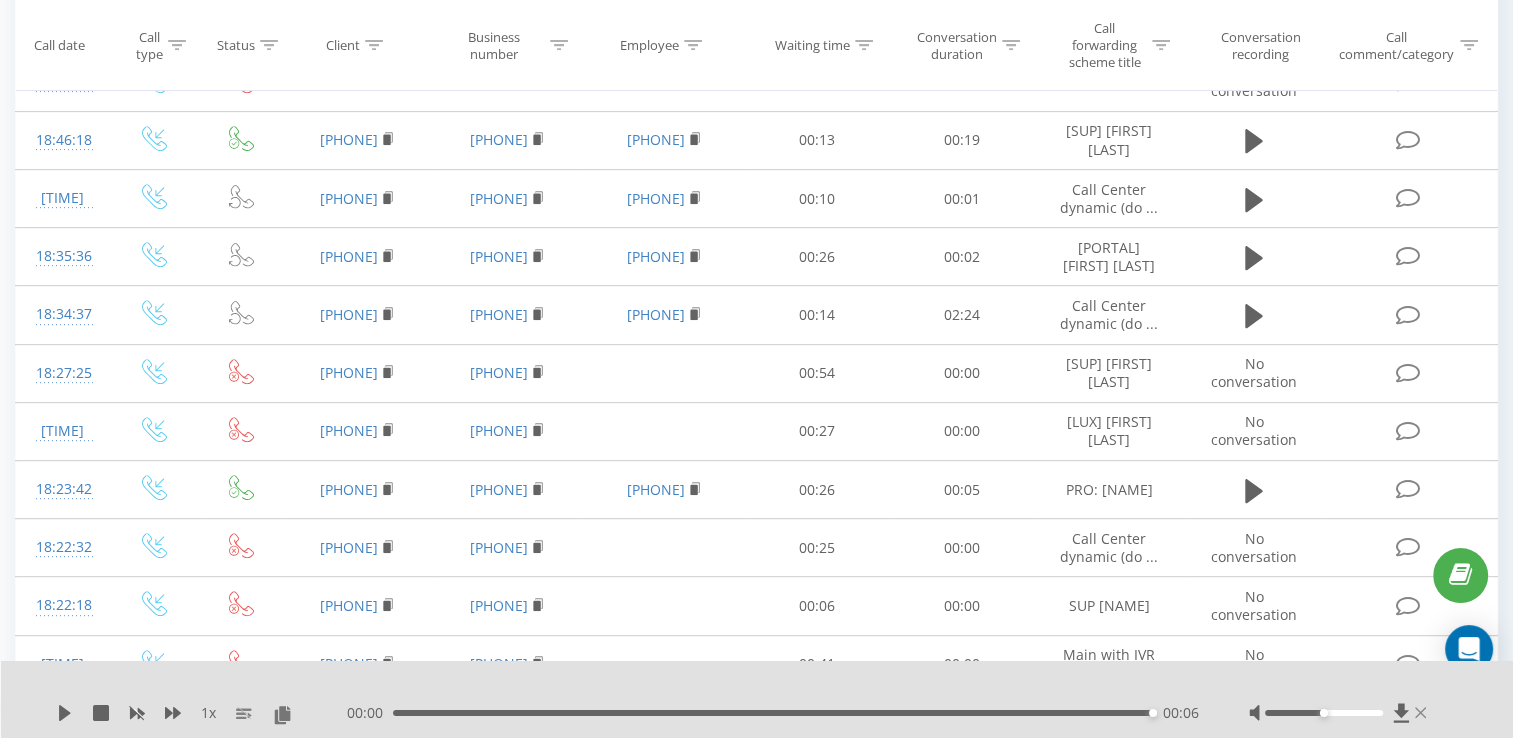 click 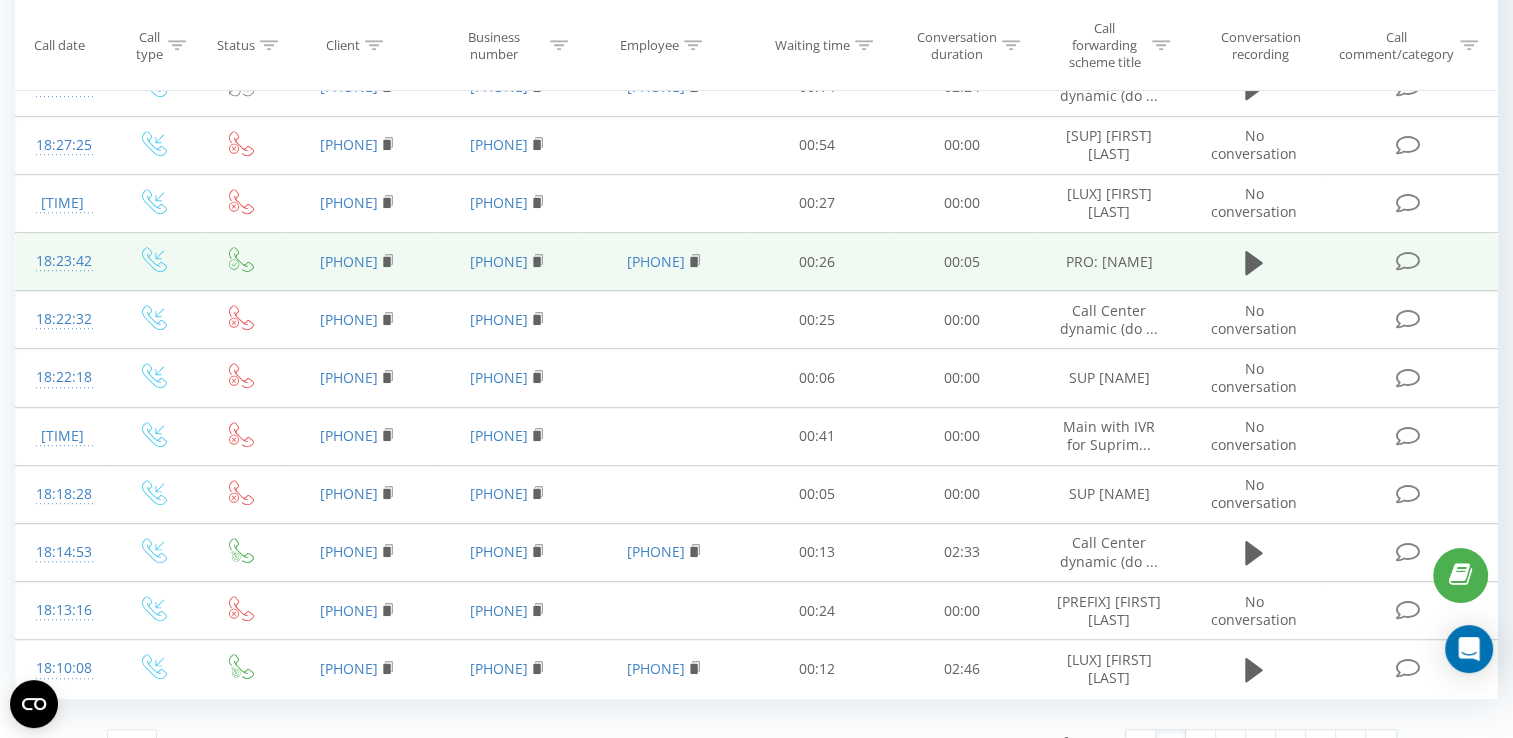 scroll, scrollTop: 1141, scrollLeft: 0, axis: vertical 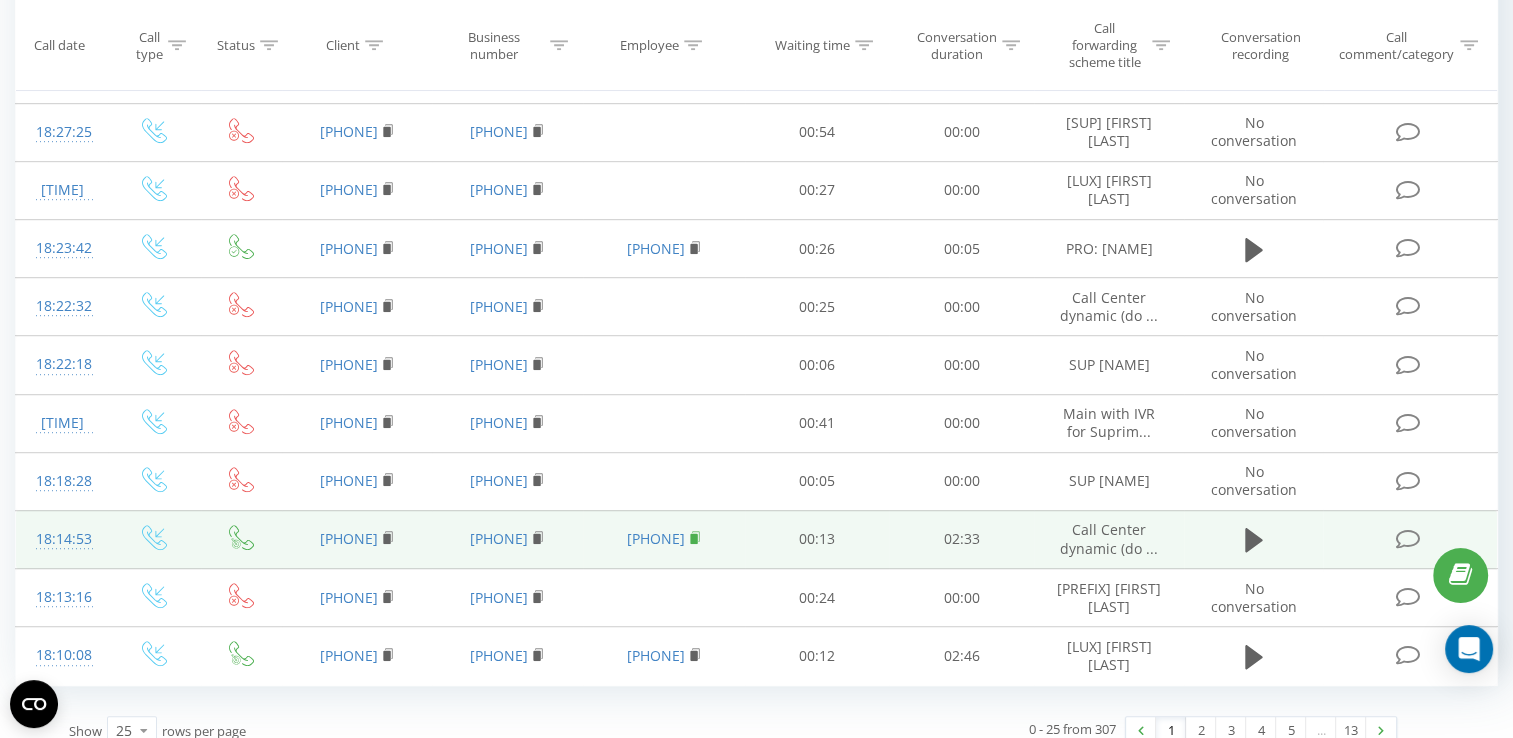 click 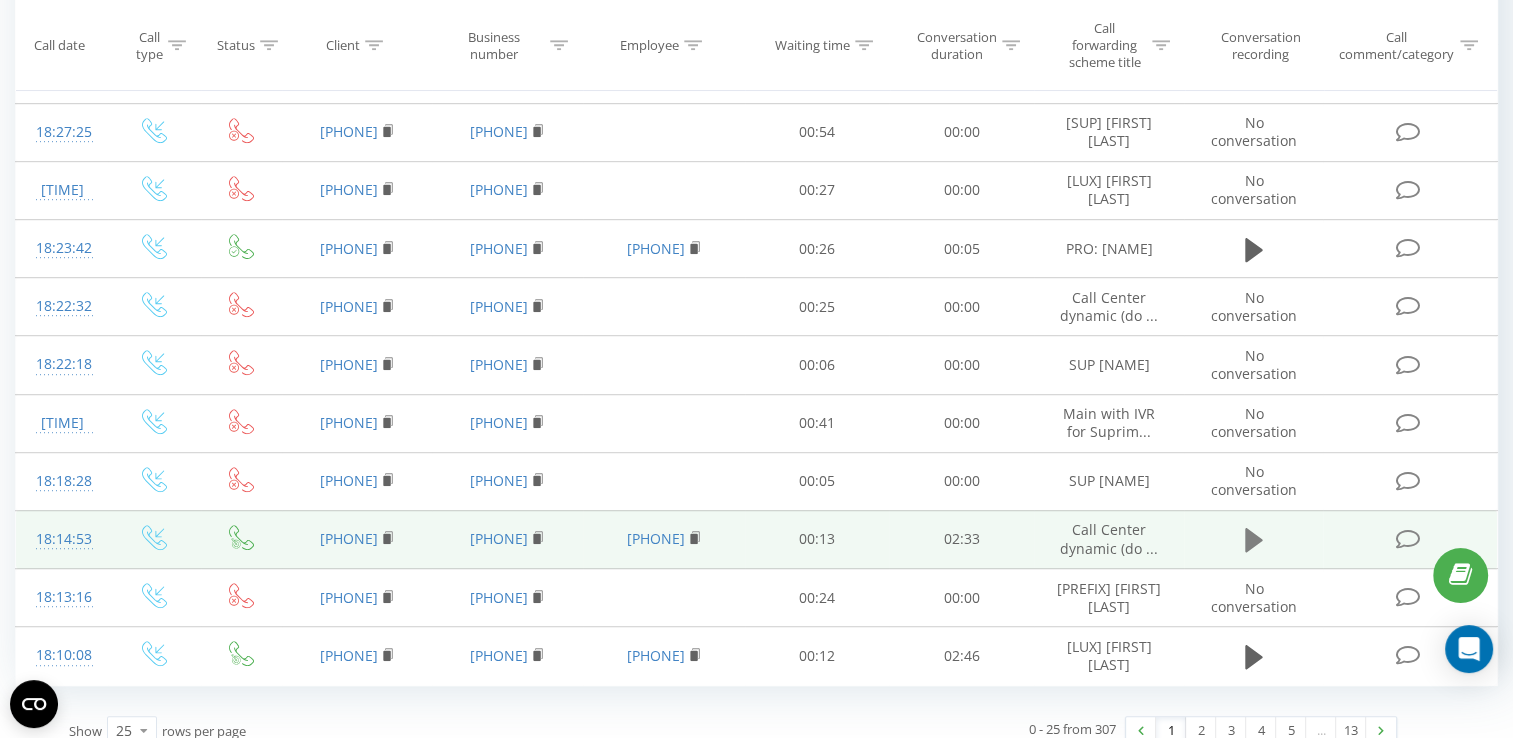 click 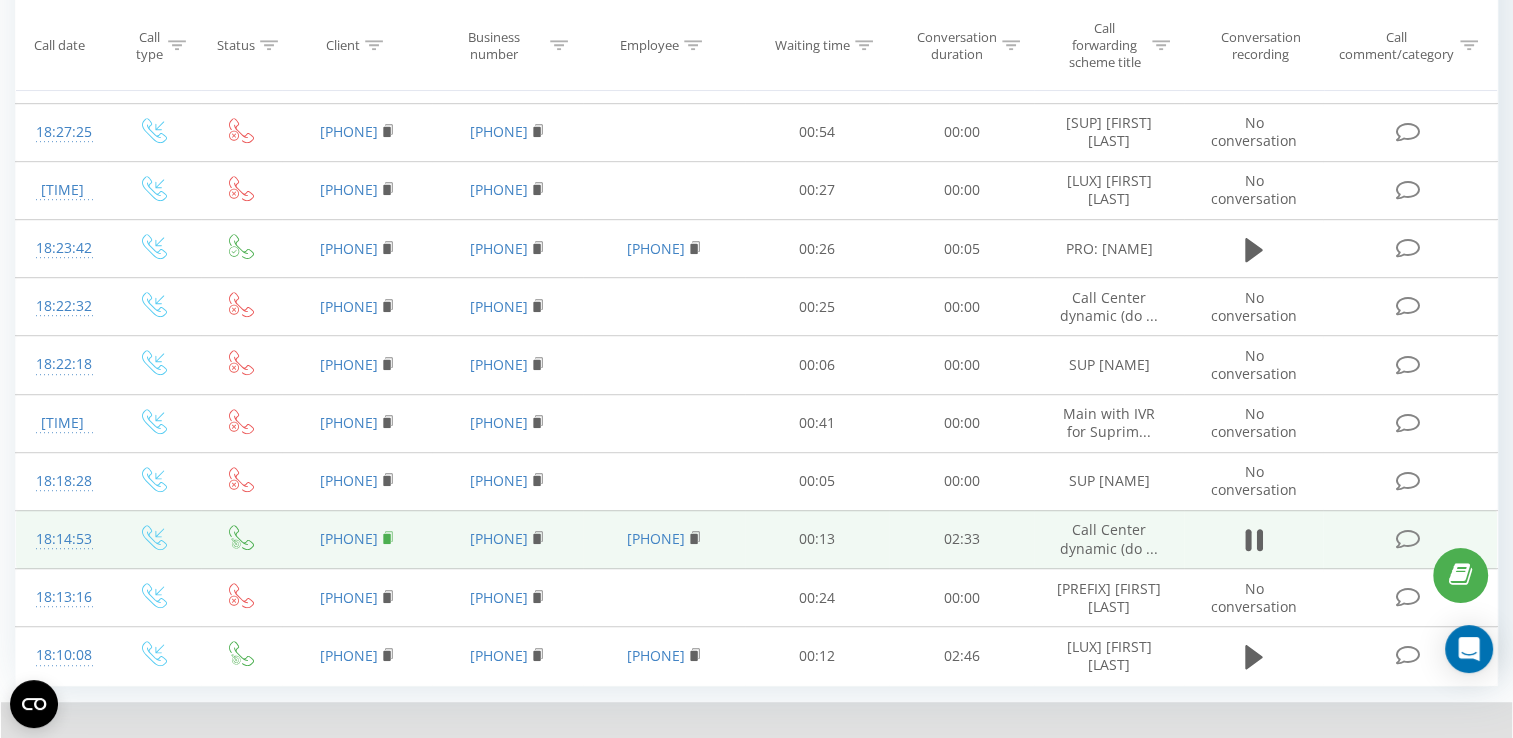 click 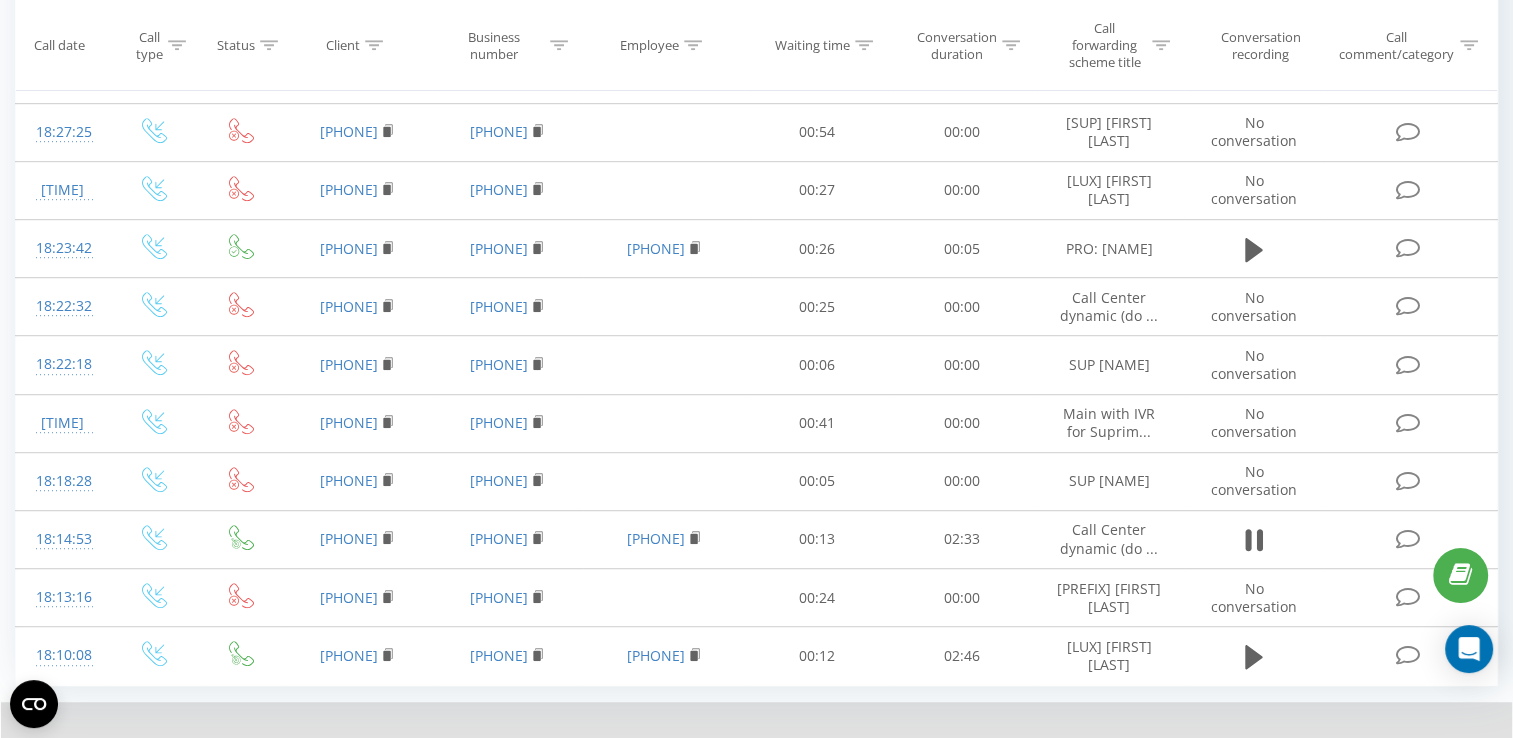 click 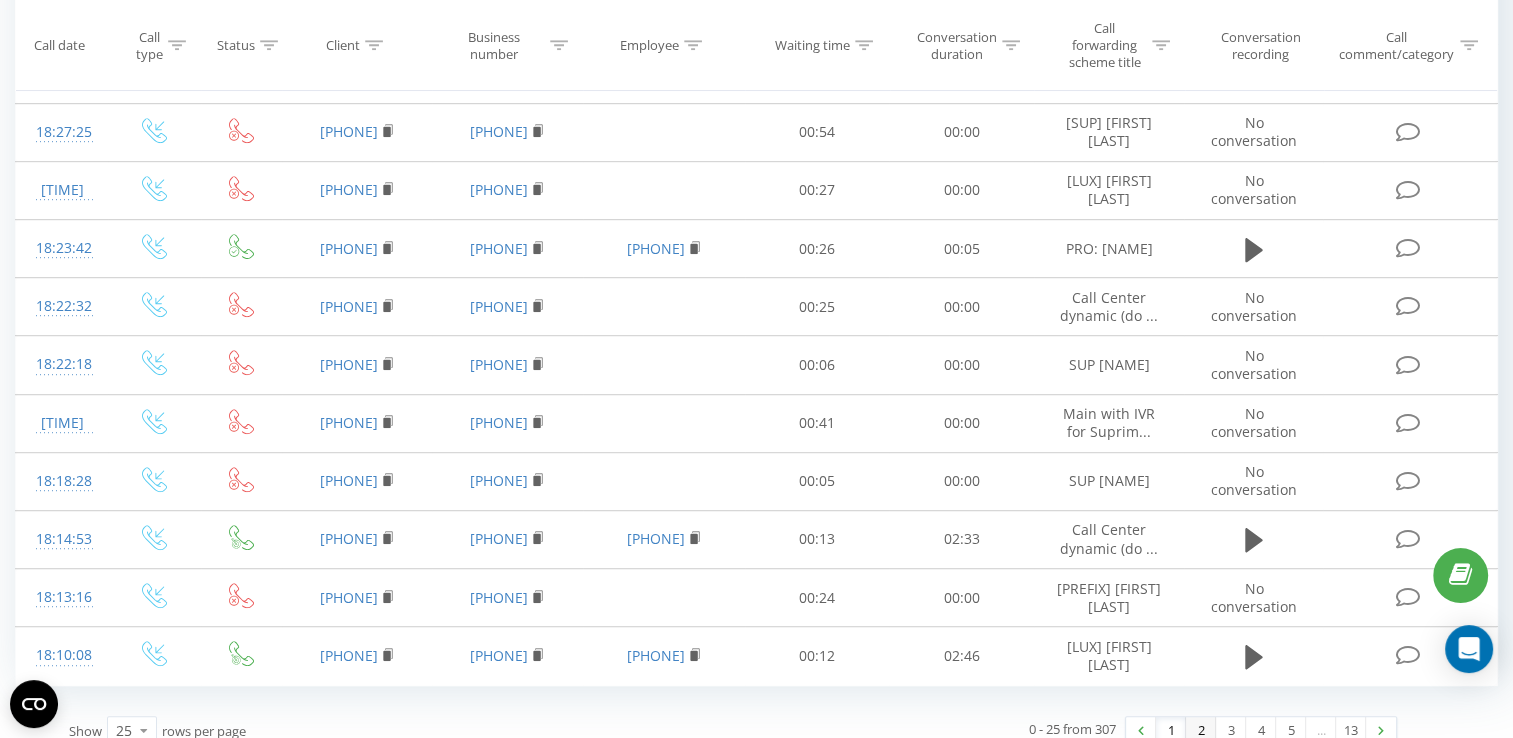 click on "2" at bounding box center [1201, 731] 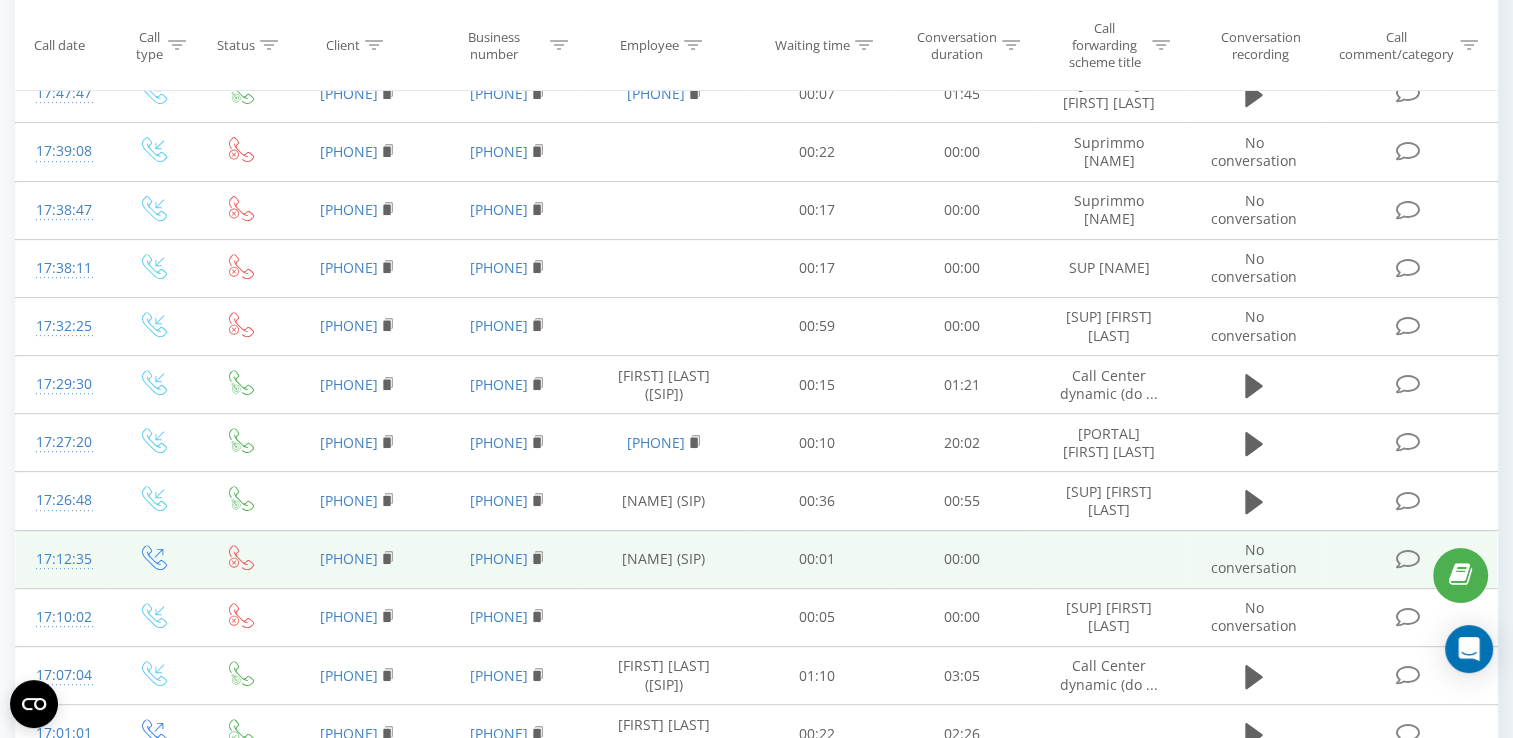 scroll, scrollTop: 1132, scrollLeft: 0, axis: vertical 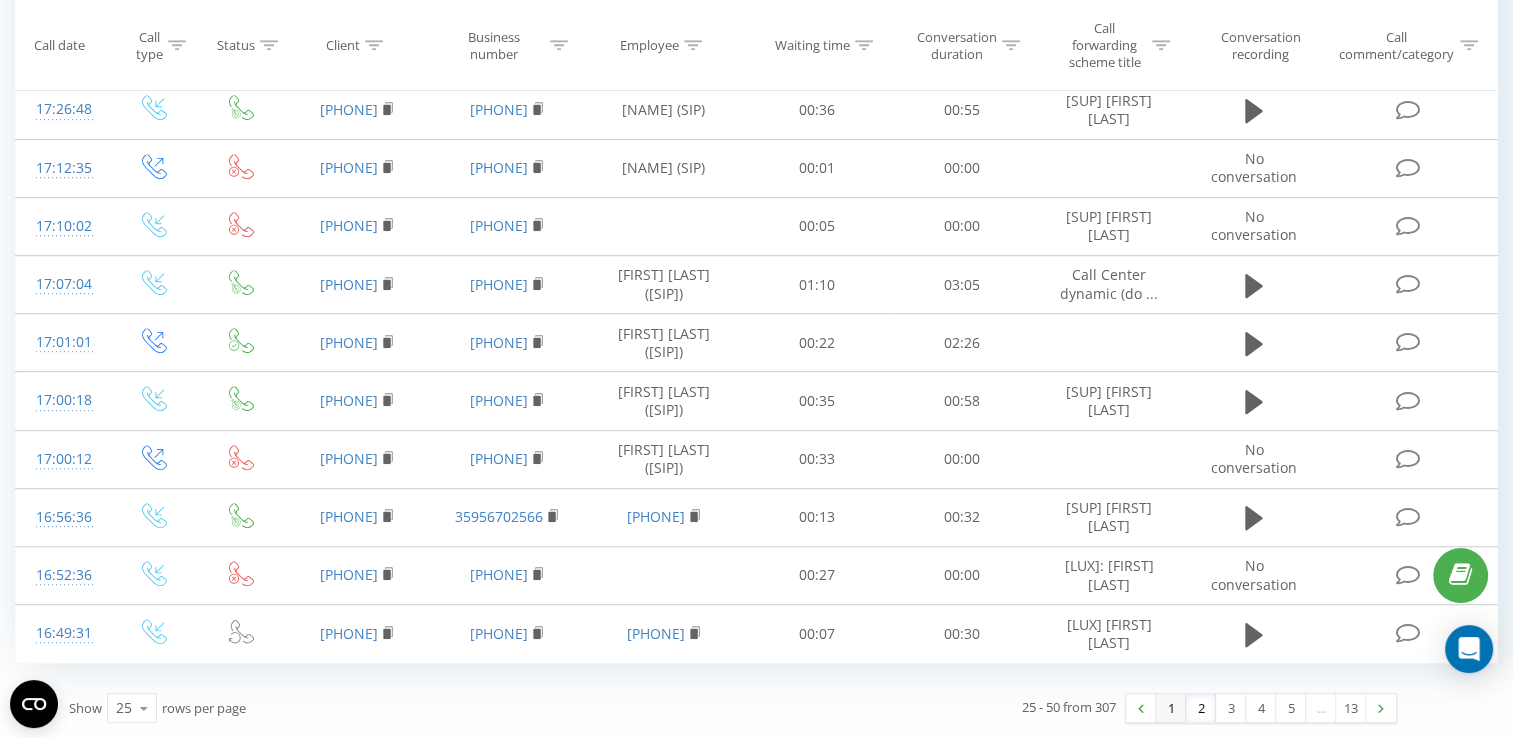 click on "1" at bounding box center [1171, 708] 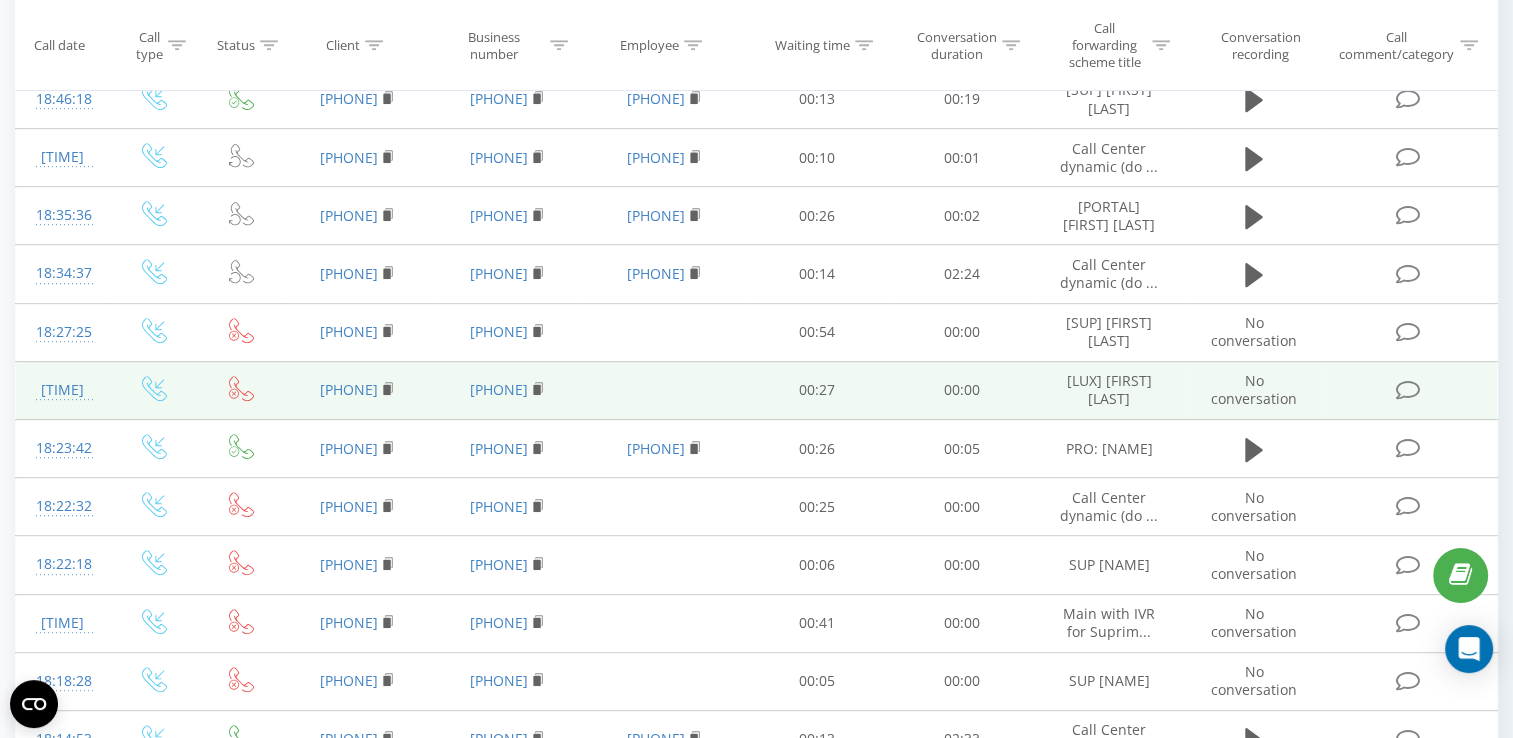 scroll, scrollTop: 841, scrollLeft: 0, axis: vertical 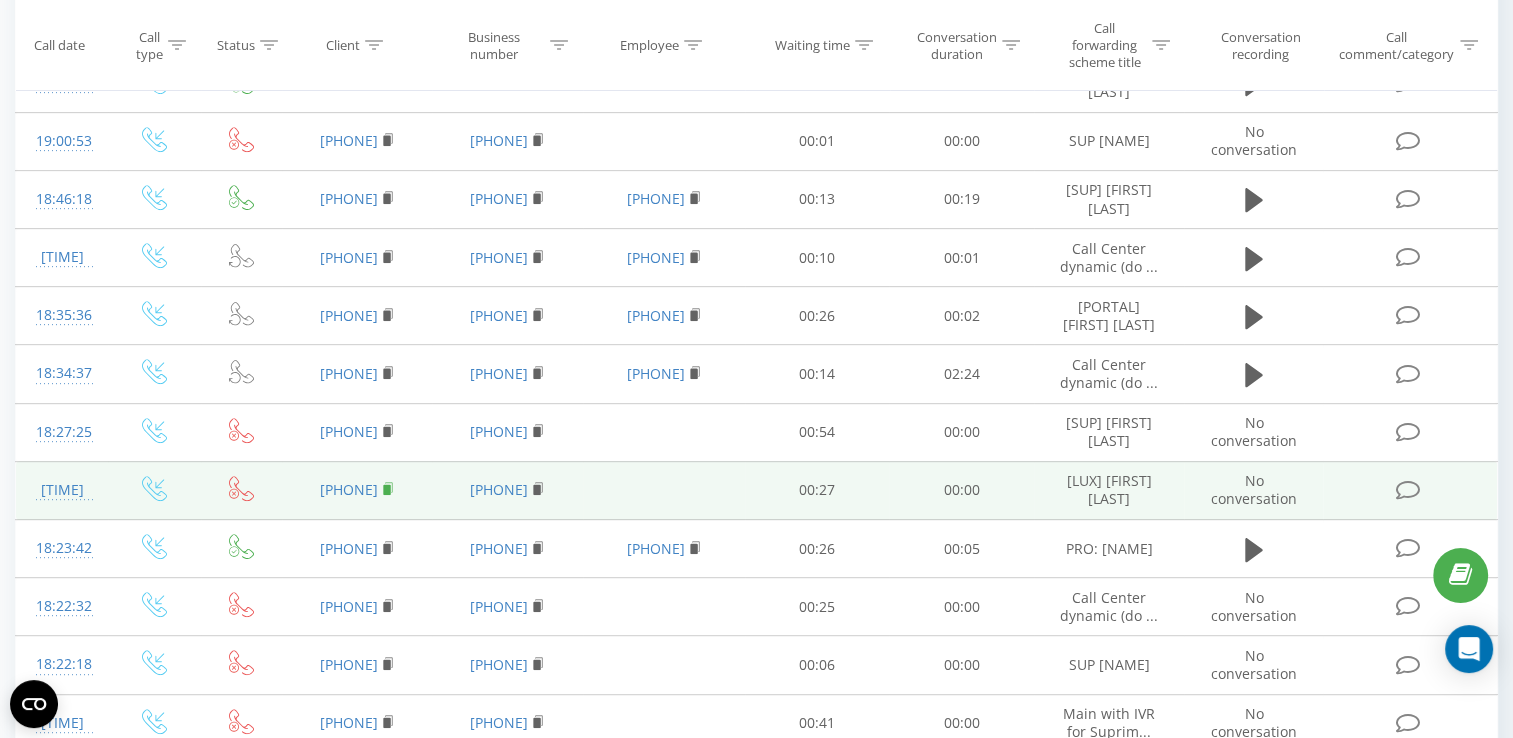 click 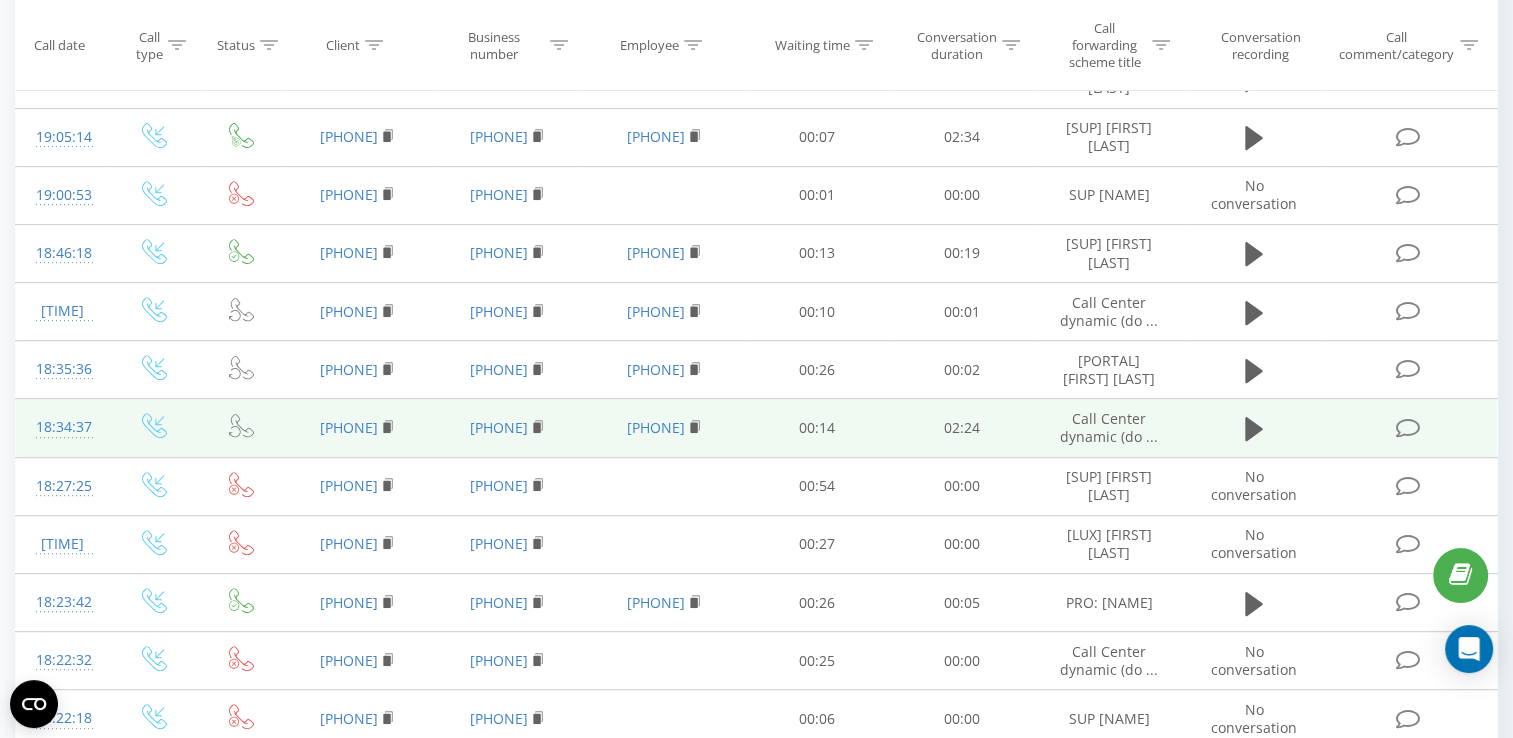 scroll, scrollTop: 741, scrollLeft: 0, axis: vertical 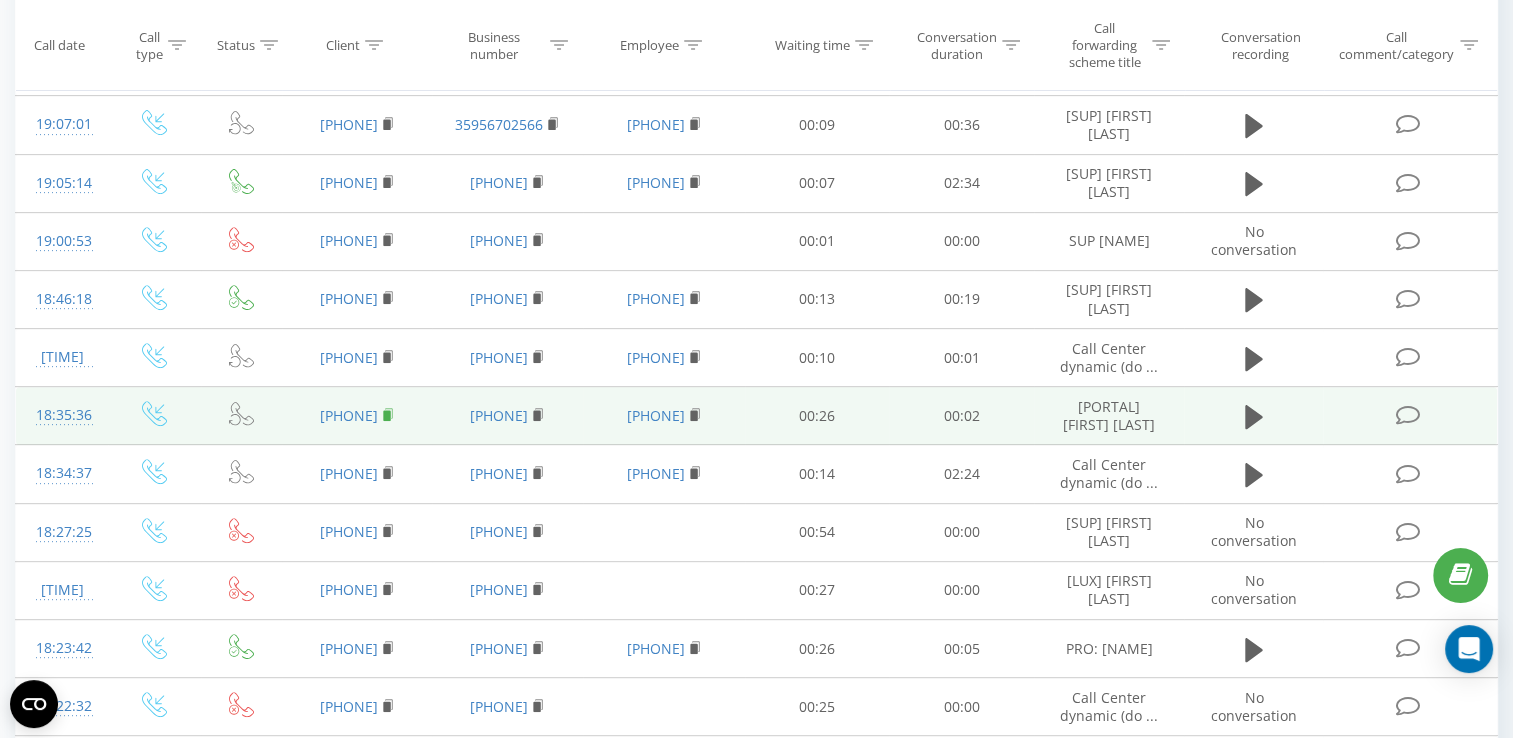 click 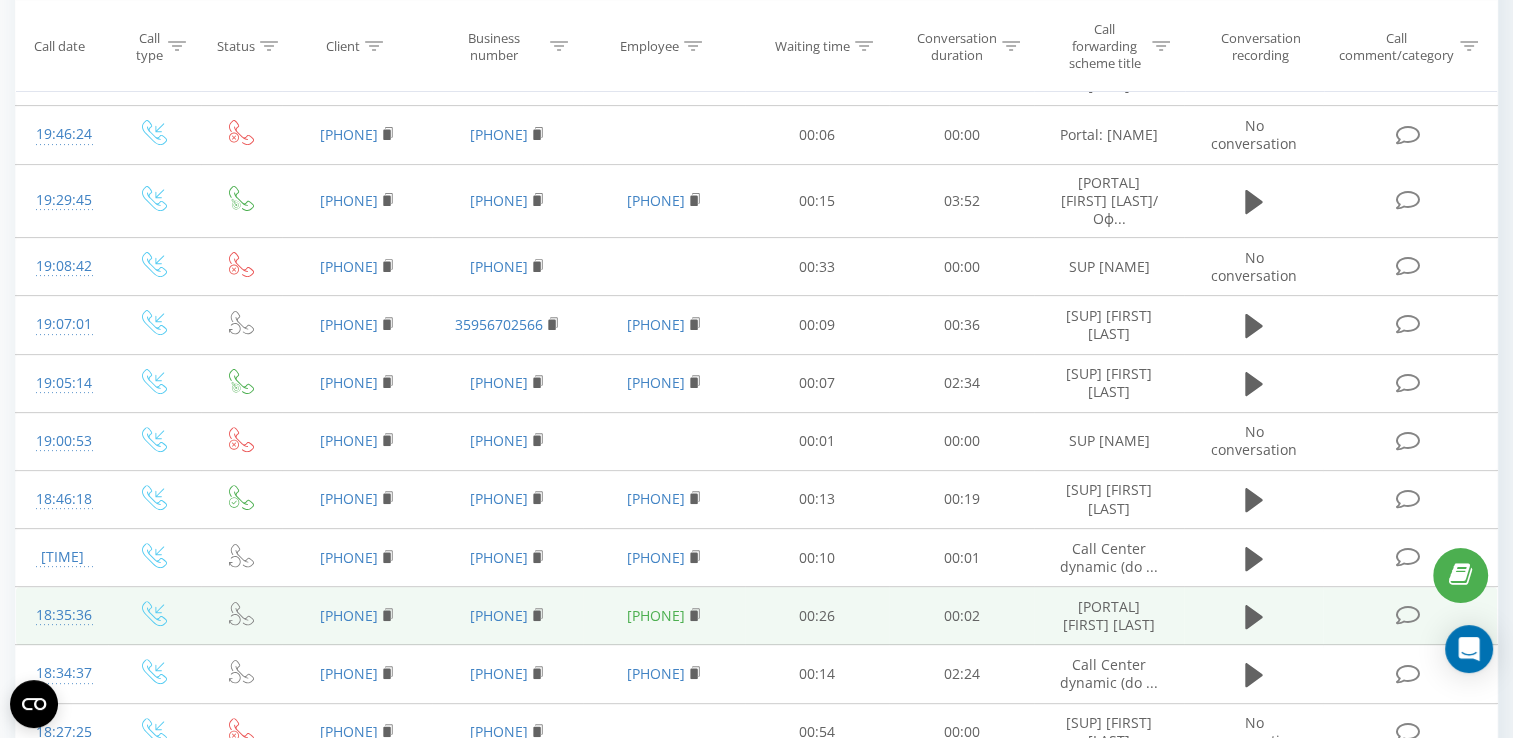 scroll, scrollTop: 441, scrollLeft: 0, axis: vertical 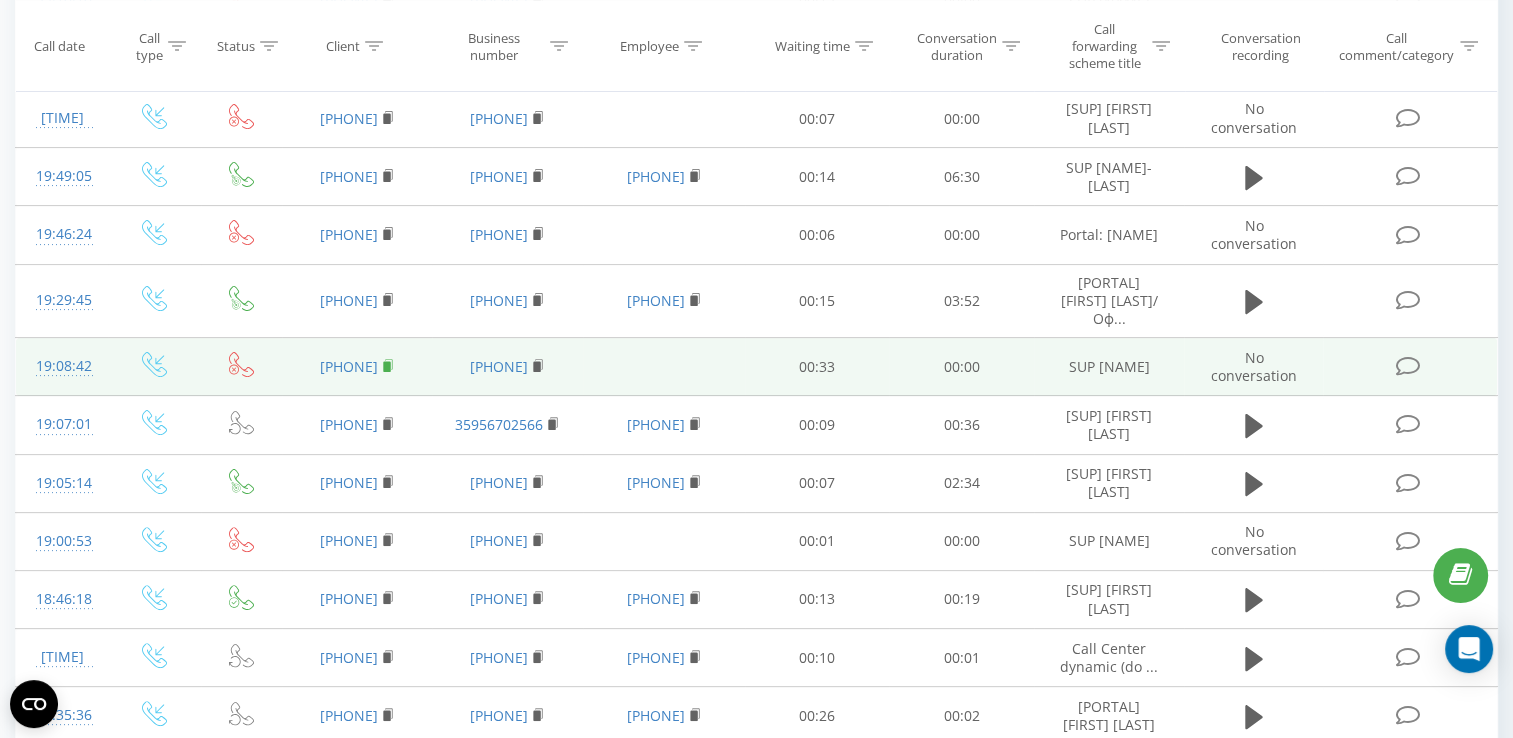 click 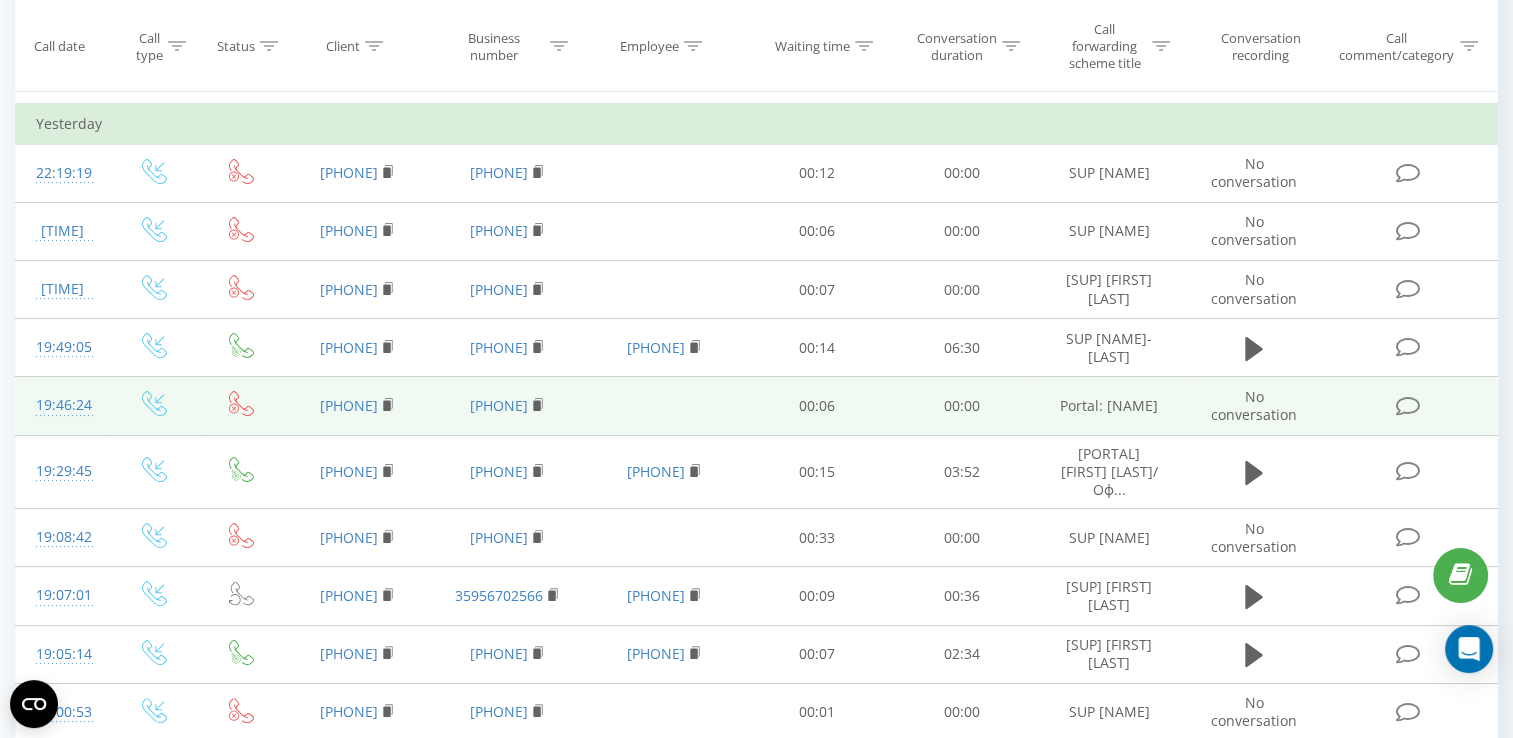 scroll, scrollTop: 241, scrollLeft: 0, axis: vertical 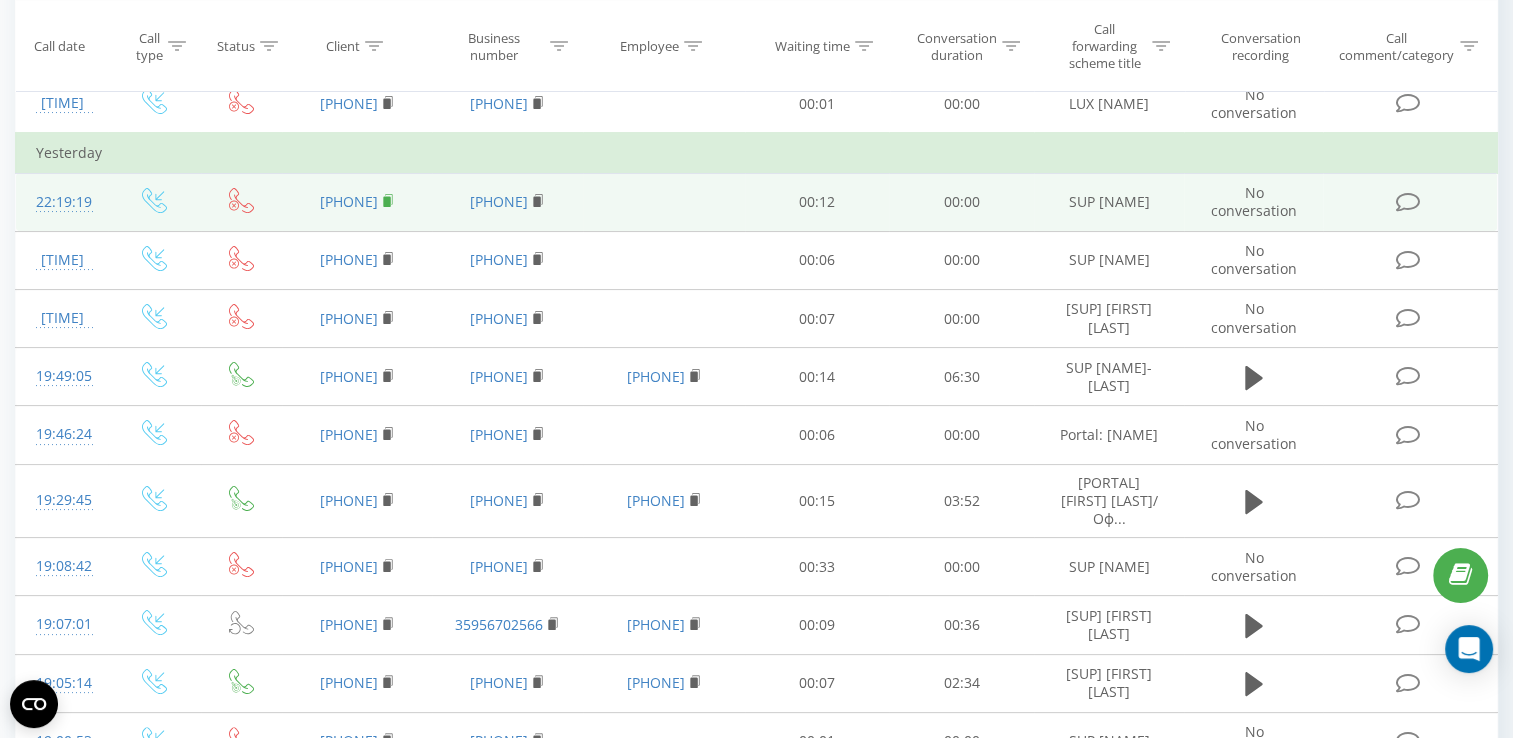 click 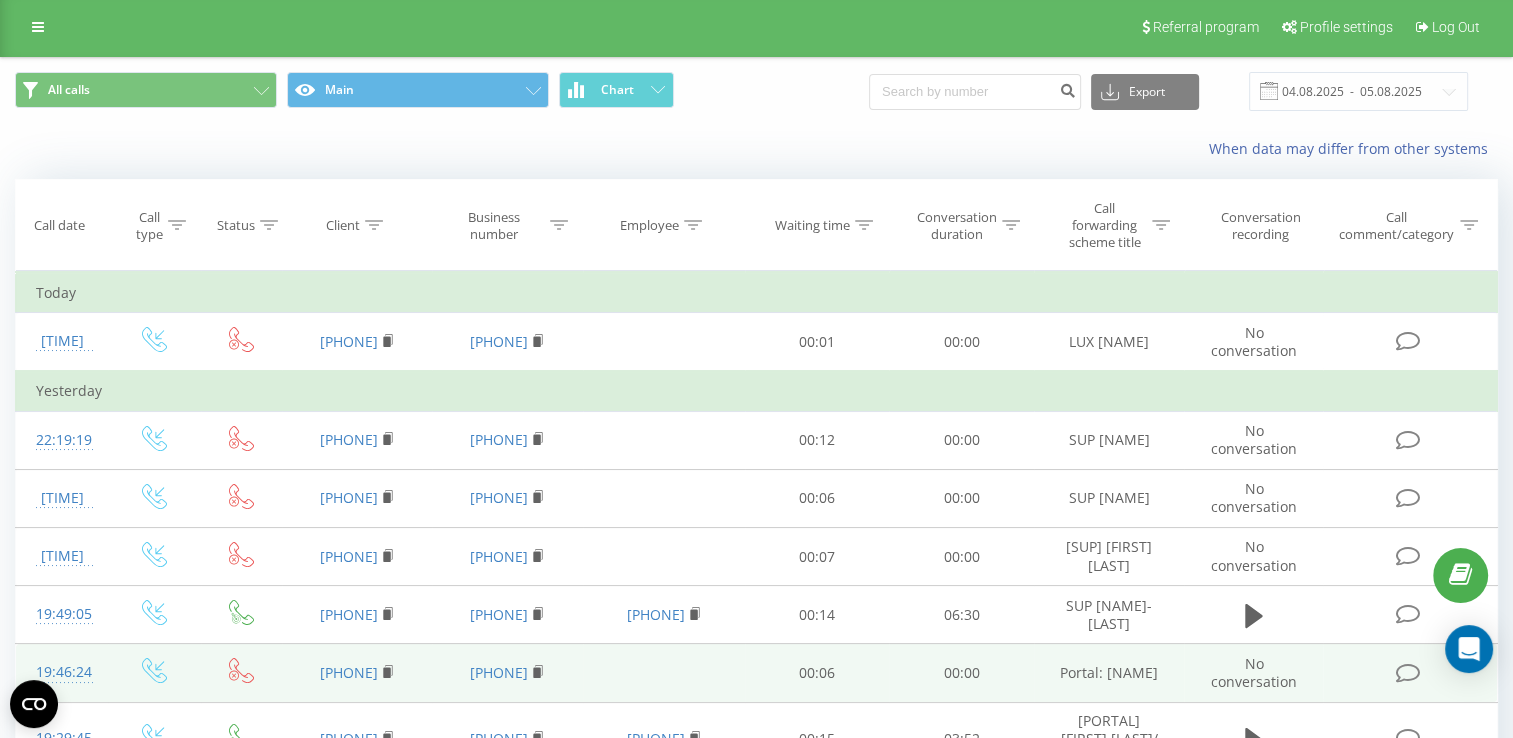scroll, scrollTop: 0, scrollLeft: 0, axis: both 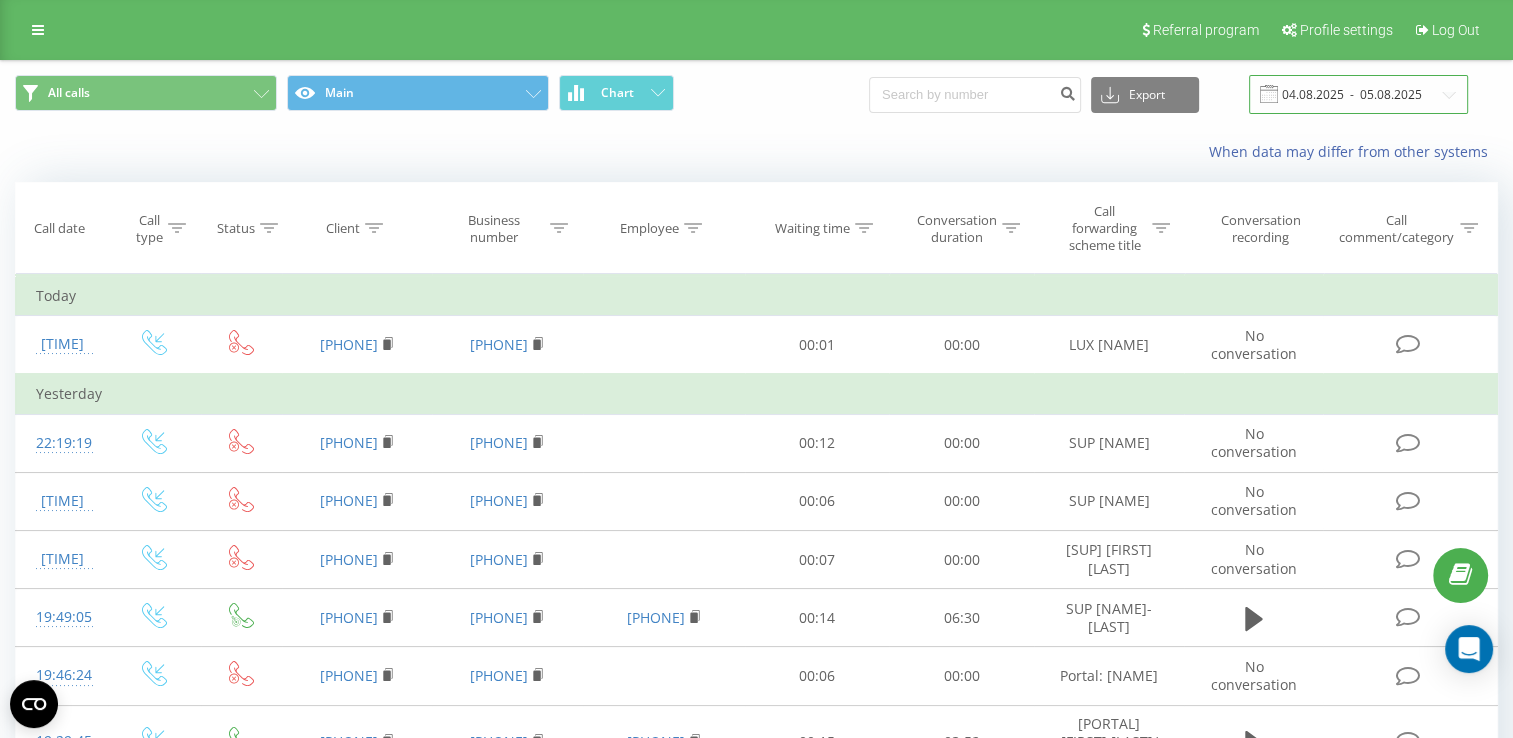 click on "04.08.2025  -  05.08.2025" at bounding box center (1358, 94) 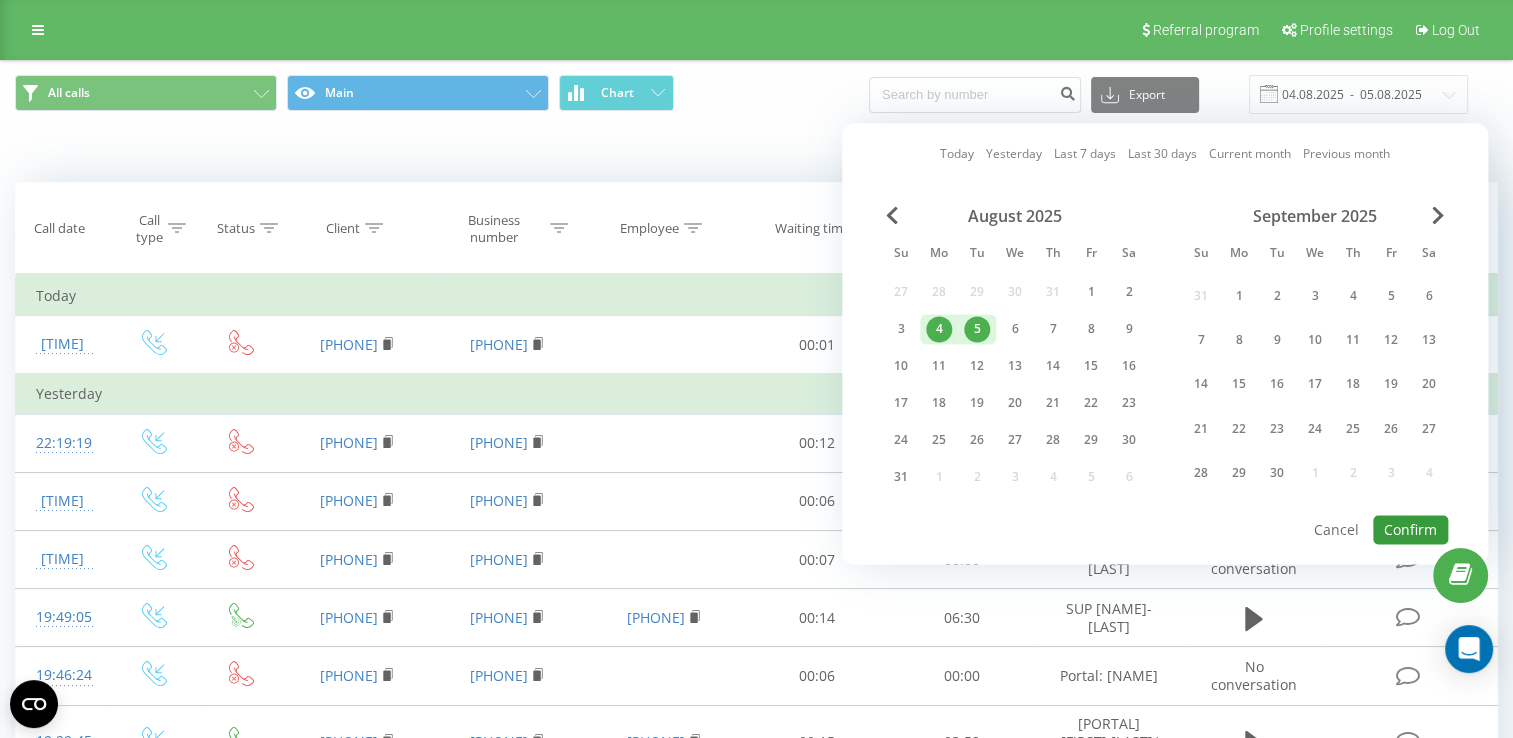 click on "Confirm" at bounding box center (1410, 529) 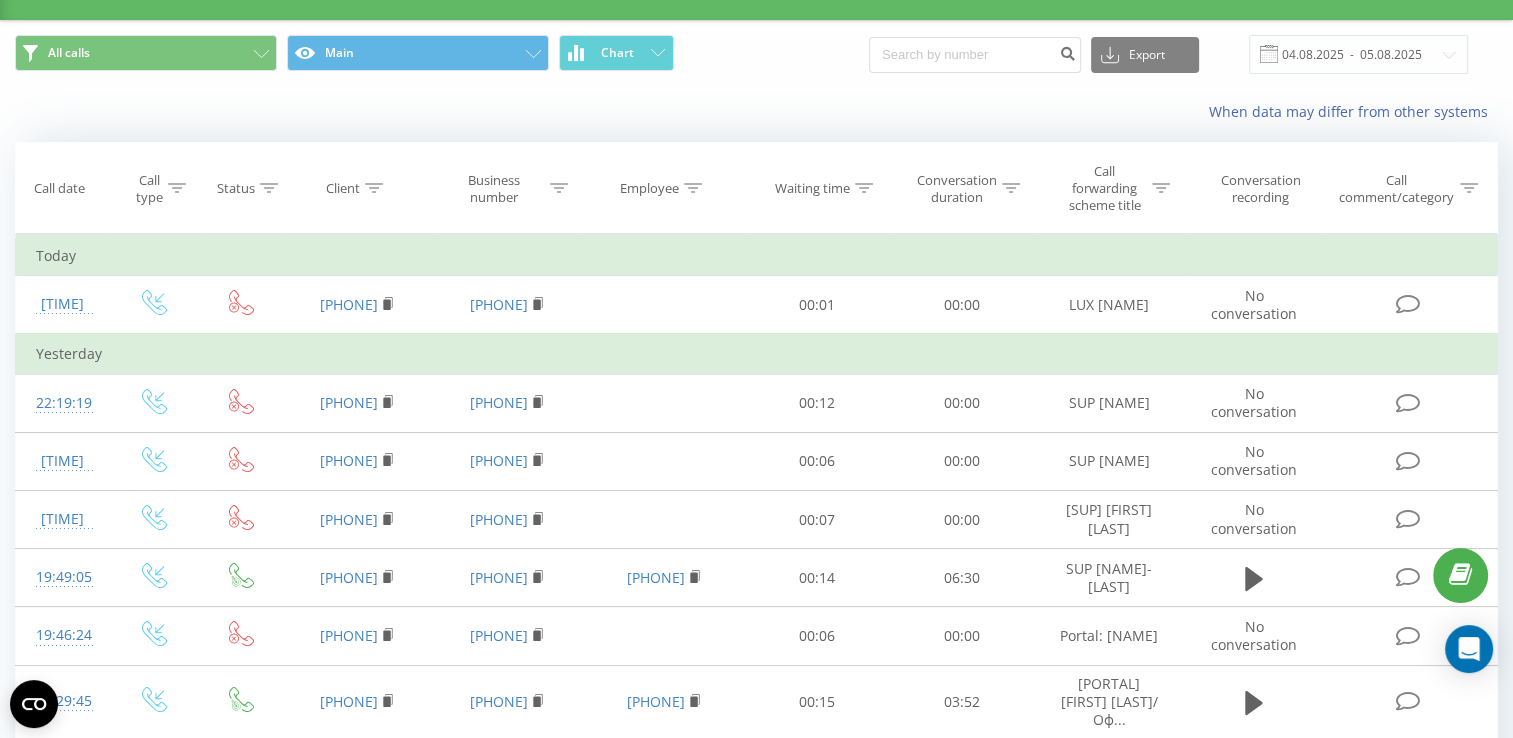 scroll, scrollTop: 0, scrollLeft: 0, axis: both 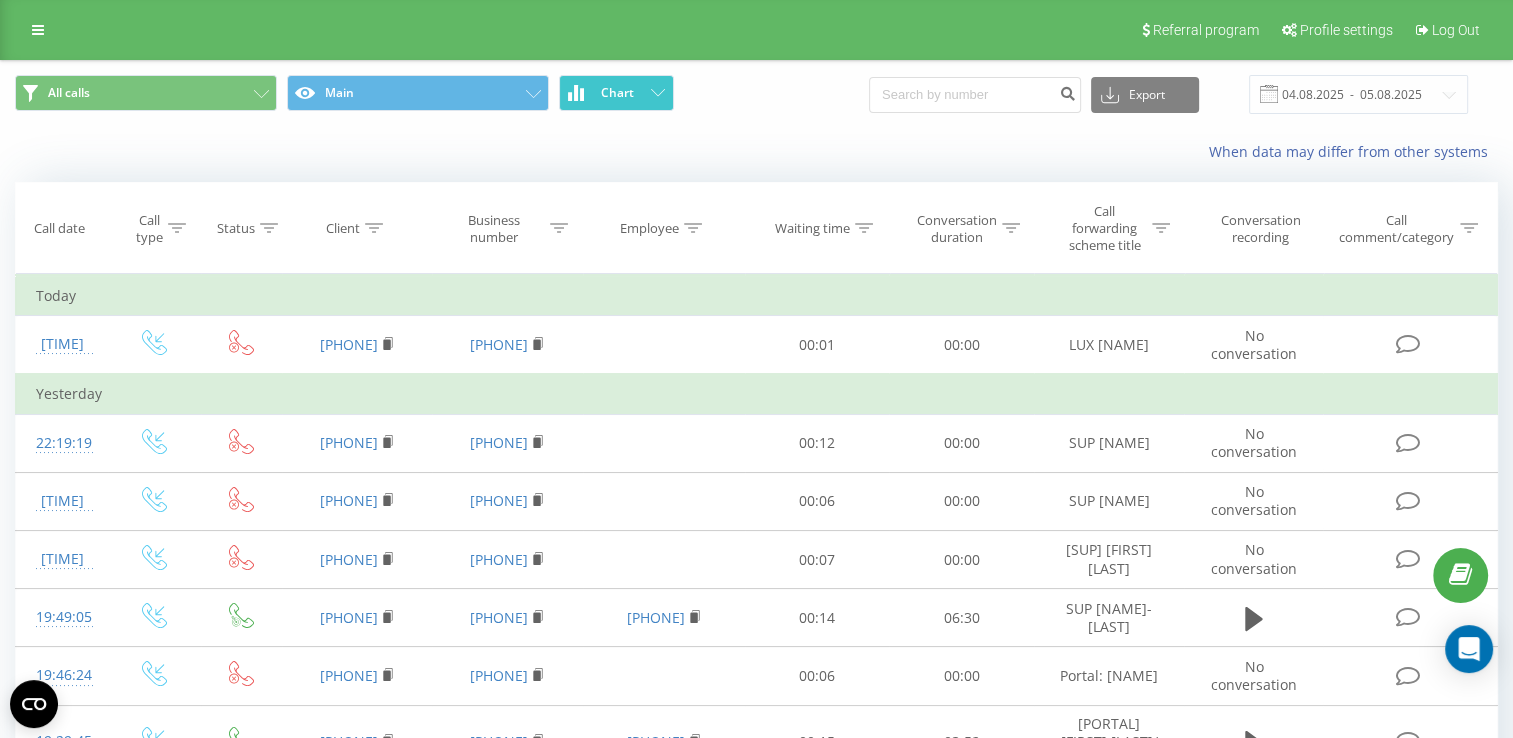 click on "Chart" at bounding box center (617, 93) 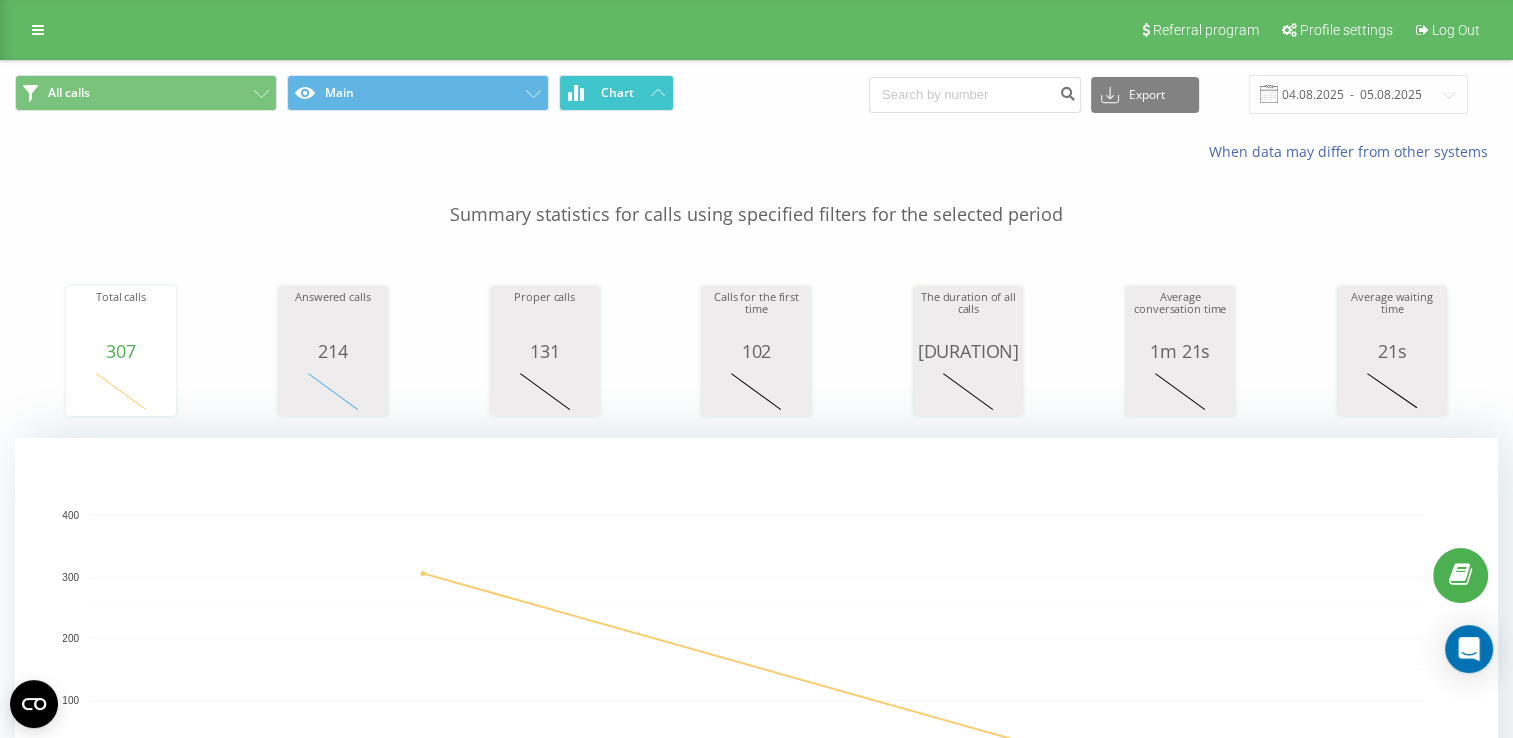 click on "Chart" at bounding box center (617, 93) 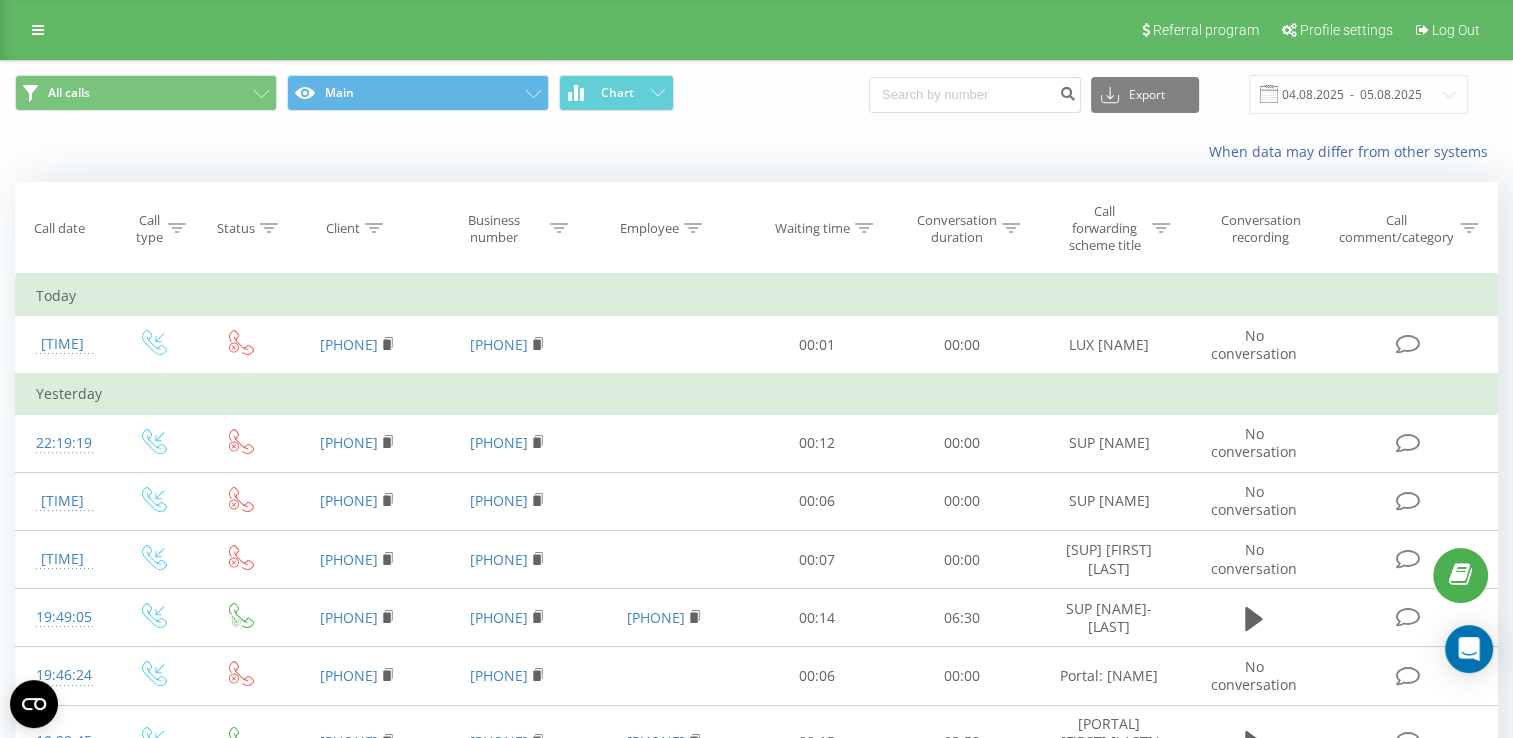 click on "Employee" at bounding box center [649, 228] 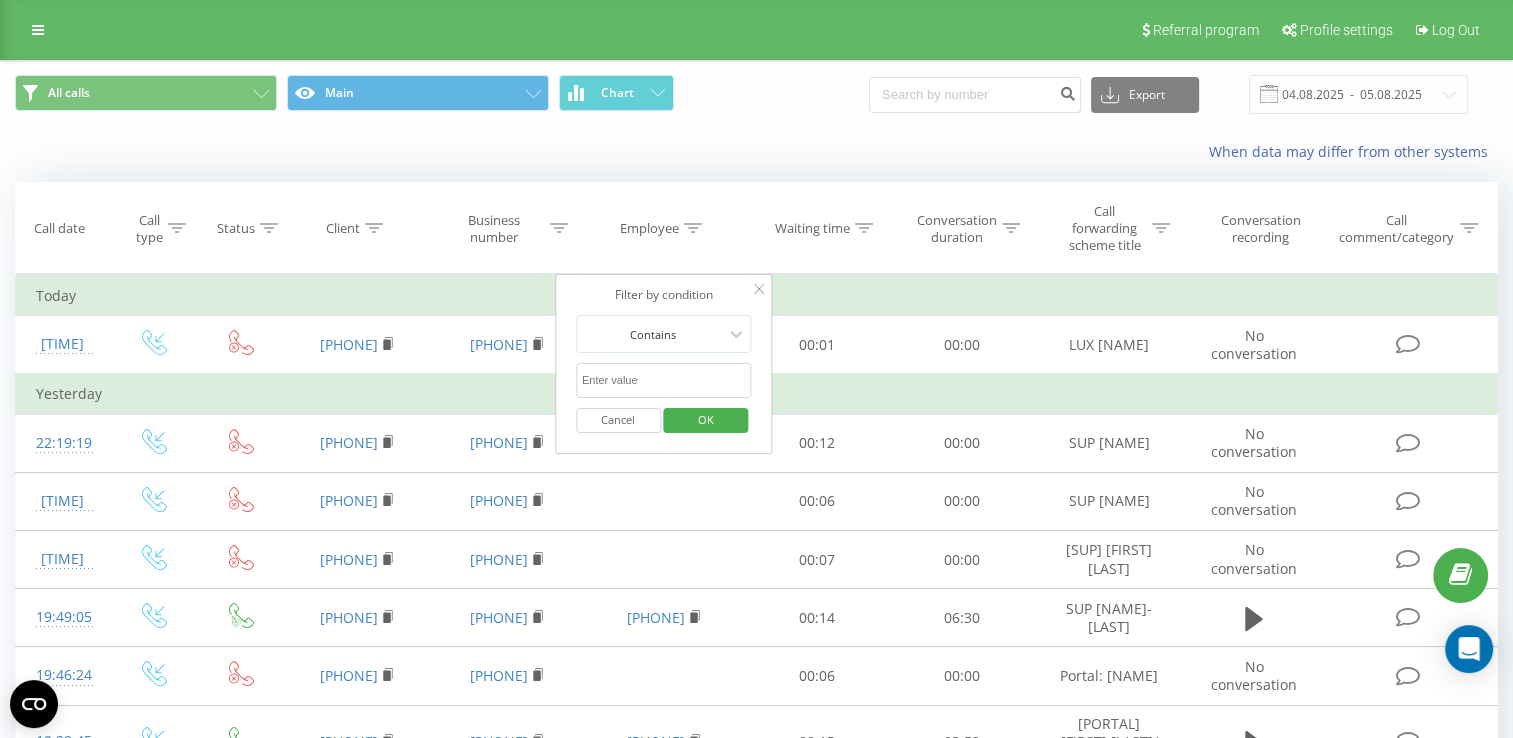 click at bounding box center (664, 380) 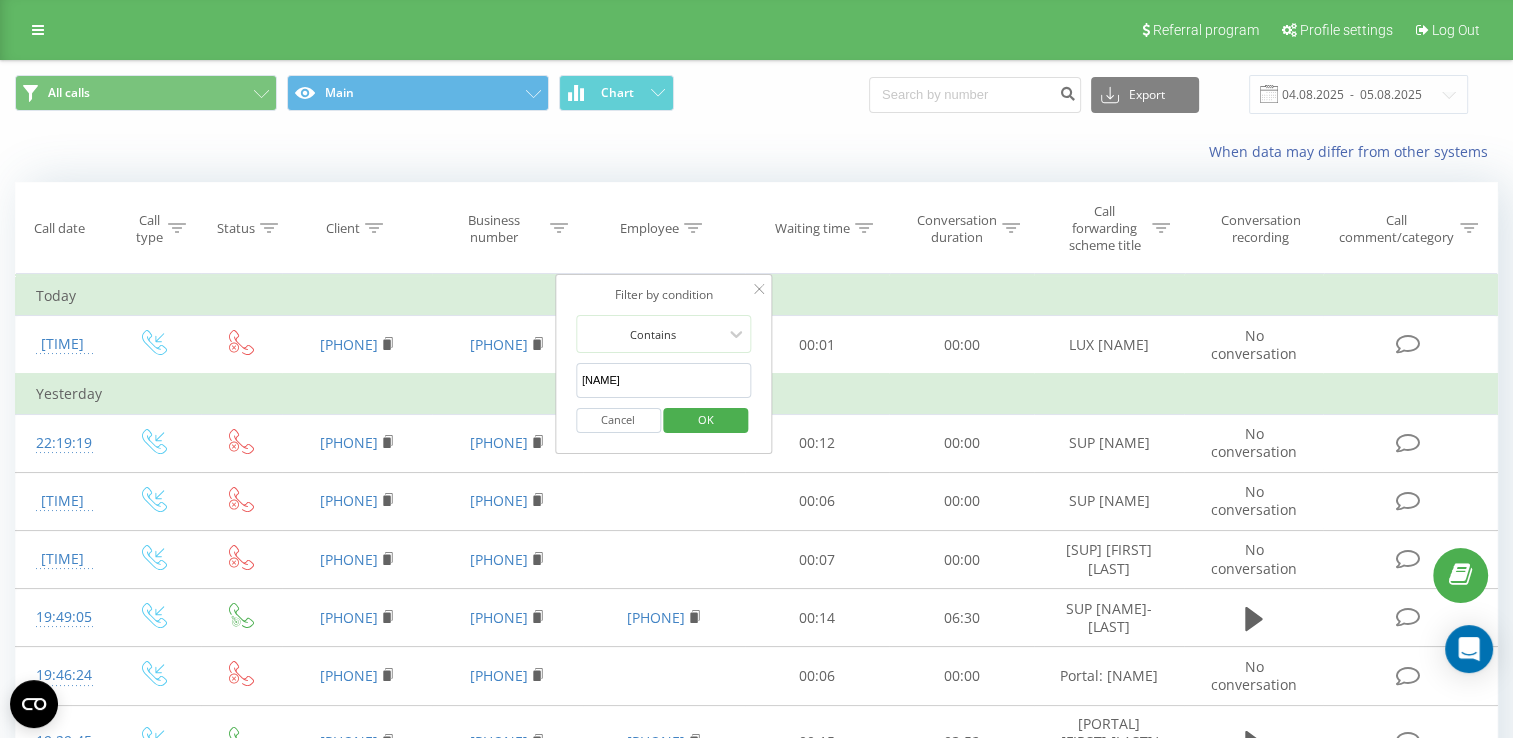 click on "OK" at bounding box center [706, 419] 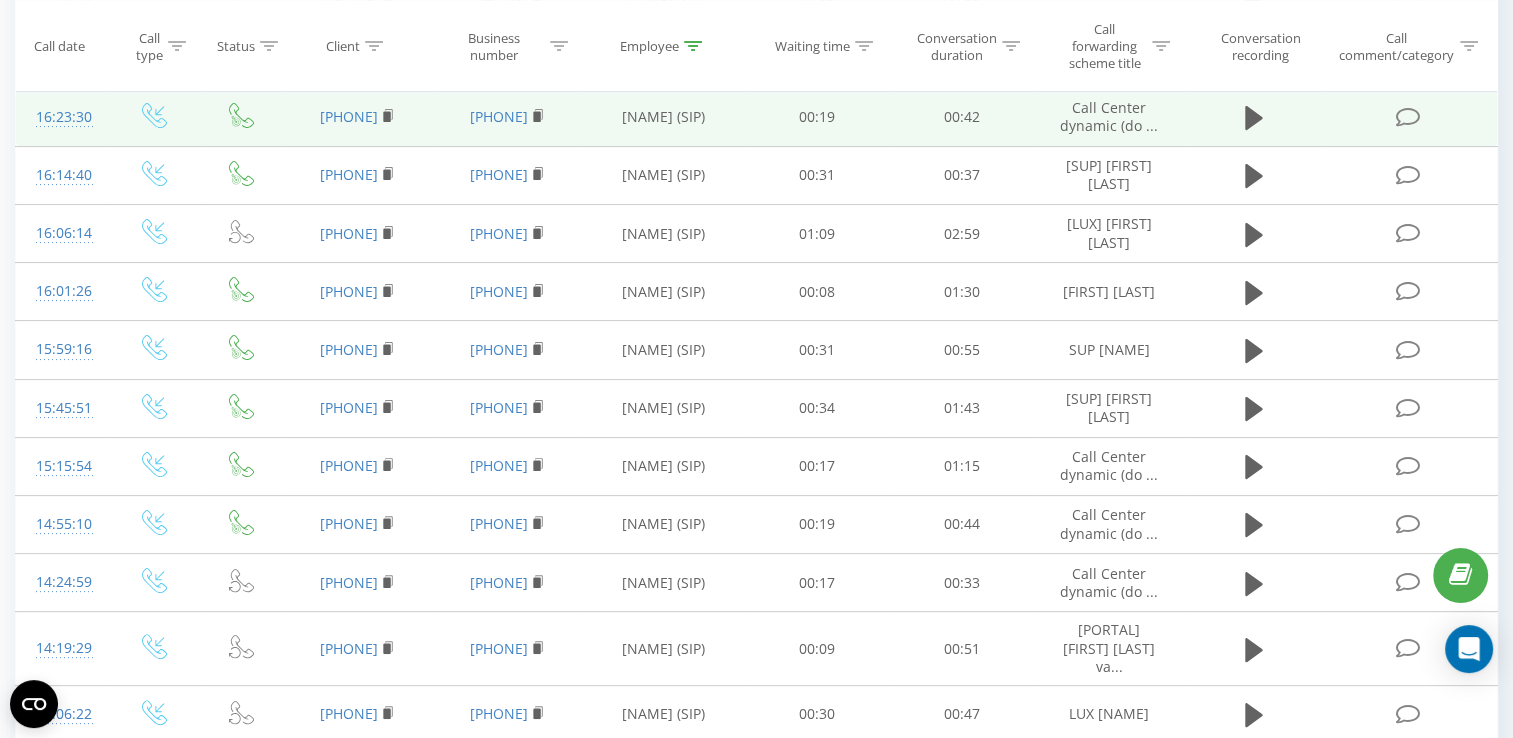 scroll, scrollTop: 132, scrollLeft: 0, axis: vertical 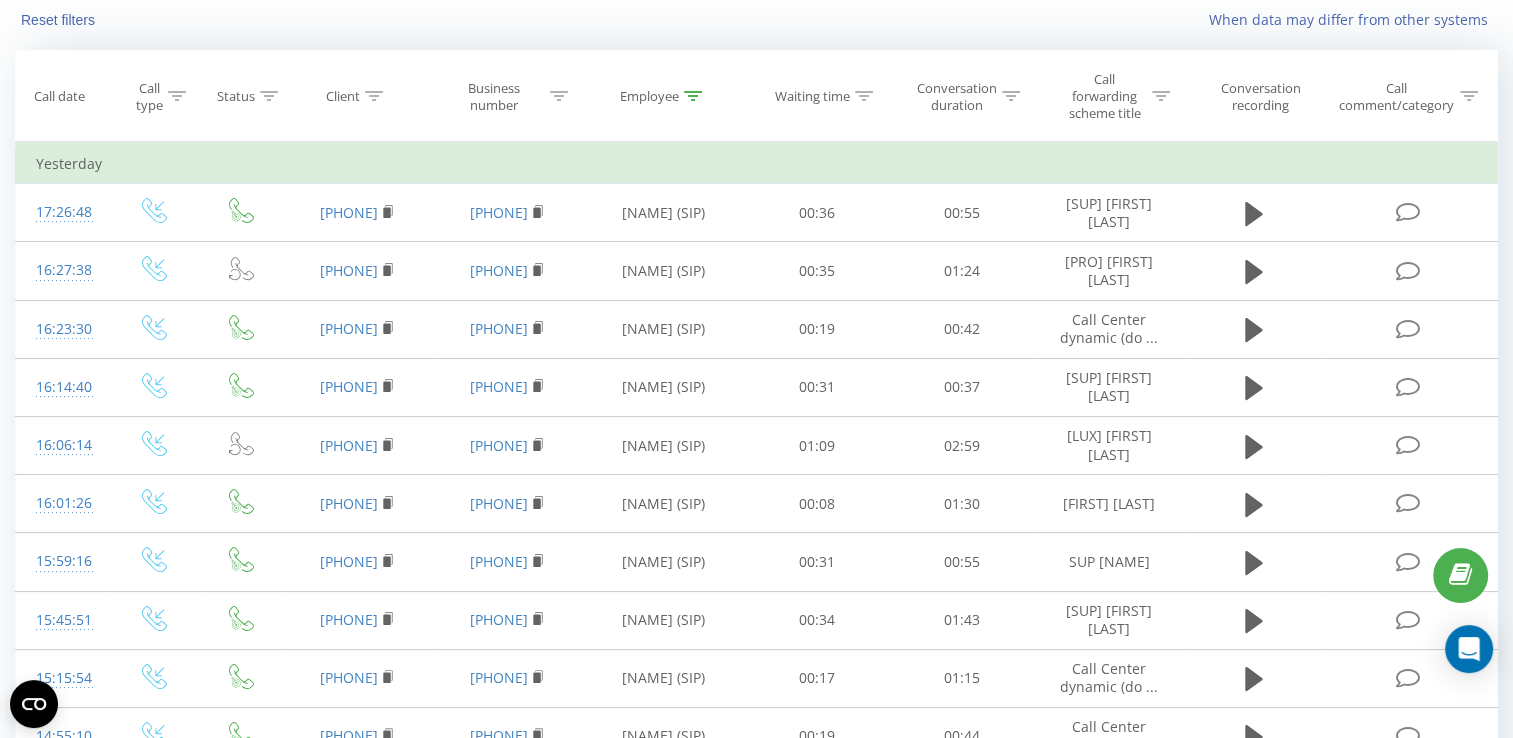 click on "Employee" at bounding box center (649, 96) 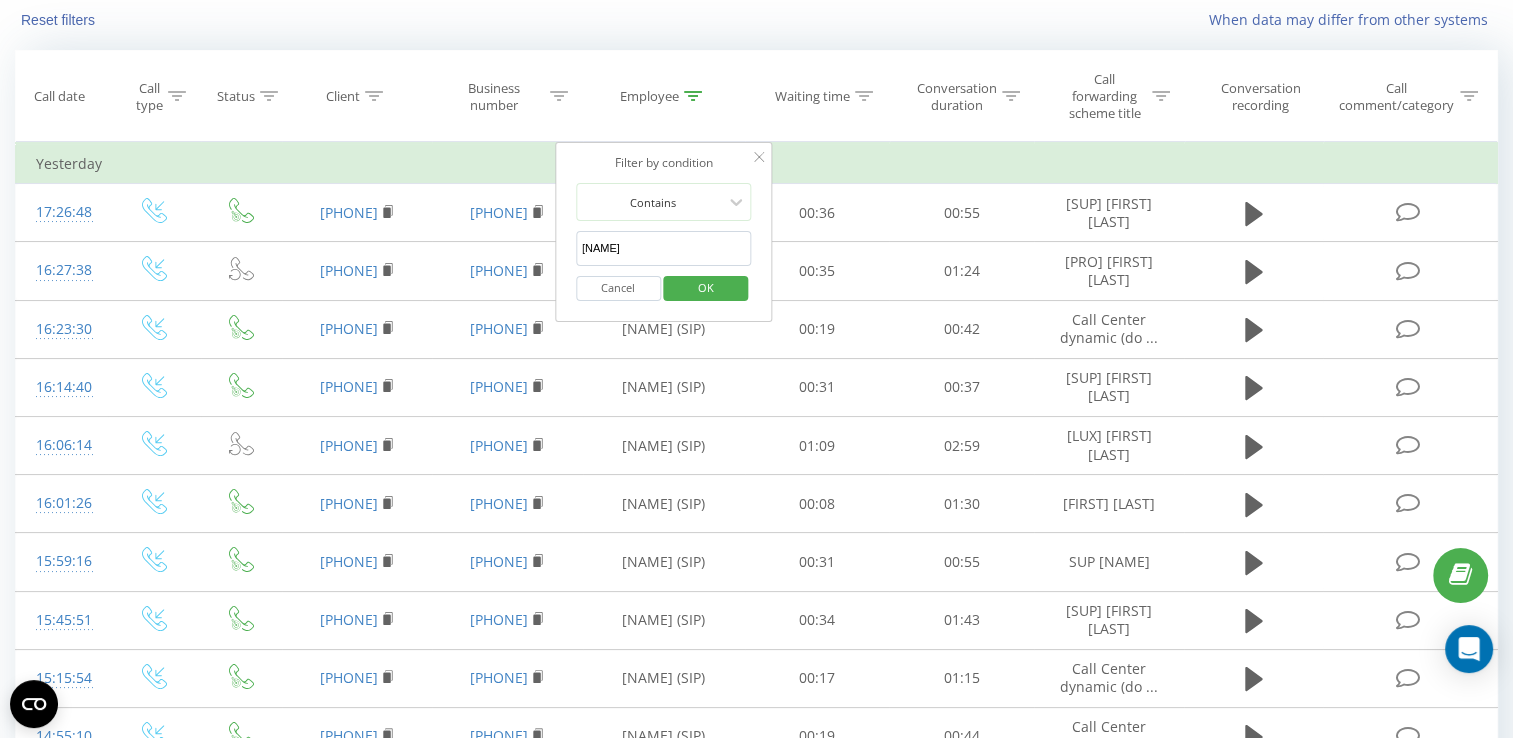 drag, startPoint x: 620, startPoint y: 250, endPoint x: 576, endPoint y: 242, distance: 44.72136 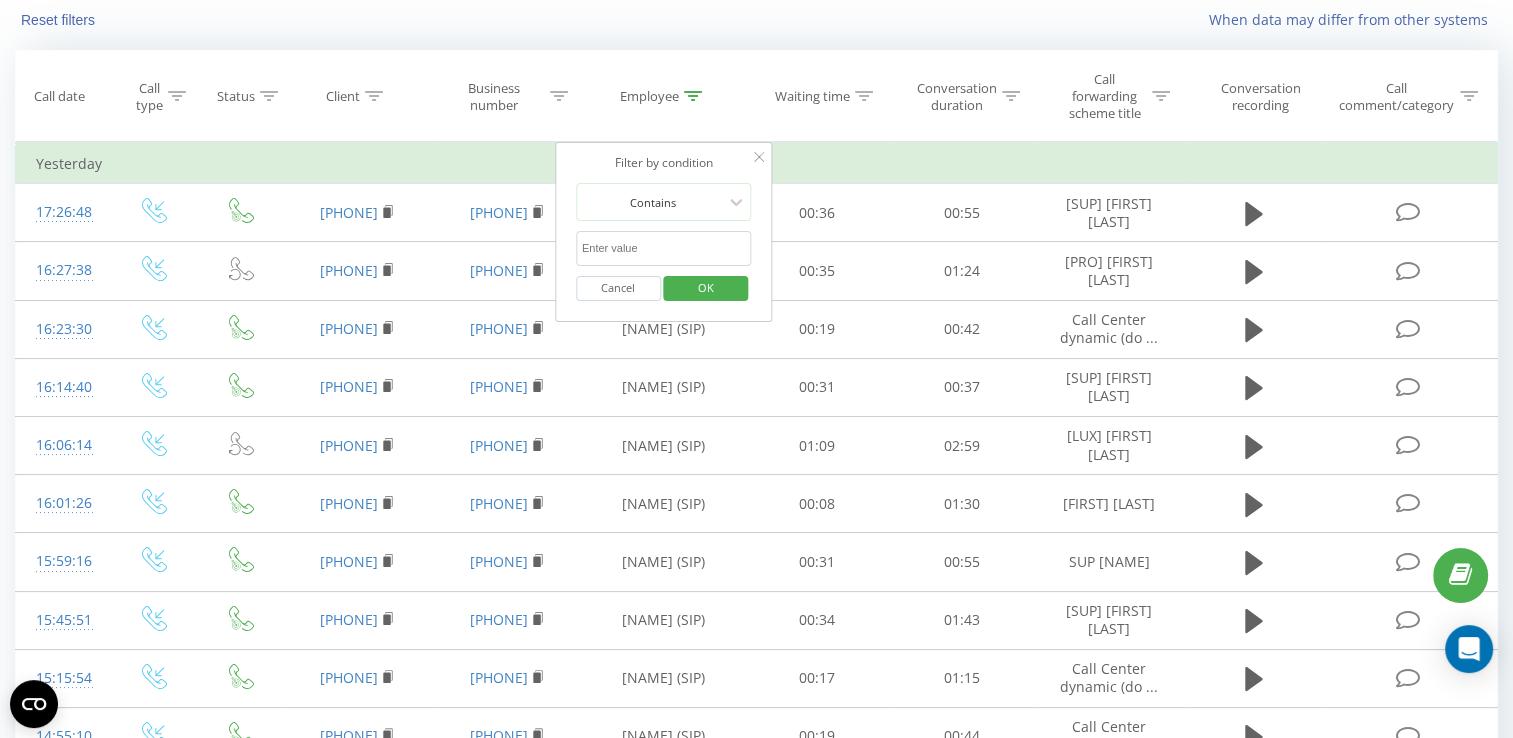 click at bounding box center [664, 248] 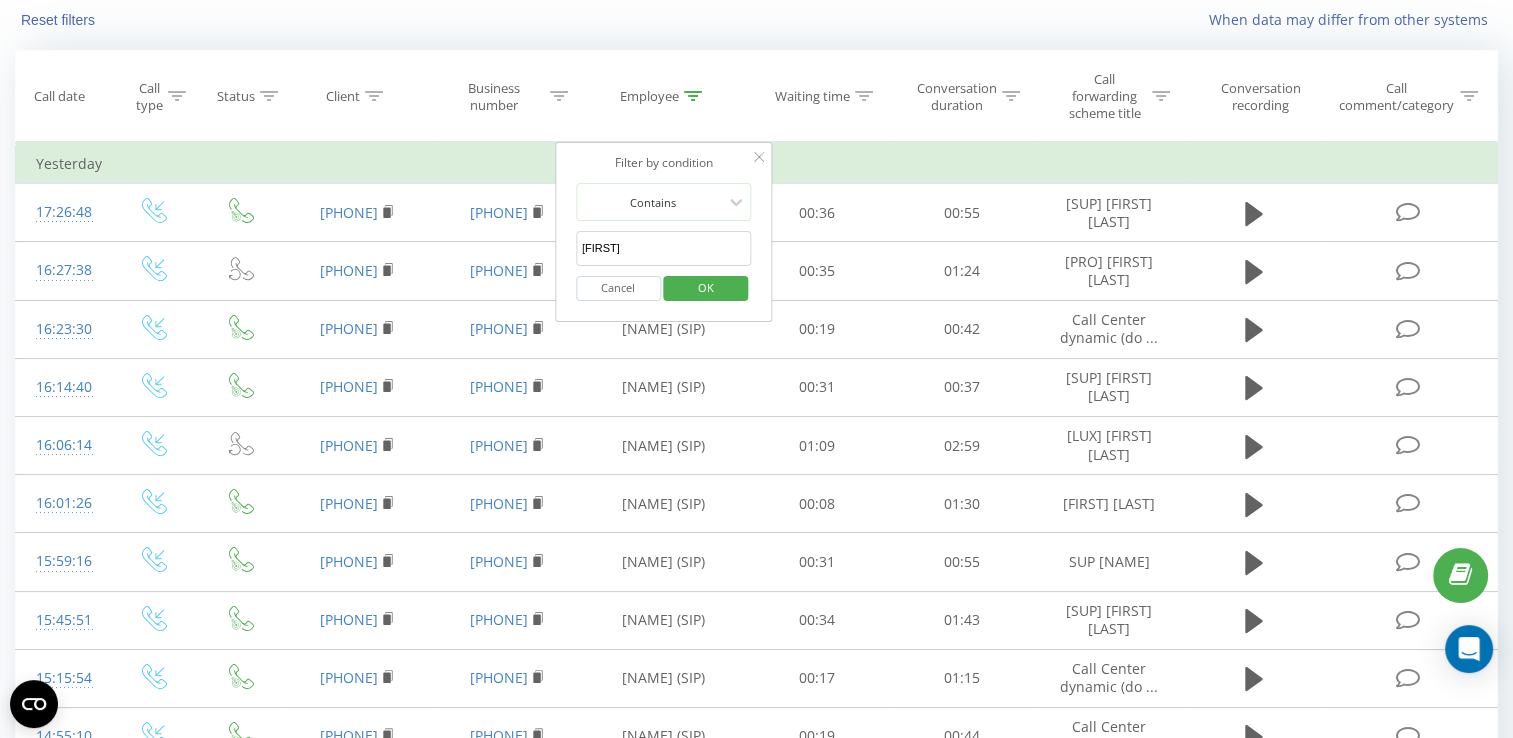 click on "OK" at bounding box center (706, 287) 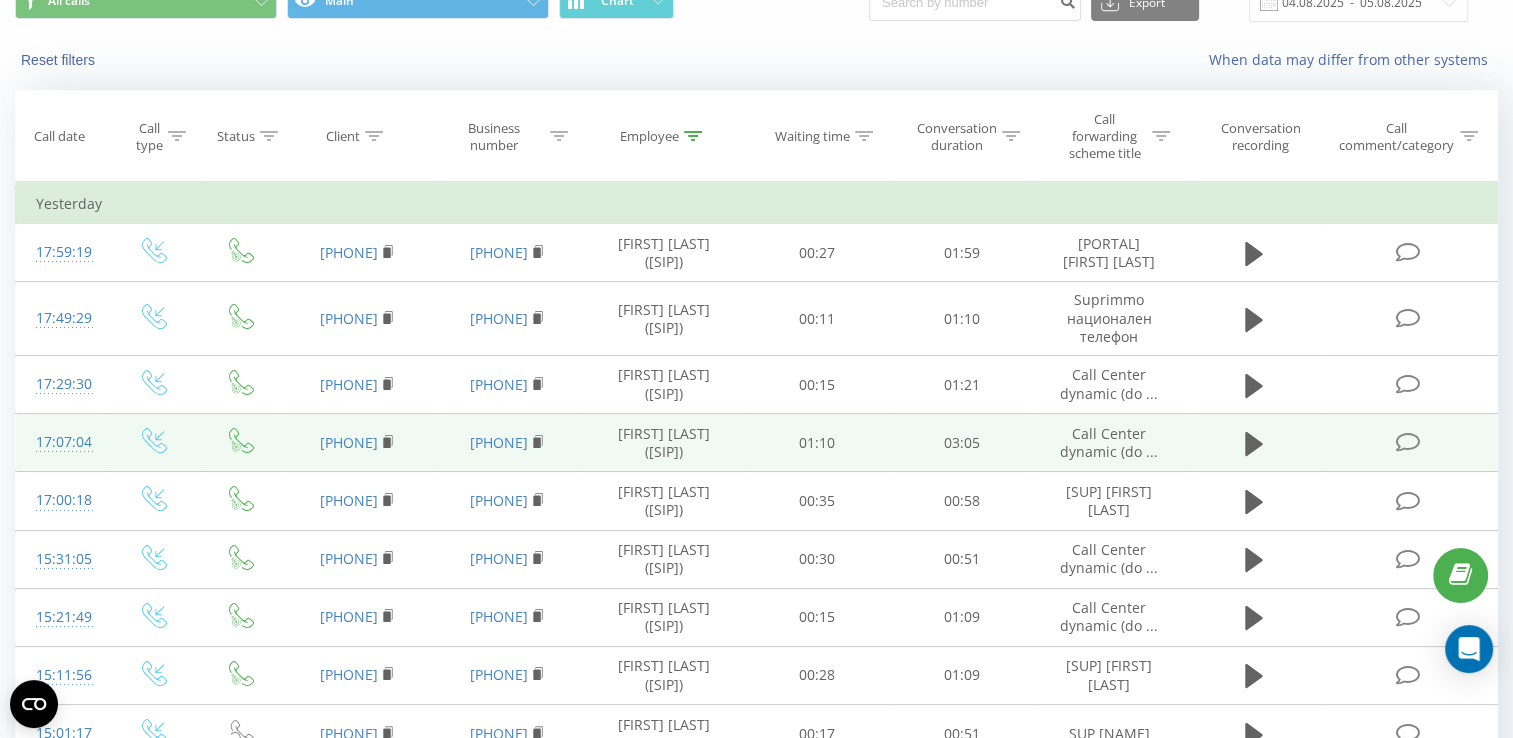 scroll, scrollTop: 0, scrollLeft: 0, axis: both 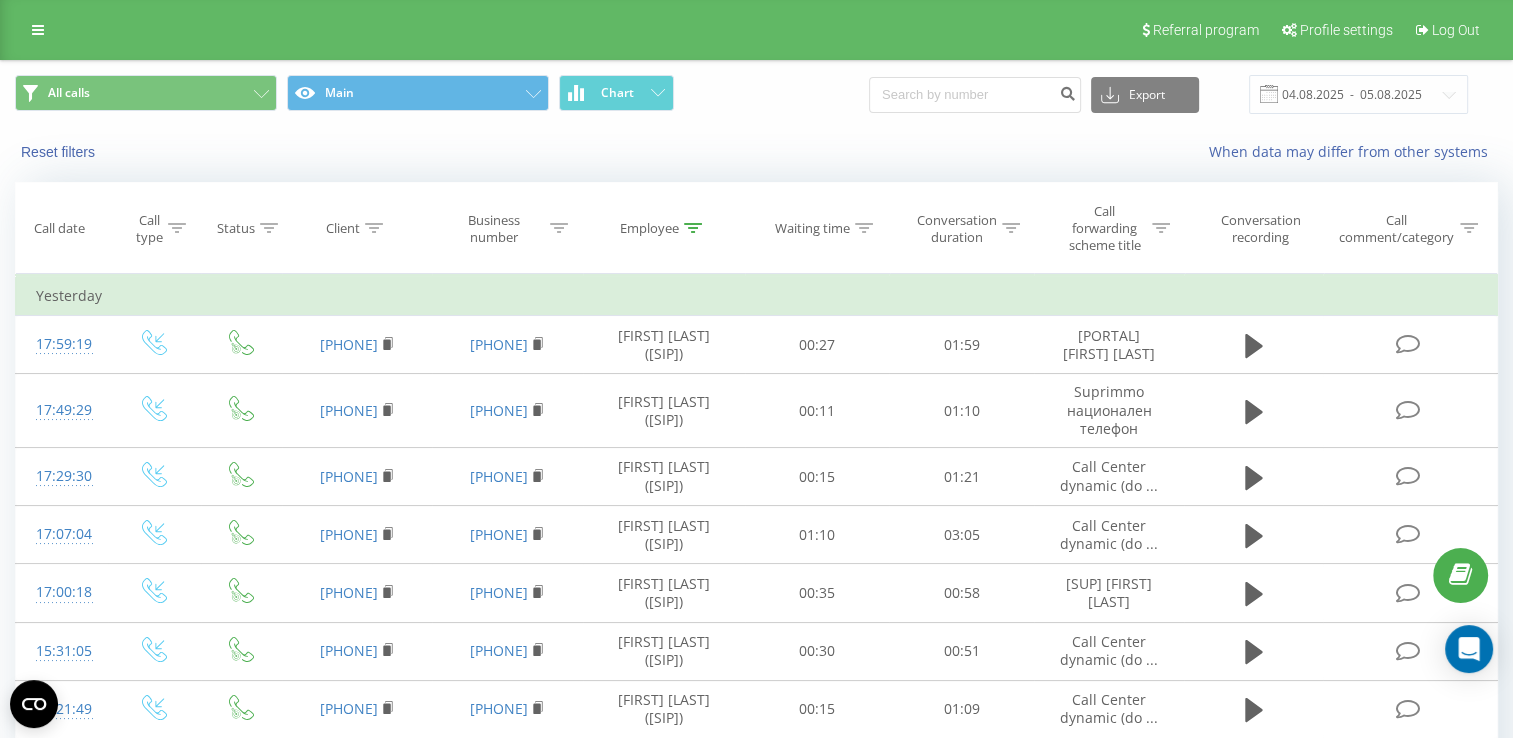 click on "Employee" at bounding box center (649, 228) 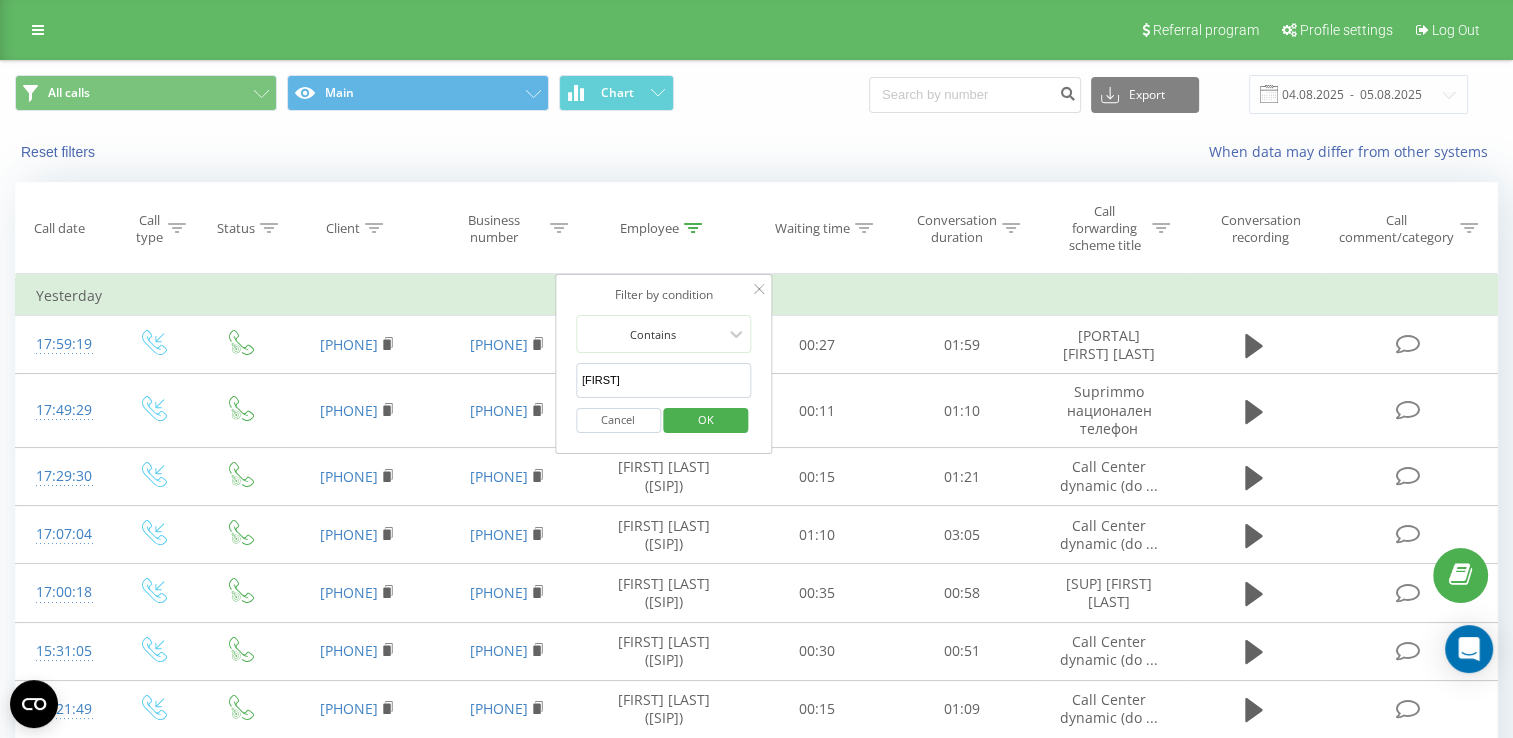 drag, startPoint x: 620, startPoint y: 373, endPoint x: 564, endPoint y: 374, distance: 56.008926 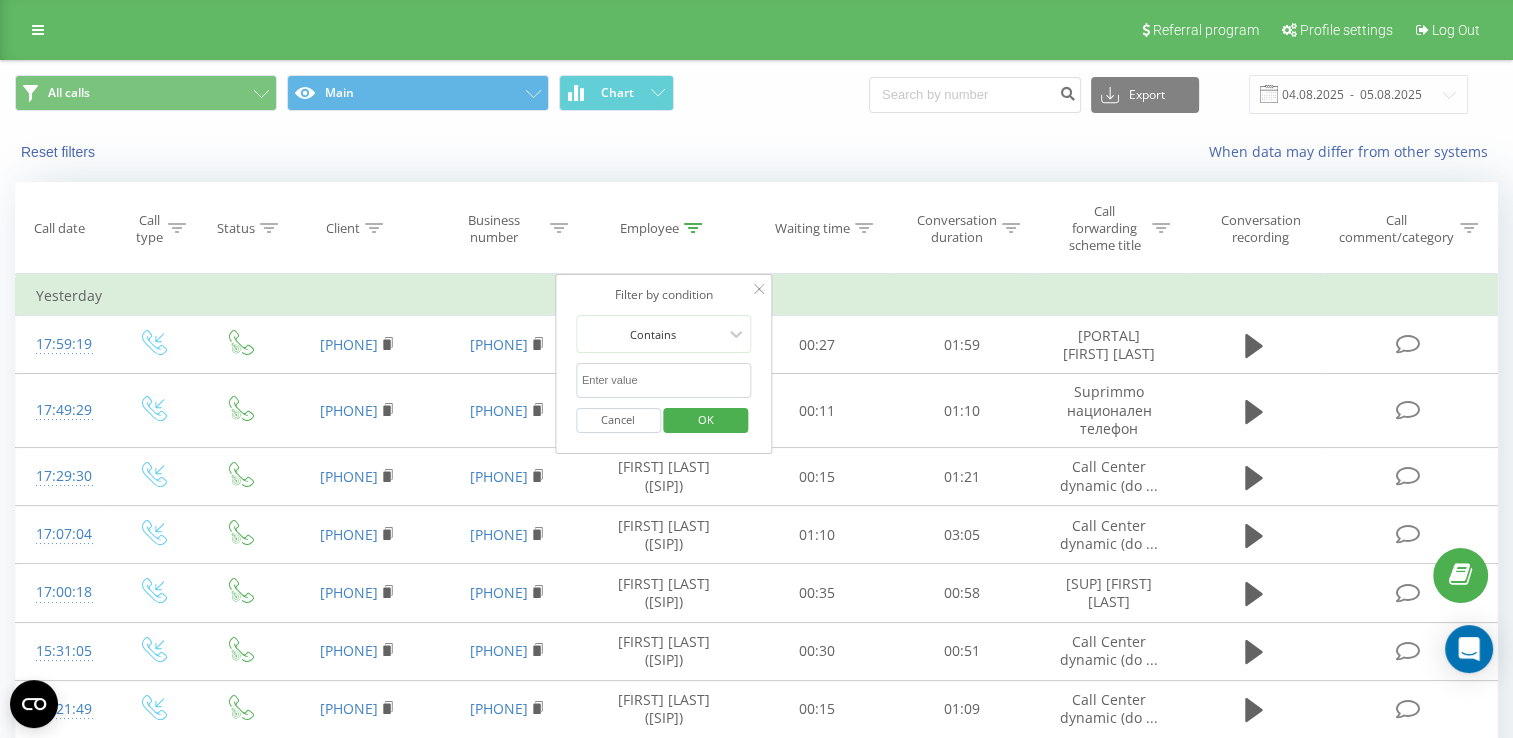 click at bounding box center [664, 380] 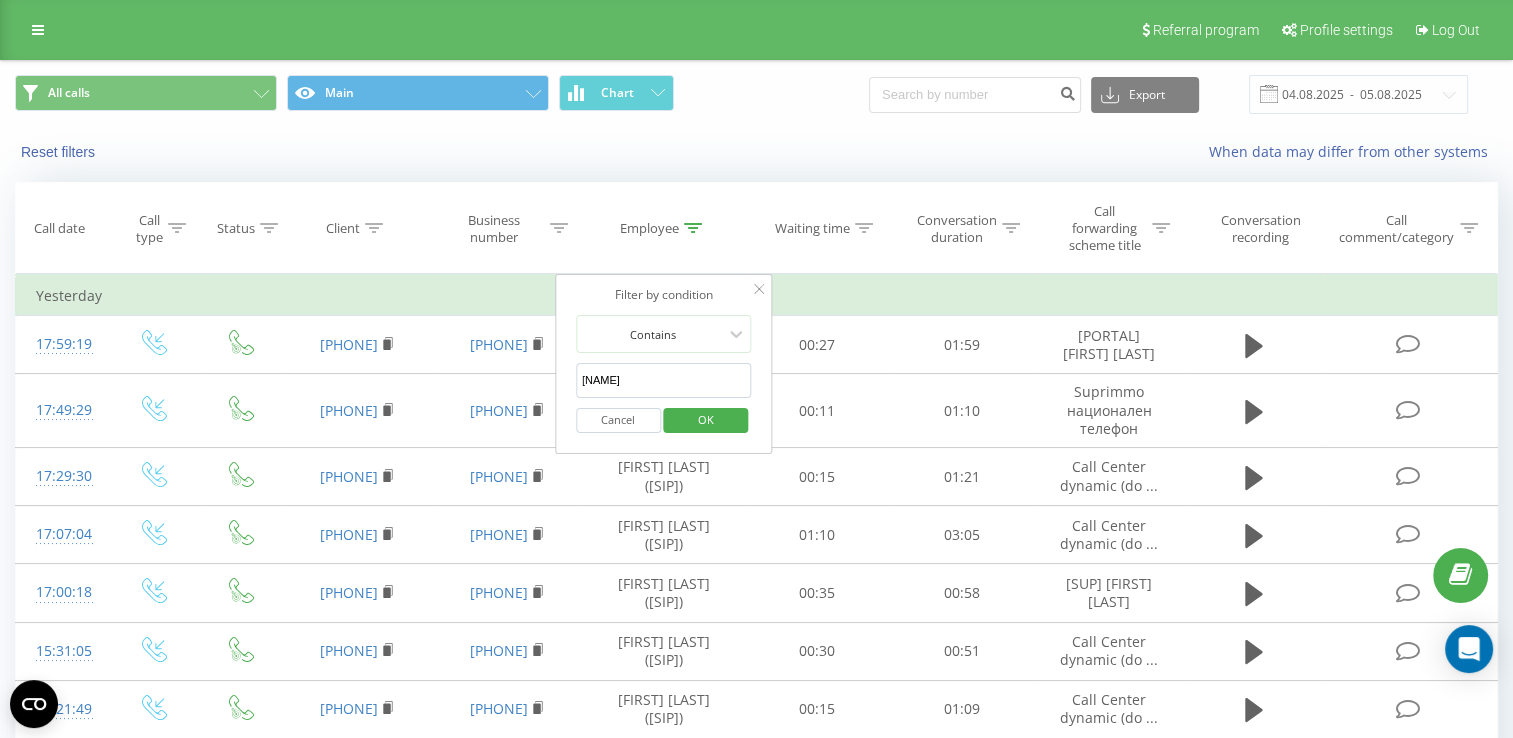 click on "OK" at bounding box center (706, 419) 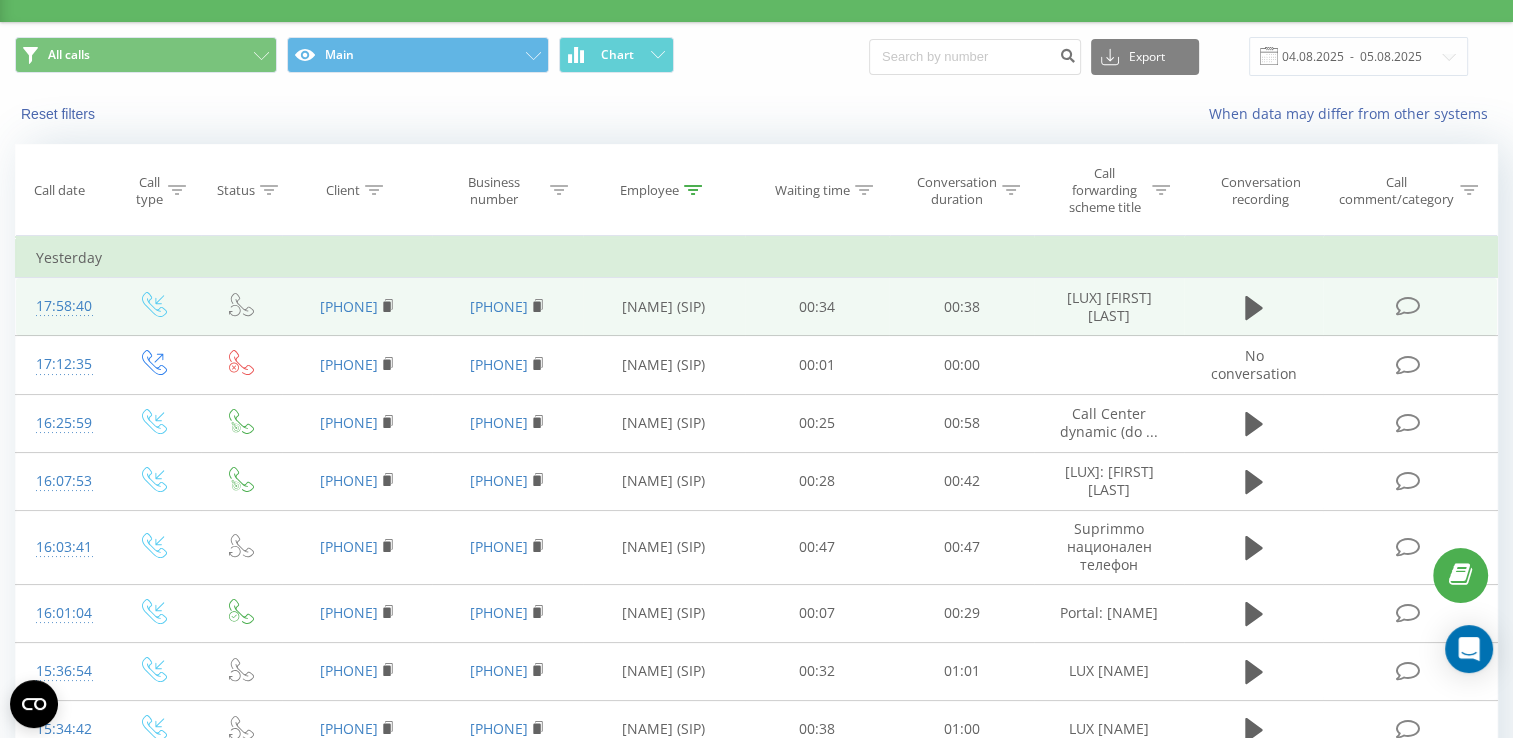 scroll, scrollTop: 0, scrollLeft: 0, axis: both 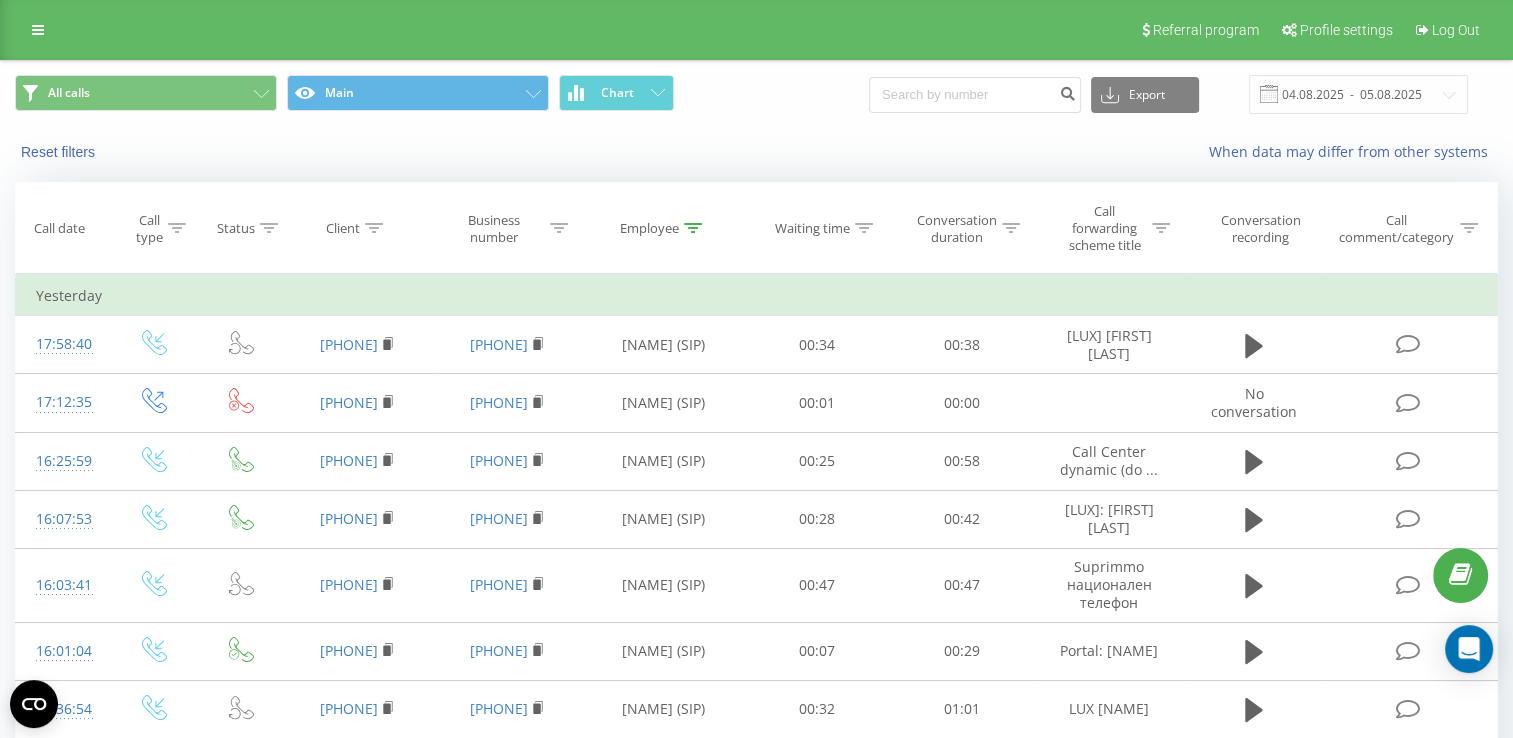 click on "Employee" at bounding box center [649, 228] 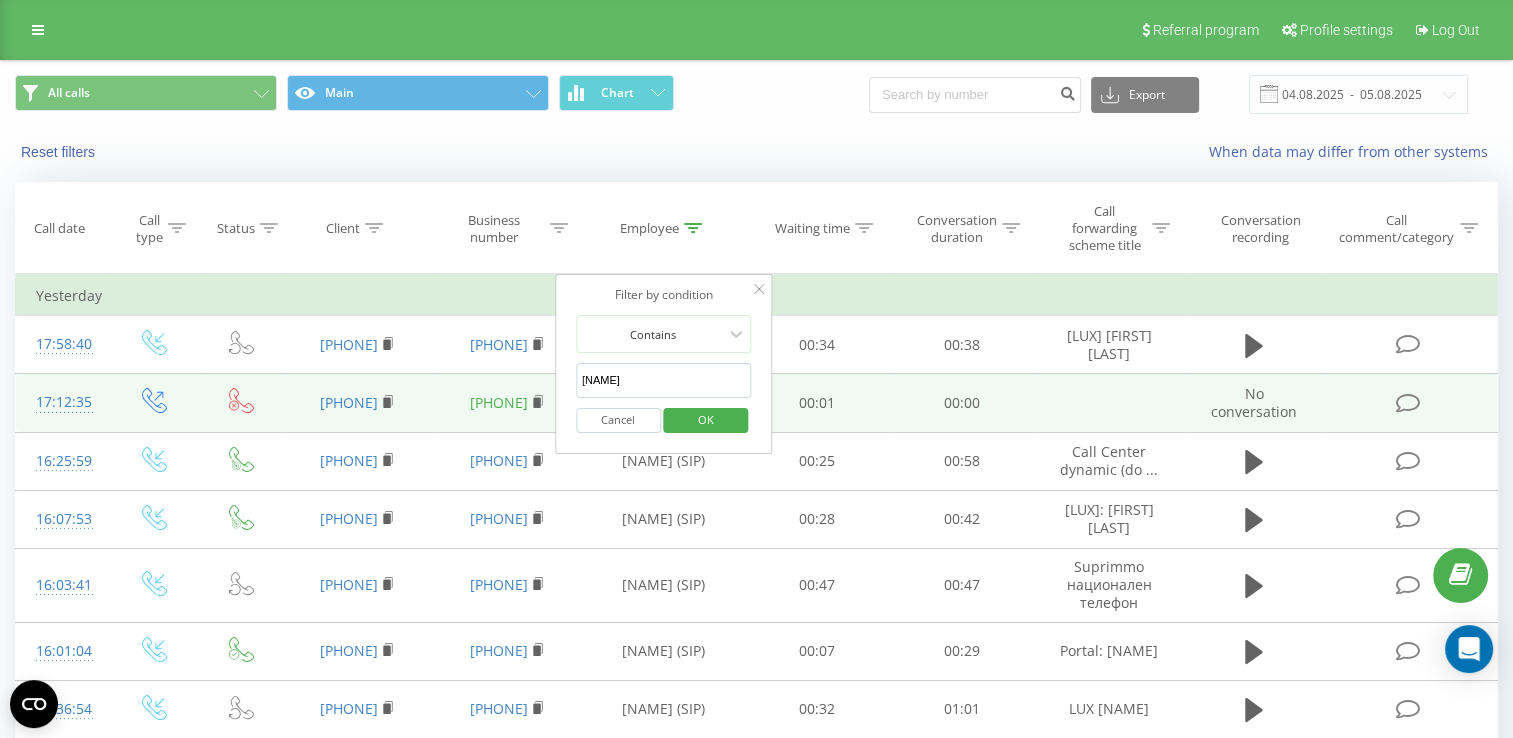 drag, startPoint x: 623, startPoint y: 376, endPoint x: 553, endPoint y: 385, distance: 70.5762 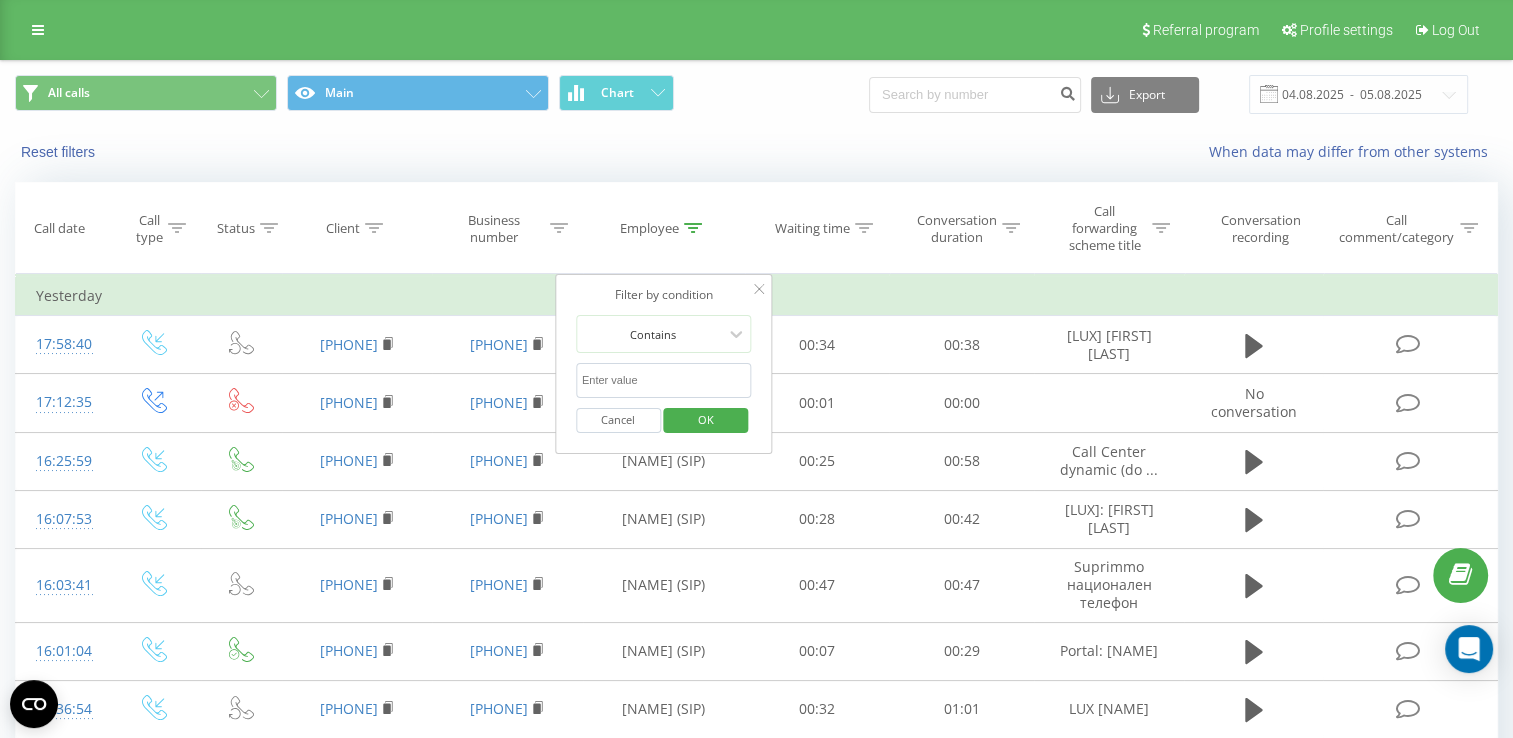 click at bounding box center (664, 380) 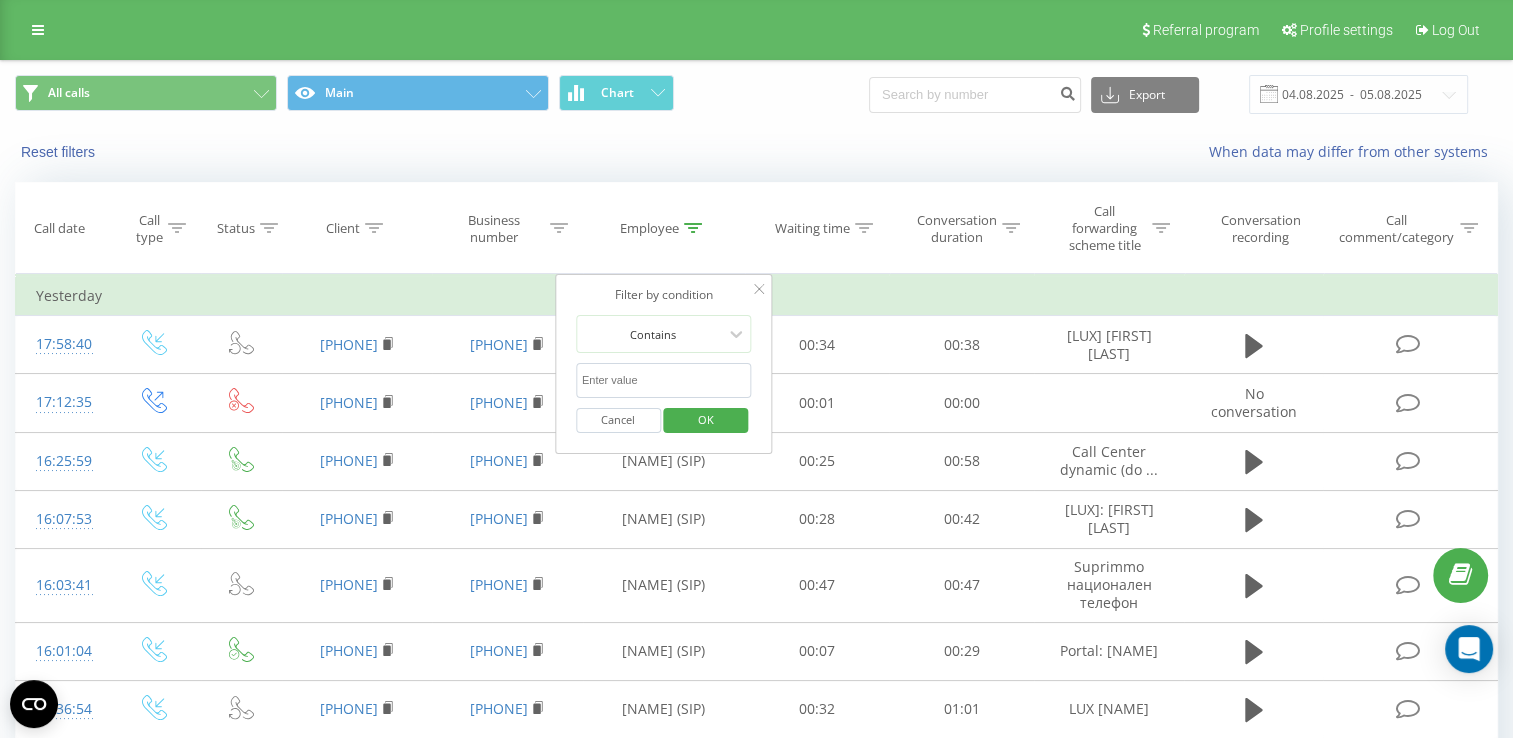 type on "[FIRST]" 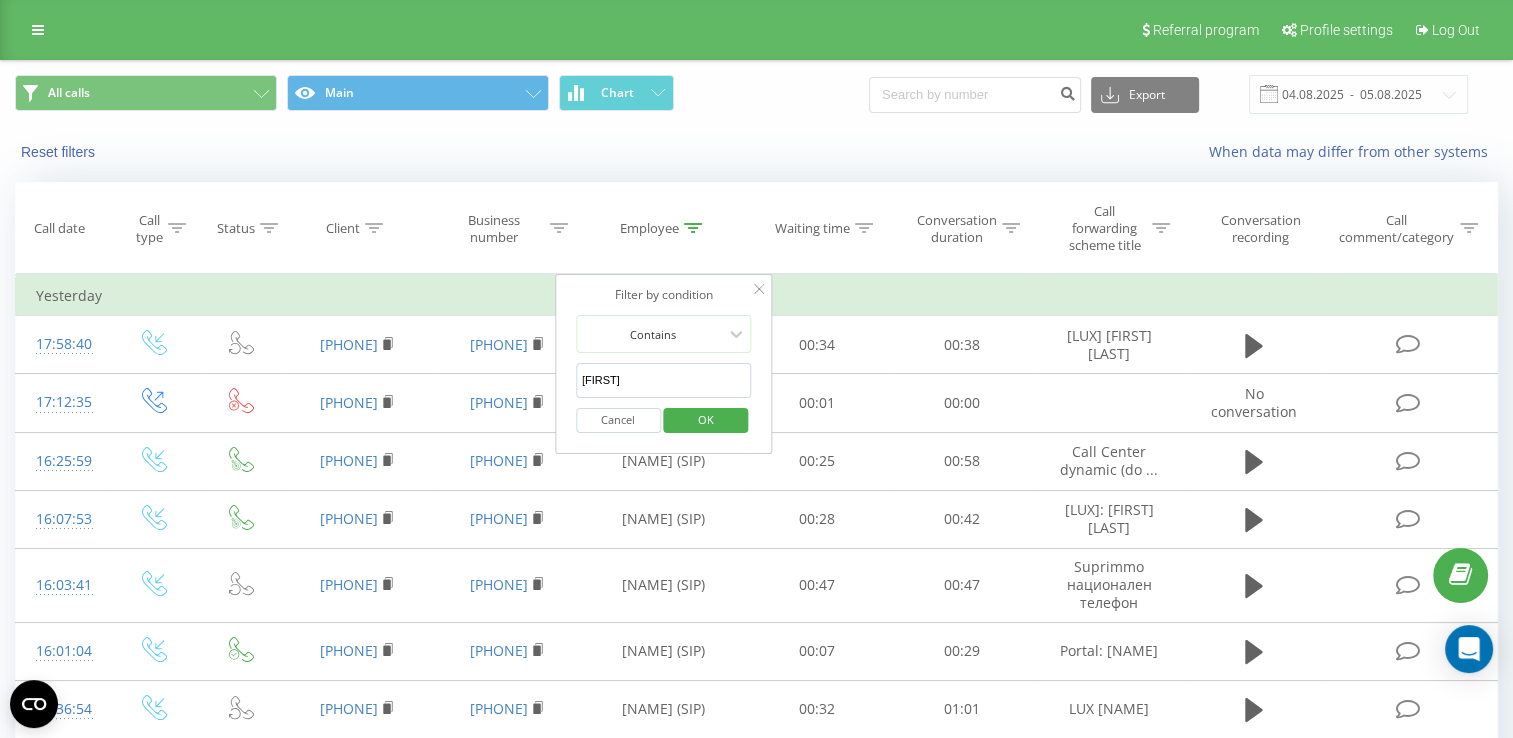 click on "OK" at bounding box center (706, 420) 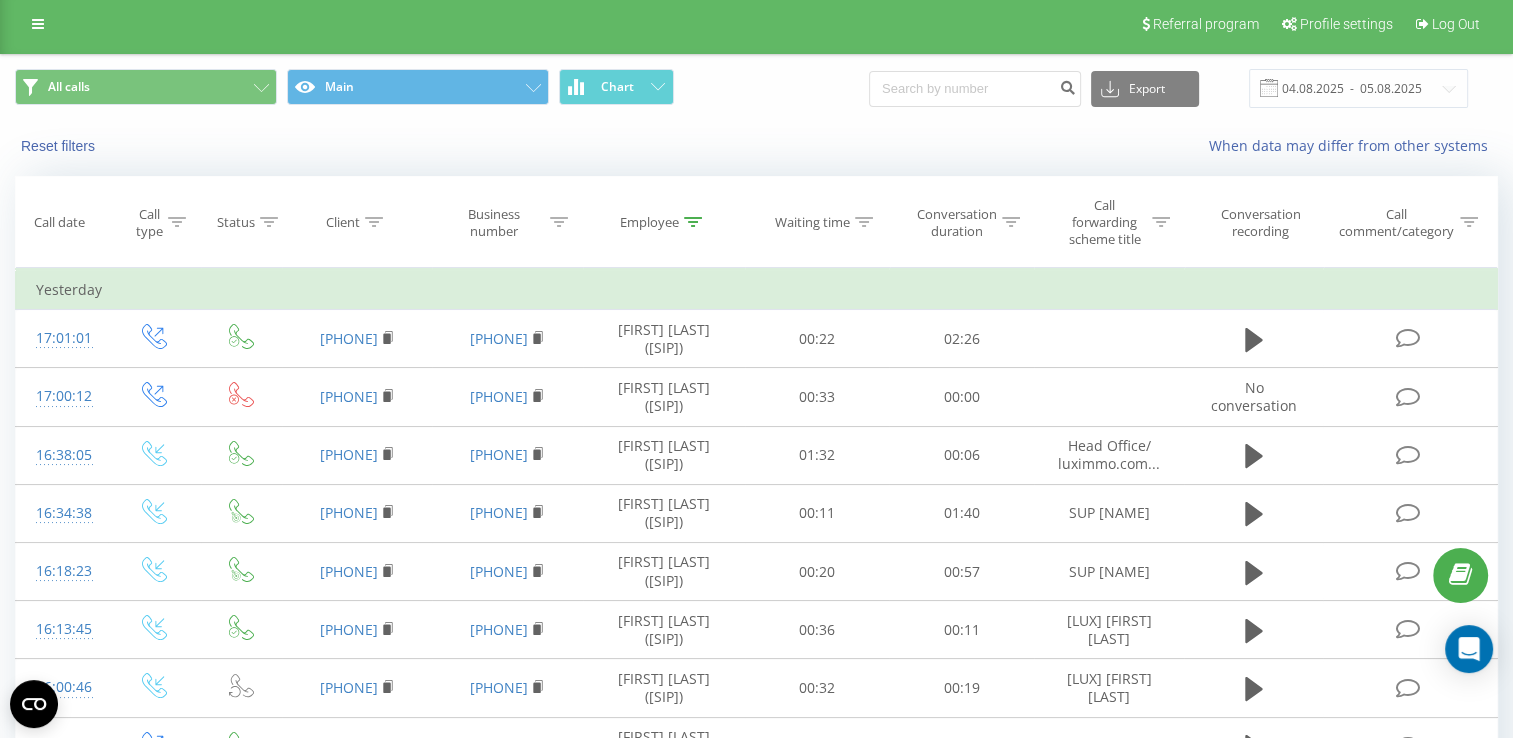 scroll, scrollTop: 0, scrollLeft: 0, axis: both 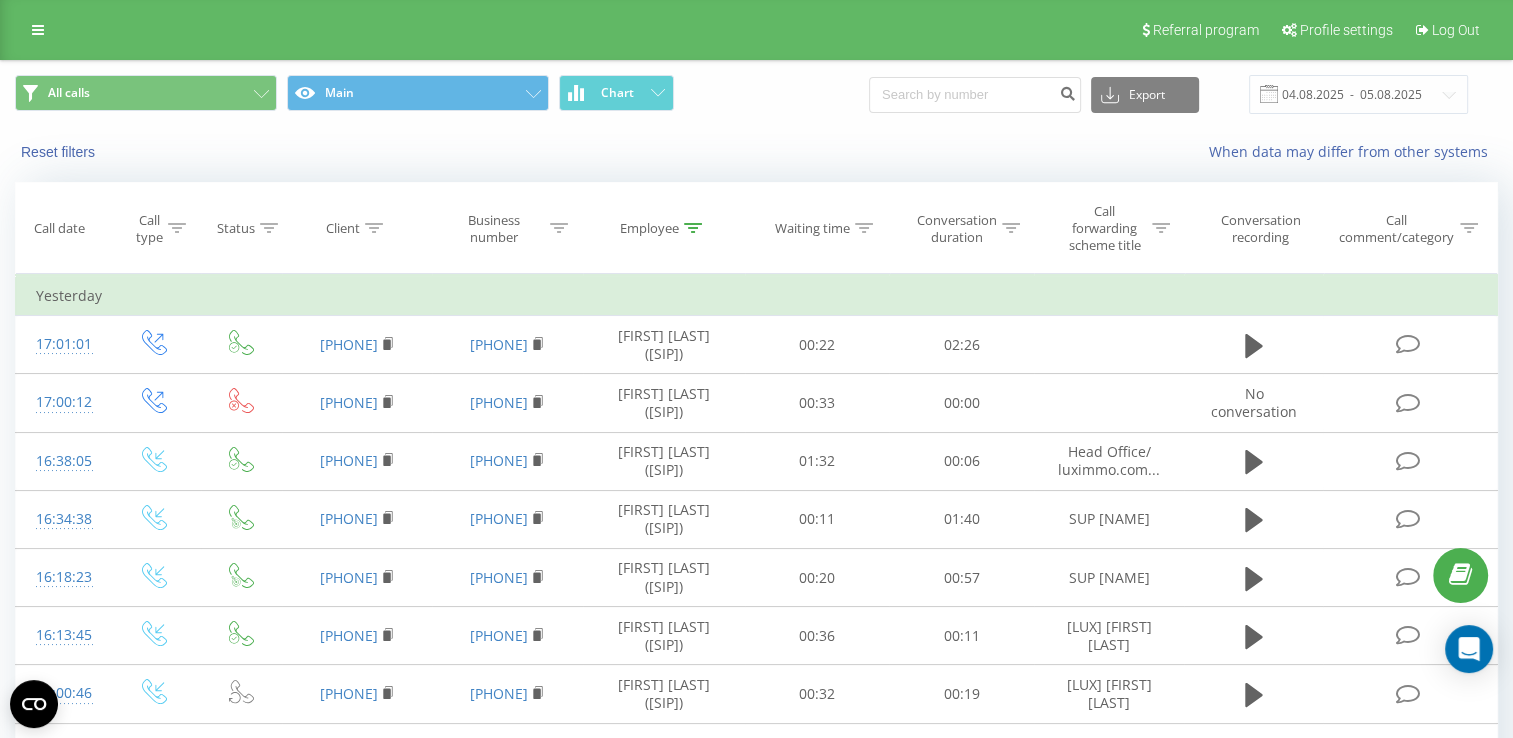 click on "Employee" at bounding box center (649, 228) 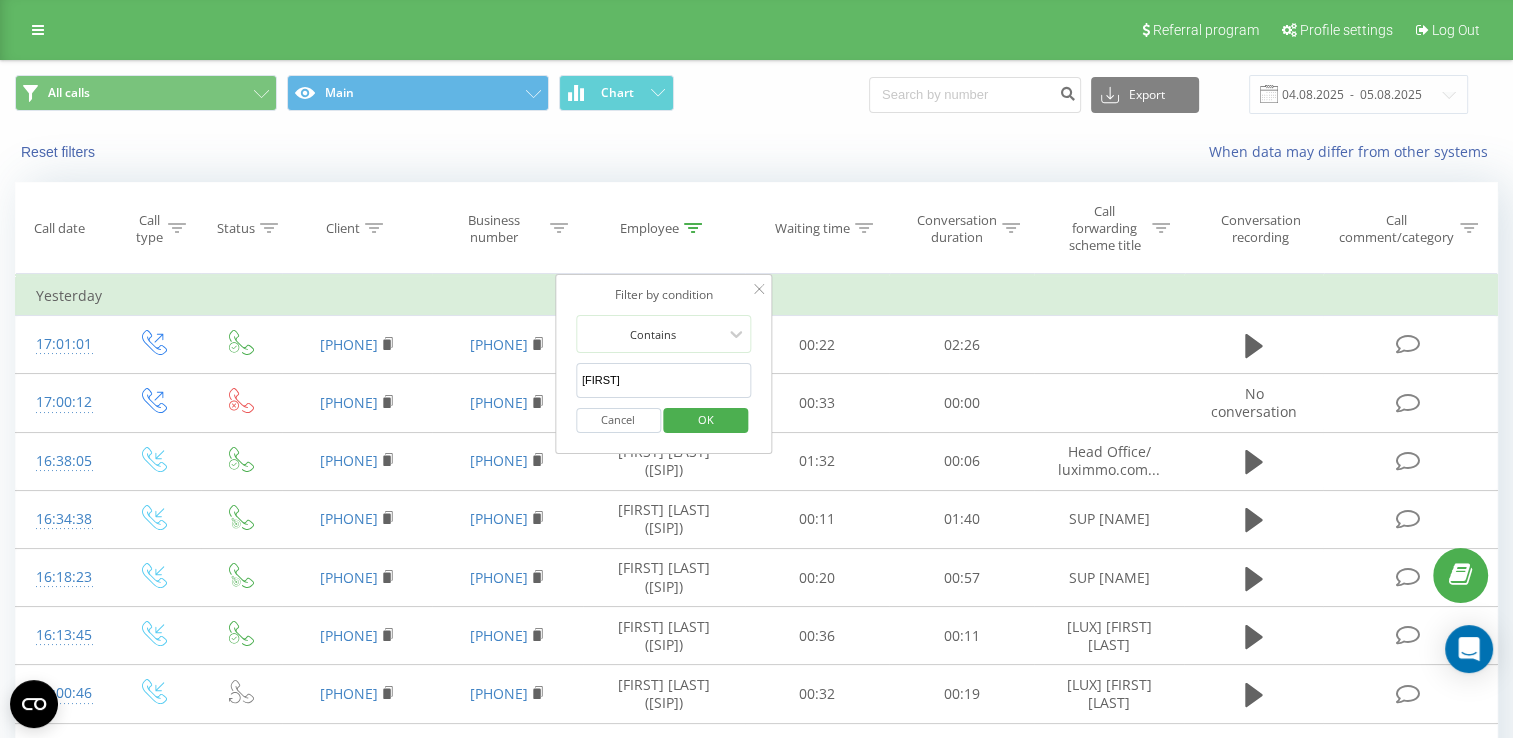 drag, startPoint x: 613, startPoint y: 382, endPoint x: 576, endPoint y: 380, distance: 37.054016 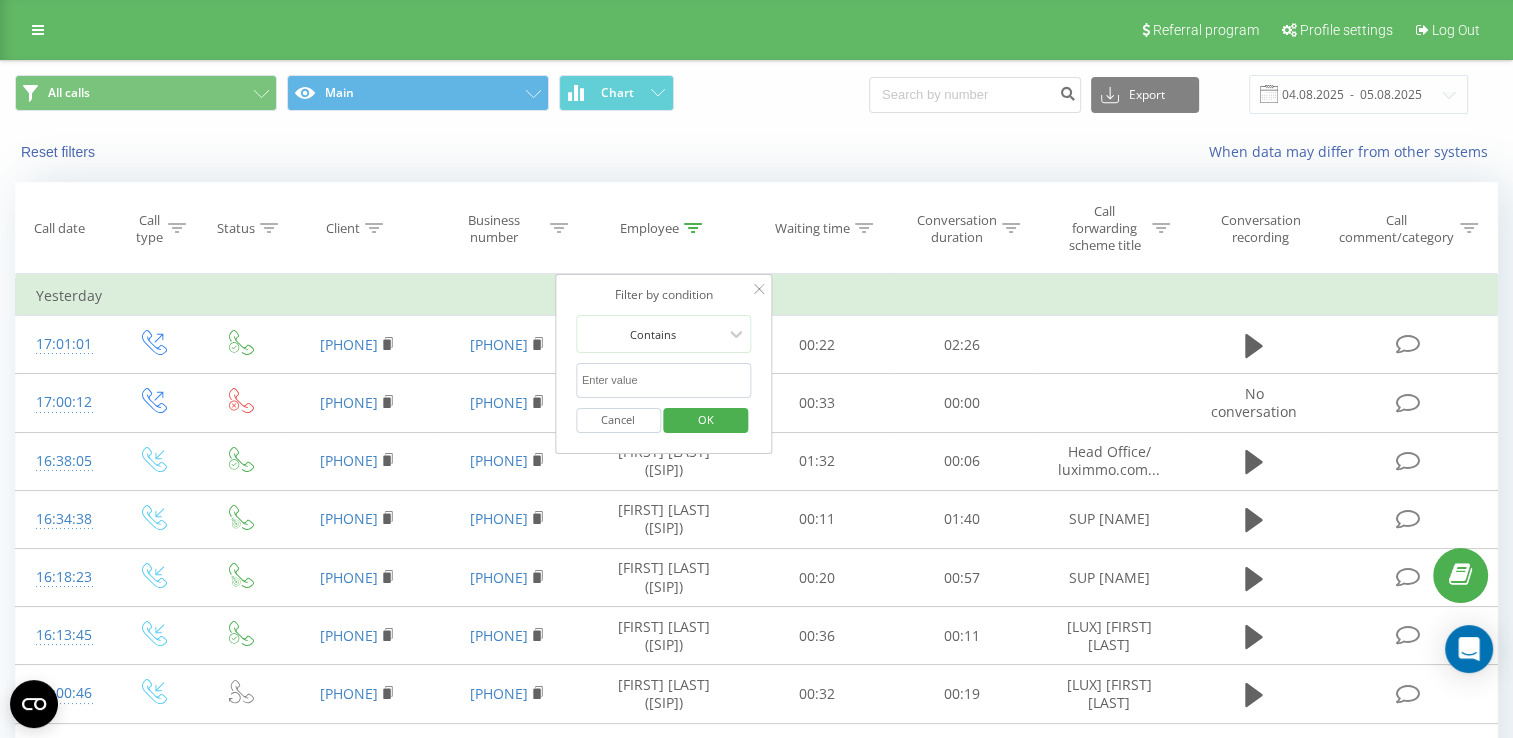 type 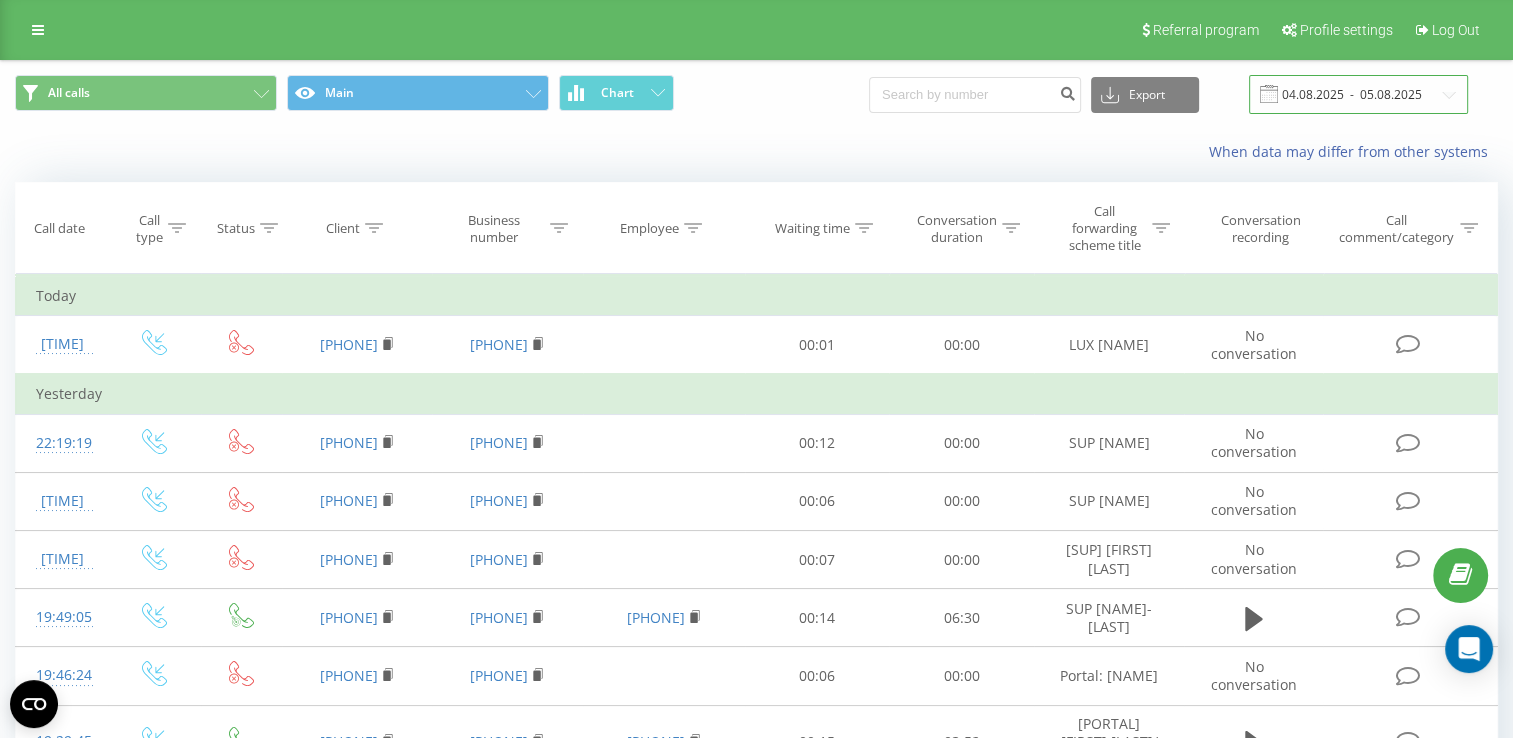 drag, startPoint x: 1343, startPoint y: 95, endPoint x: 1346, endPoint y: 112, distance: 17.262676 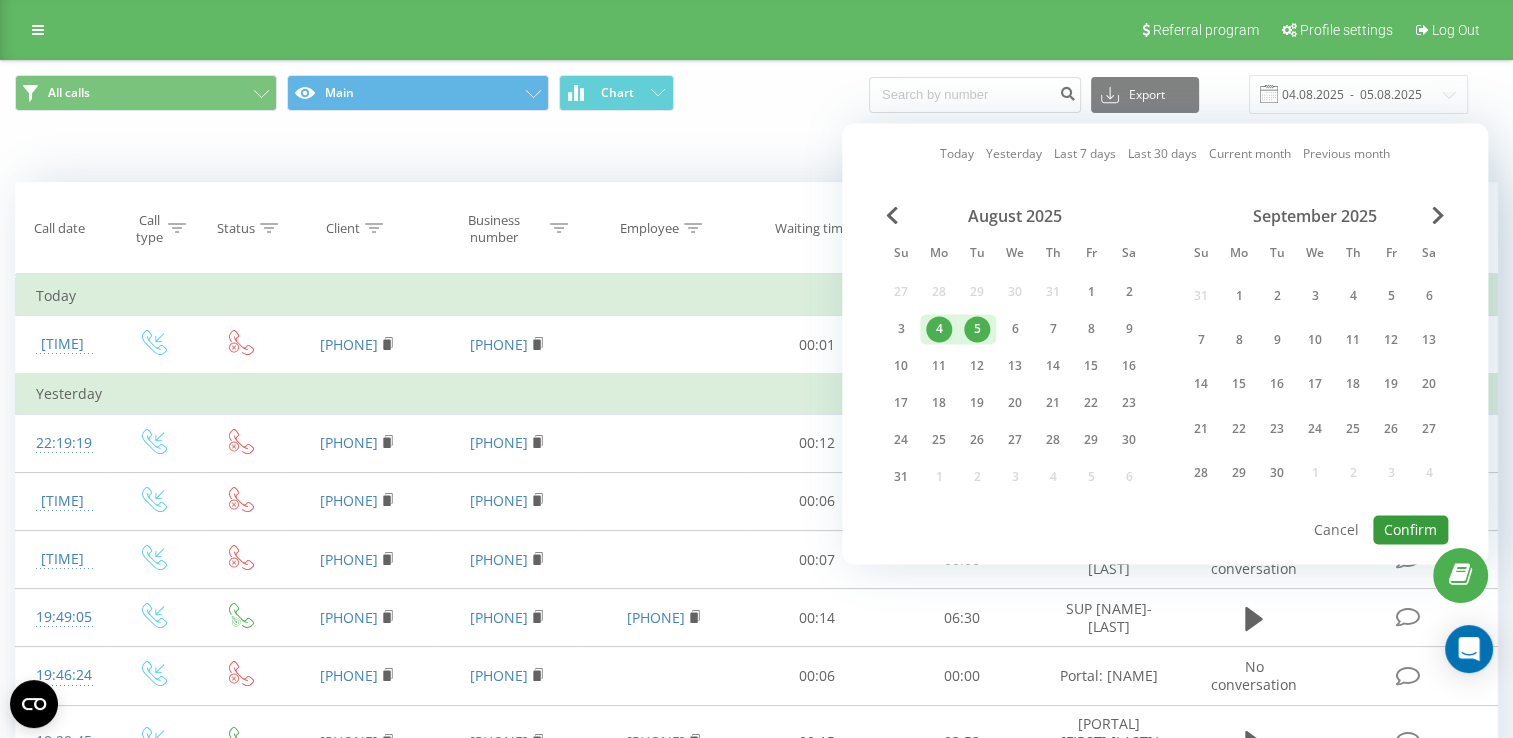 click on "Confirm" at bounding box center [1410, 529] 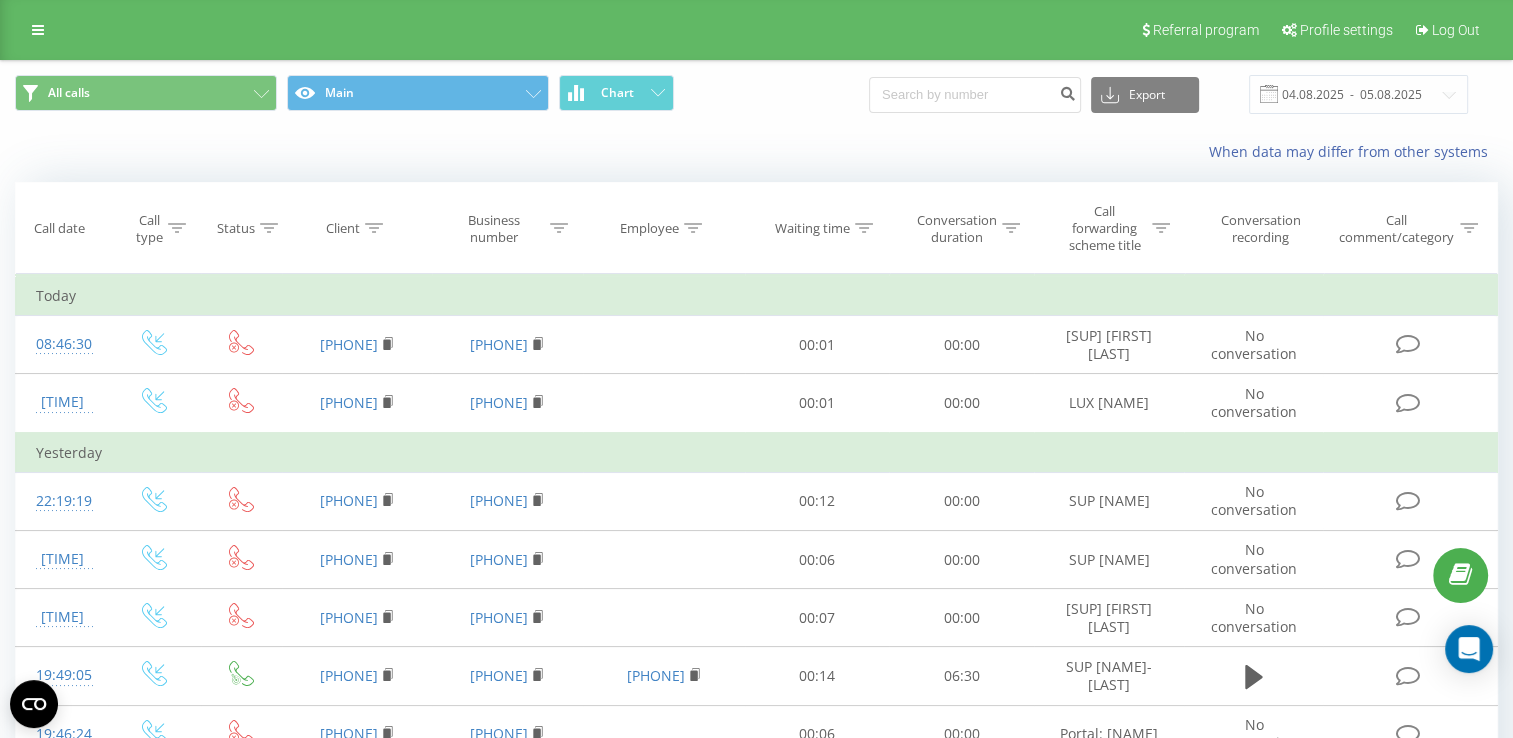 click 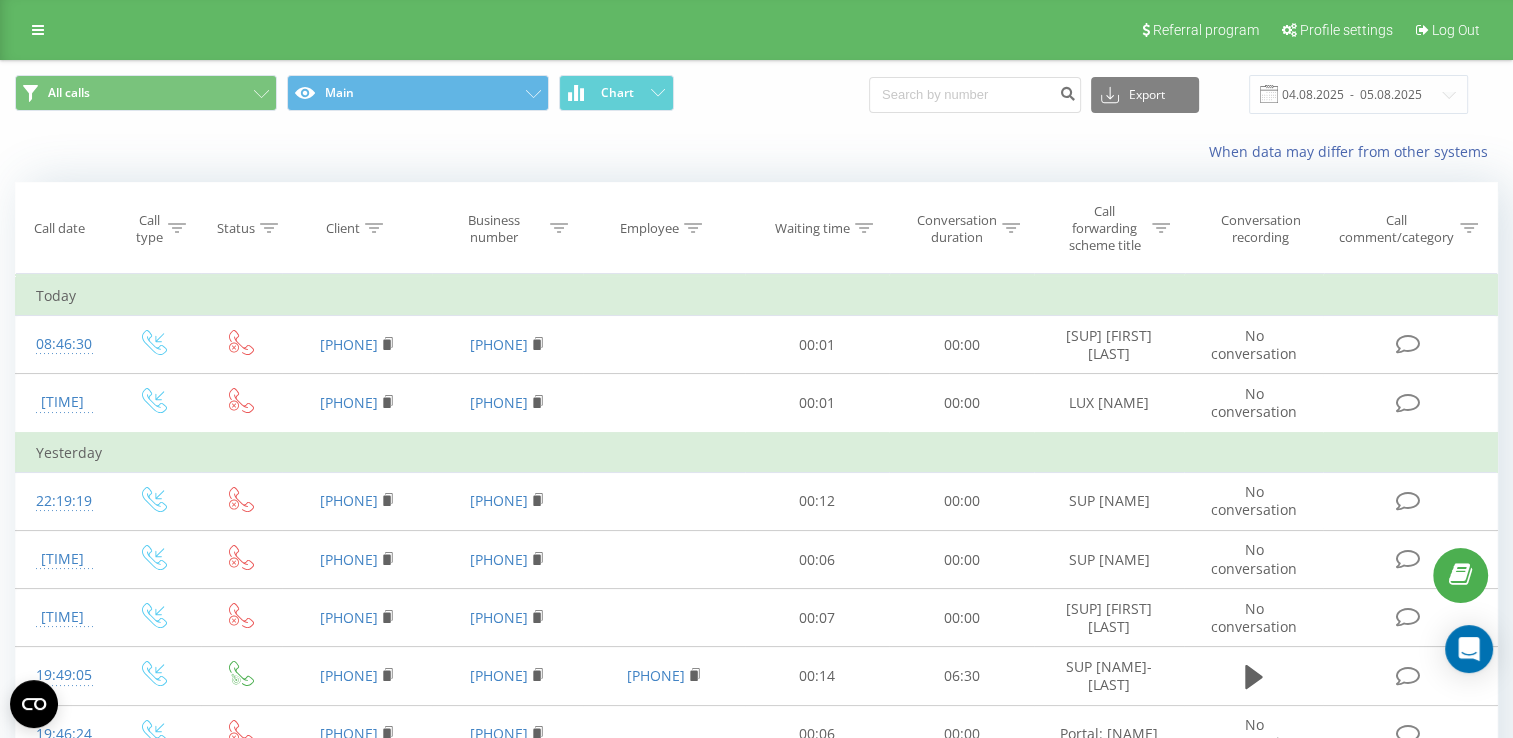 click at bounding box center [0, 0] 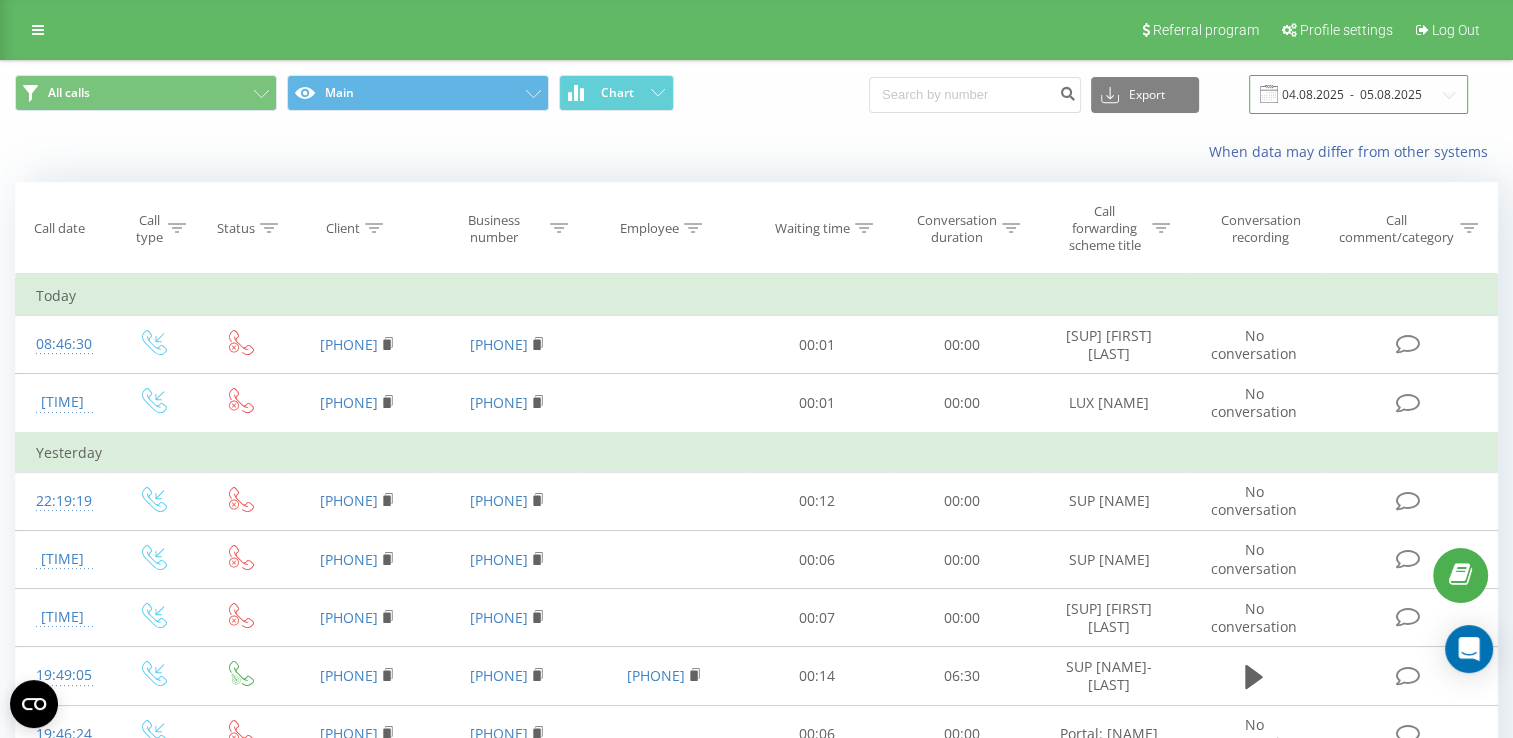click on "04.08.2025  -  05.08.2025" at bounding box center (1358, 94) 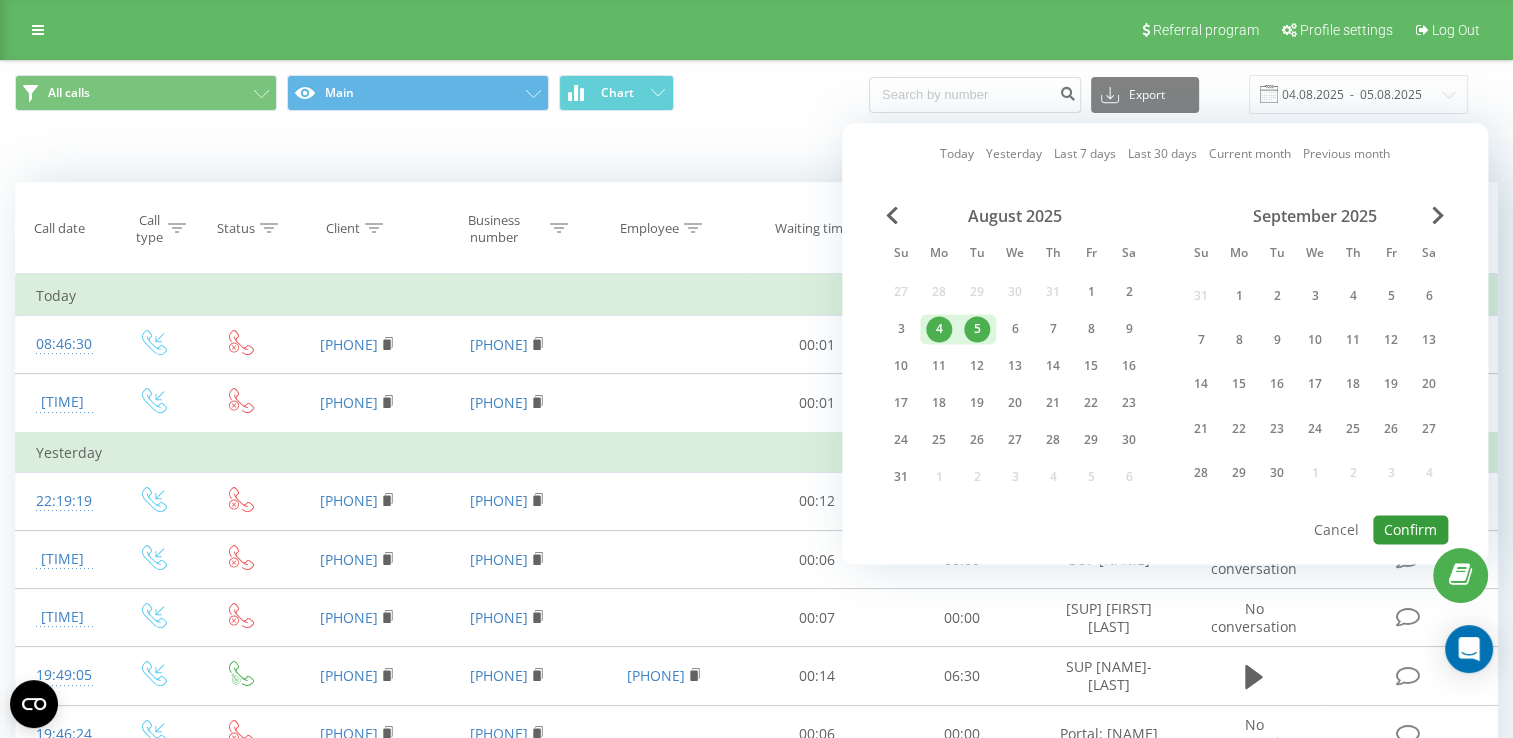 click on "Confirm" at bounding box center [1410, 529] 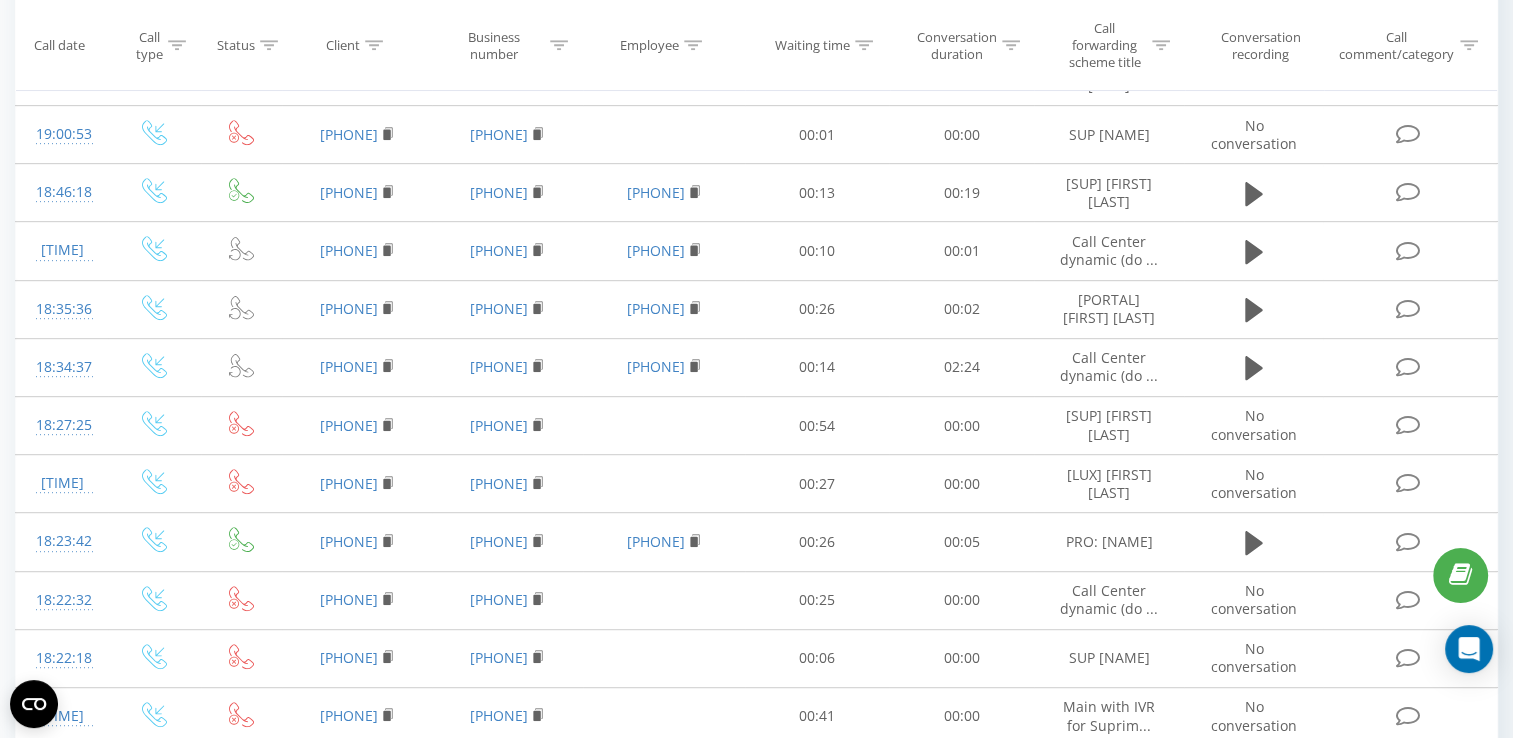 scroll, scrollTop: 1000, scrollLeft: 0, axis: vertical 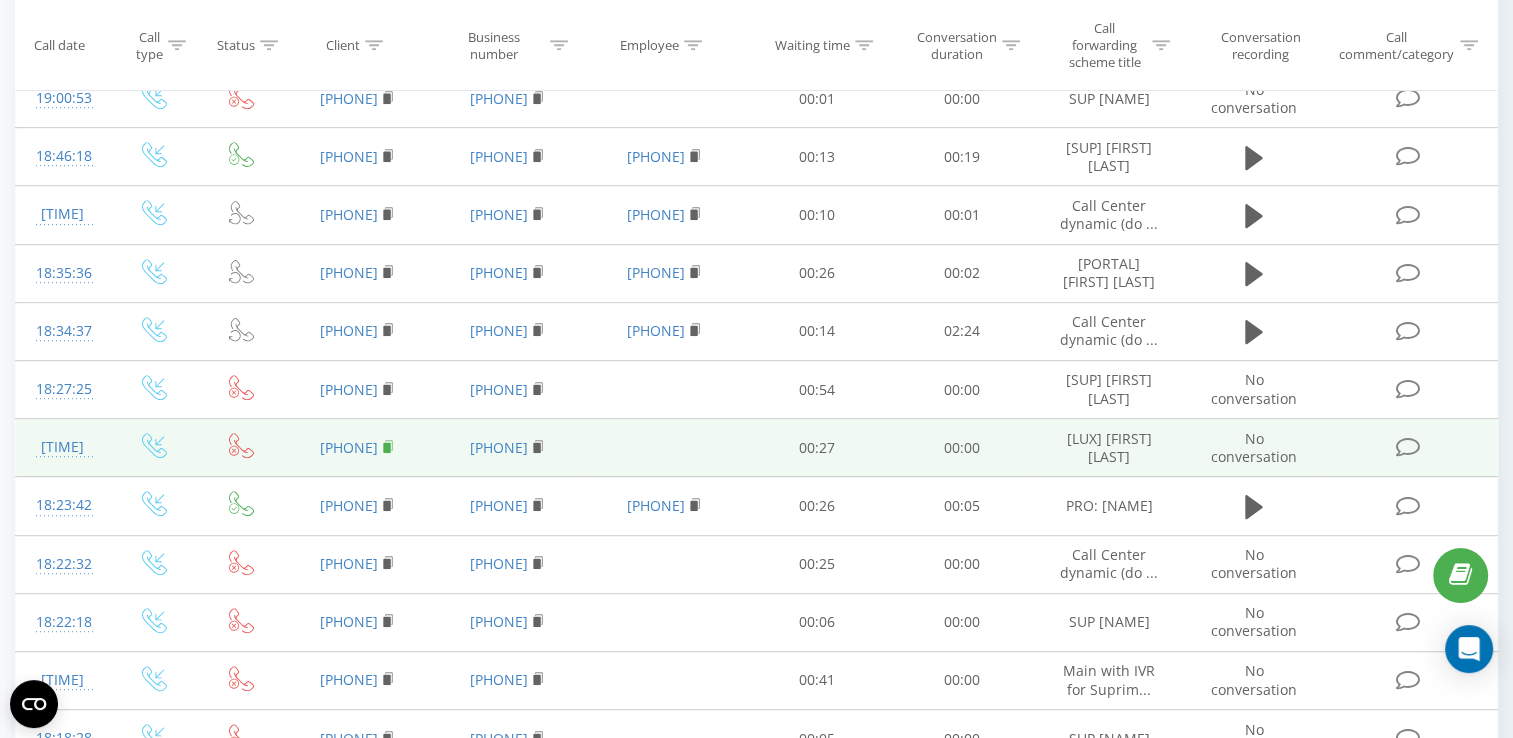 click 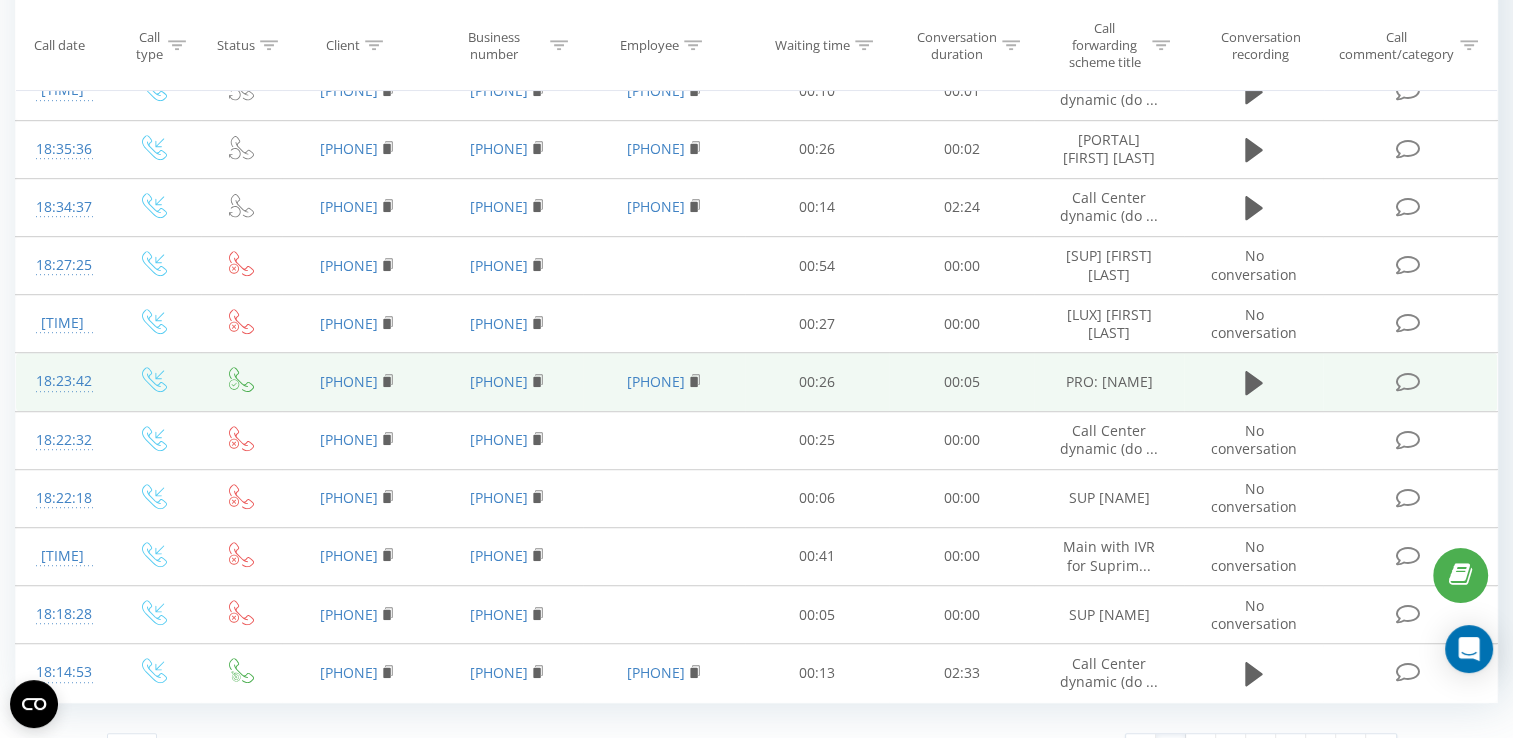 scroll, scrollTop: 1141, scrollLeft: 0, axis: vertical 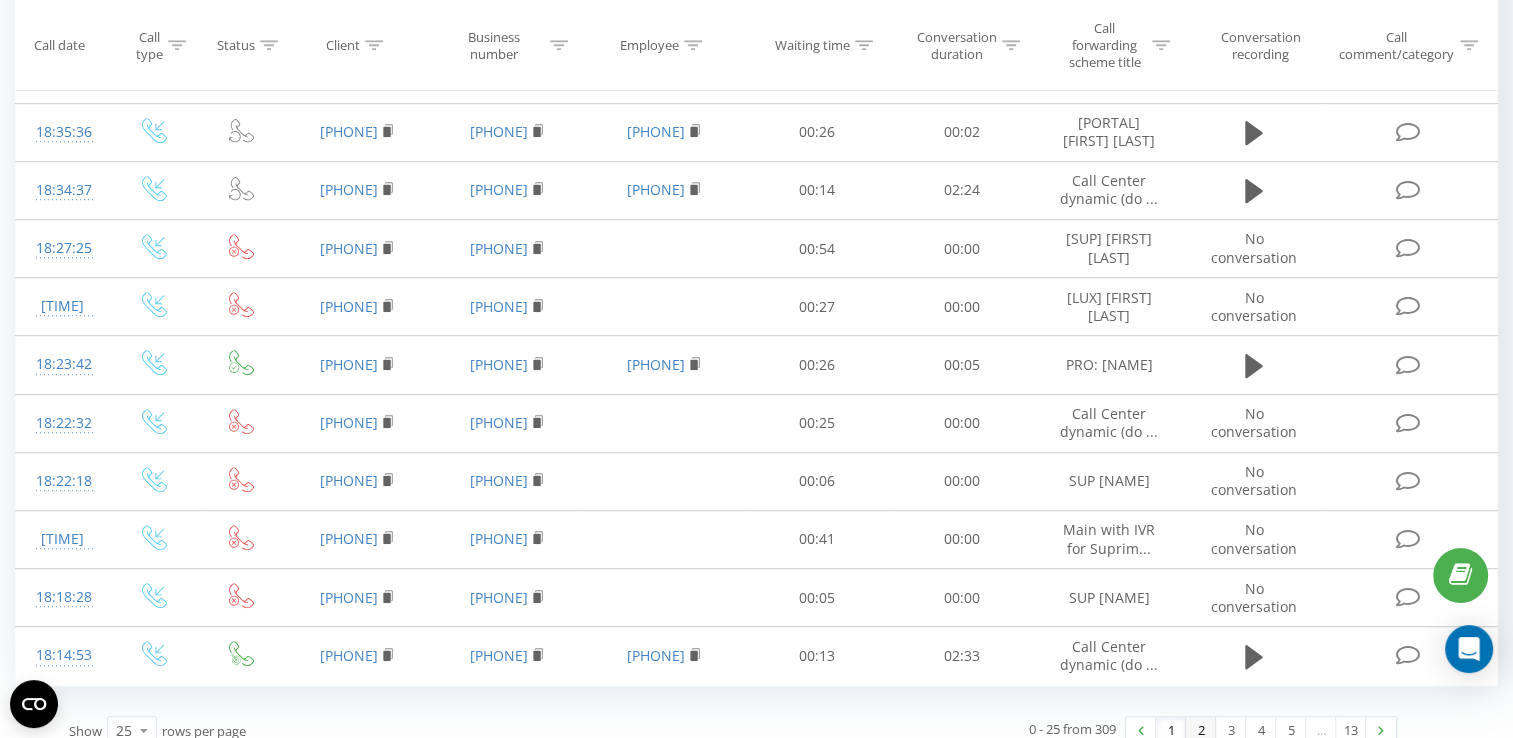 click on "2" at bounding box center [1201, 731] 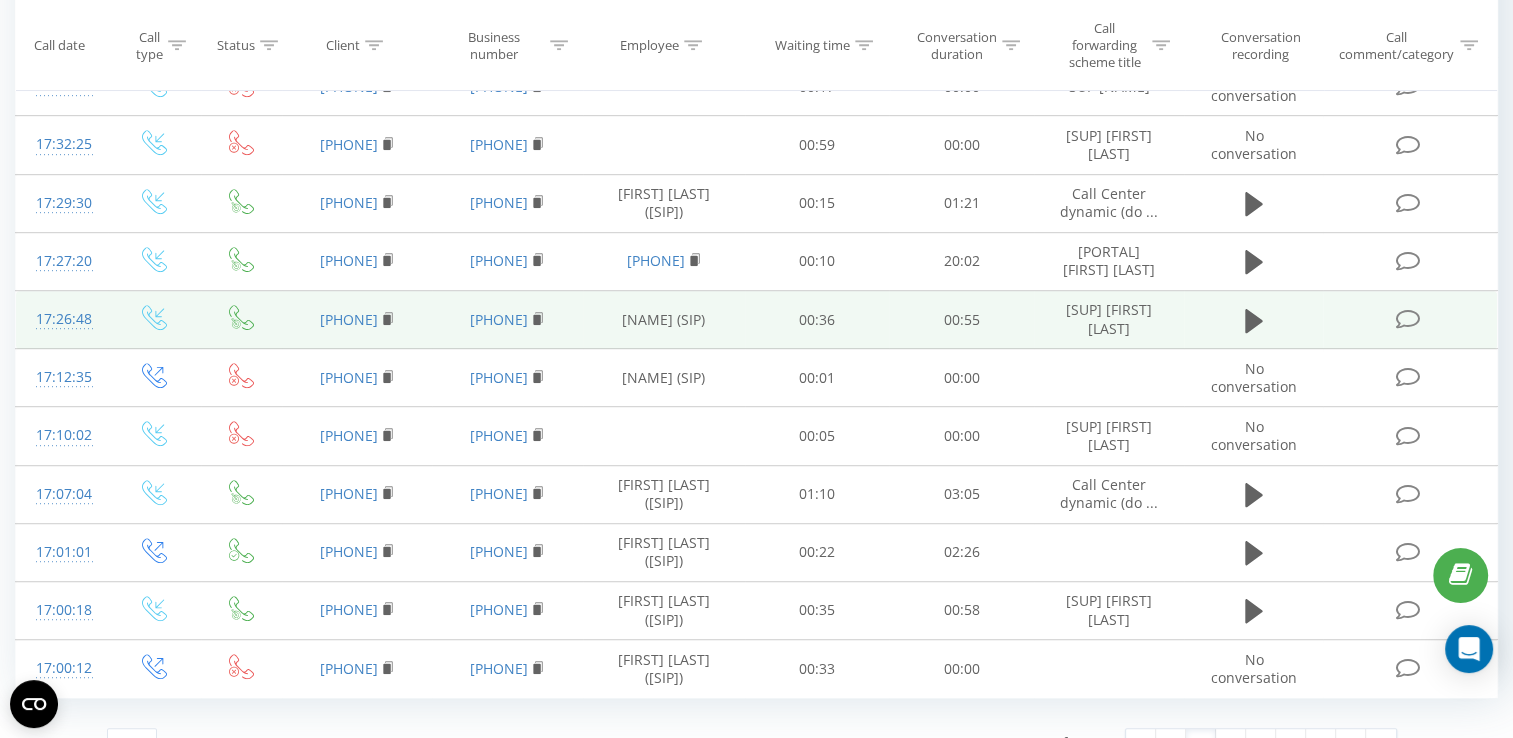 scroll, scrollTop: 1132, scrollLeft: 0, axis: vertical 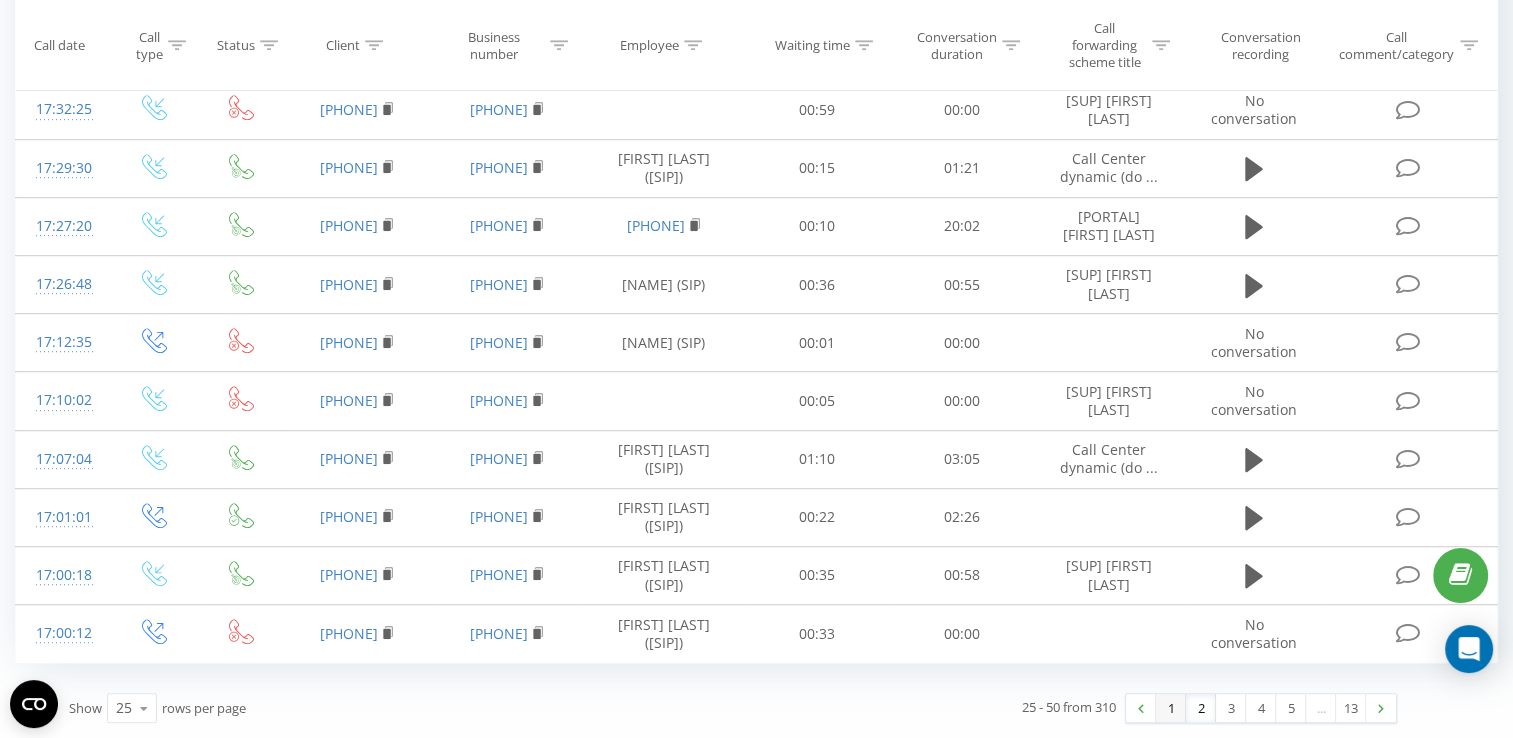 click on "1" at bounding box center [1171, 708] 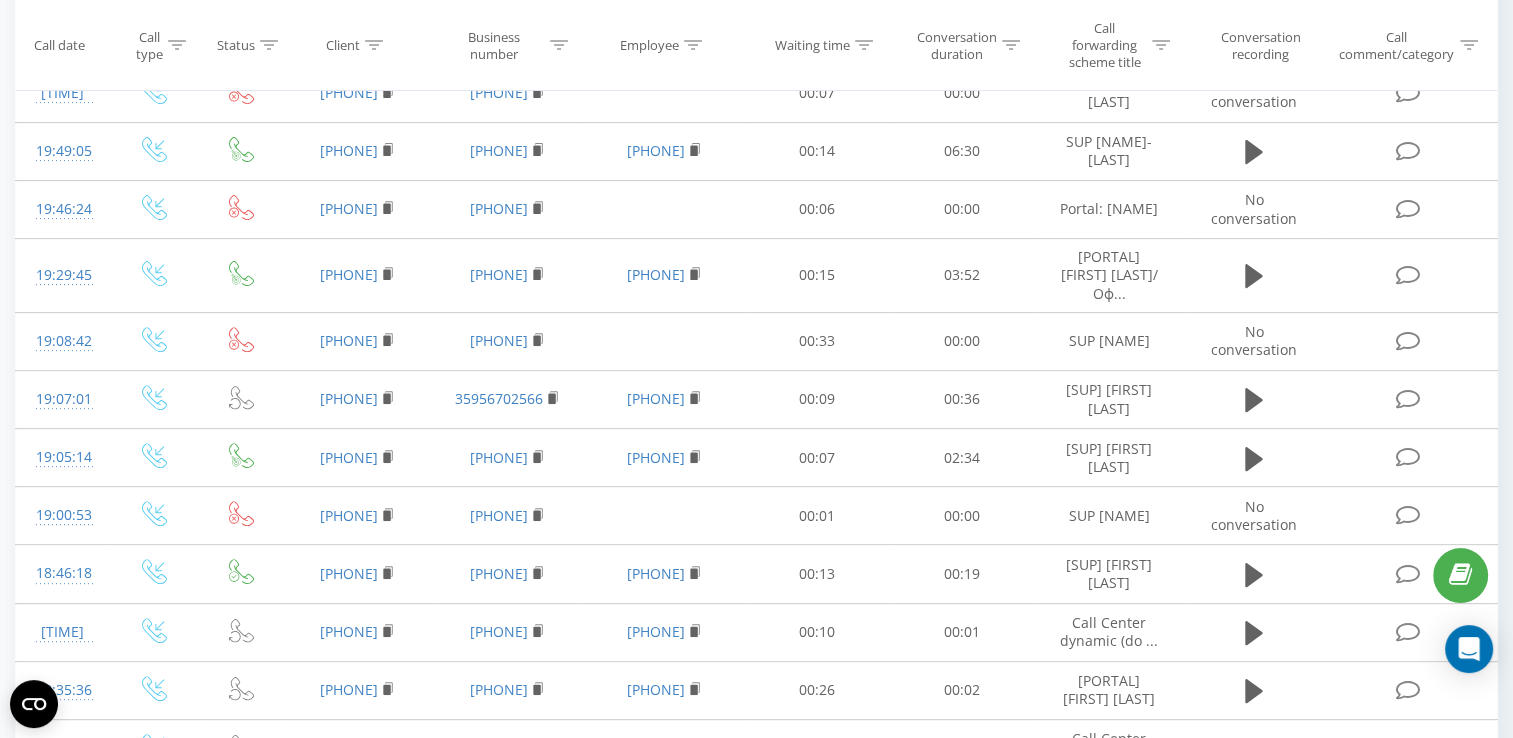 scroll, scrollTop: 541, scrollLeft: 0, axis: vertical 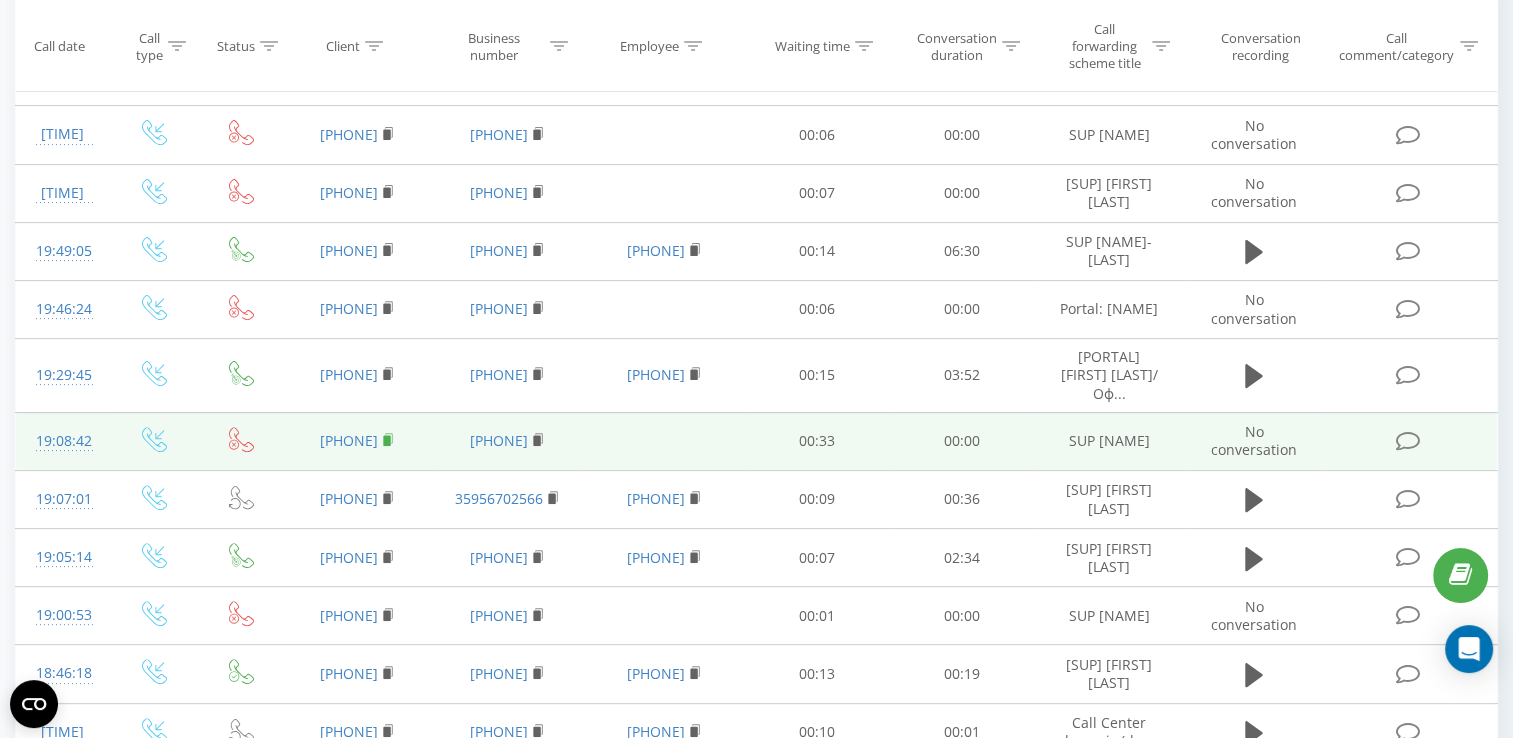 click 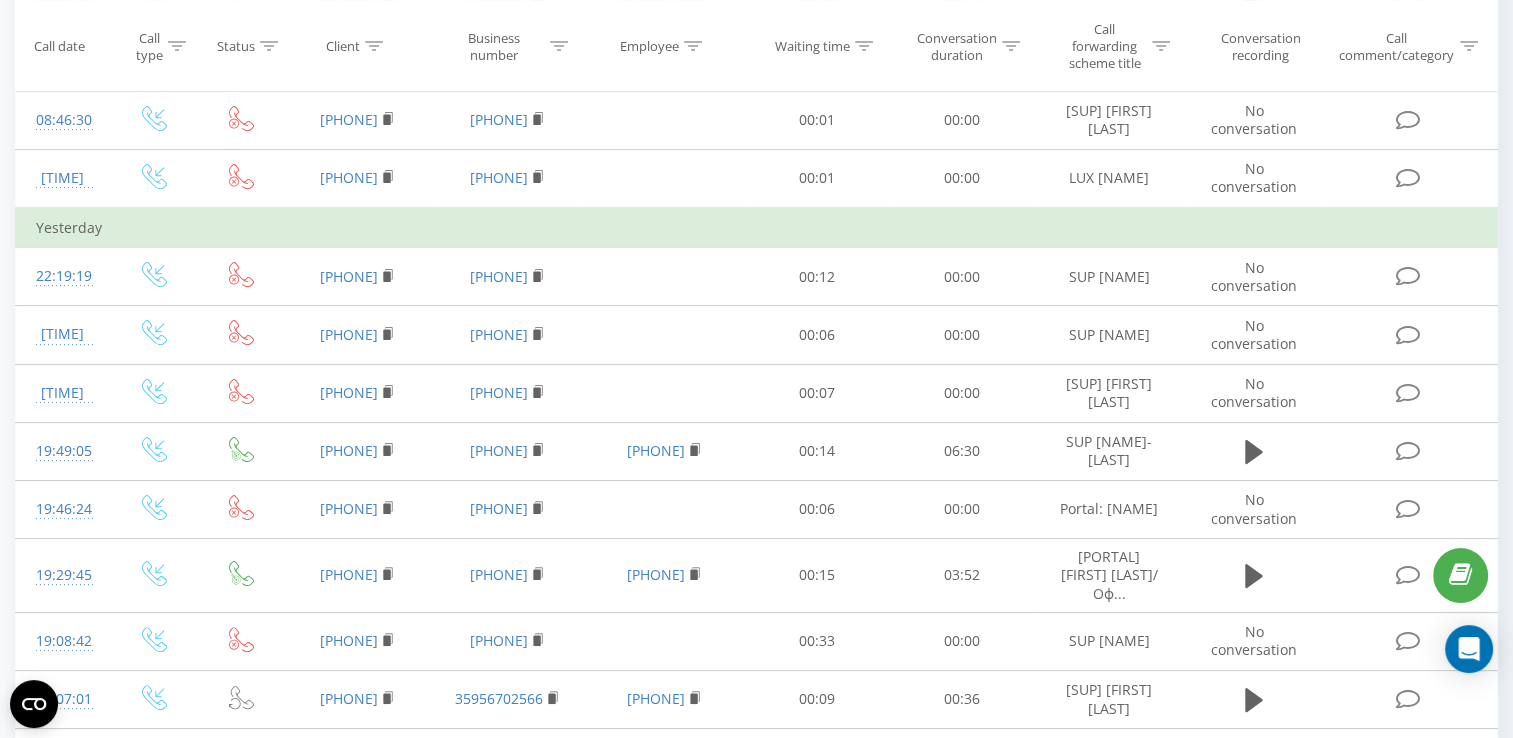scroll, scrollTop: 0, scrollLeft: 0, axis: both 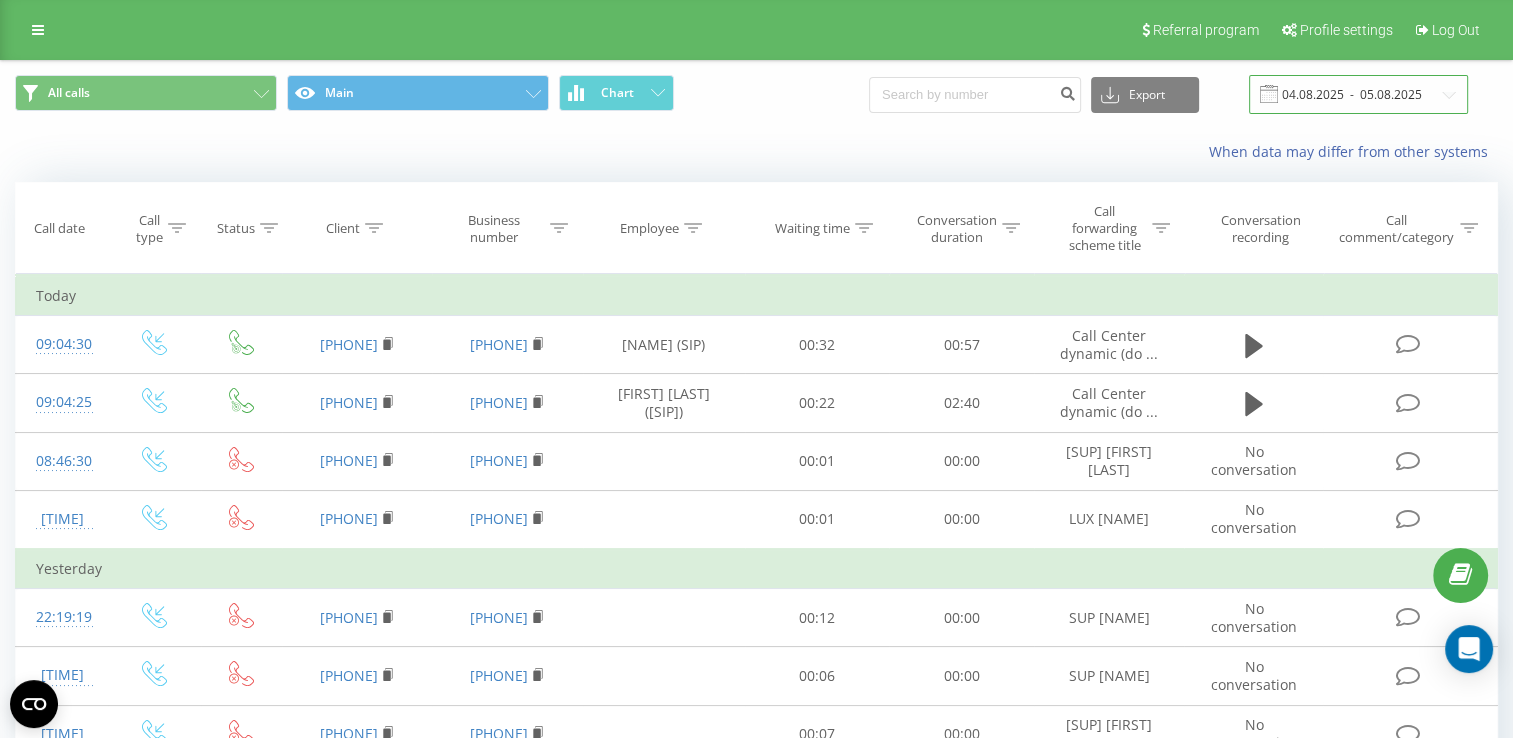click on "04.08.2025  -  05.08.2025" at bounding box center (1358, 94) 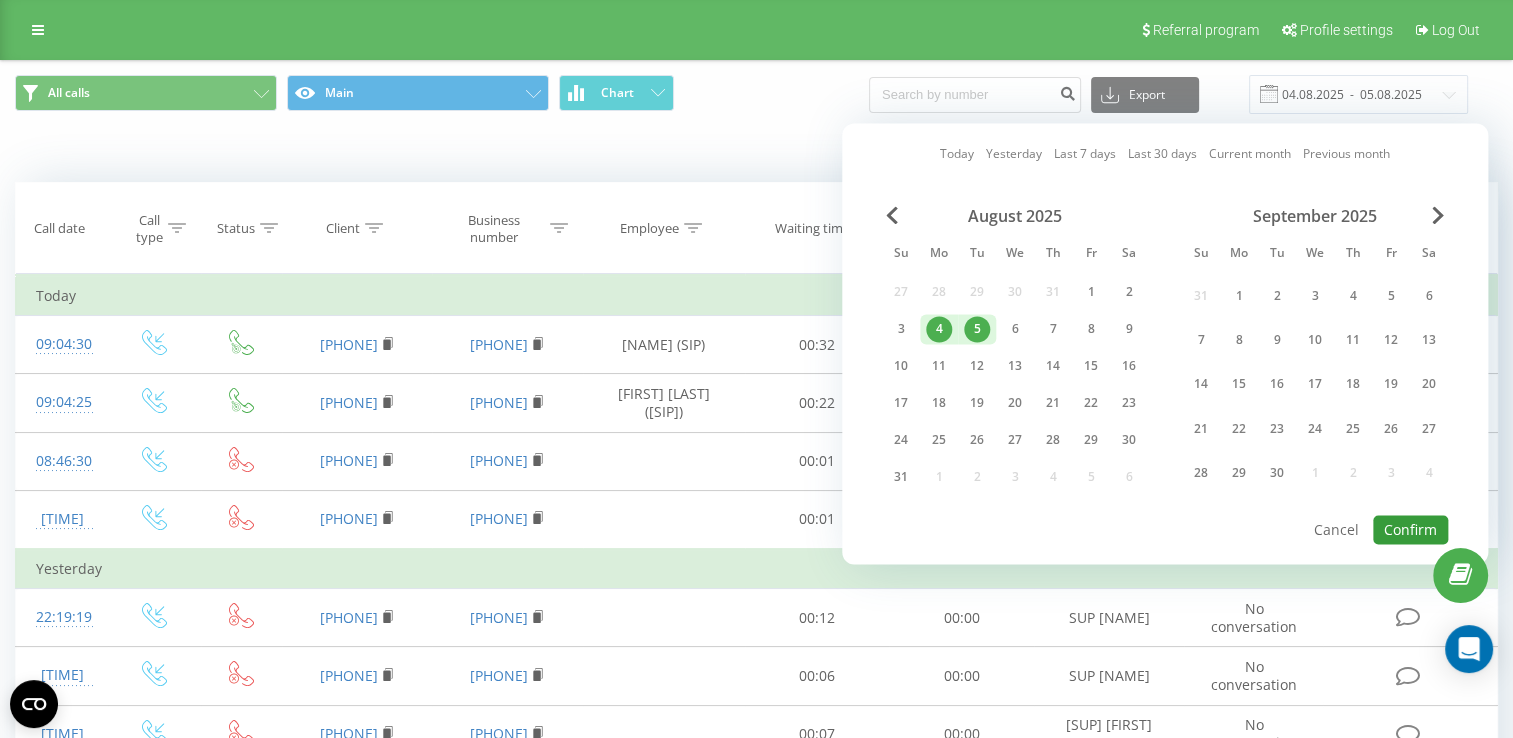 click on "Confirm" at bounding box center (1410, 529) 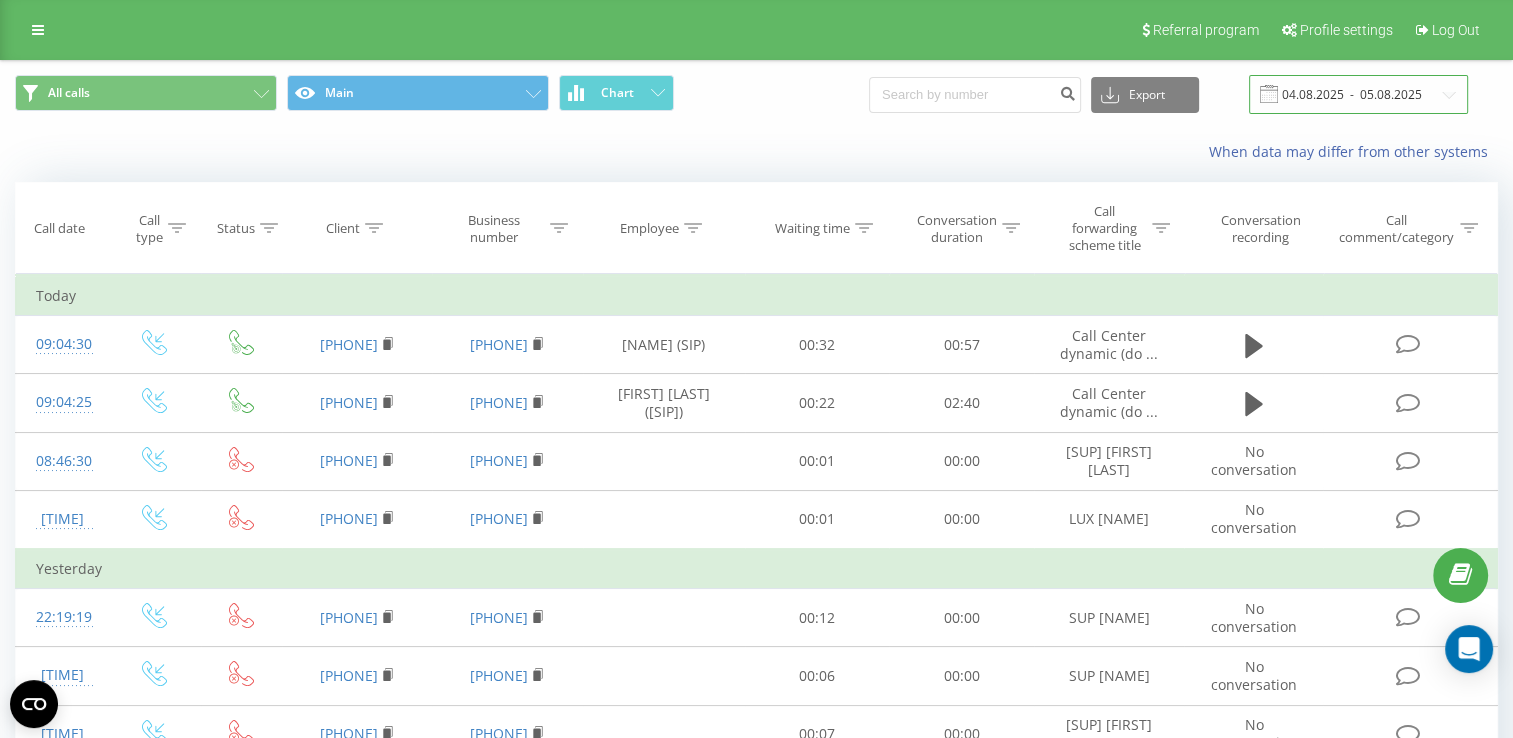 click on "04.08.2025  -  05.08.2025" at bounding box center [1358, 94] 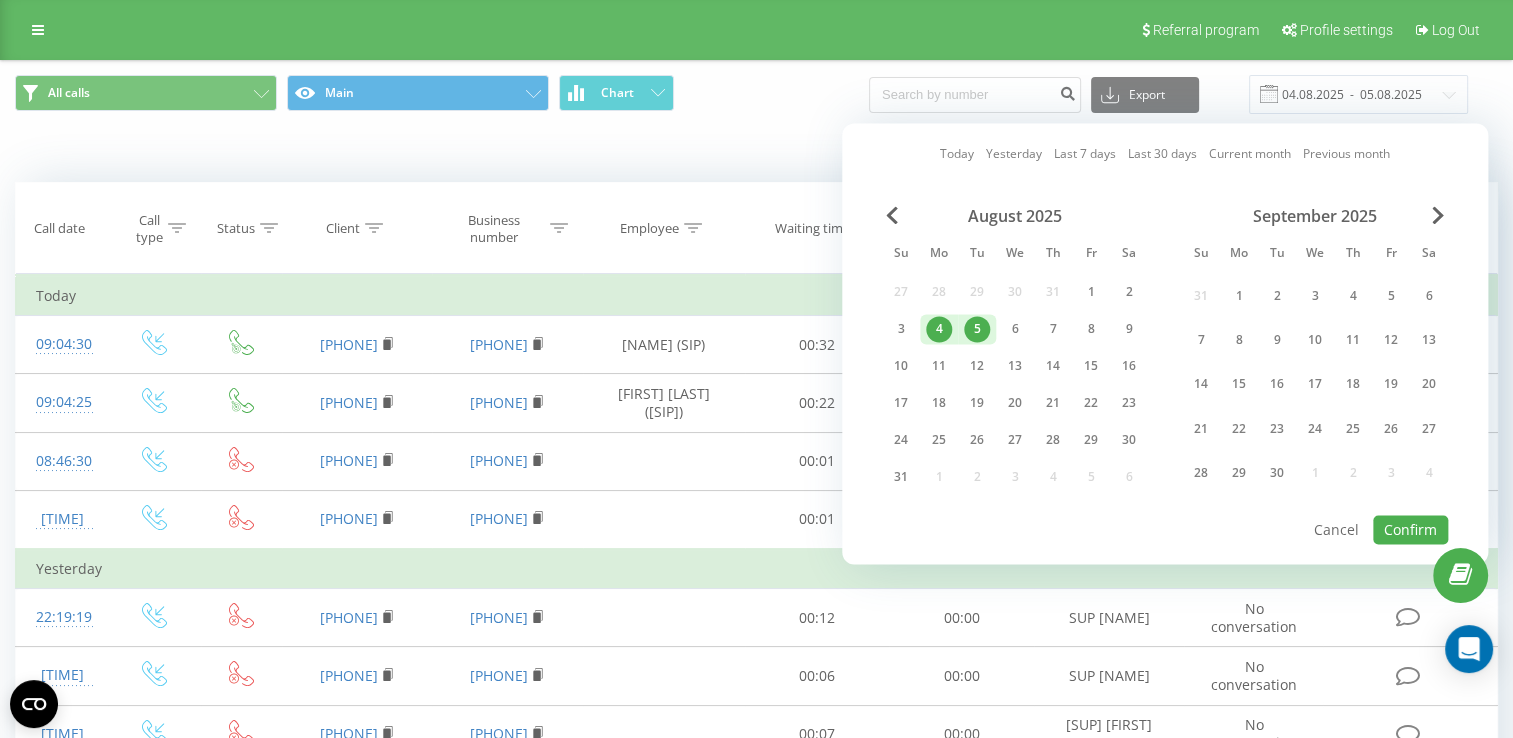 click on "5" at bounding box center [977, 329] 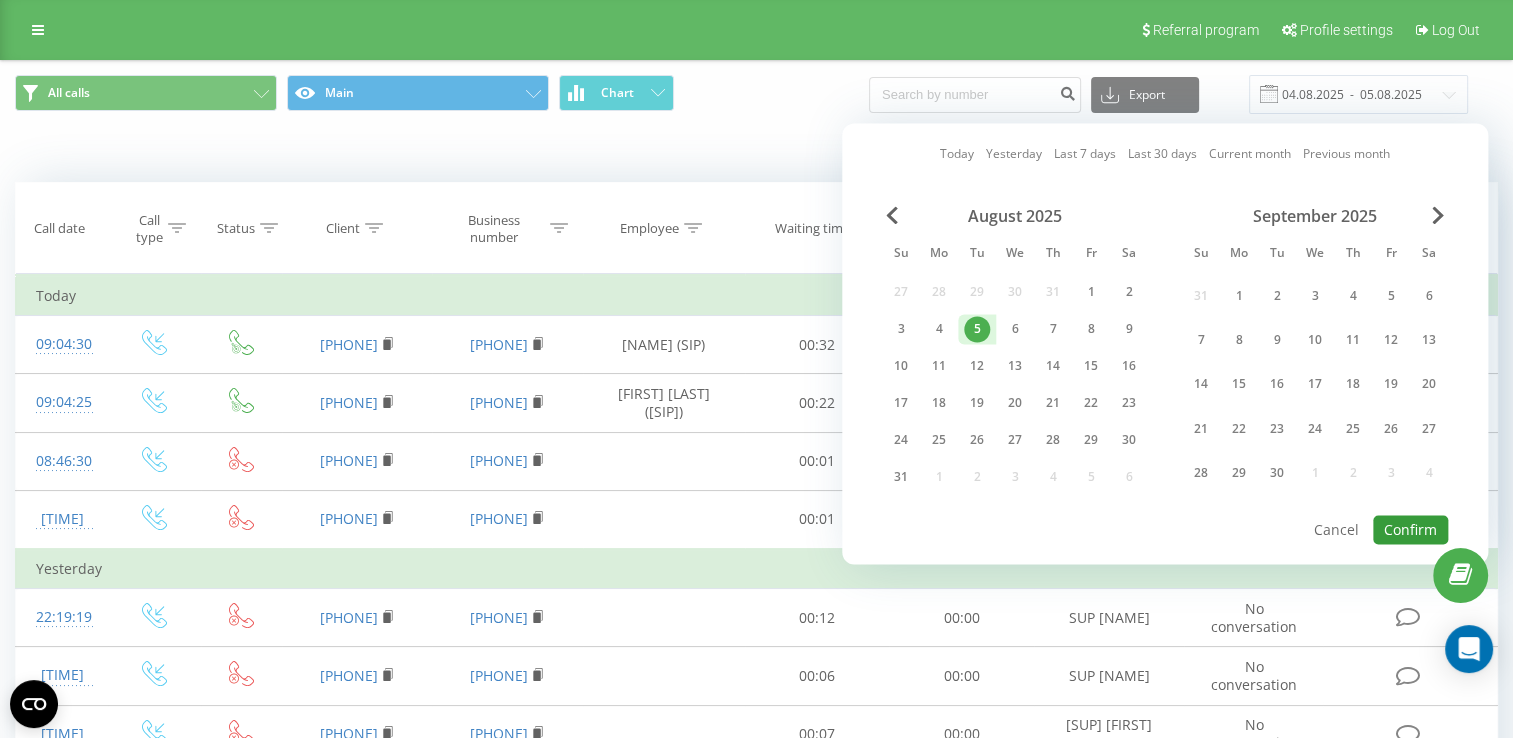 click on "Confirm" at bounding box center (1410, 529) 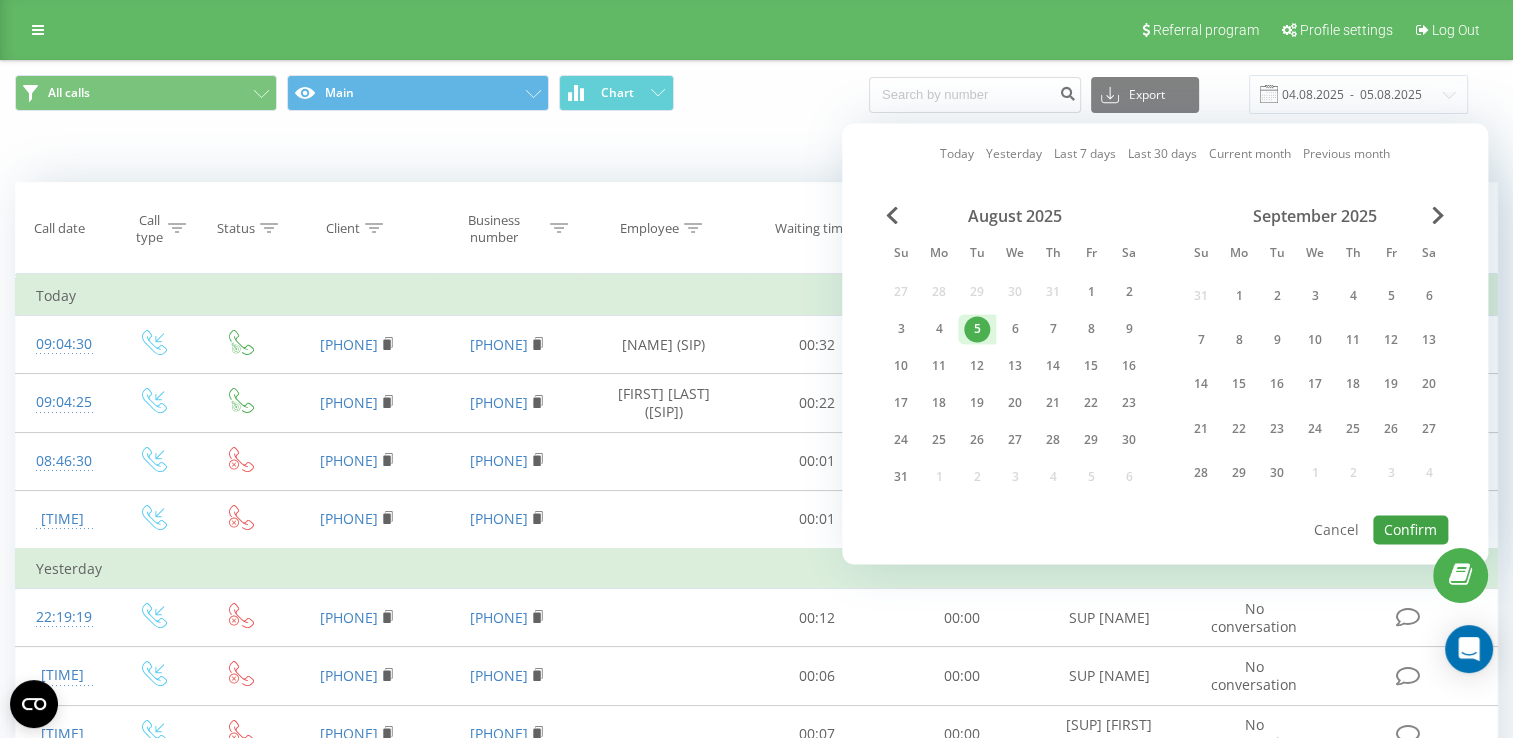 type on "05.08.2025  -  05.08.2025" 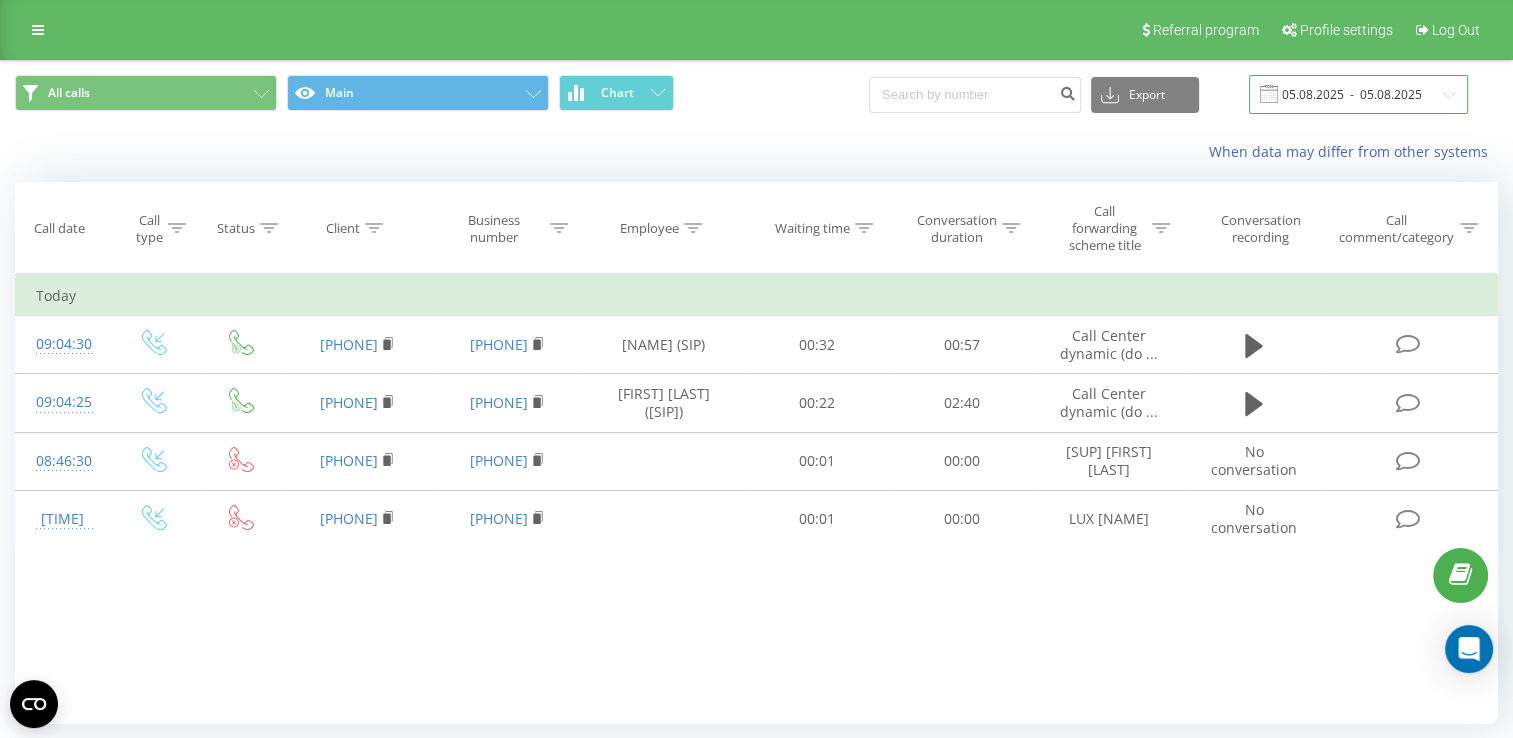 click on "05.08.2025  -  05.08.2025" at bounding box center [1358, 94] 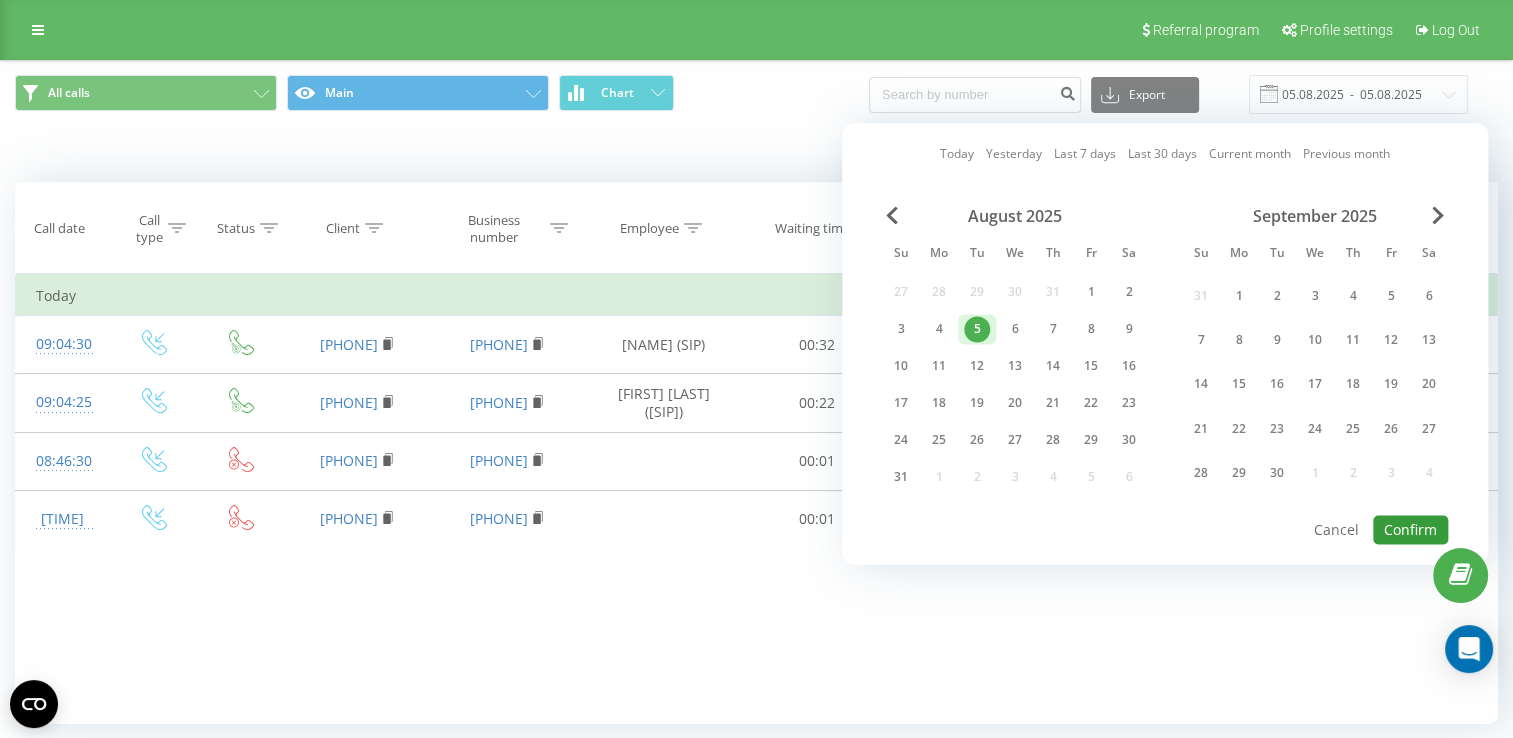click on "Confirm" at bounding box center (1410, 529) 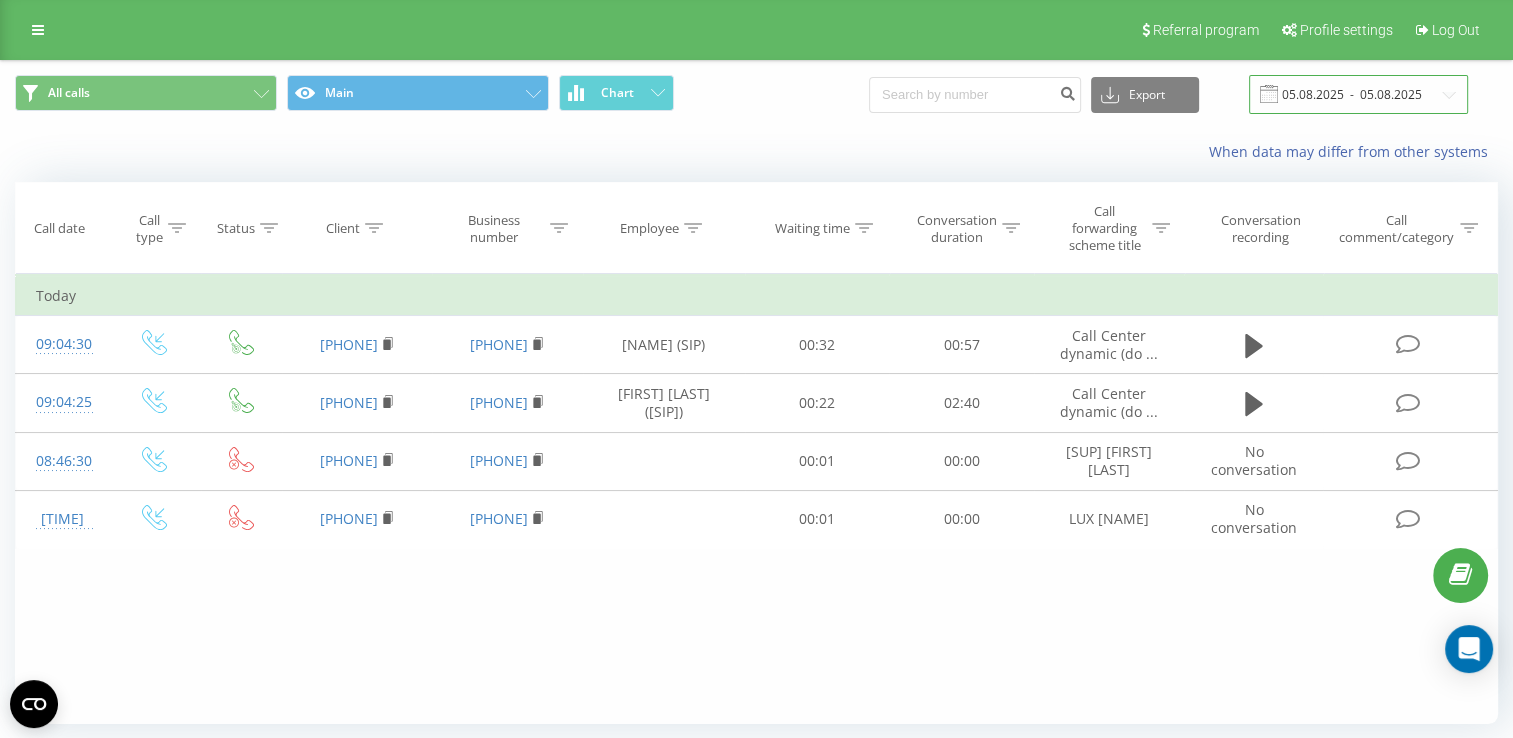 click on "05.08.2025  -  05.08.2025" at bounding box center [1358, 94] 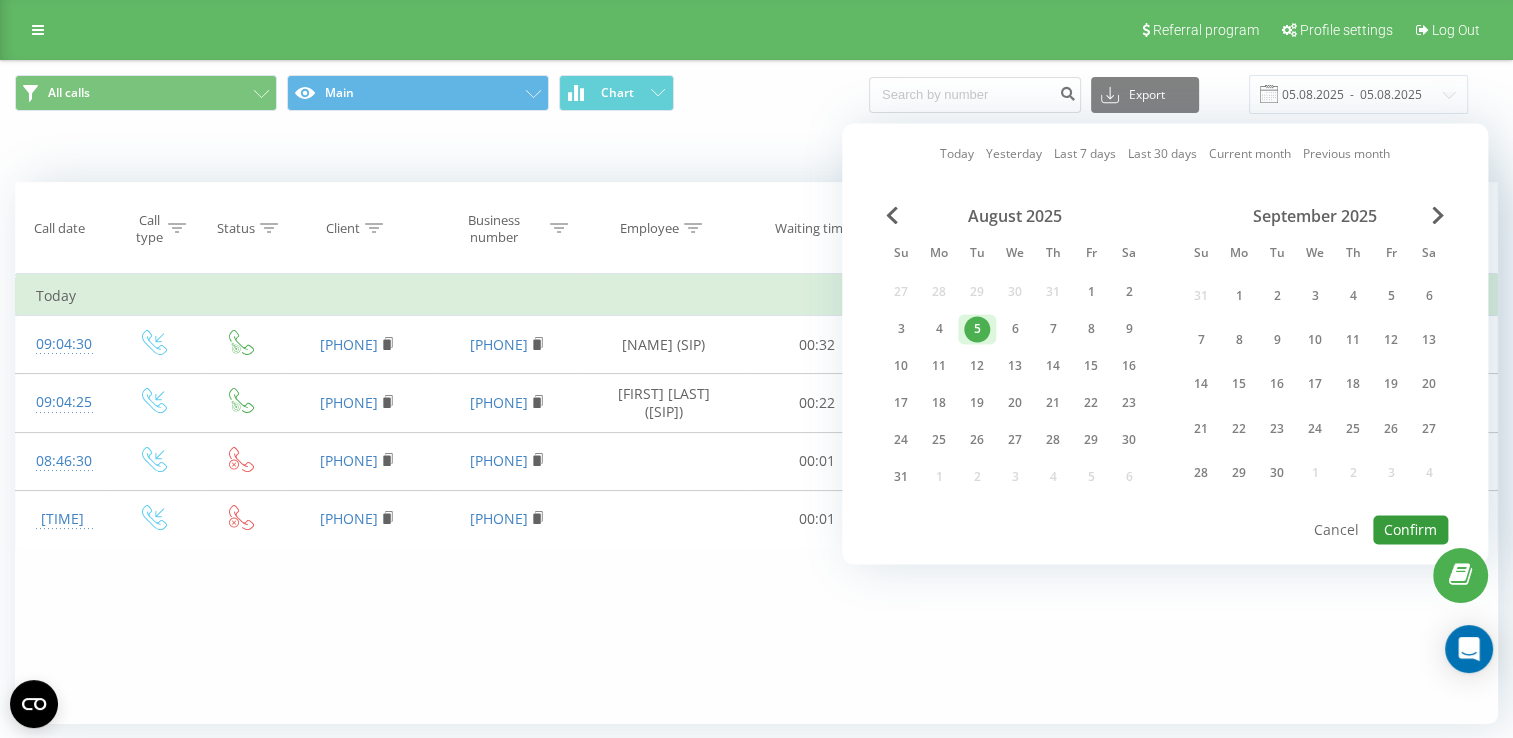 click on "Confirm" at bounding box center (1410, 529) 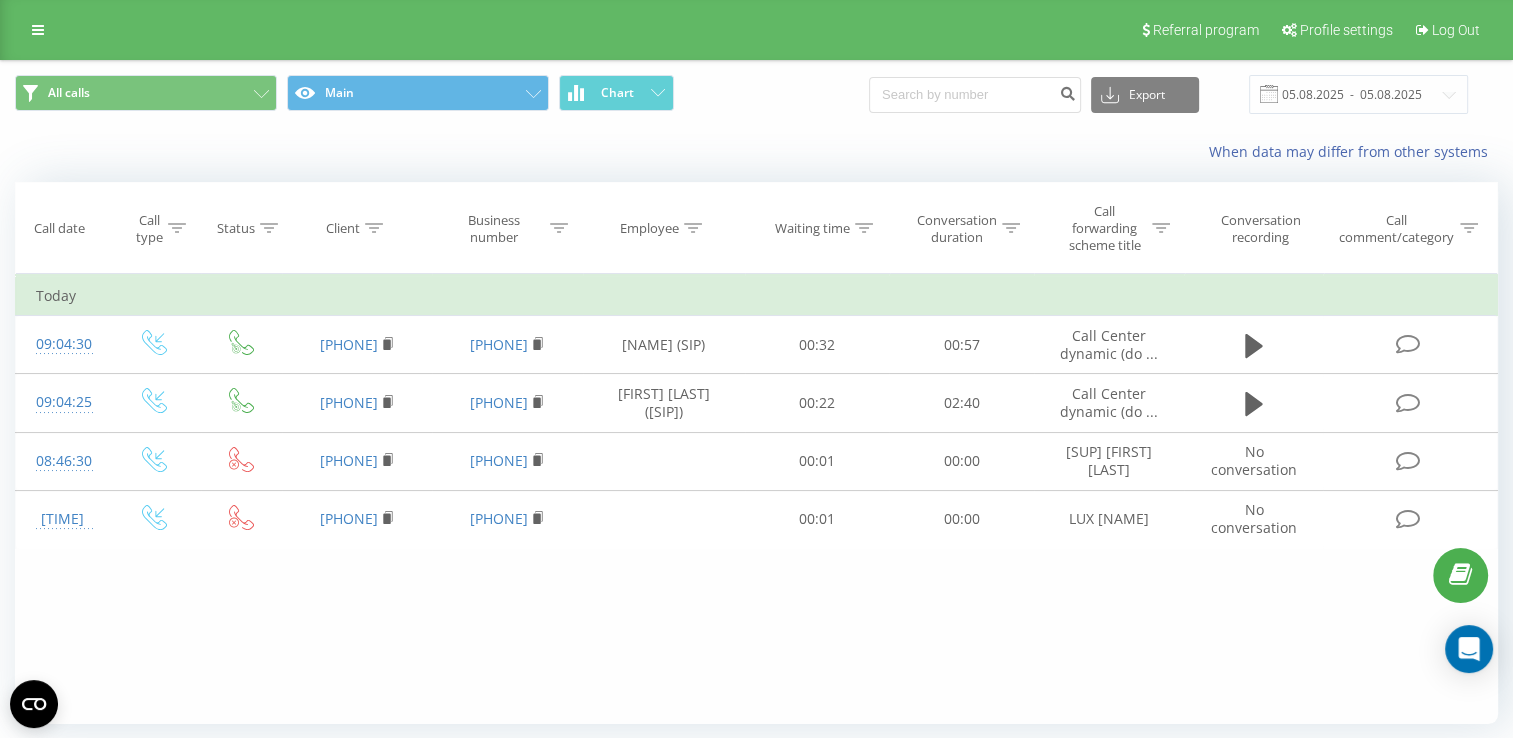 click at bounding box center (0, 0) 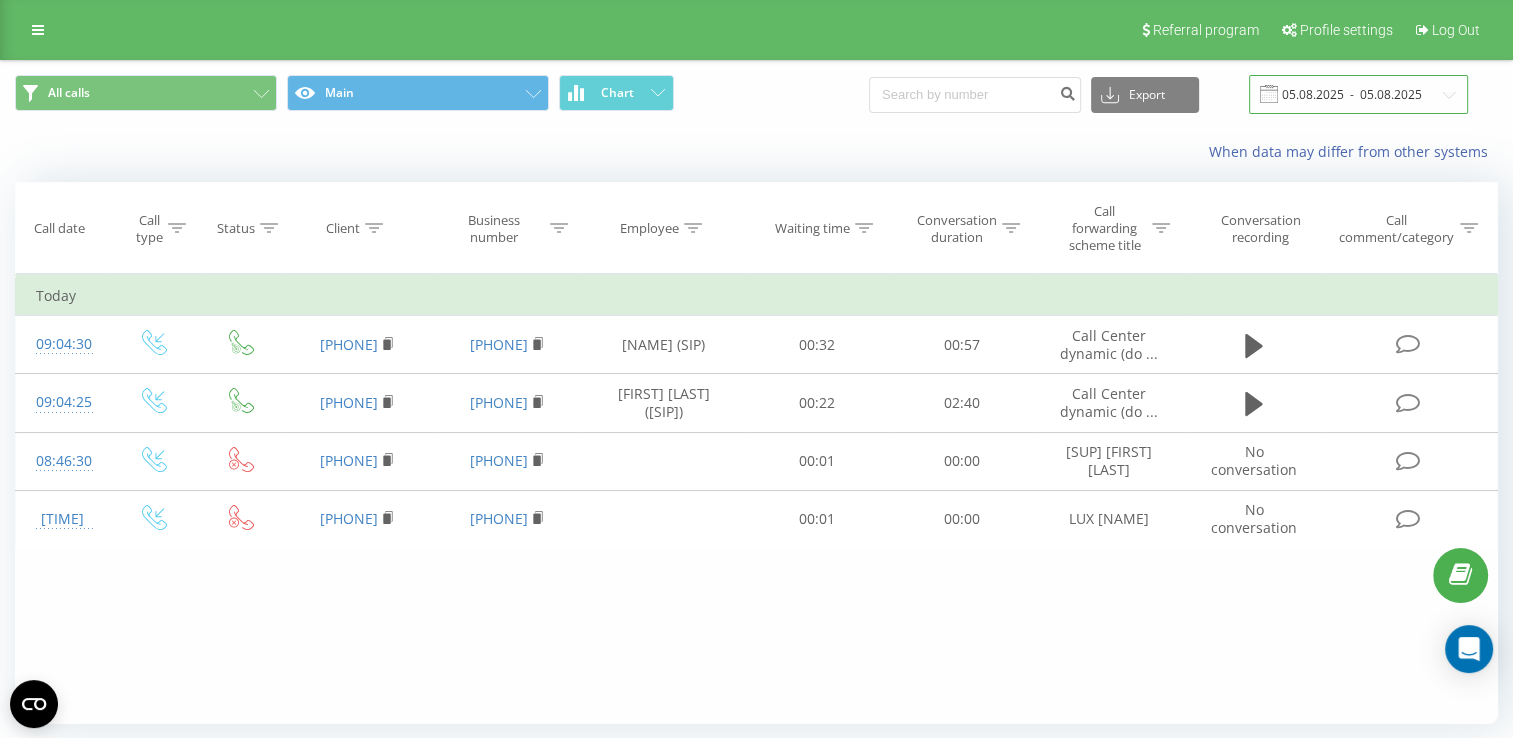 click on "05.08.2025  -  05.08.2025" at bounding box center [1358, 94] 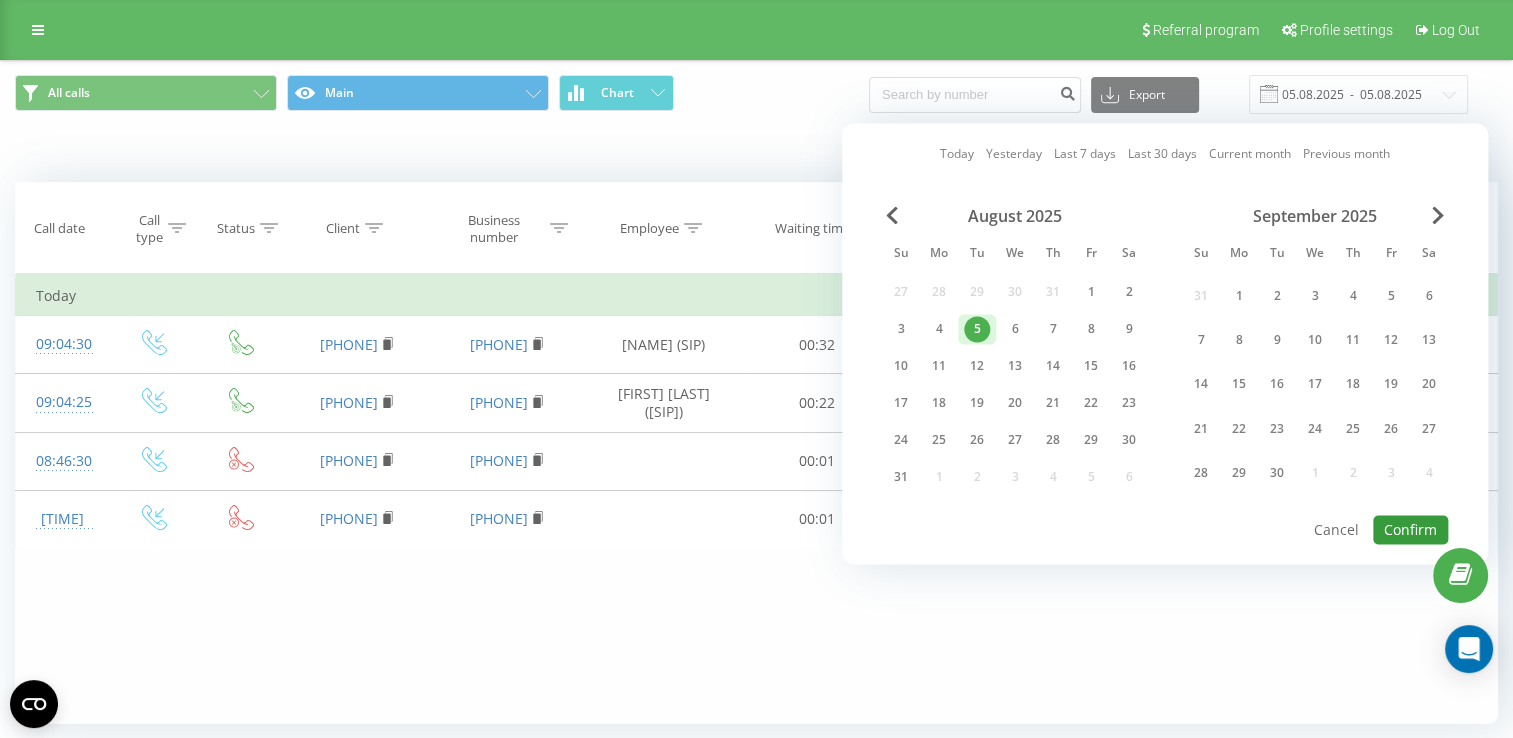click on "Confirm" at bounding box center (1410, 529) 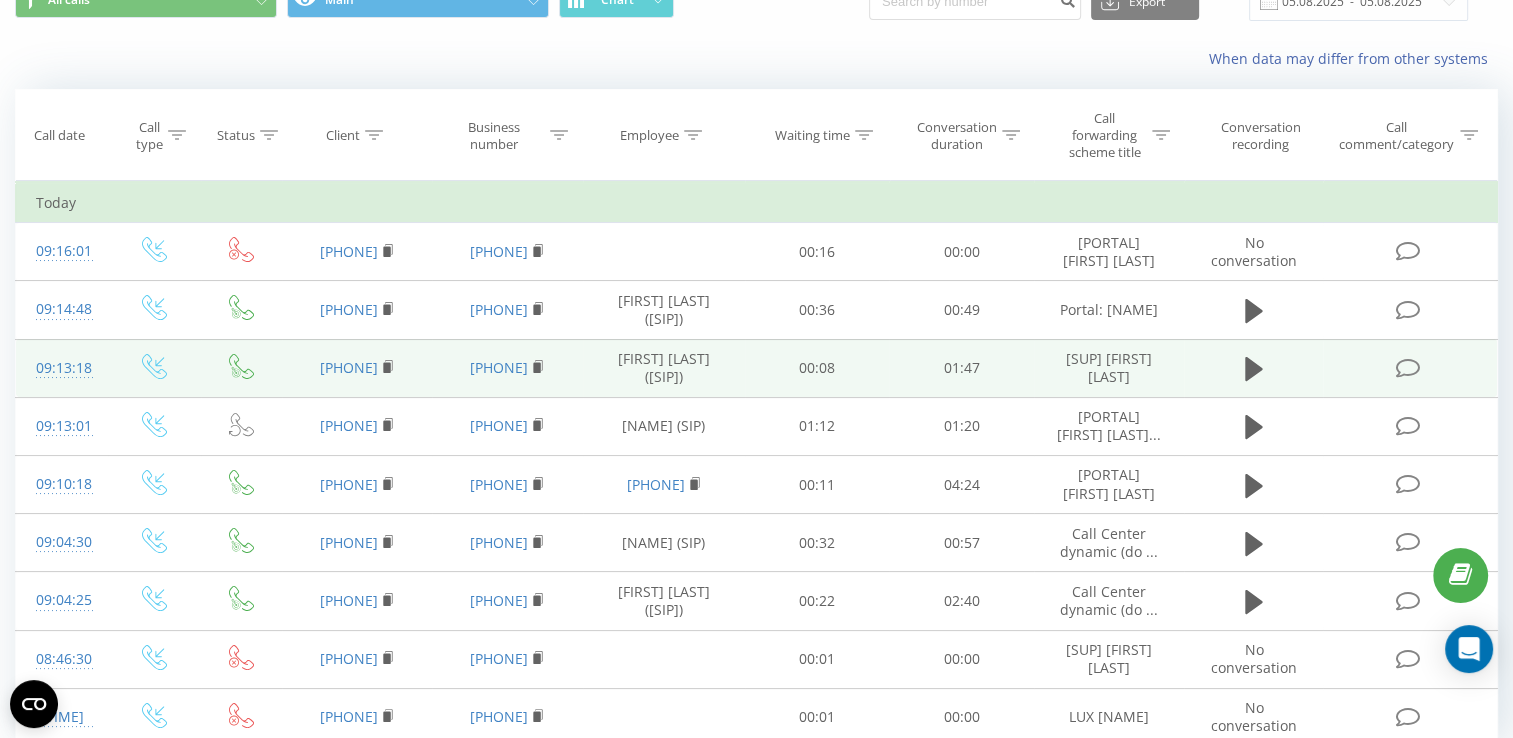 scroll, scrollTop: 0, scrollLeft: 0, axis: both 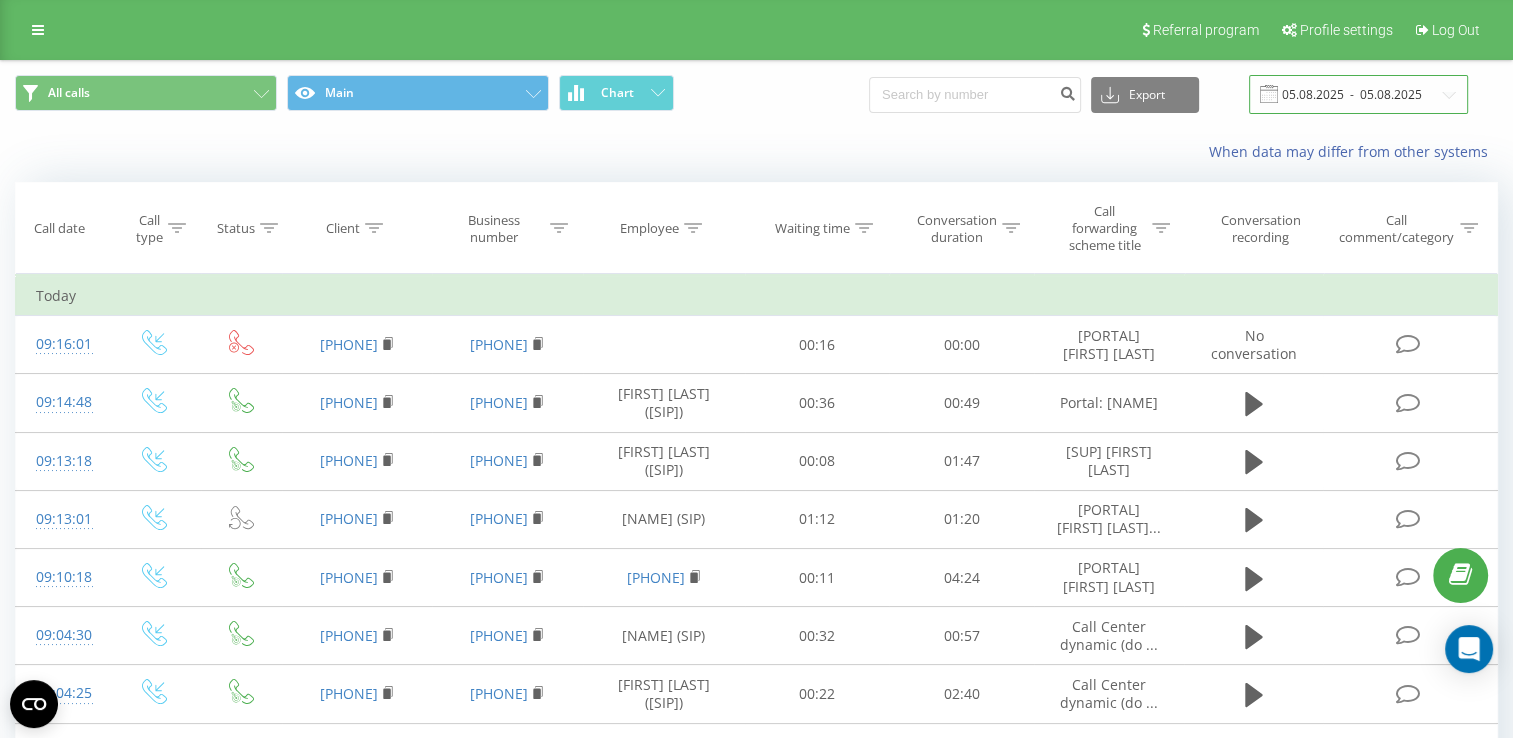 click on "05.08.2025  -  05.08.2025" at bounding box center (1358, 94) 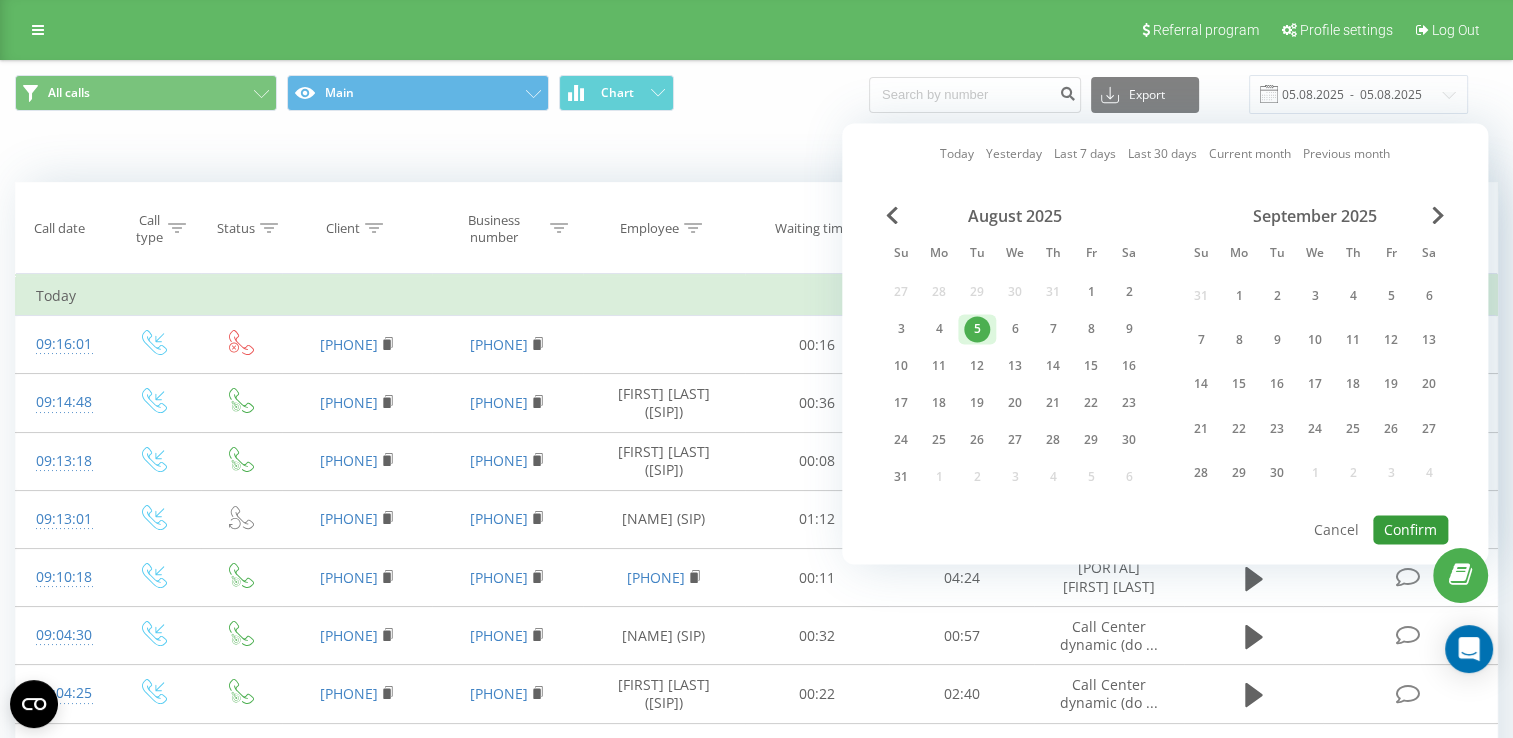 click on "Confirm" at bounding box center [1410, 529] 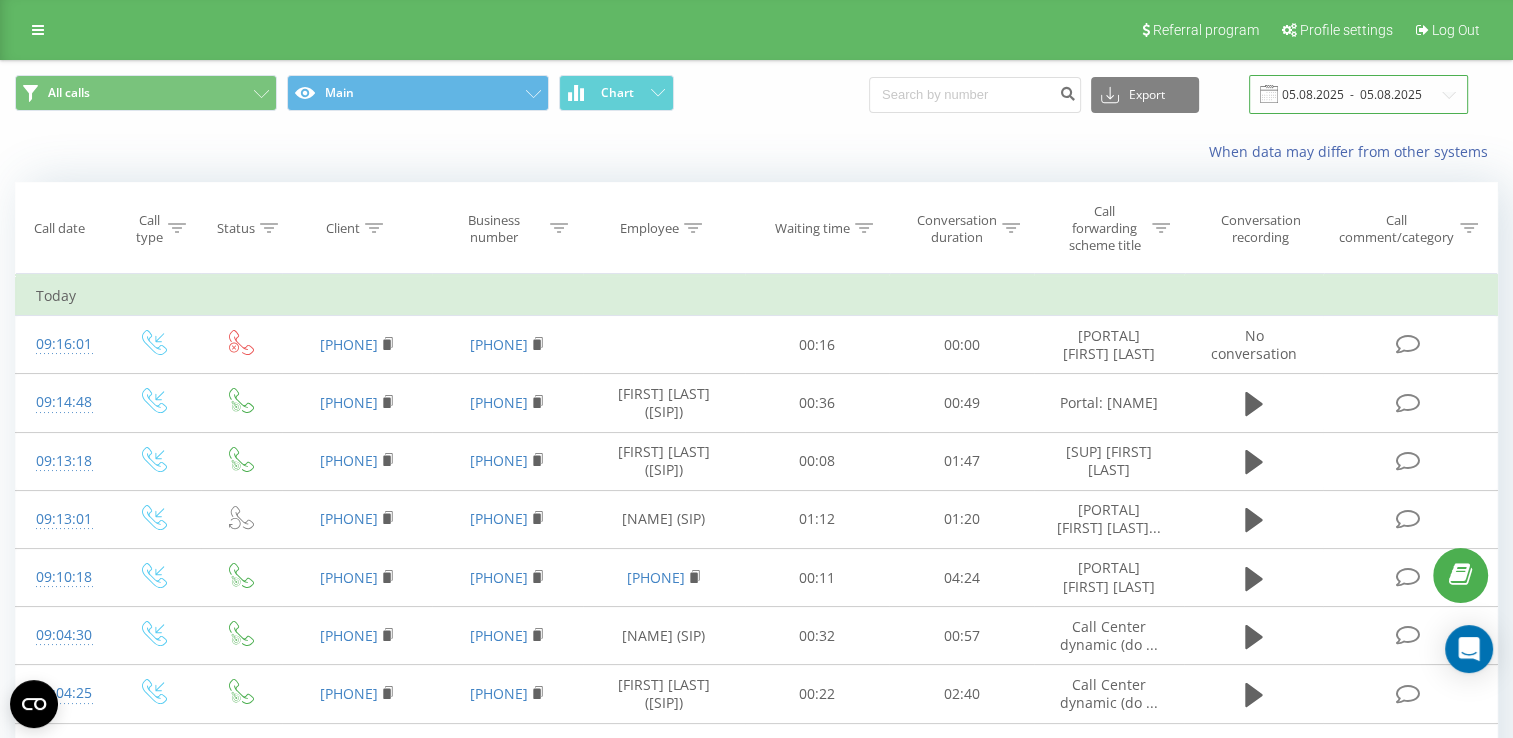 click on "05.08.2025  -  05.08.2025" at bounding box center [1358, 94] 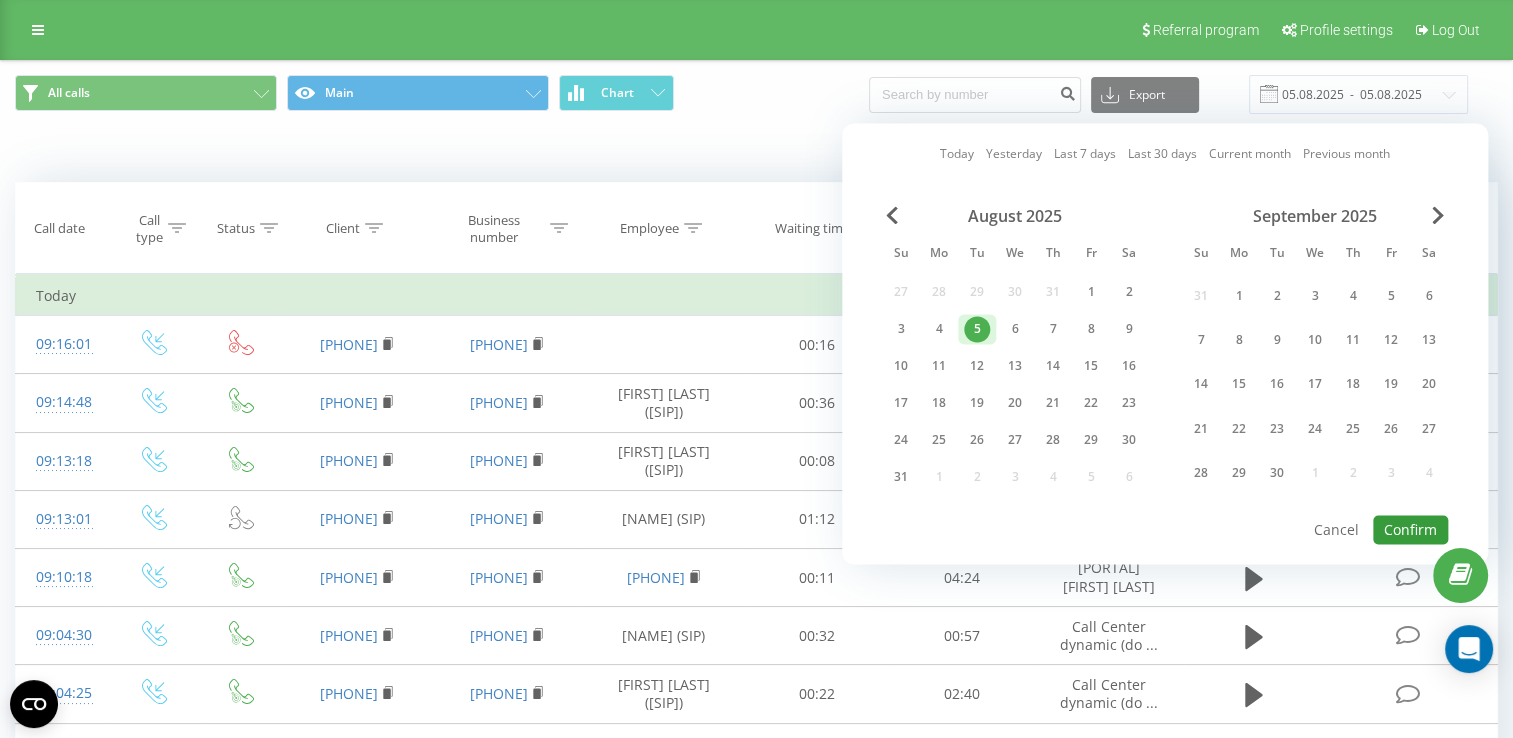 click on "Confirm" at bounding box center [1410, 529] 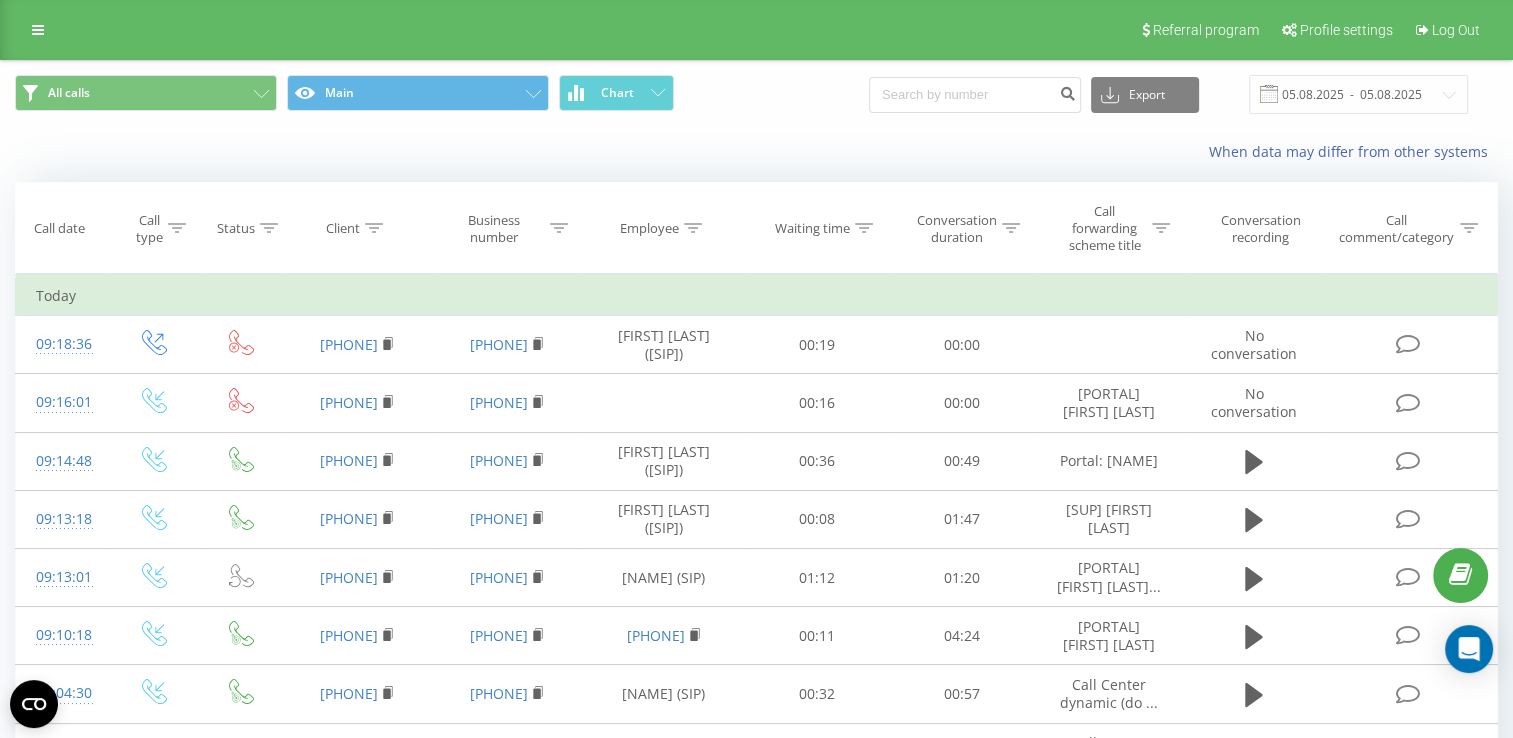 click at bounding box center (0, 0) 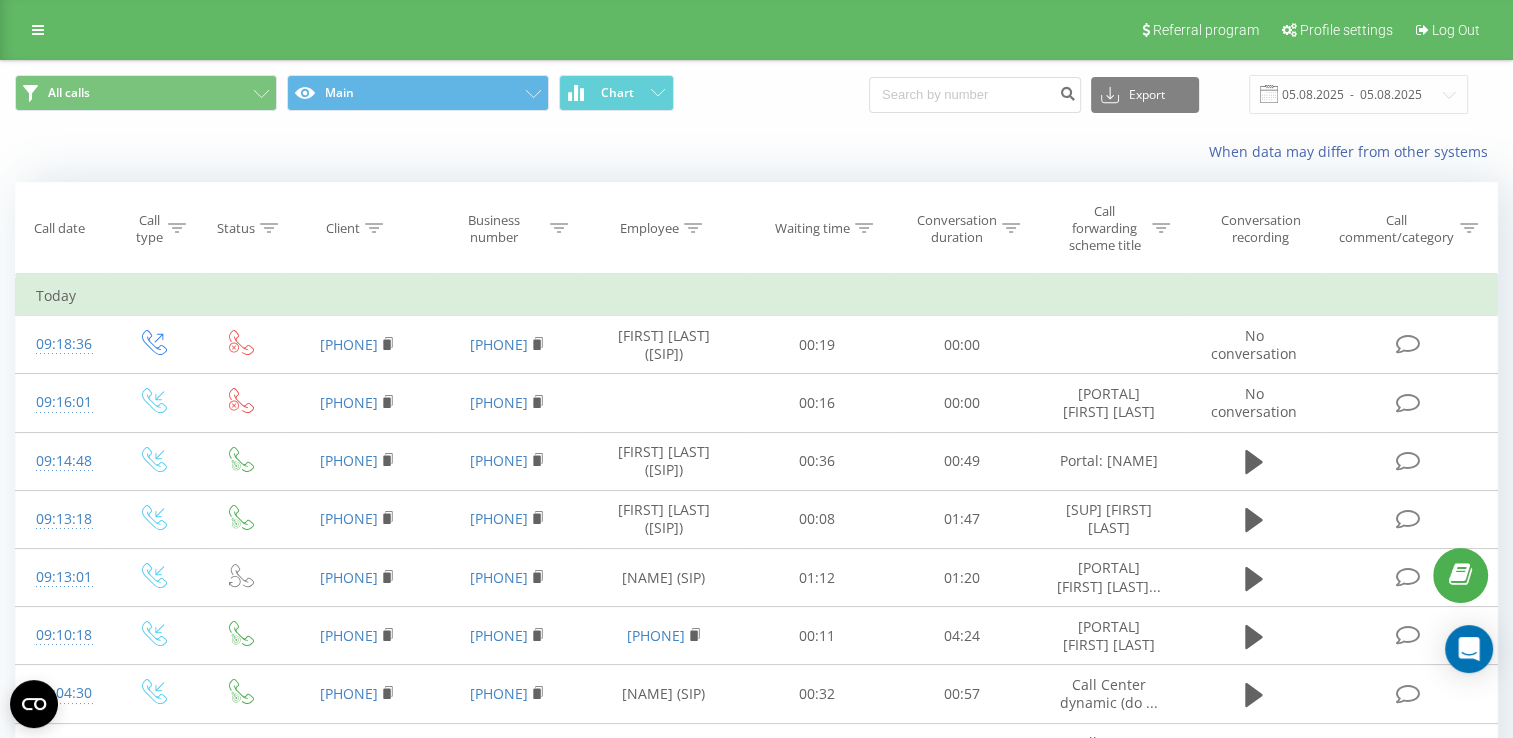 click on "[PHONE]" at bounding box center [0, 0] 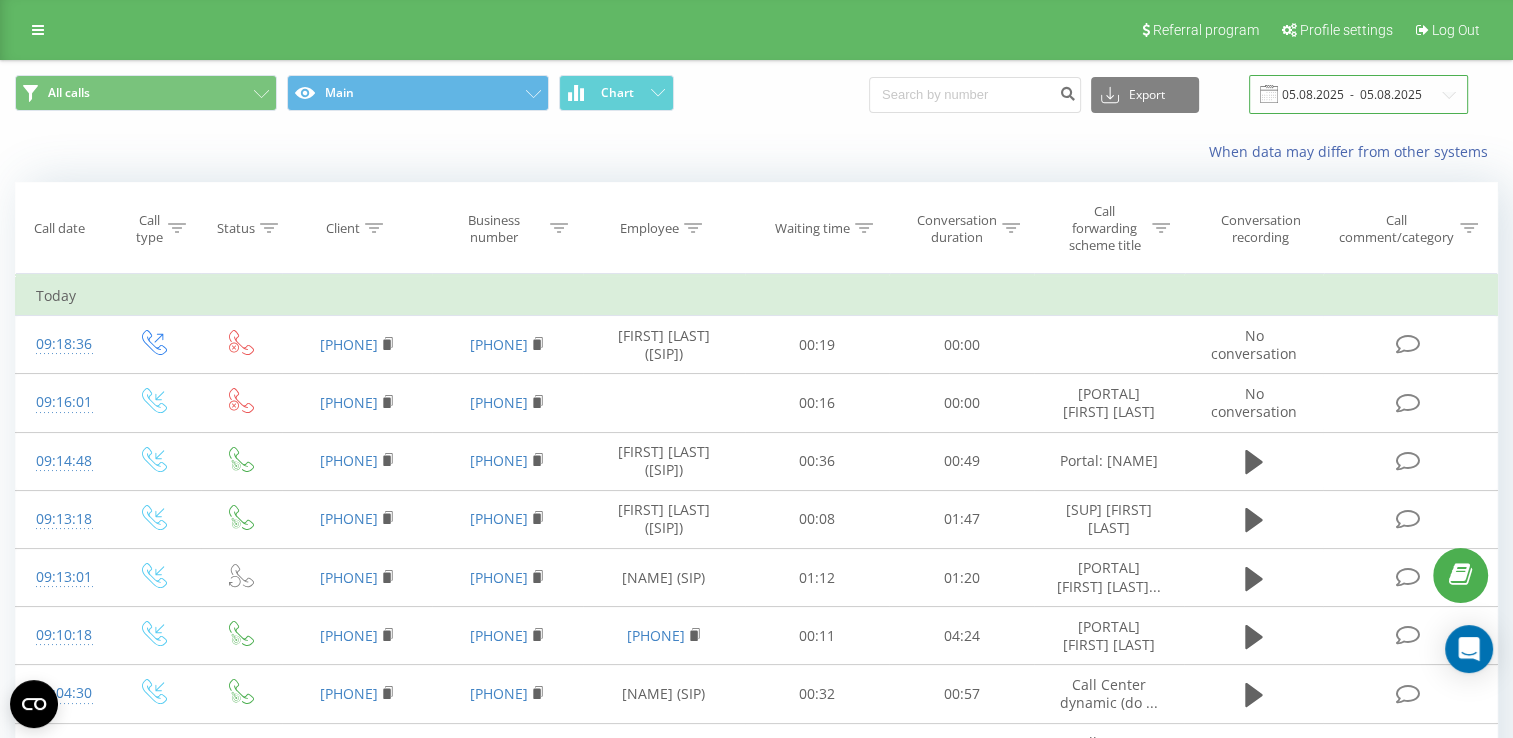 click on "05.08.2025  -  05.08.2025" at bounding box center (1358, 94) 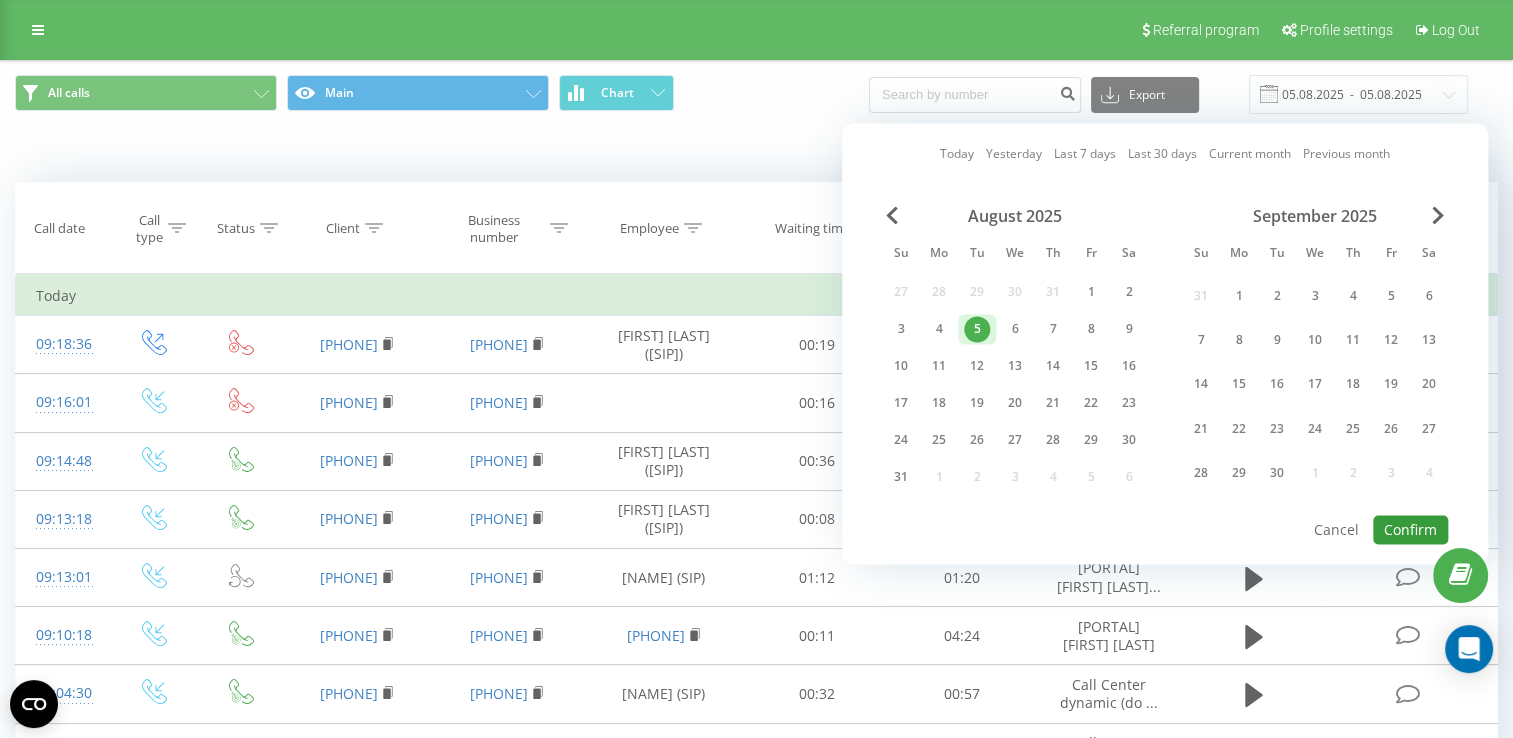 click on "Confirm" at bounding box center (1410, 529) 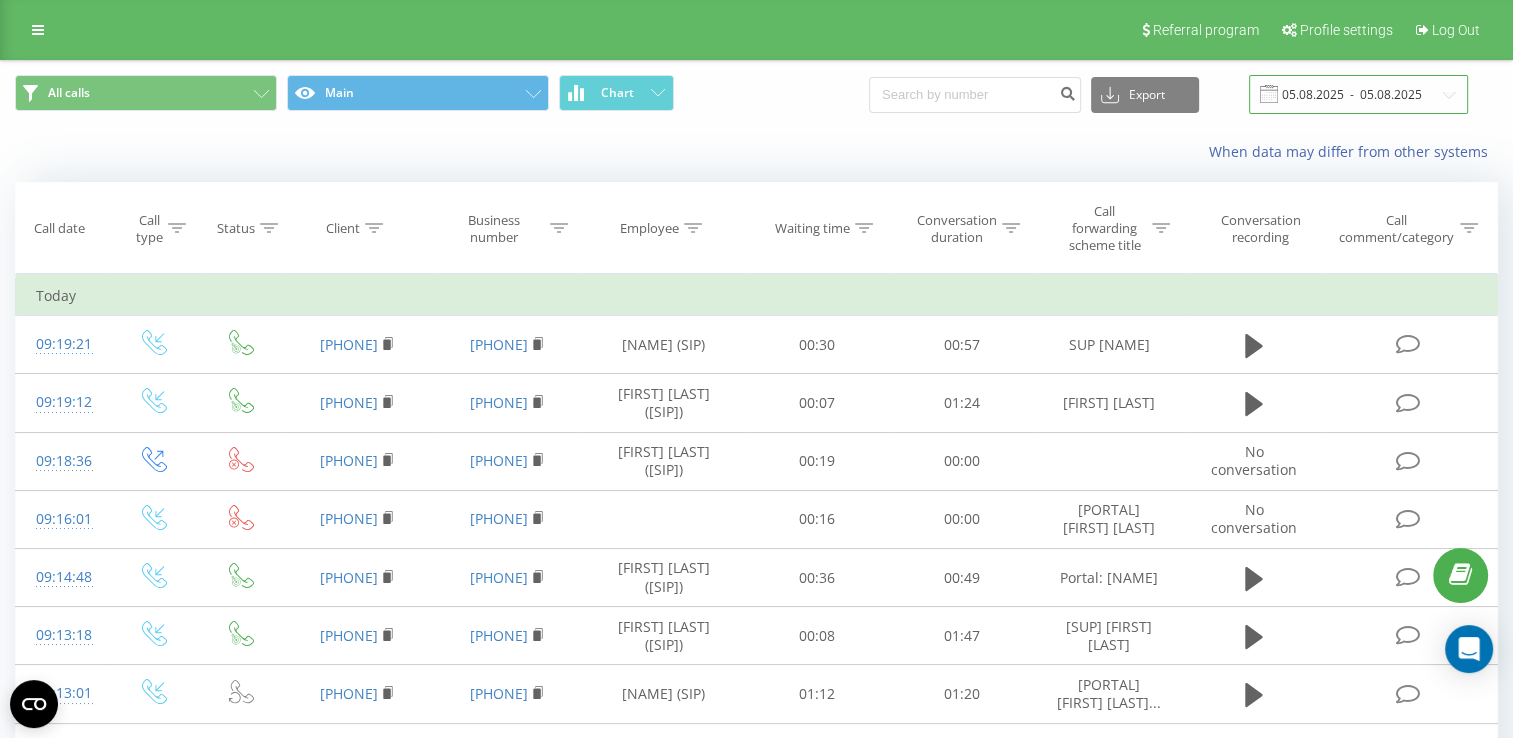 click on "05.08.2025  -  05.08.2025" at bounding box center [1358, 94] 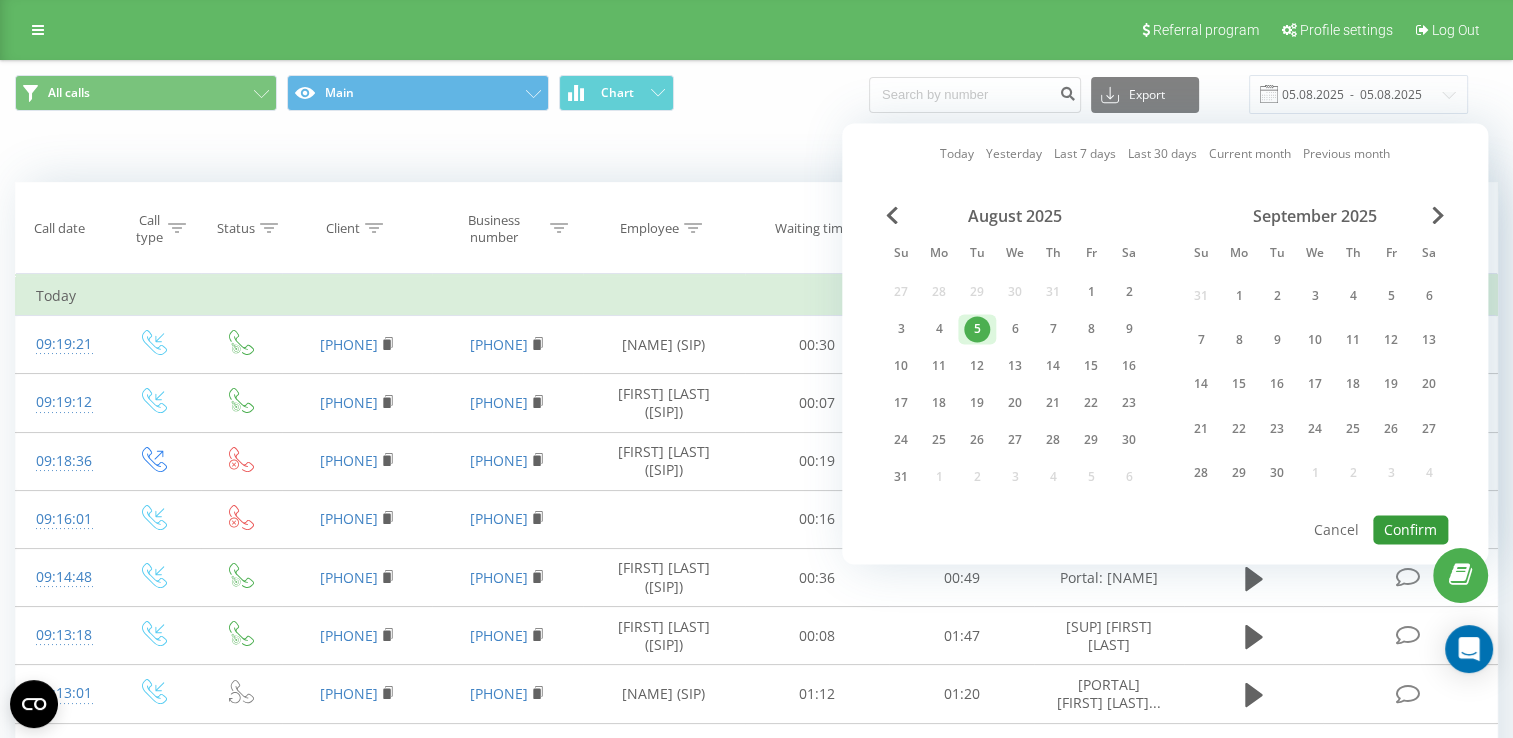click on "Confirm" at bounding box center [1410, 529] 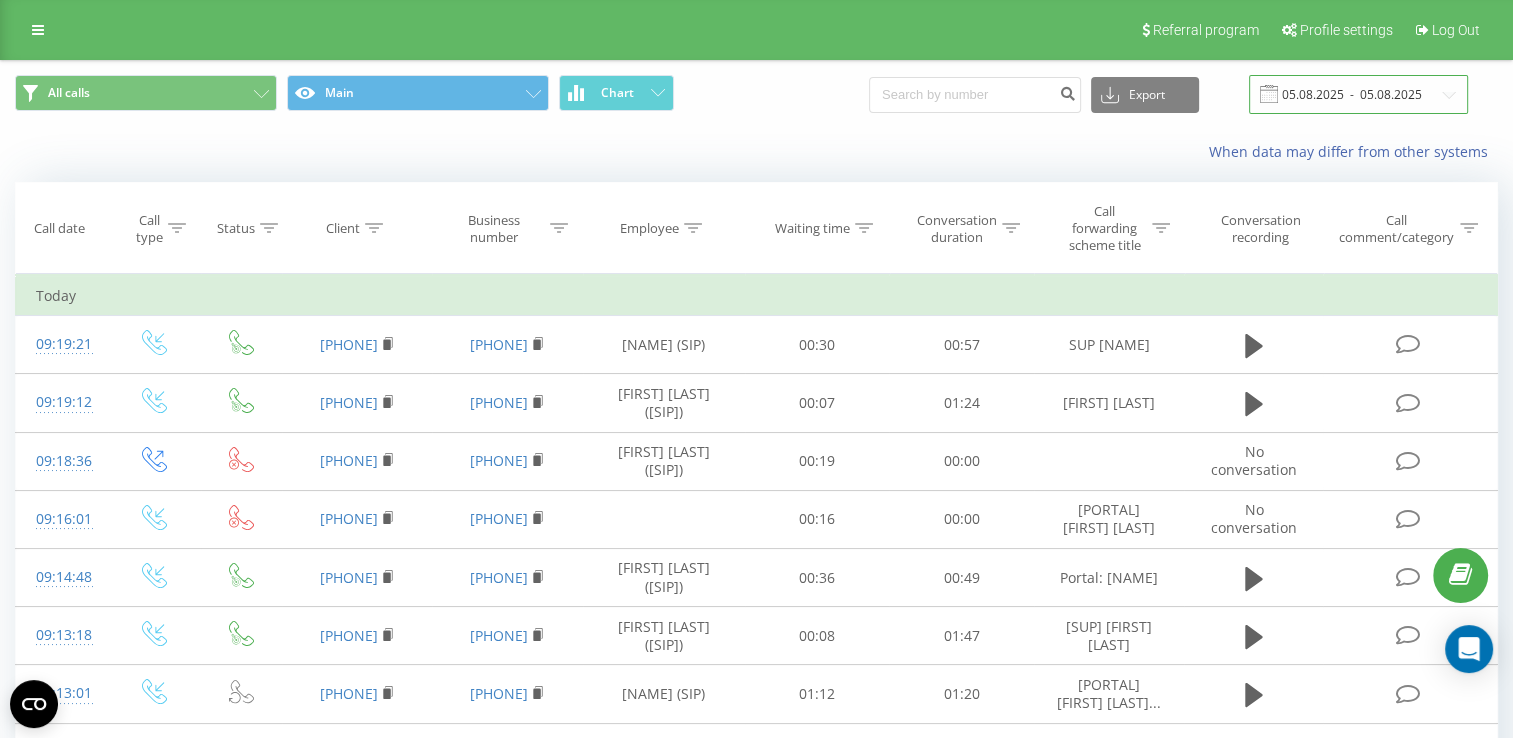 click on "05.08.2025  -  05.08.2025" at bounding box center (1358, 94) 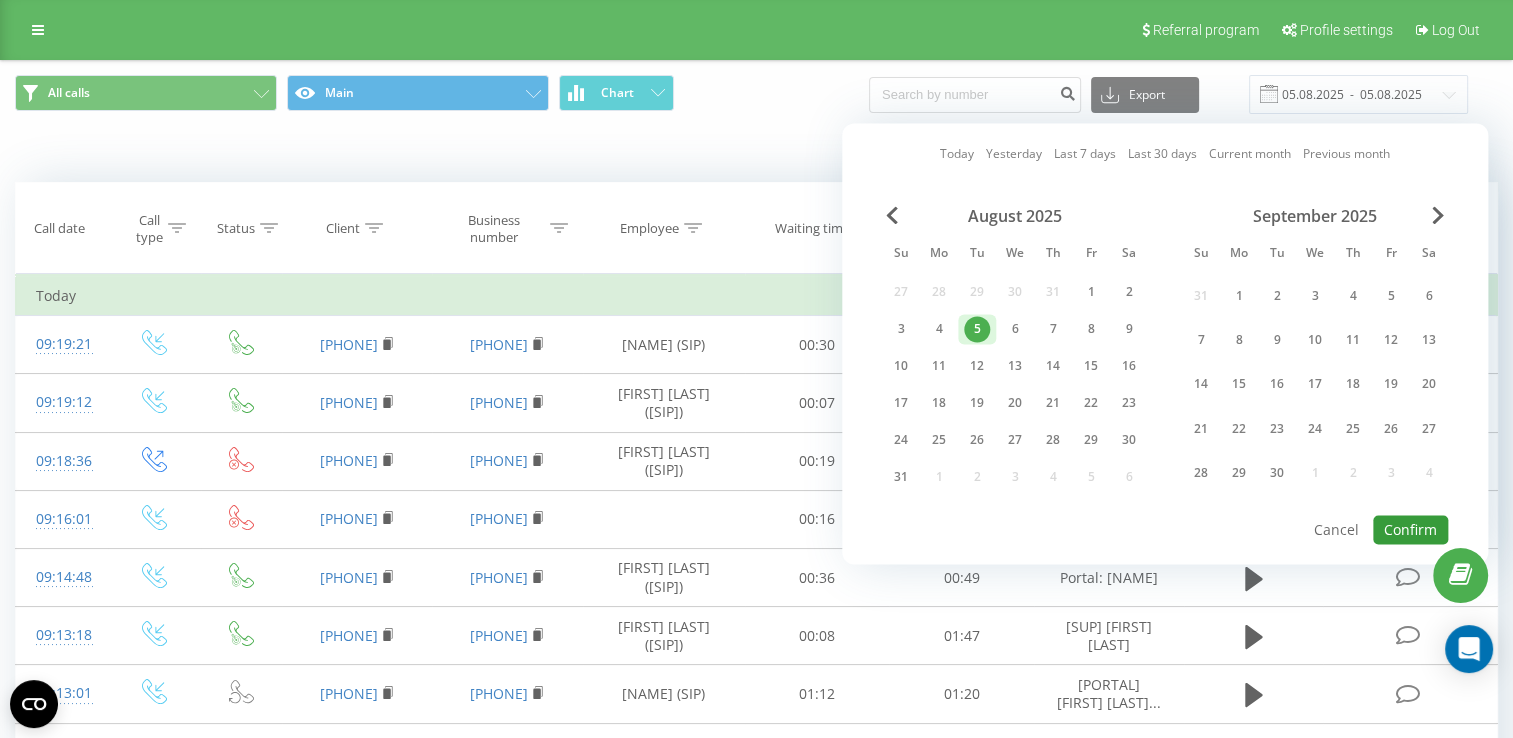click on "Confirm" at bounding box center (1410, 529) 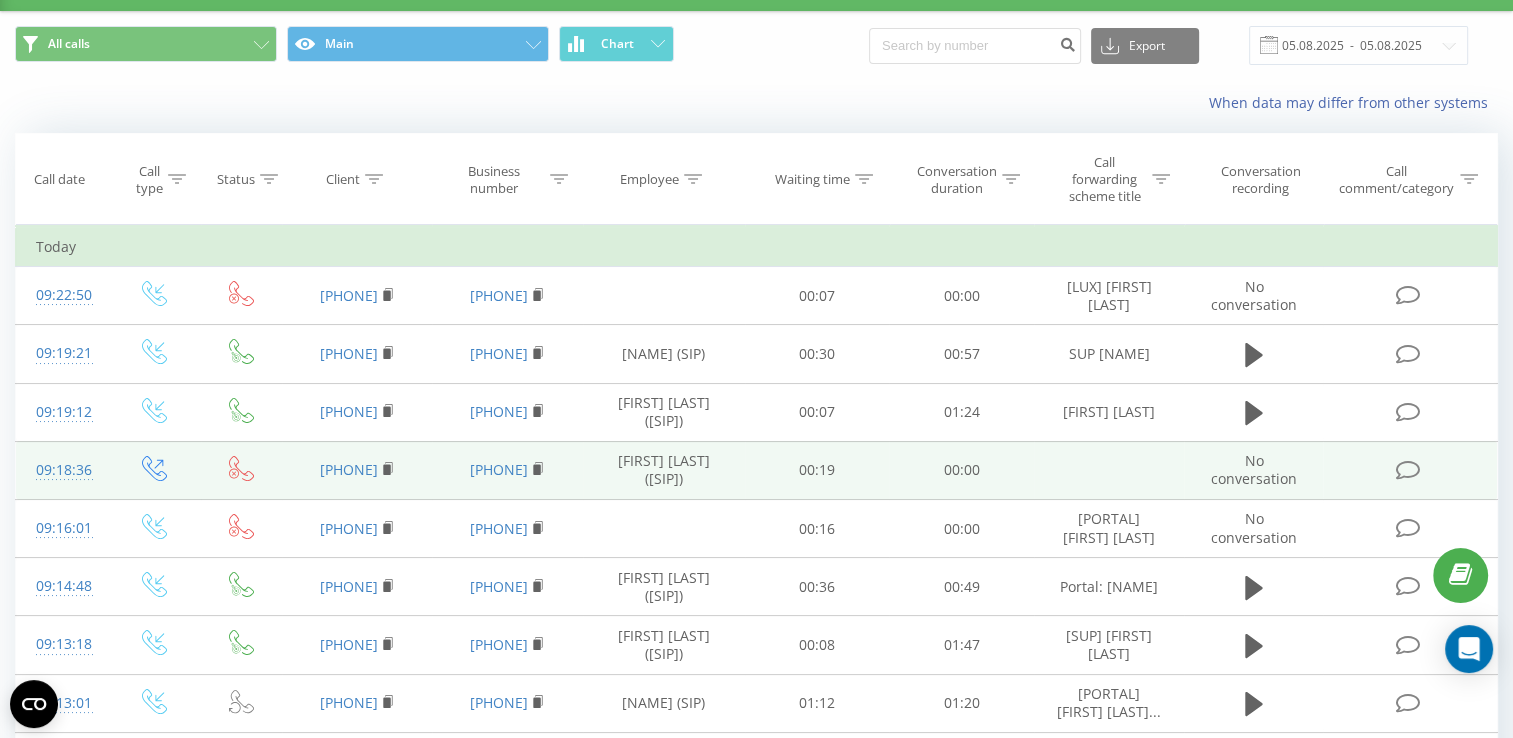 scroll, scrollTop: 0, scrollLeft: 0, axis: both 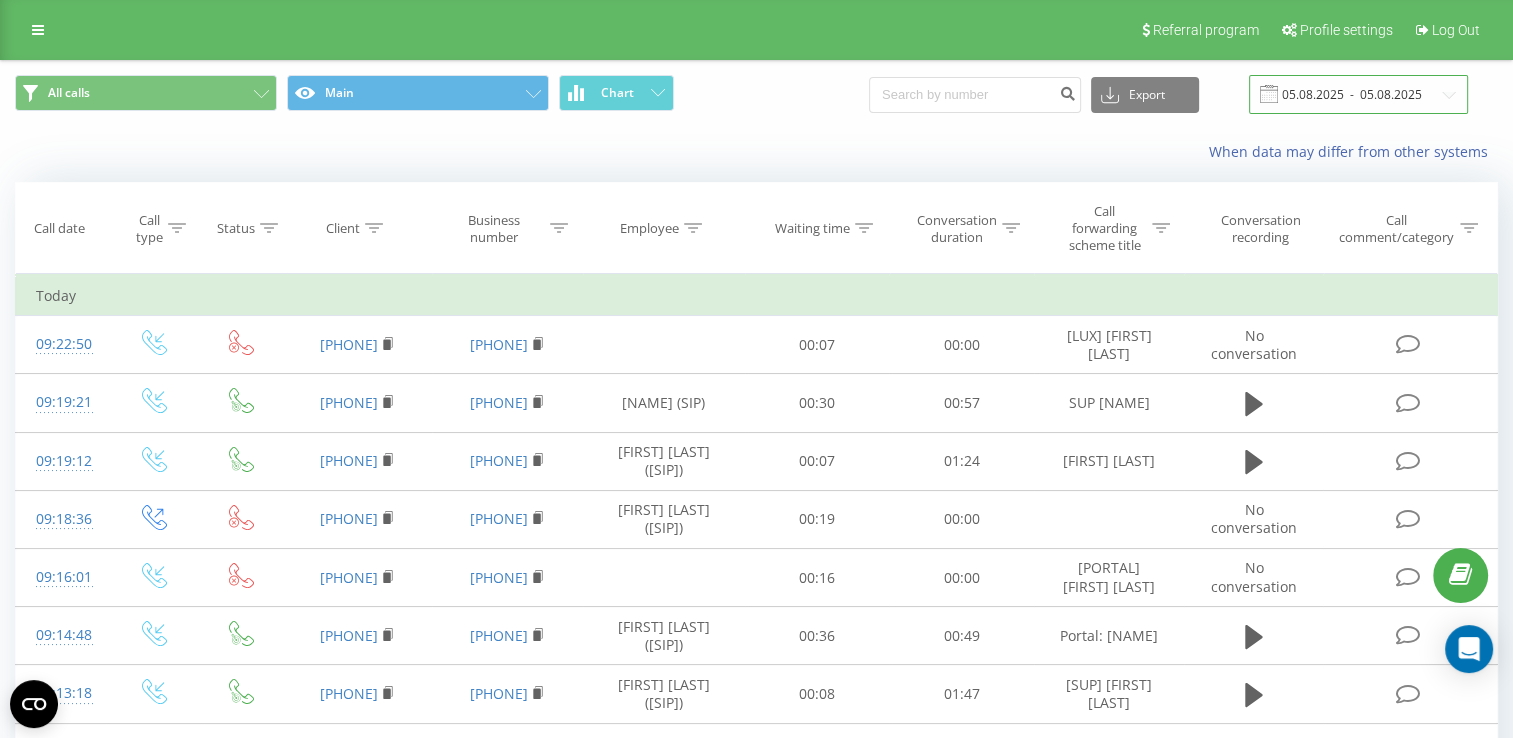 click on "05.08.2025  -  05.08.2025" at bounding box center (1358, 94) 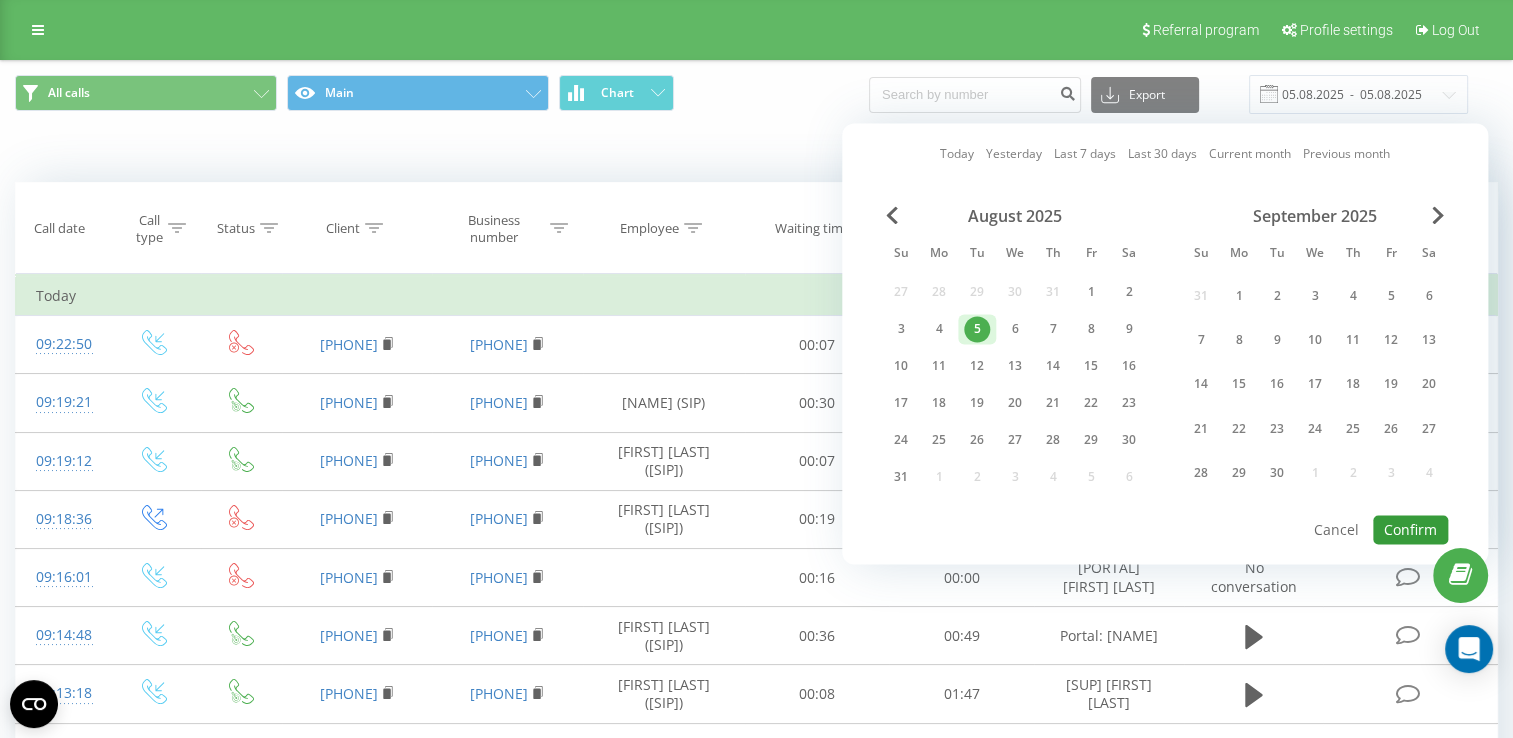 click on "Confirm" at bounding box center [1410, 529] 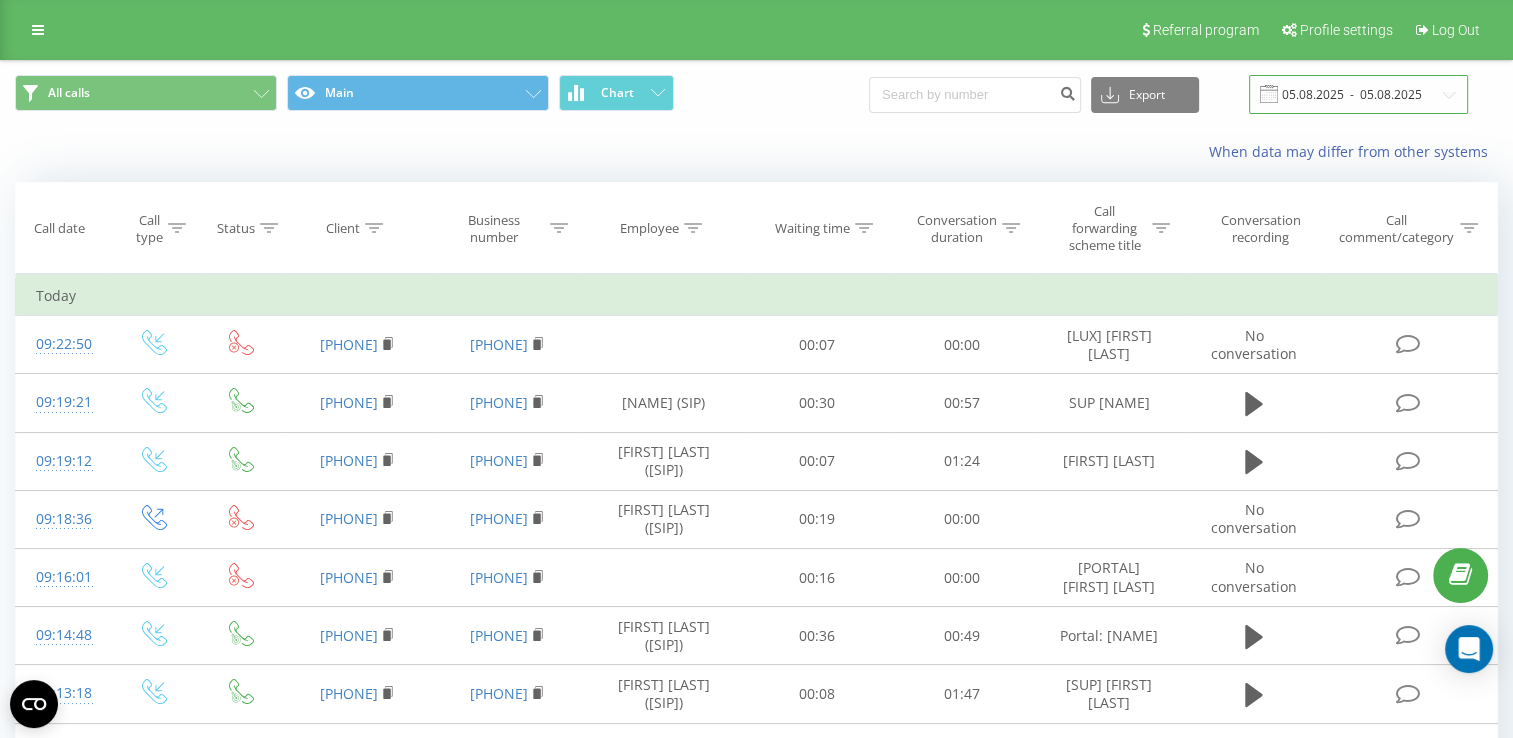 click on "05.08.2025  -  05.08.2025" at bounding box center [1358, 94] 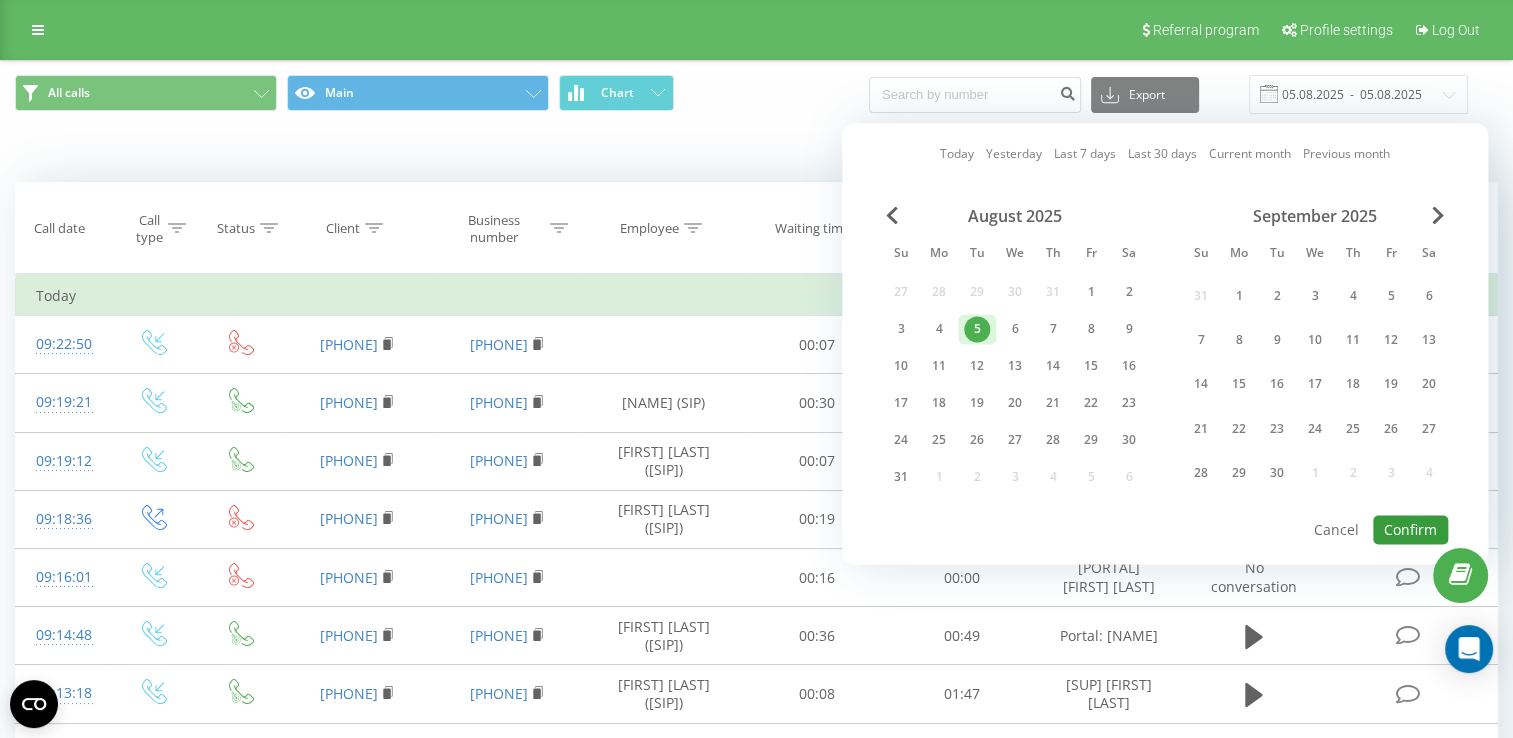 click on "Confirm" at bounding box center (1410, 529) 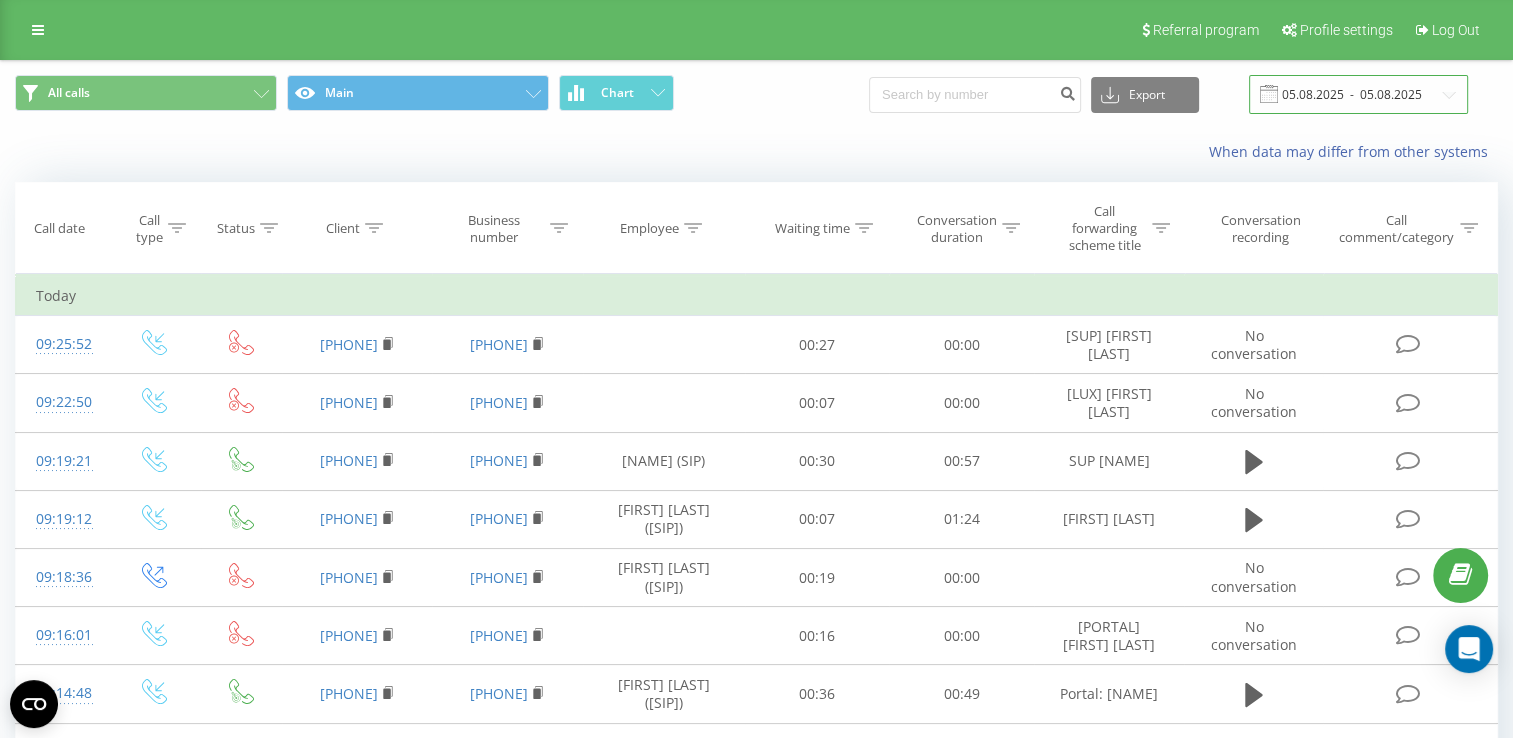 click on "05.08.2025  -  05.08.2025" at bounding box center [1358, 94] 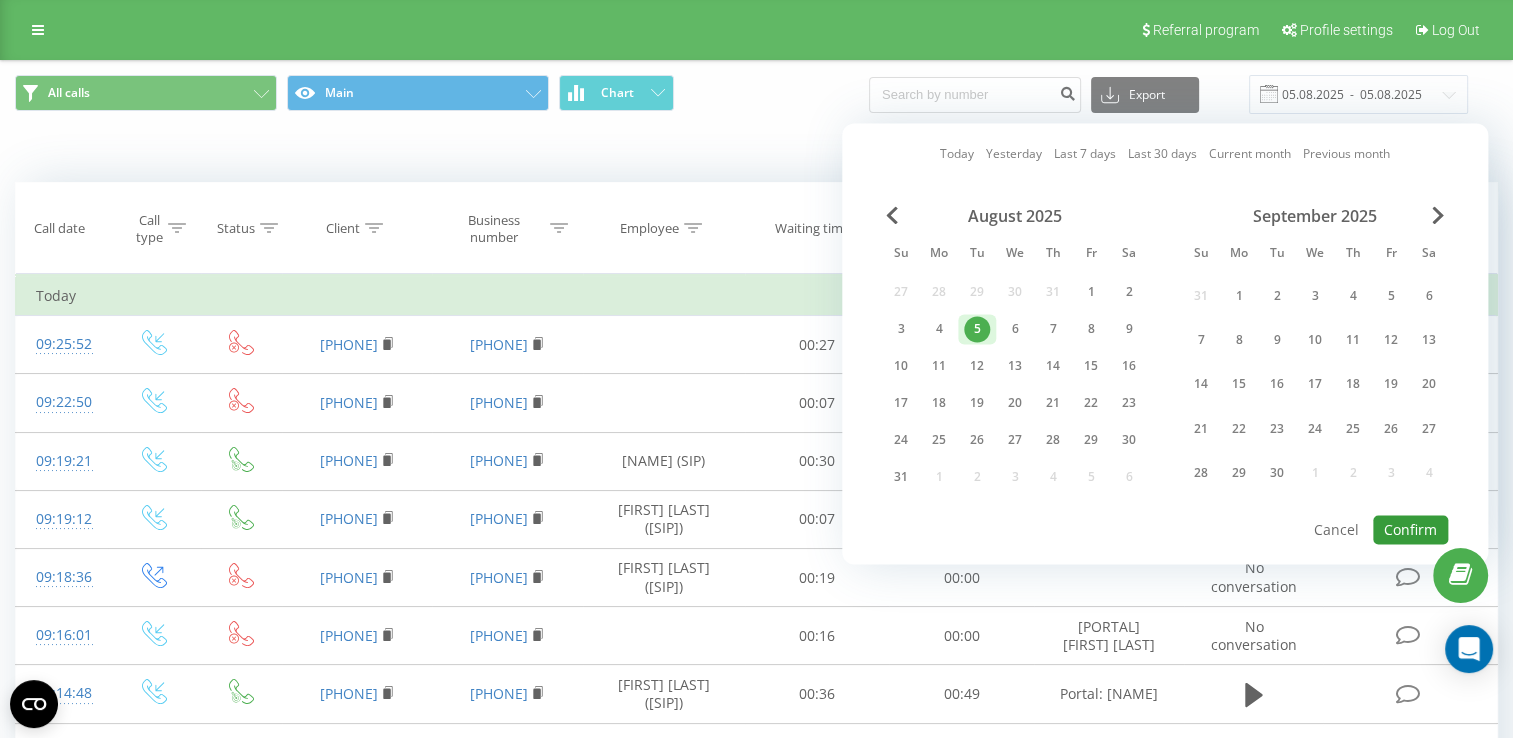 click on "Confirm" at bounding box center (1410, 529) 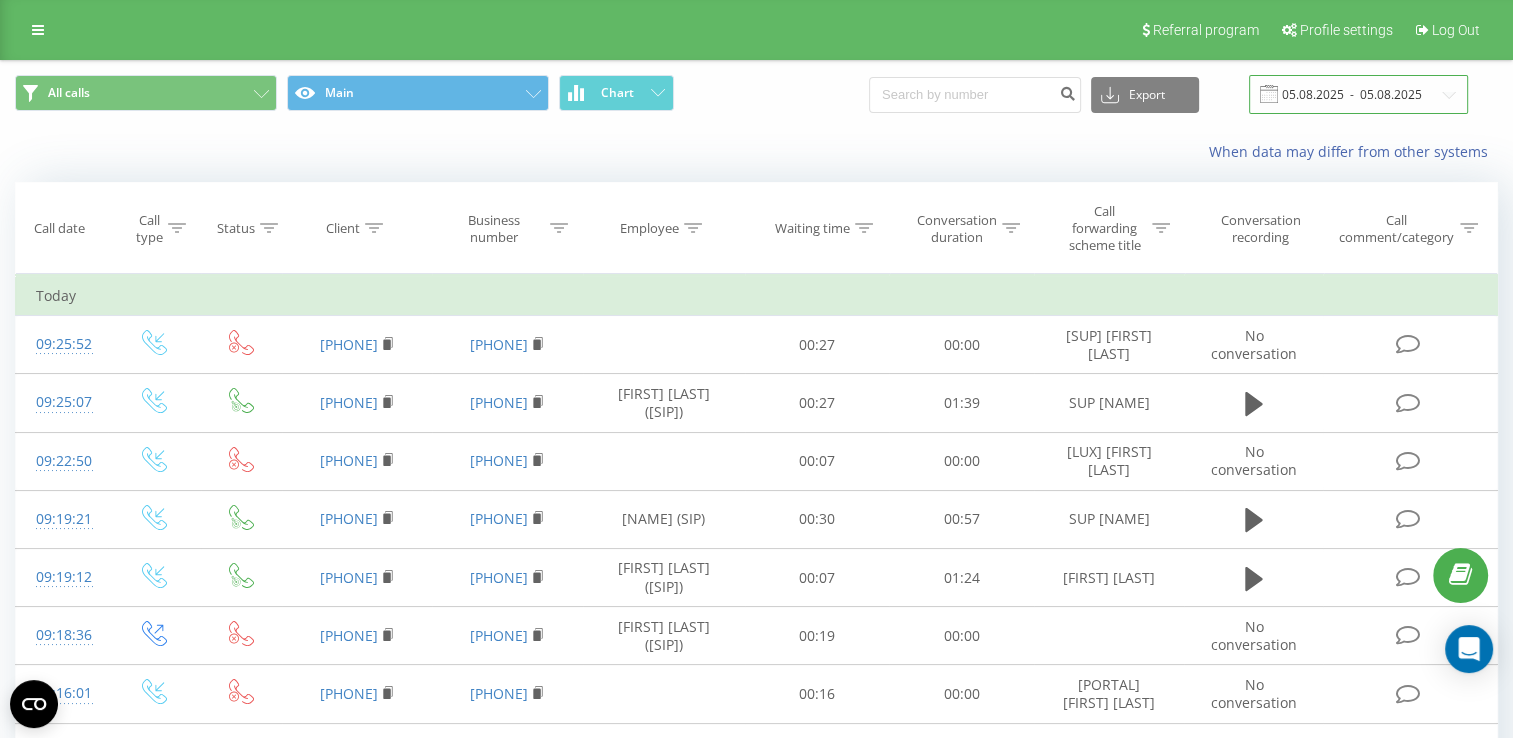 click on "05.08.2025  -  05.08.2025" at bounding box center (1358, 94) 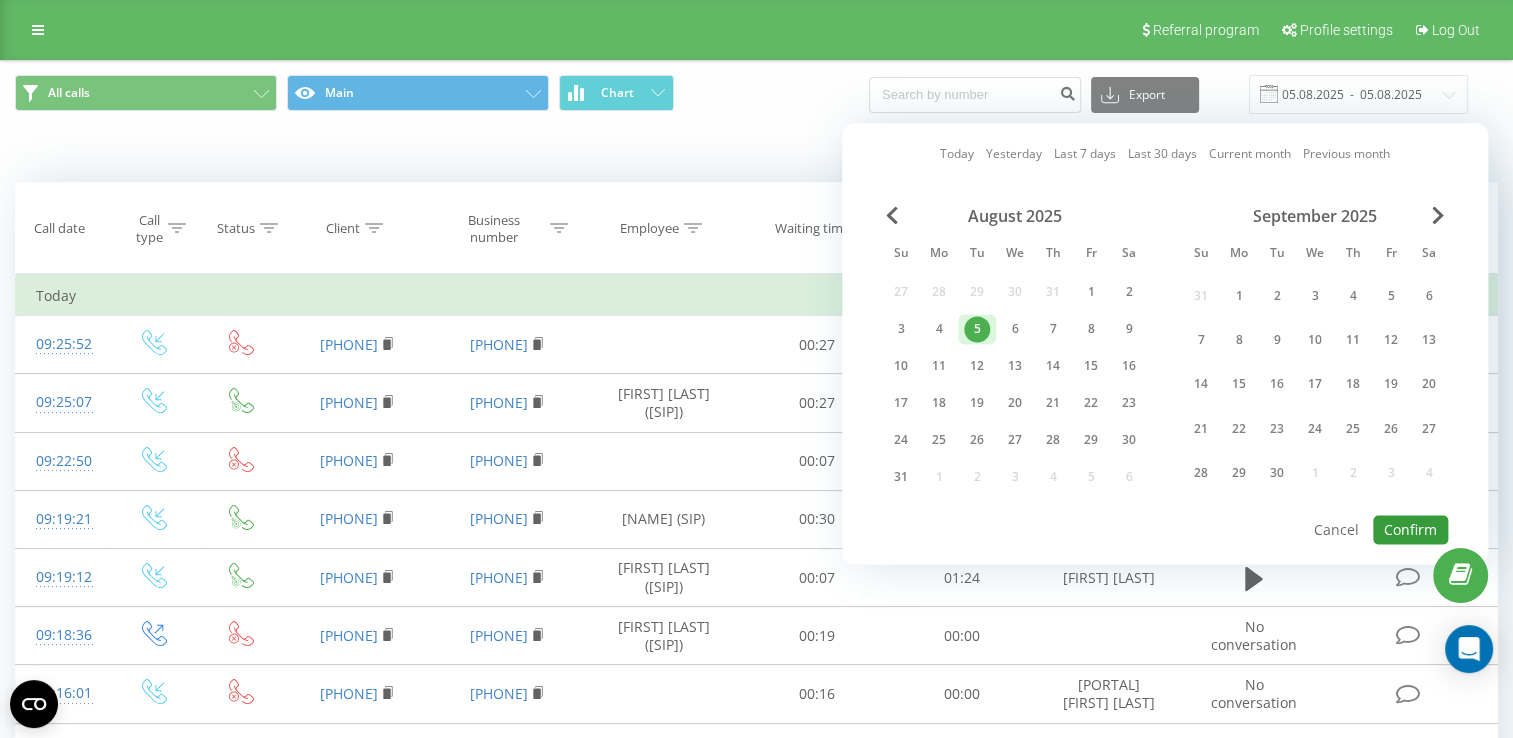 click on "Confirm" at bounding box center [1410, 529] 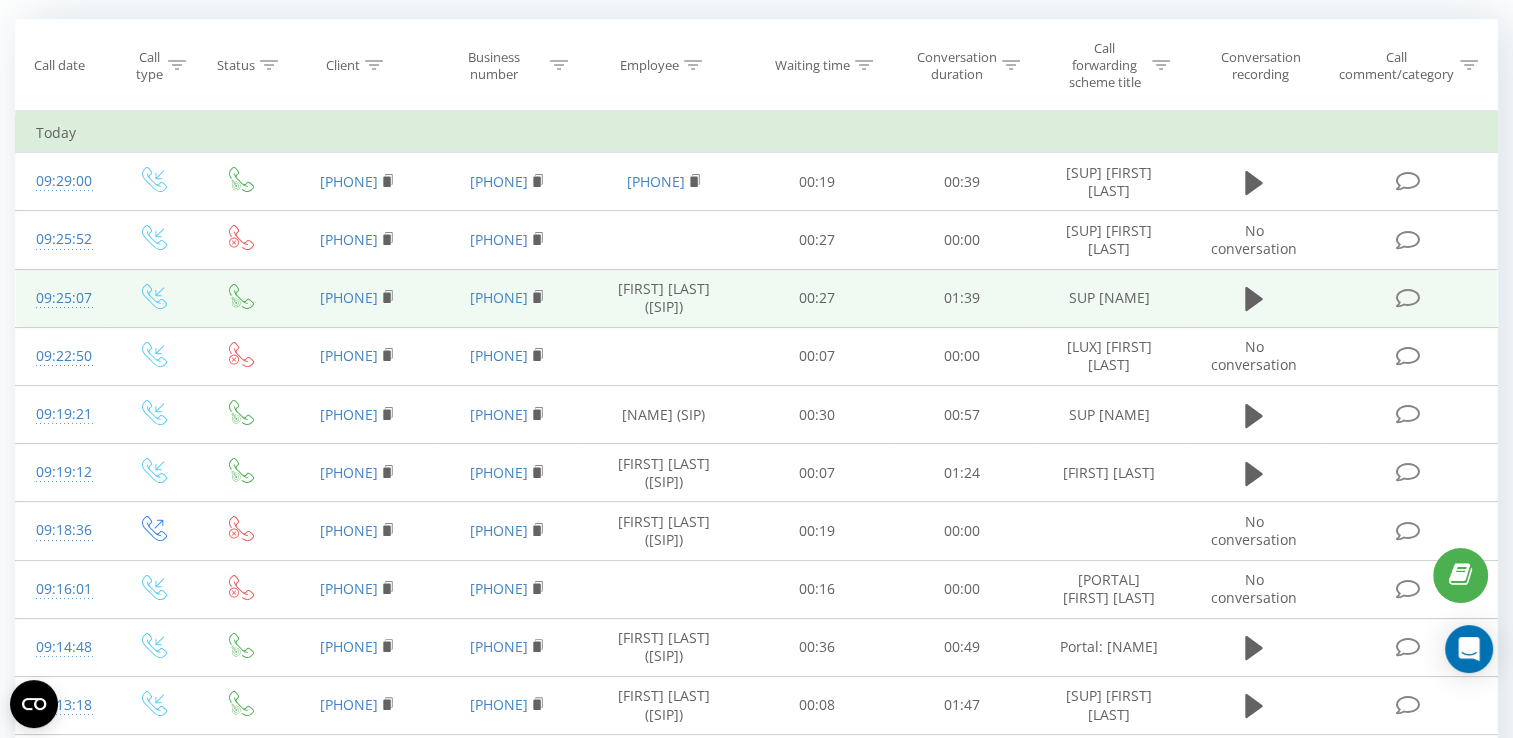 scroll, scrollTop: 0, scrollLeft: 0, axis: both 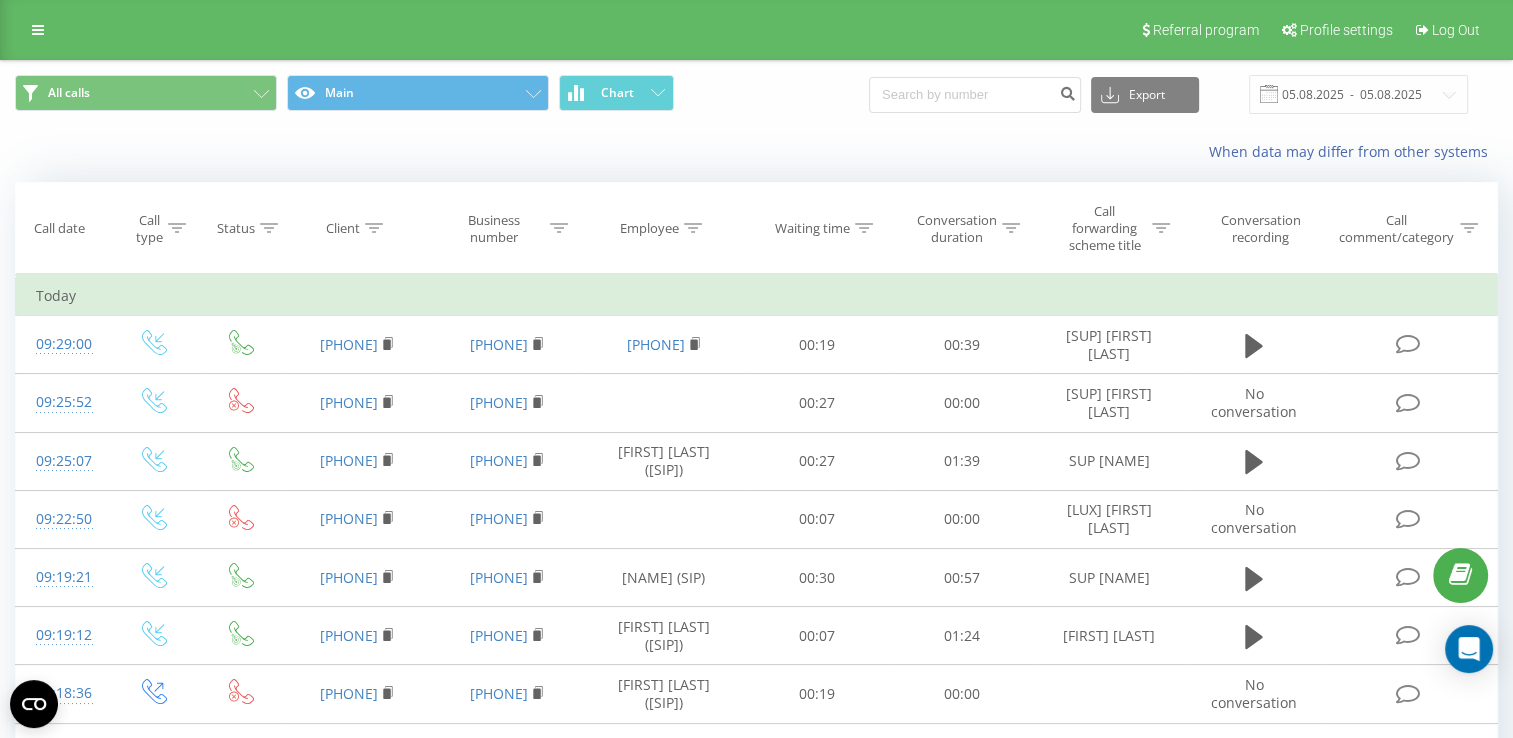 click at bounding box center (0, 0) 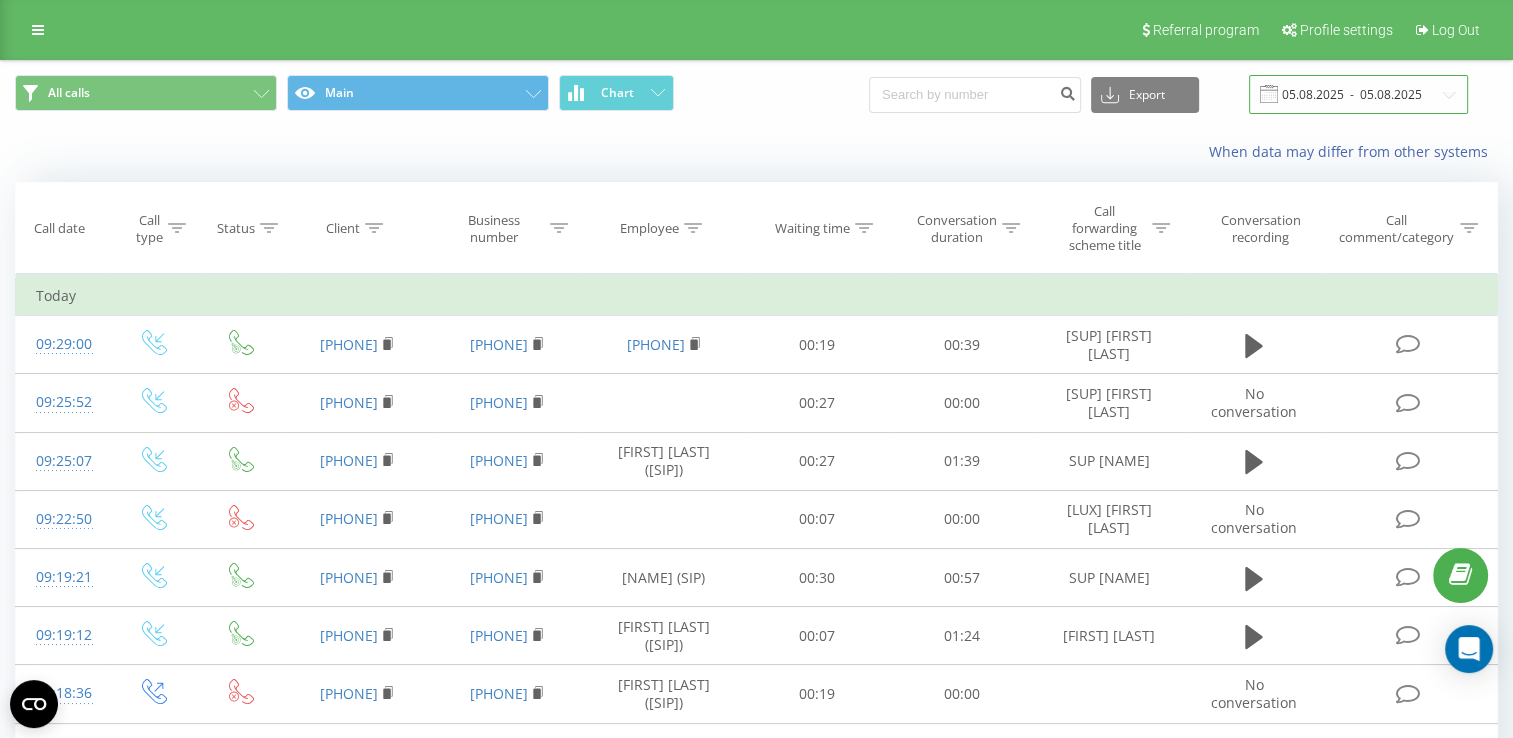 click on "05.08.2025  -  05.08.2025" at bounding box center [1358, 94] 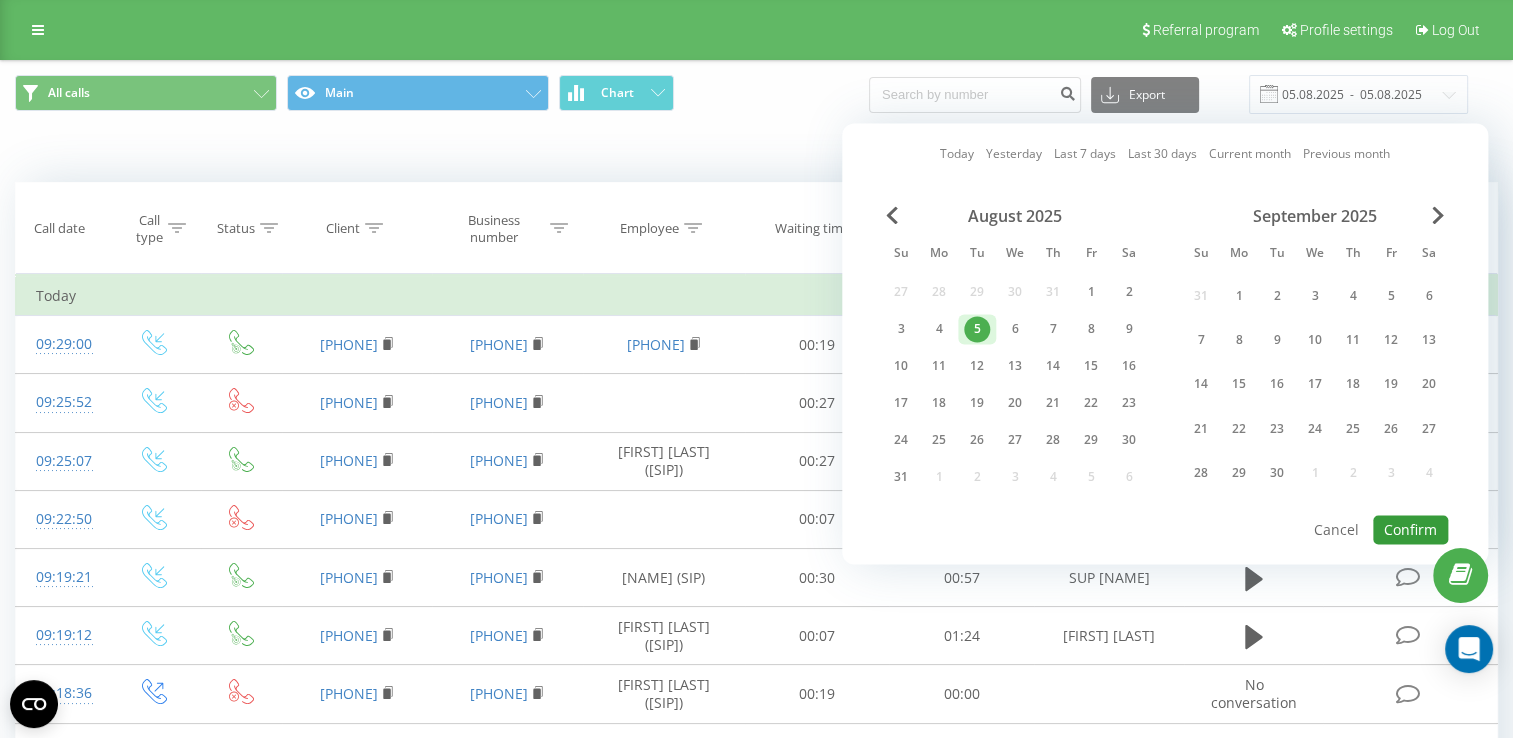 click on "Confirm" at bounding box center (1410, 529) 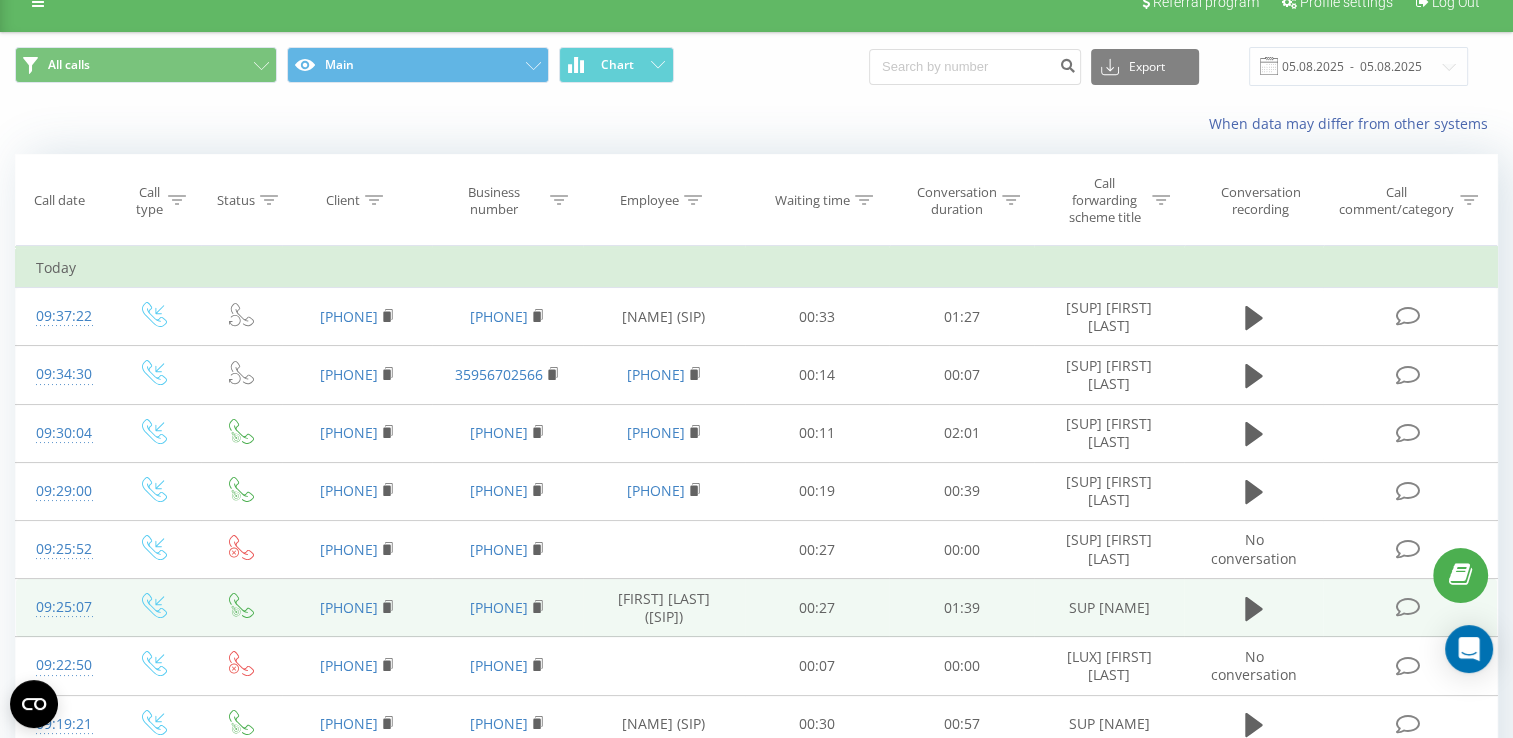 scroll, scrollTop: 0, scrollLeft: 0, axis: both 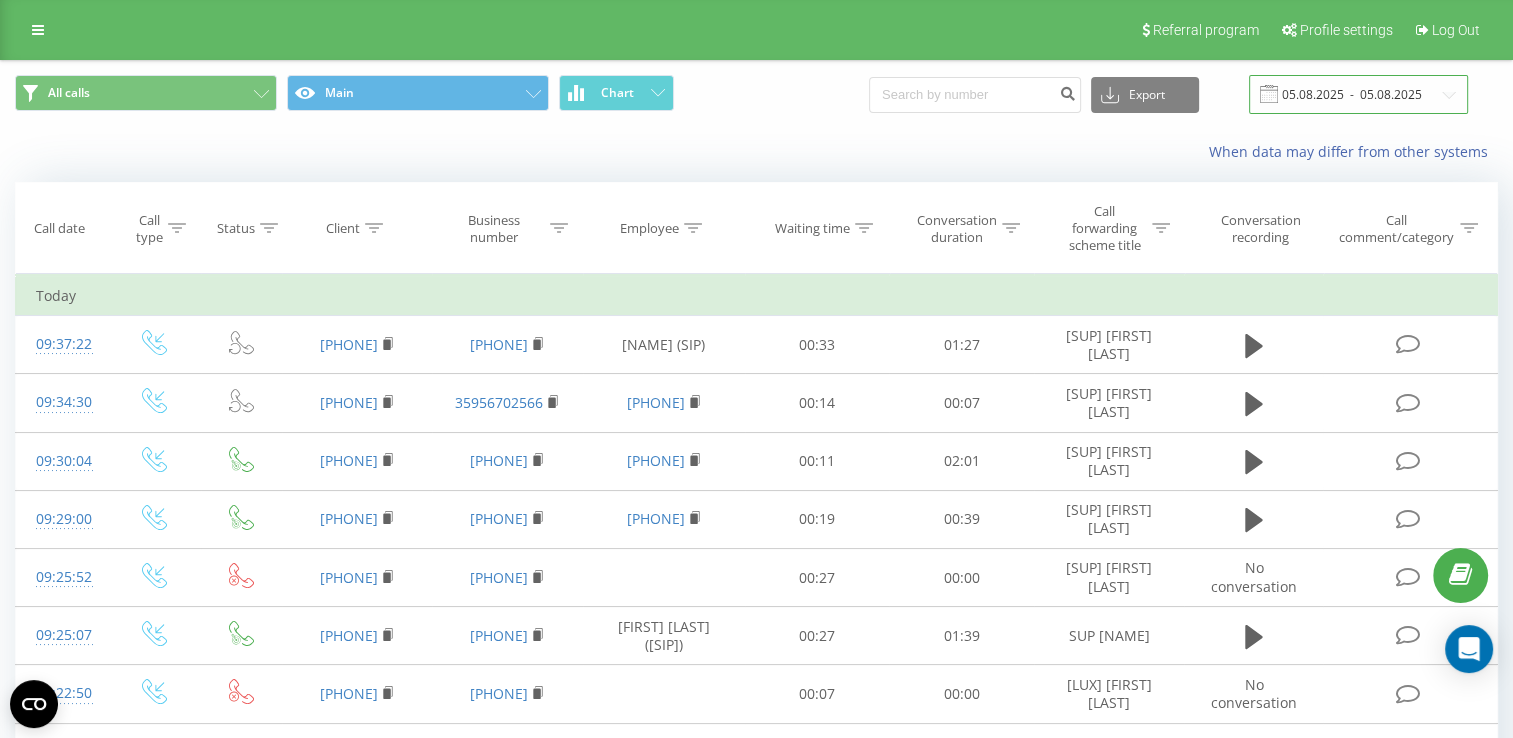 click on "05.08.2025  -  05.08.2025" at bounding box center (1358, 94) 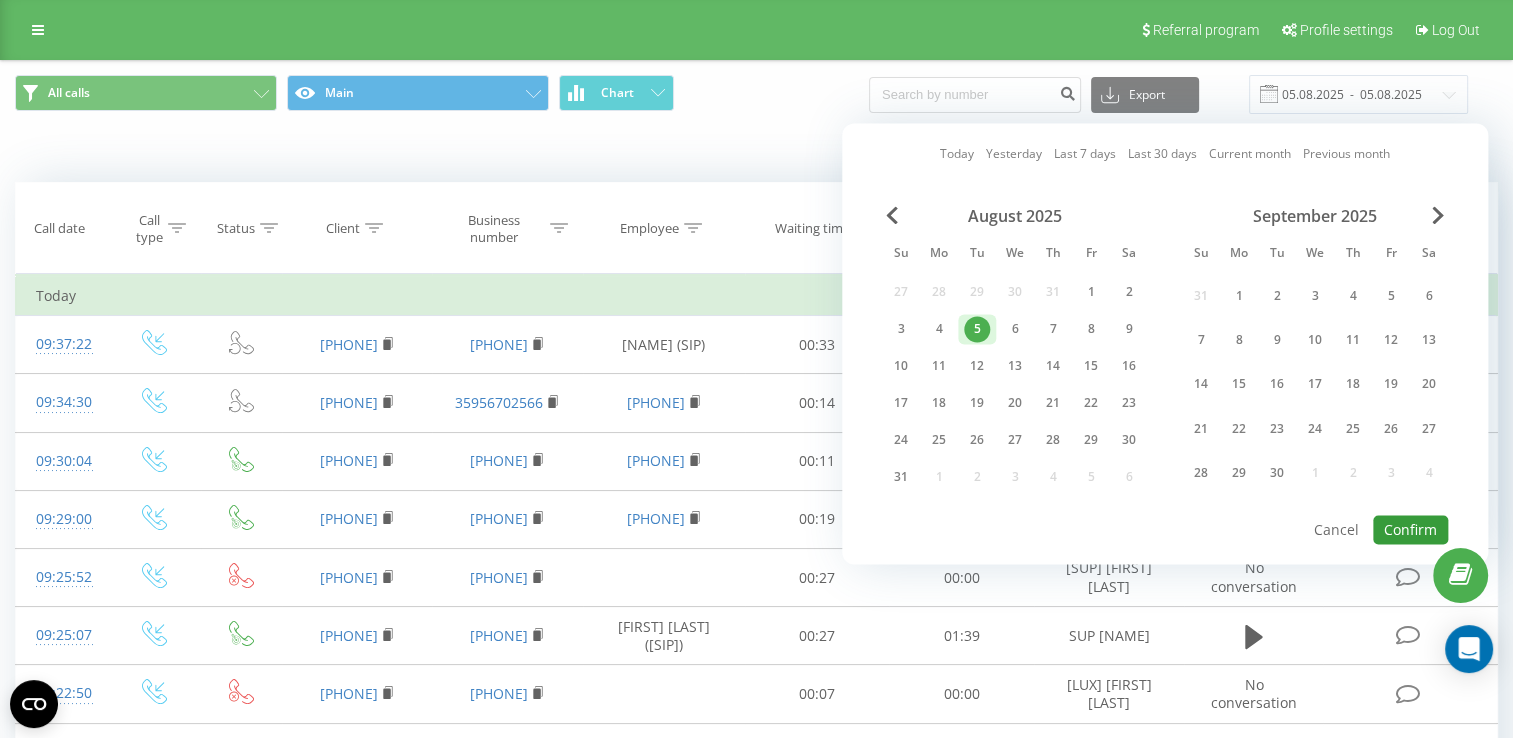 click on "Confirm" at bounding box center (1410, 529) 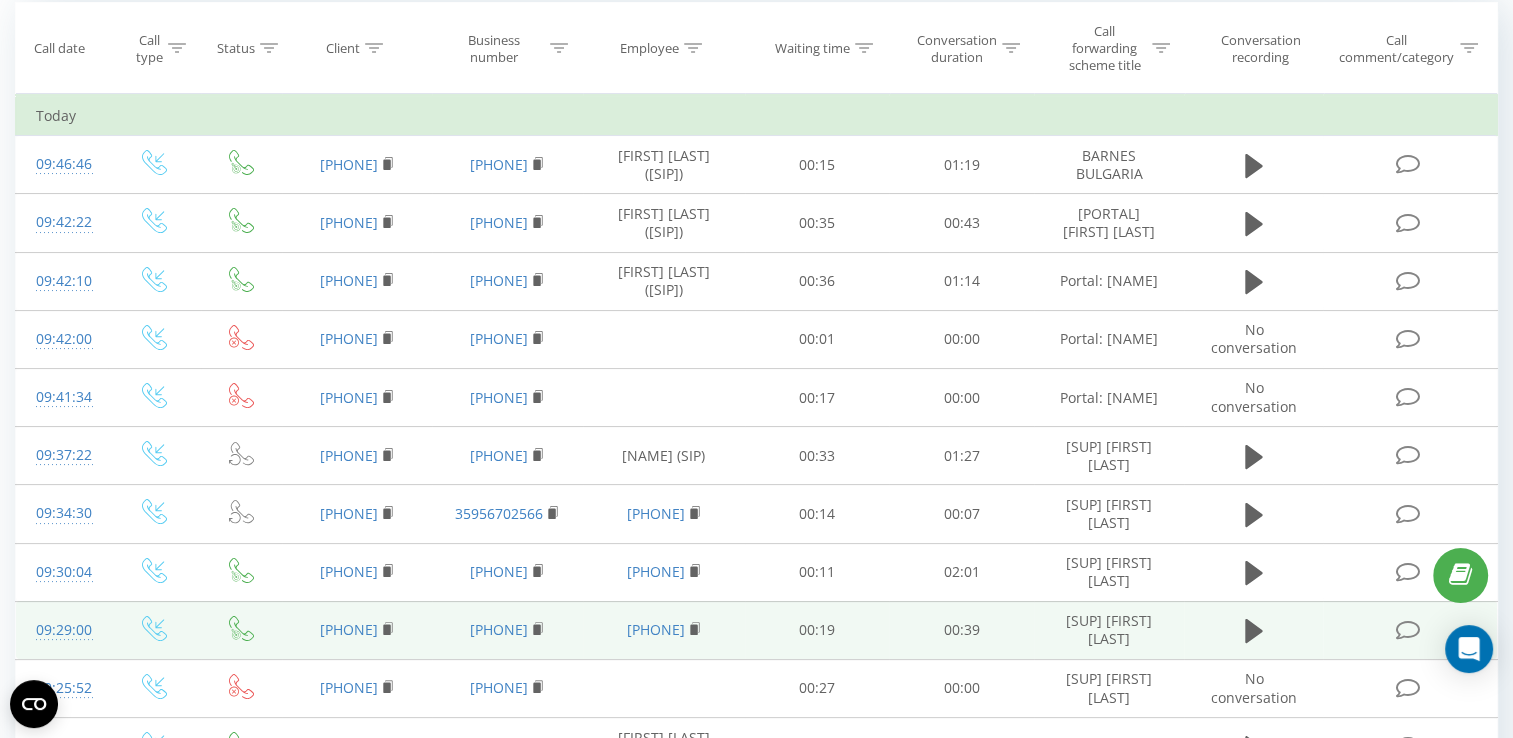 scroll, scrollTop: 200, scrollLeft: 0, axis: vertical 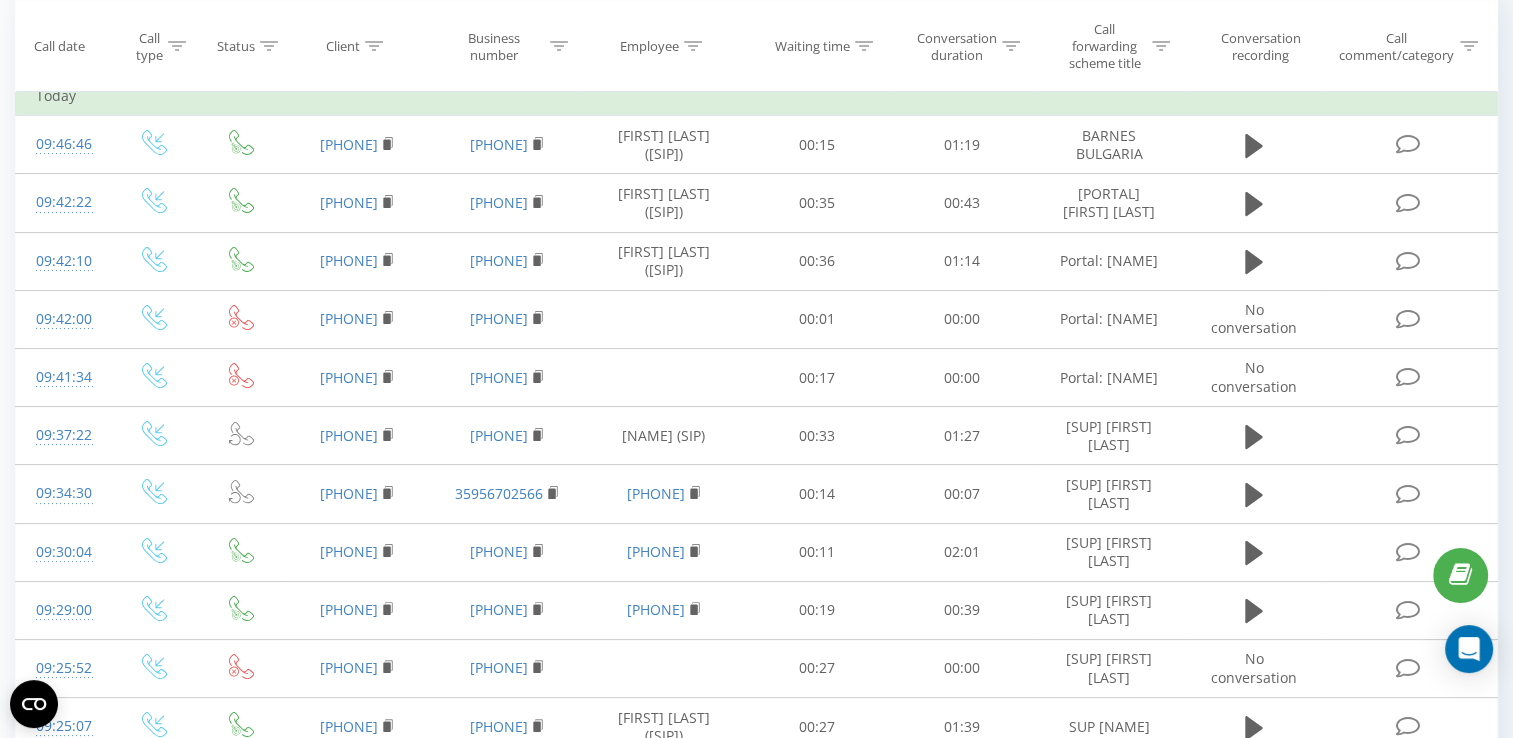 click at bounding box center (0, 0) 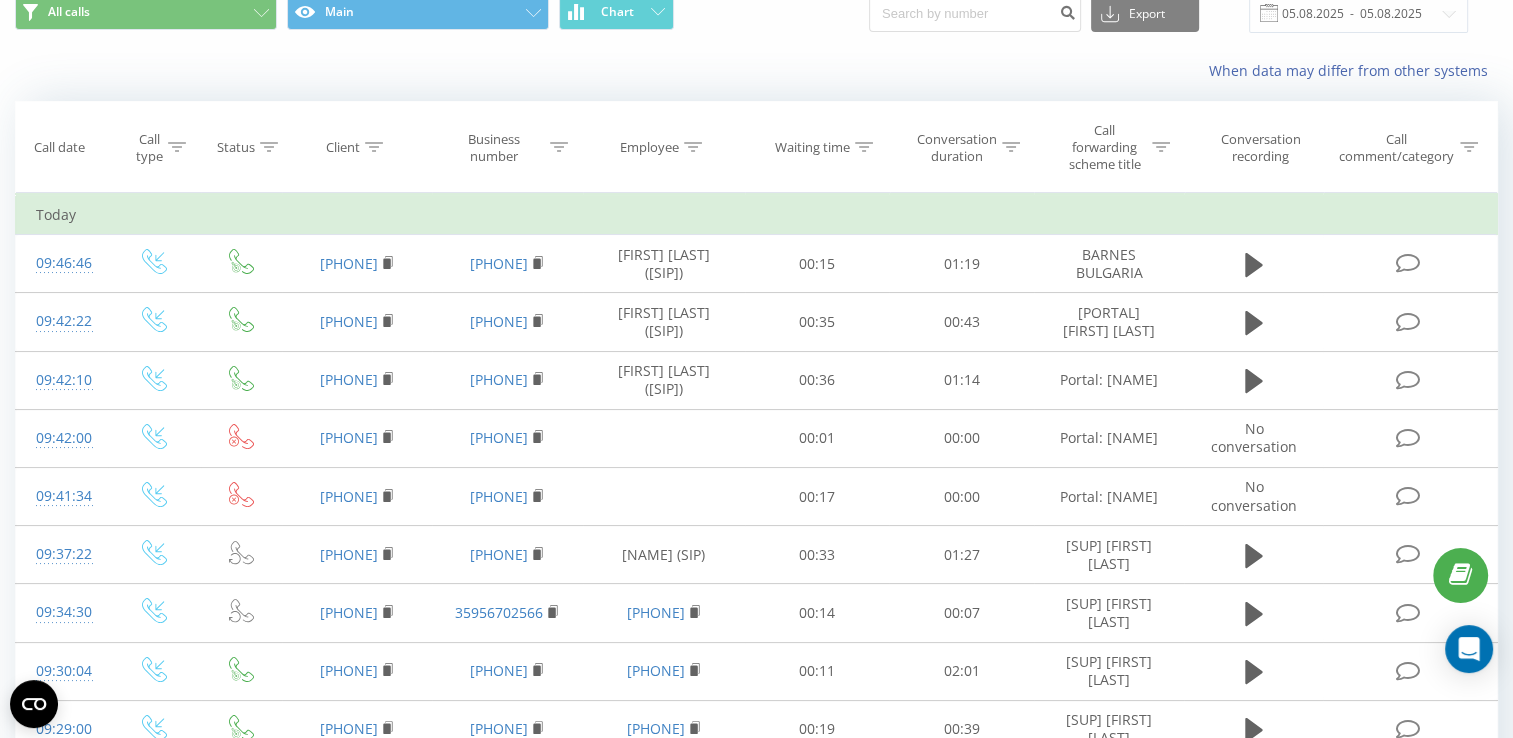 scroll, scrollTop: 0, scrollLeft: 0, axis: both 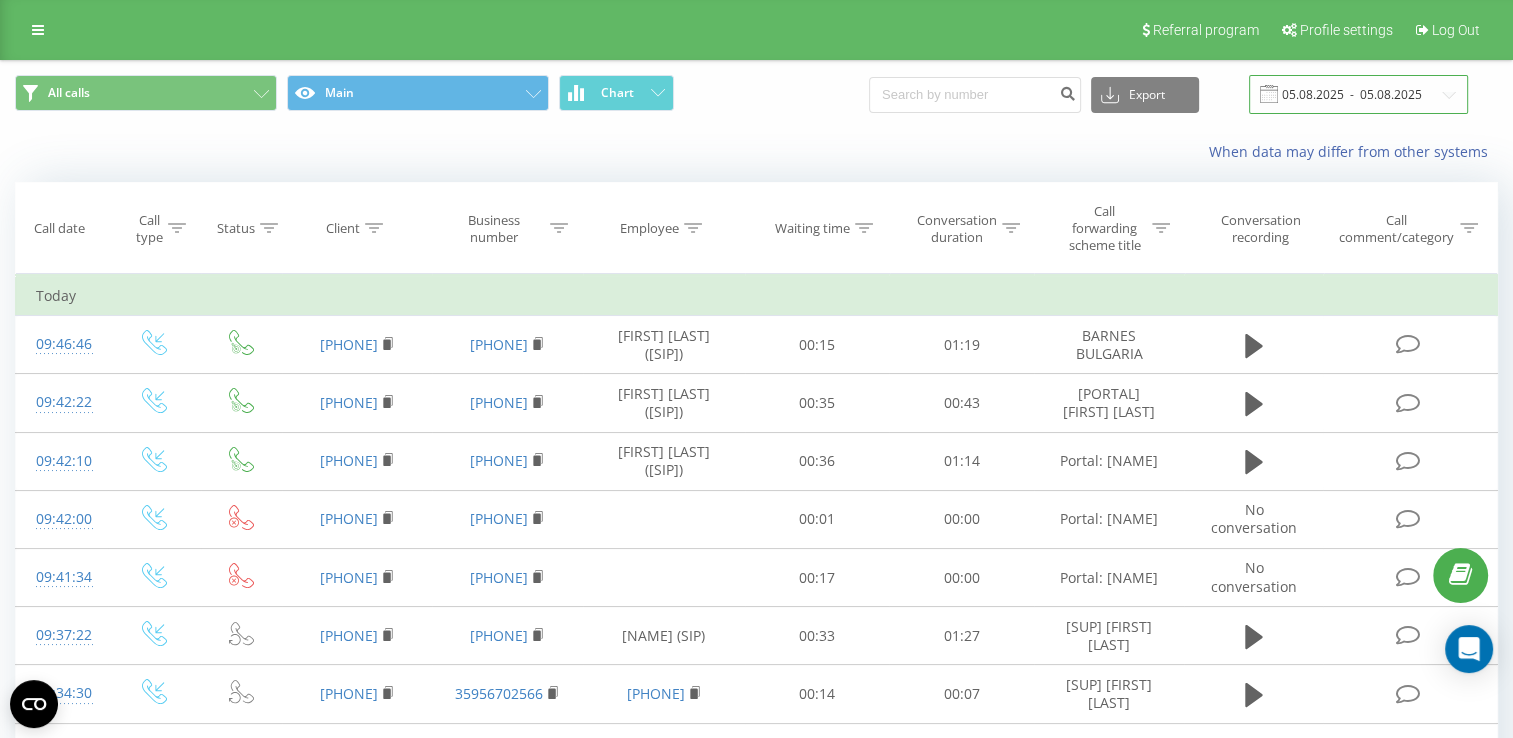 click on "05.08.2025  -  05.08.2025" at bounding box center (1358, 94) 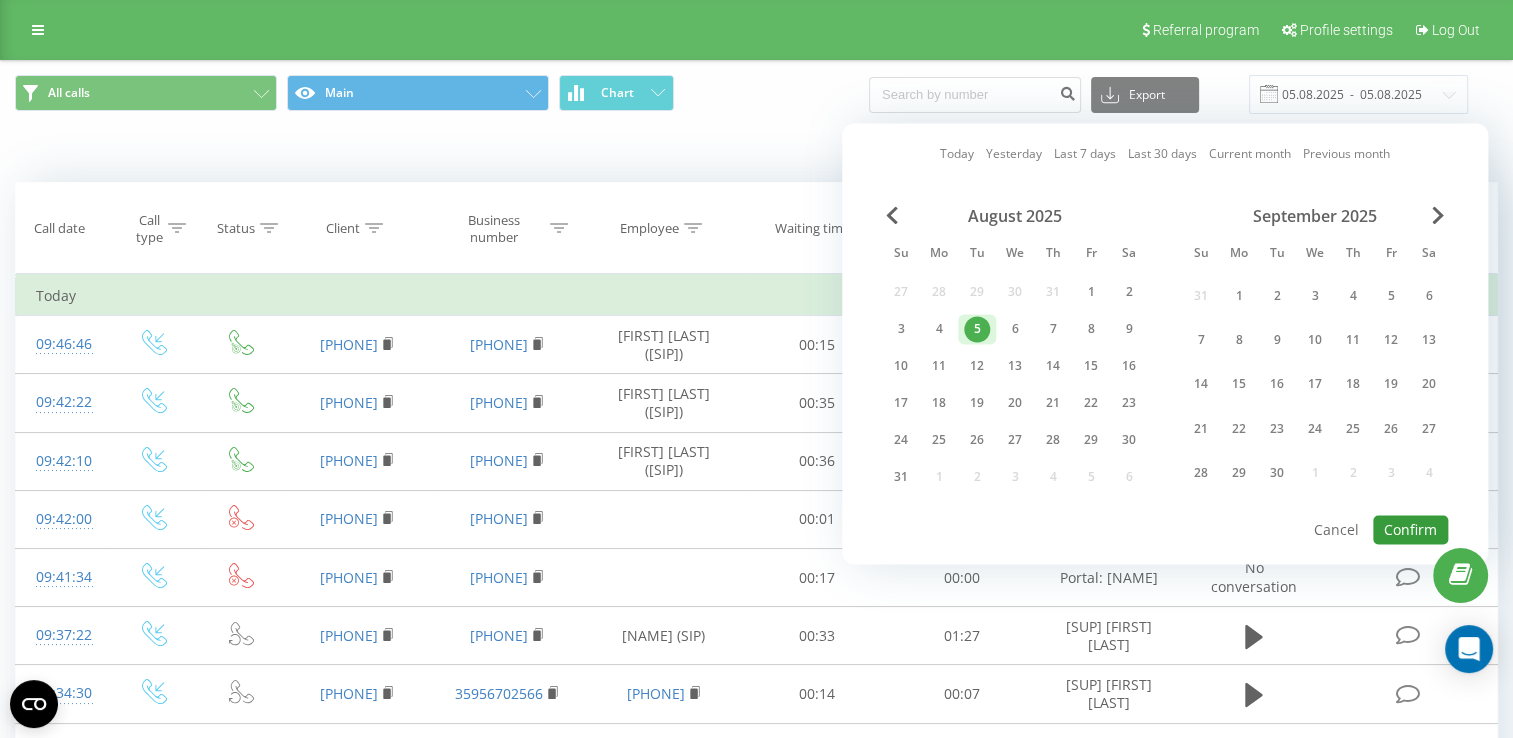 click on "Confirm" at bounding box center (1410, 529) 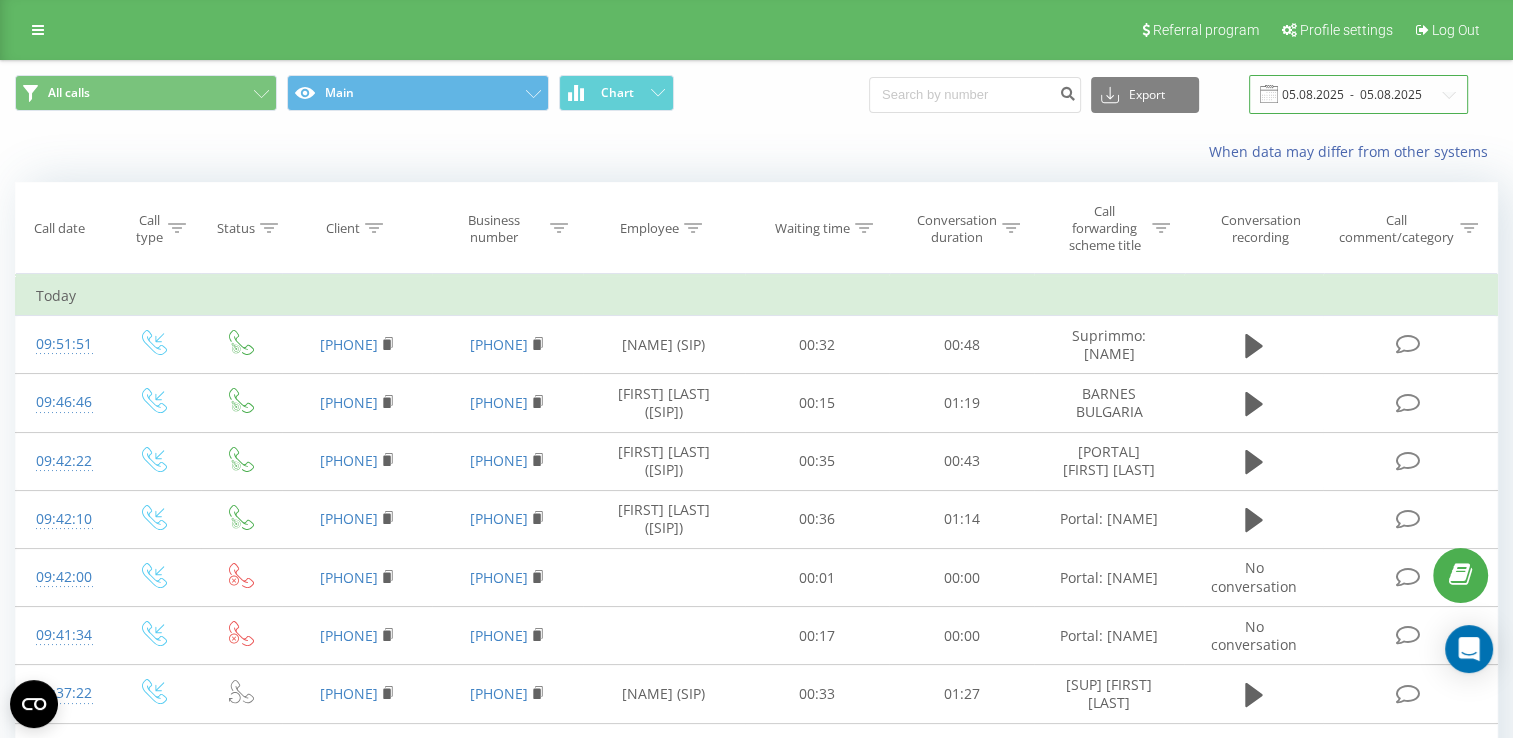 click on "05.08.2025  -  05.08.2025" at bounding box center [1358, 94] 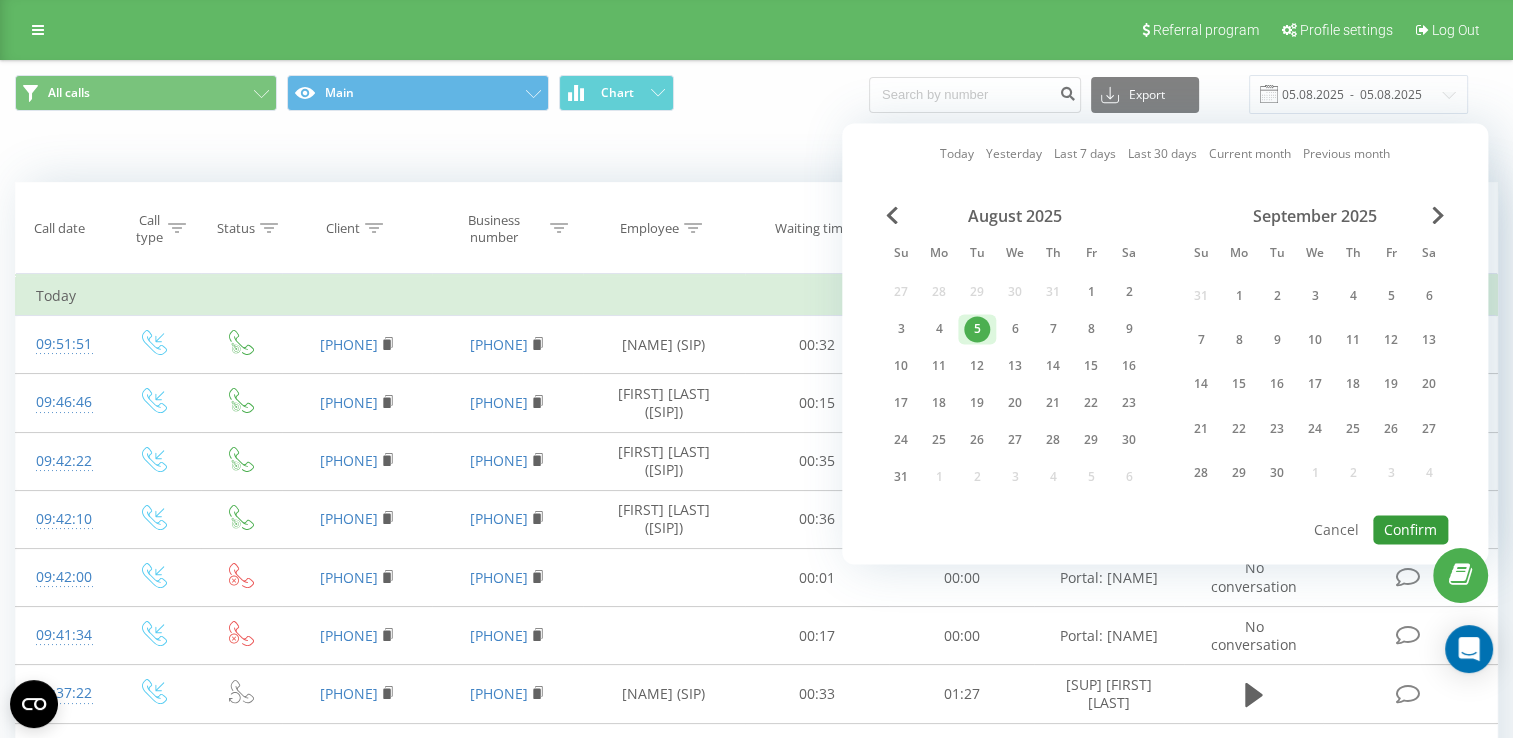 click on "Confirm" at bounding box center (1410, 529) 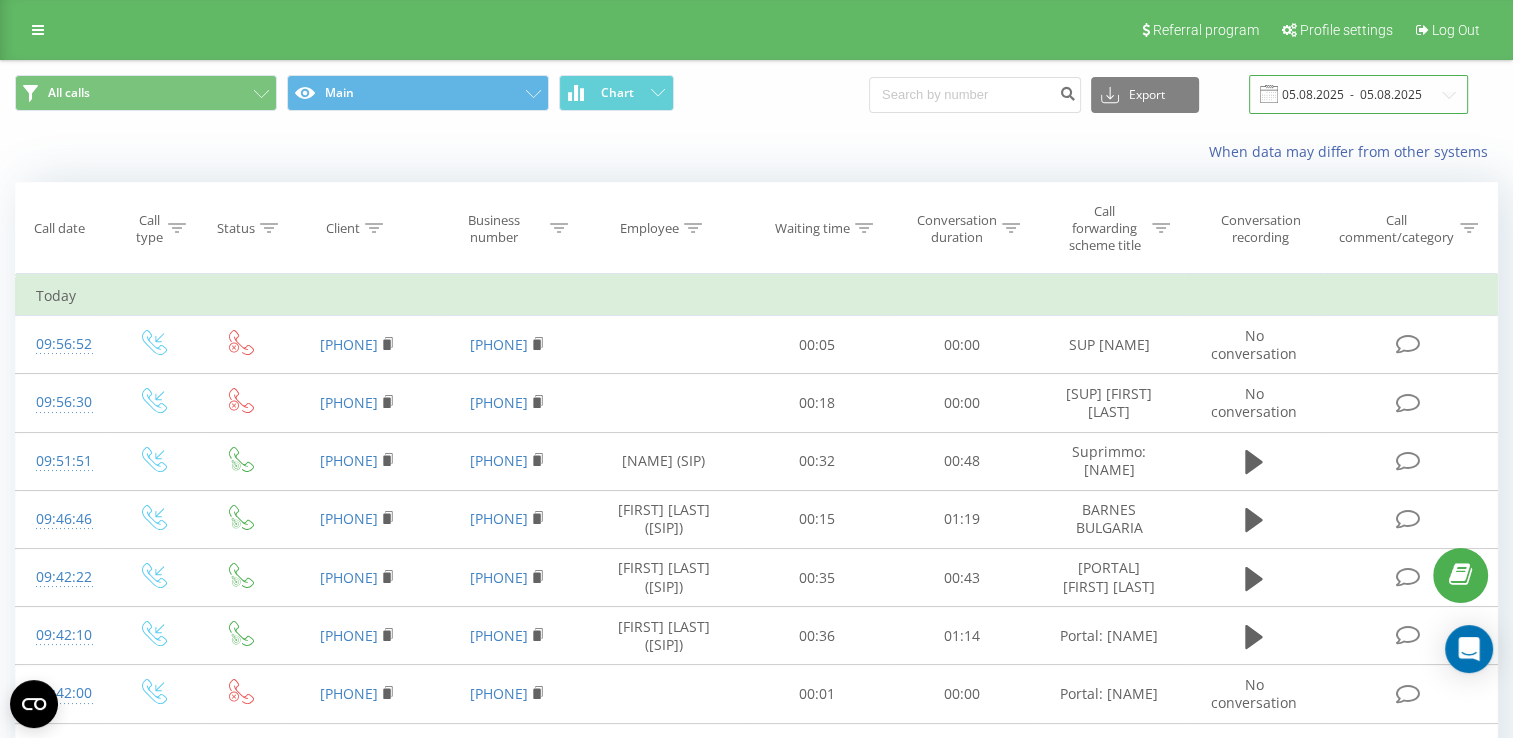 click on "05.08.2025  -  05.08.2025" at bounding box center (1358, 94) 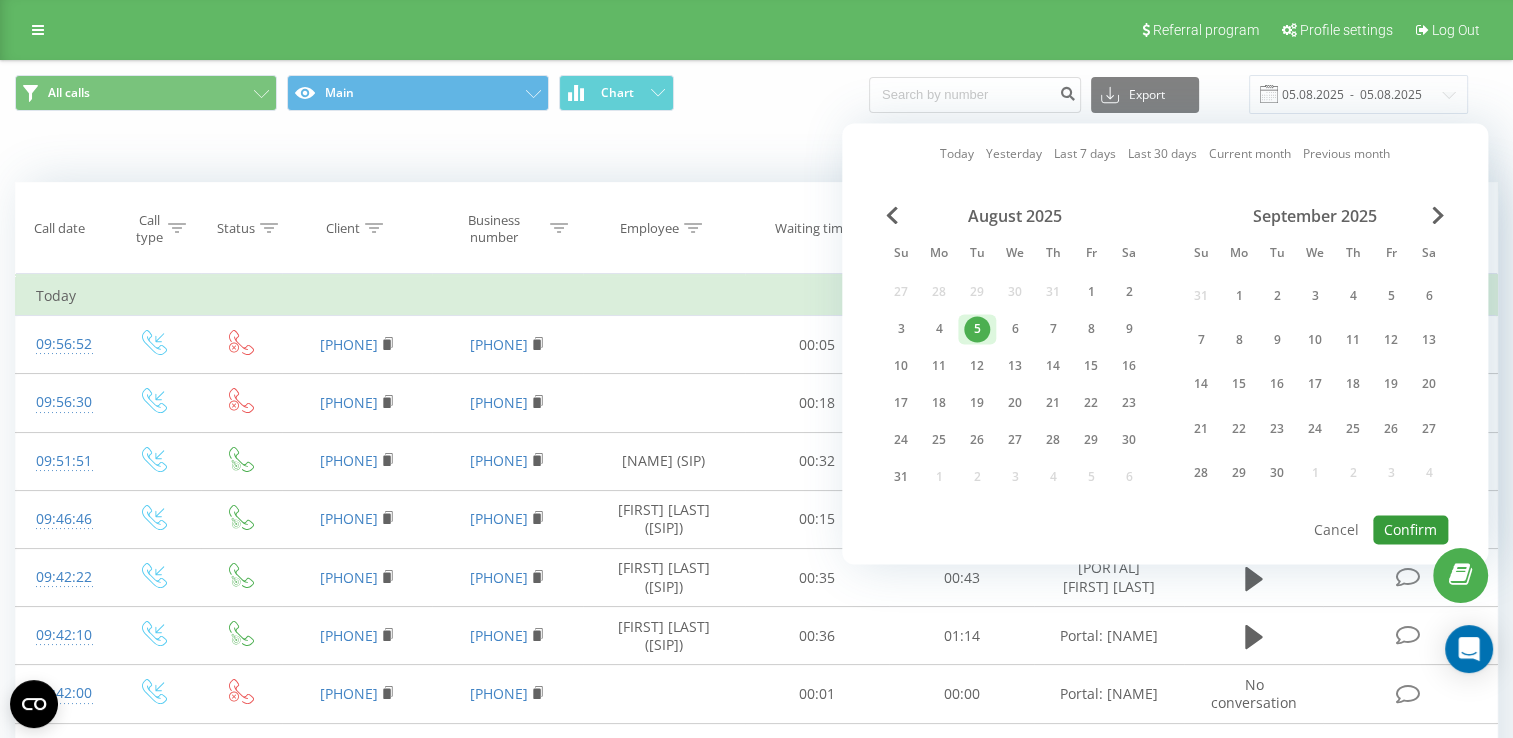 click on "Confirm" at bounding box center [1410, 529] 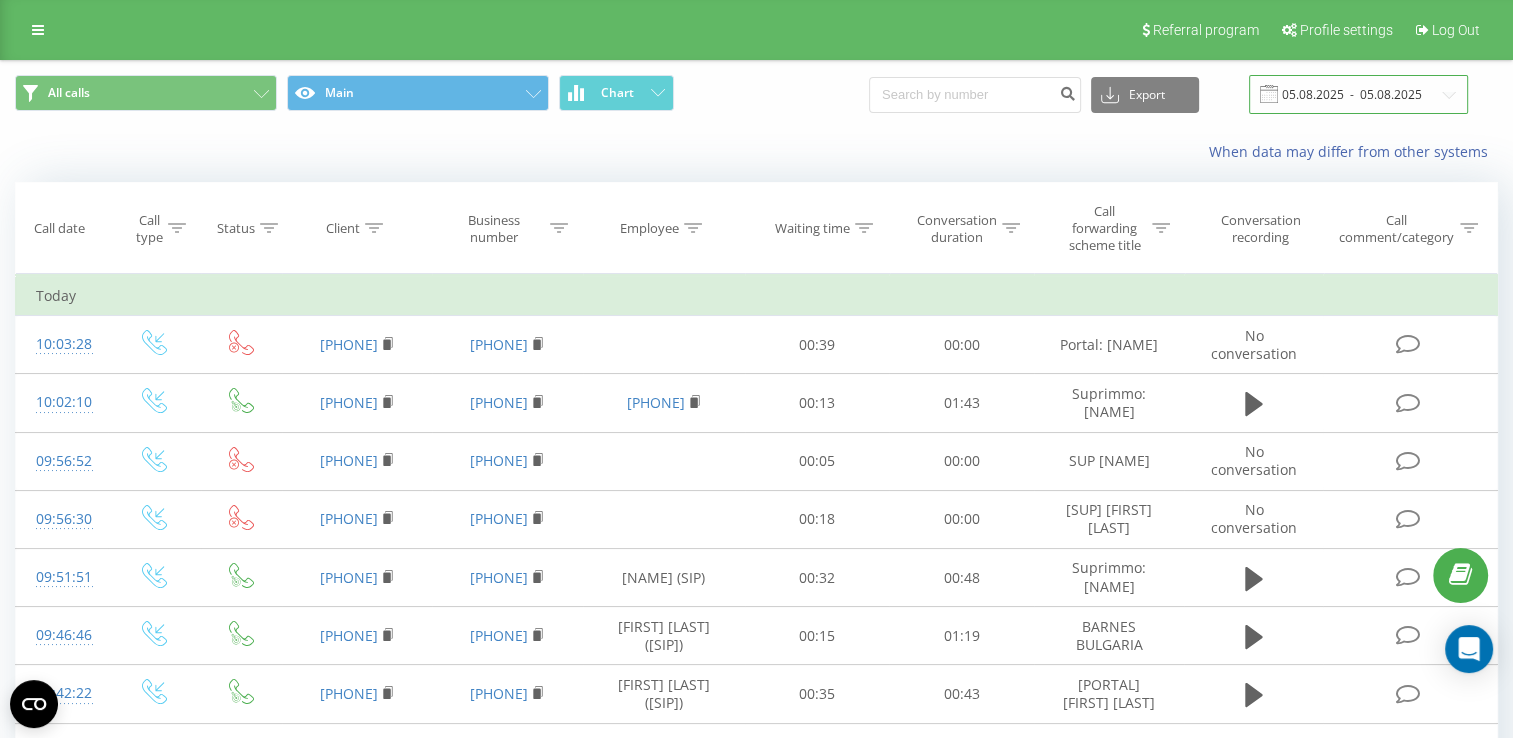 click on "05.08.2025  -  05.08.2025" at bounding box center [1358, 94] 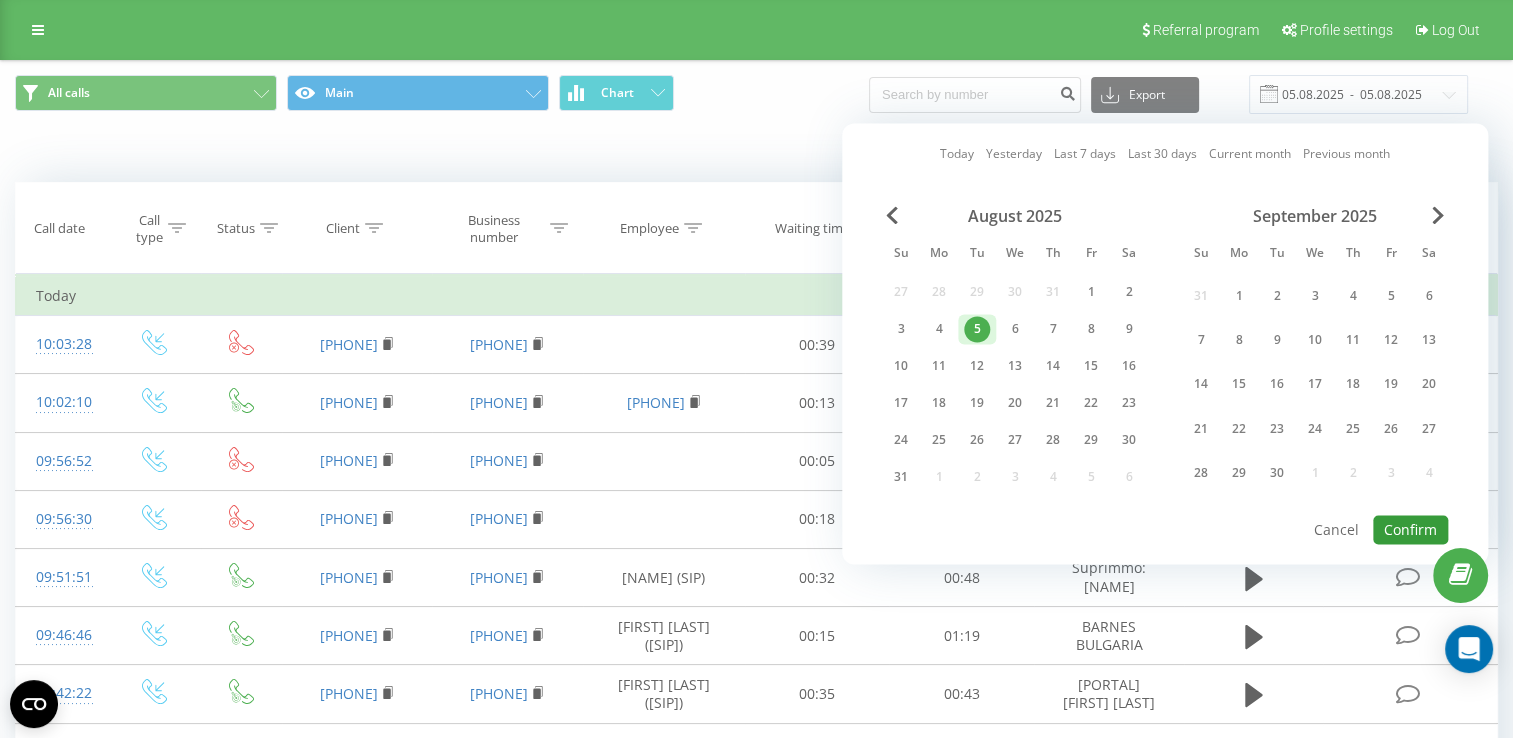 click on "Confirm" at bounding box center (1410, 529) 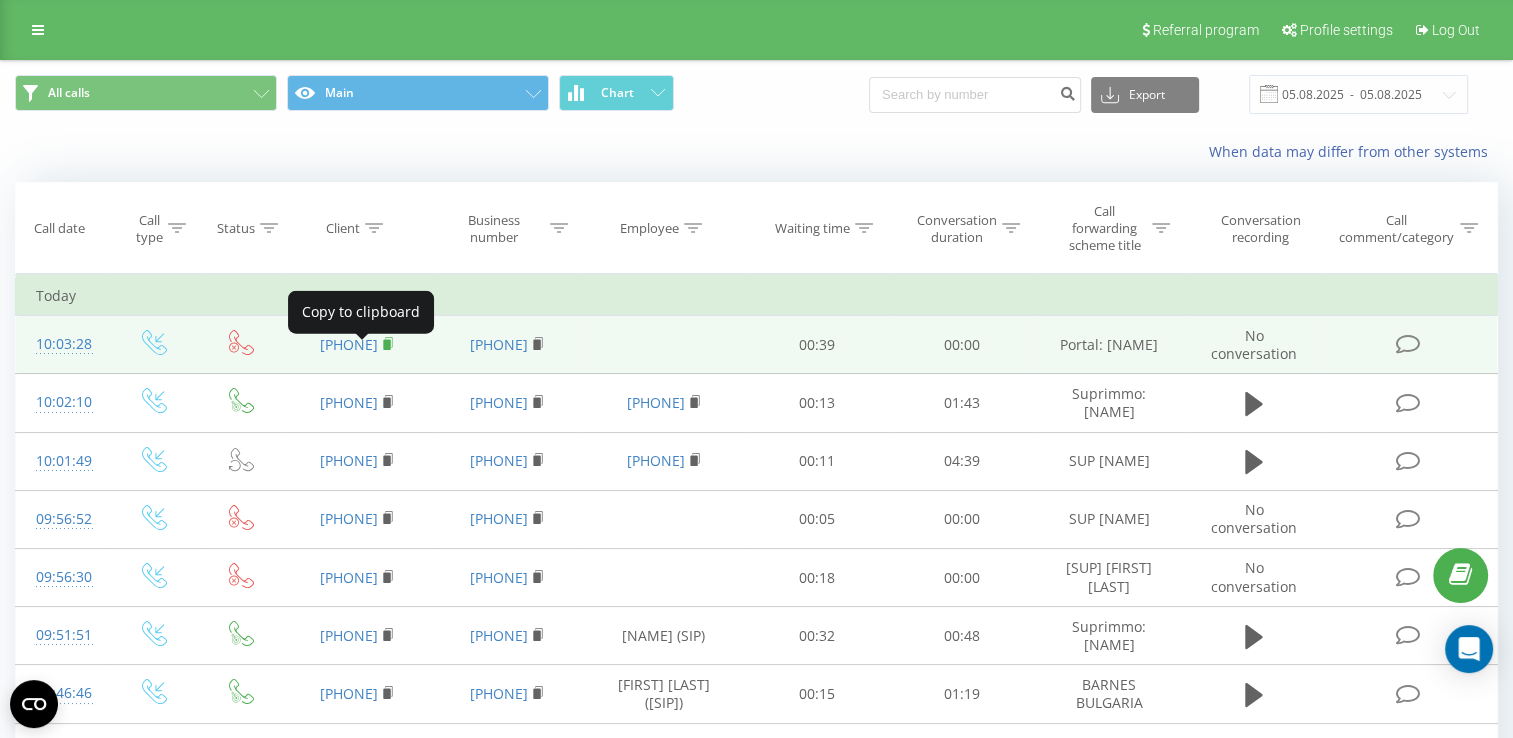 click 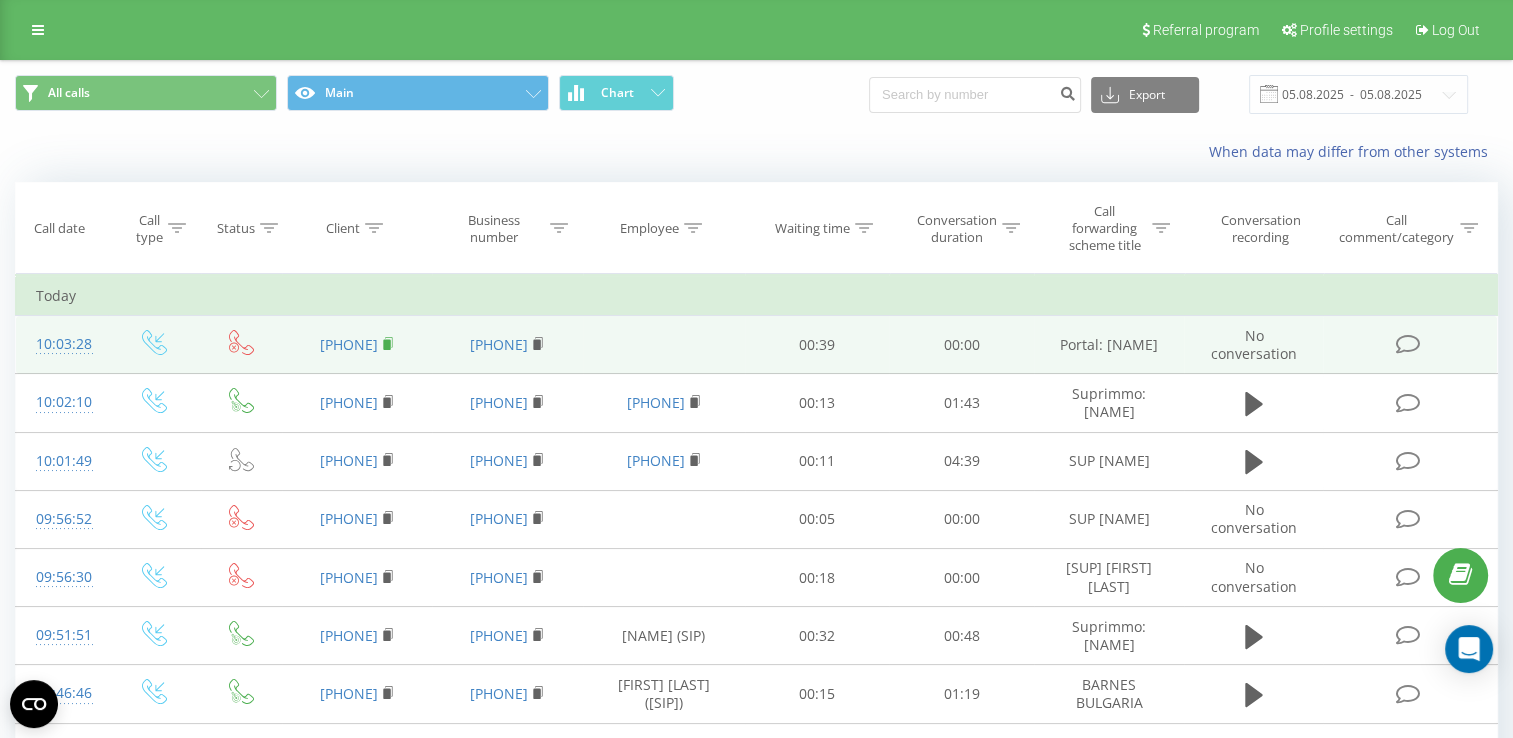 click 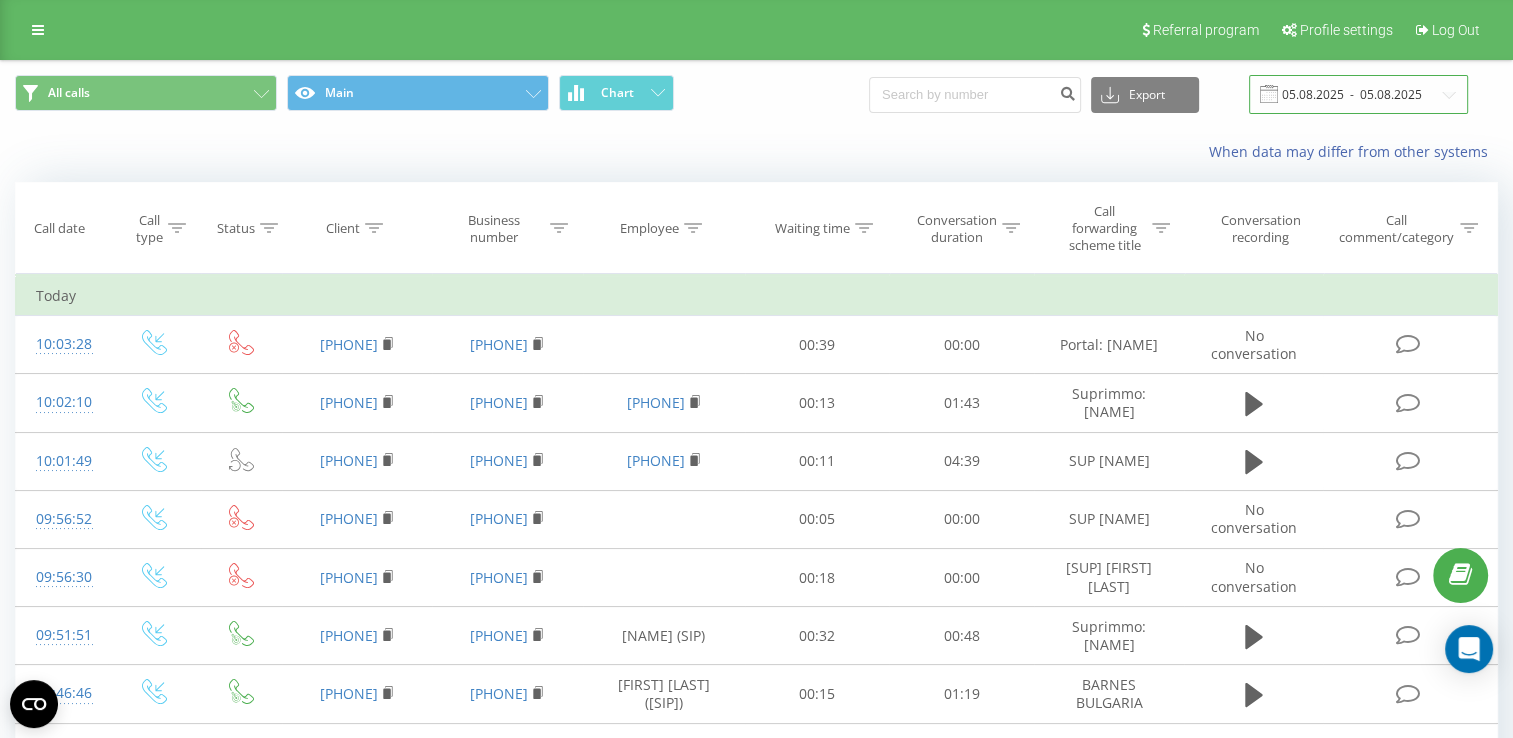 click on "05.08.2025  -  05.08.2025" at bounding box center (1358, 94) 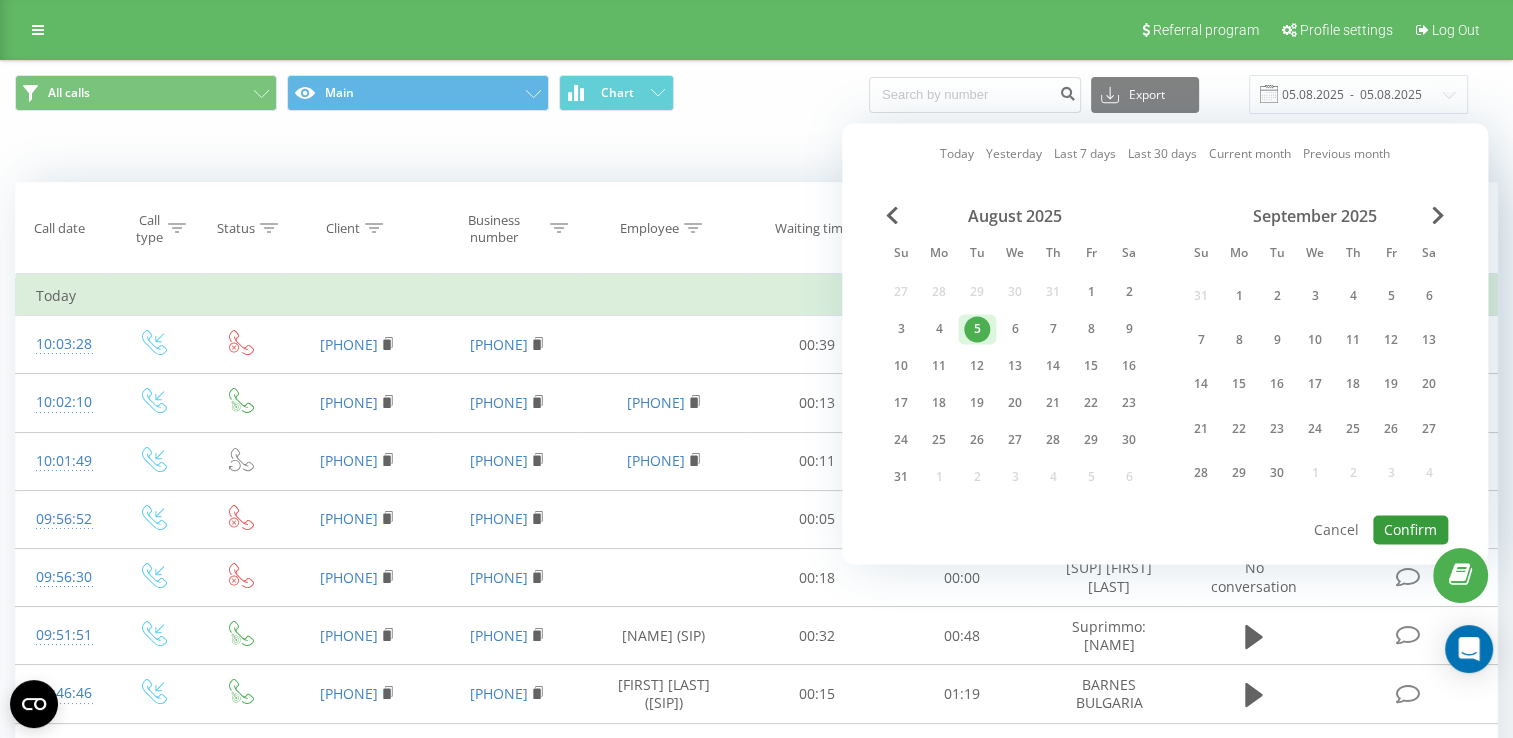 click on "Confirm" at bounding box center [1410, 529] 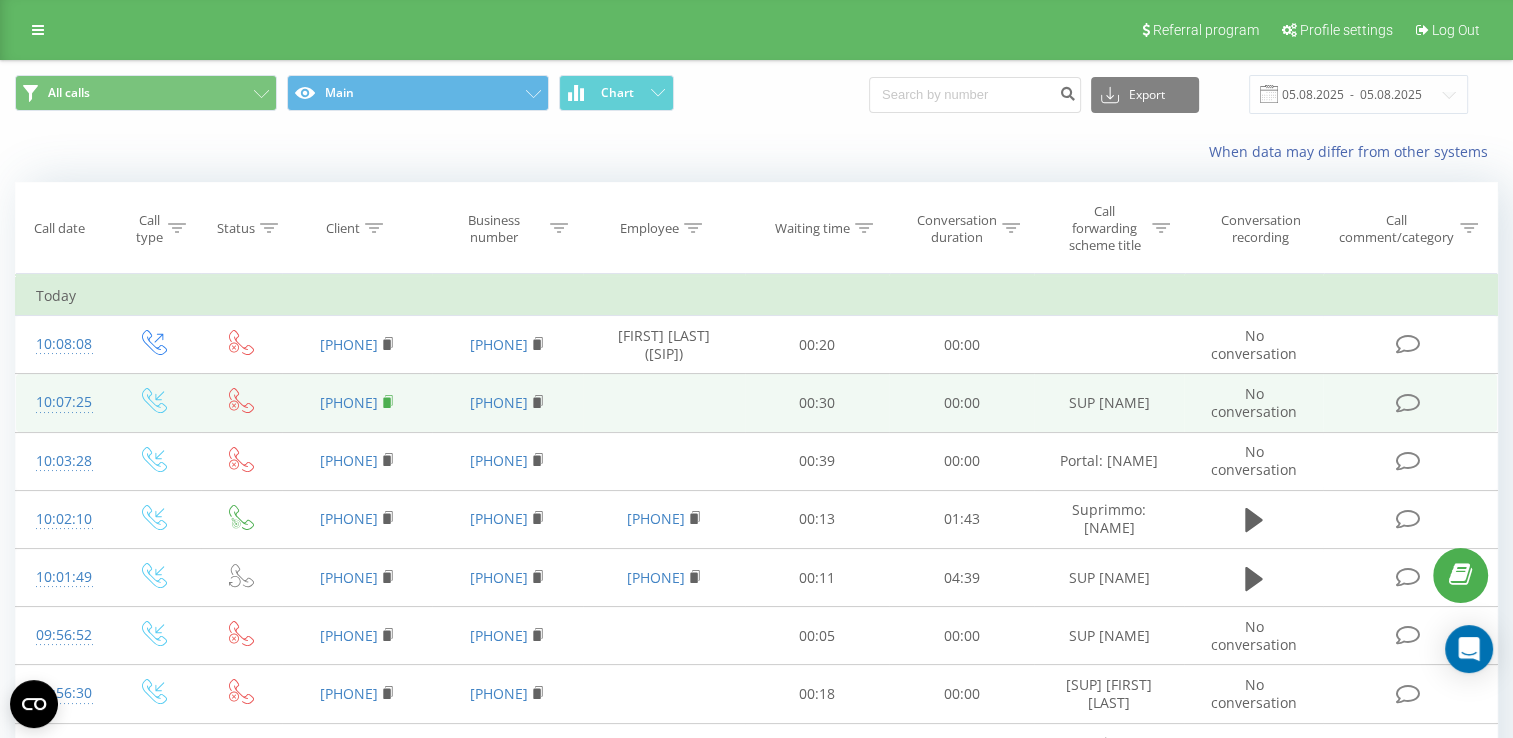 click 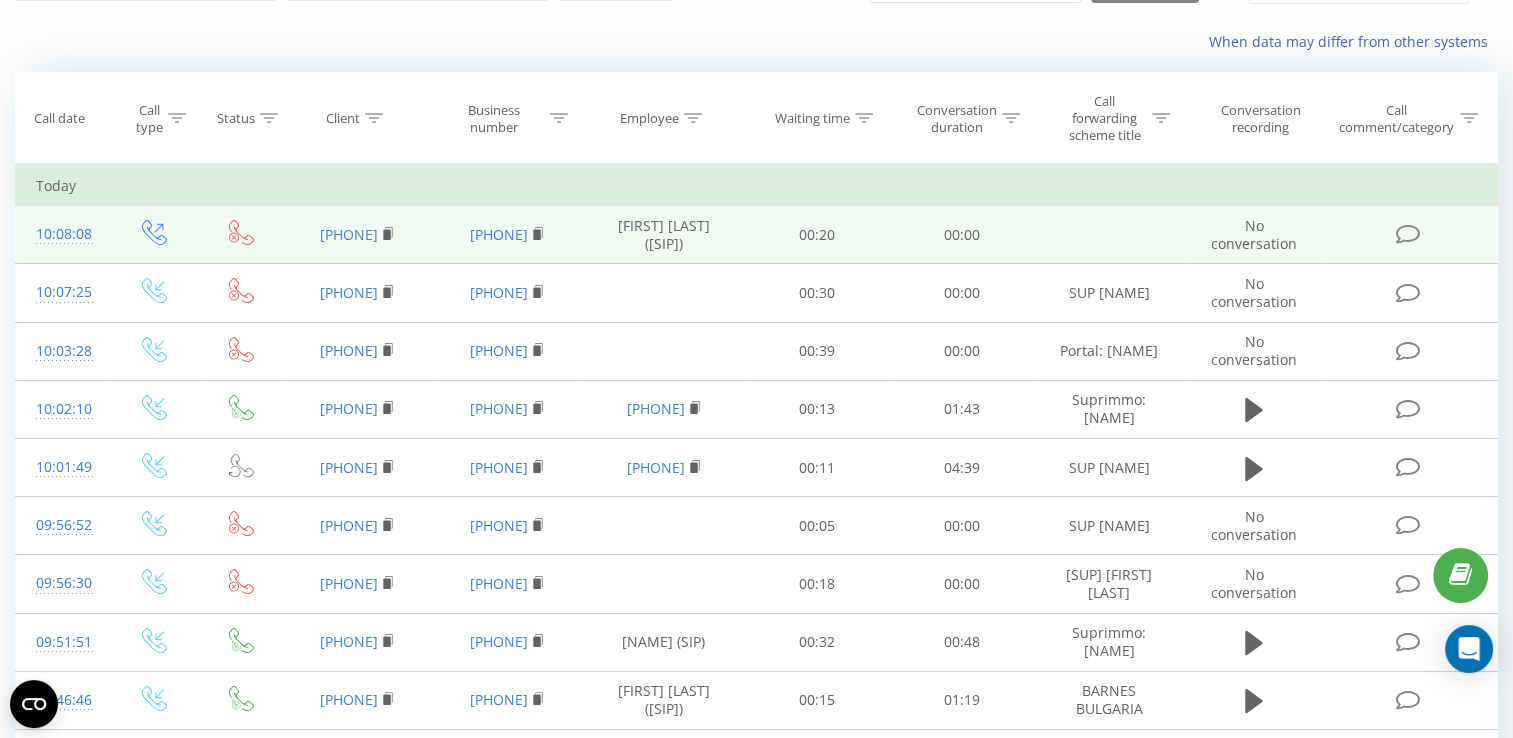 scroll, scrollTop: 0, scrollLeft: 0, axis: both 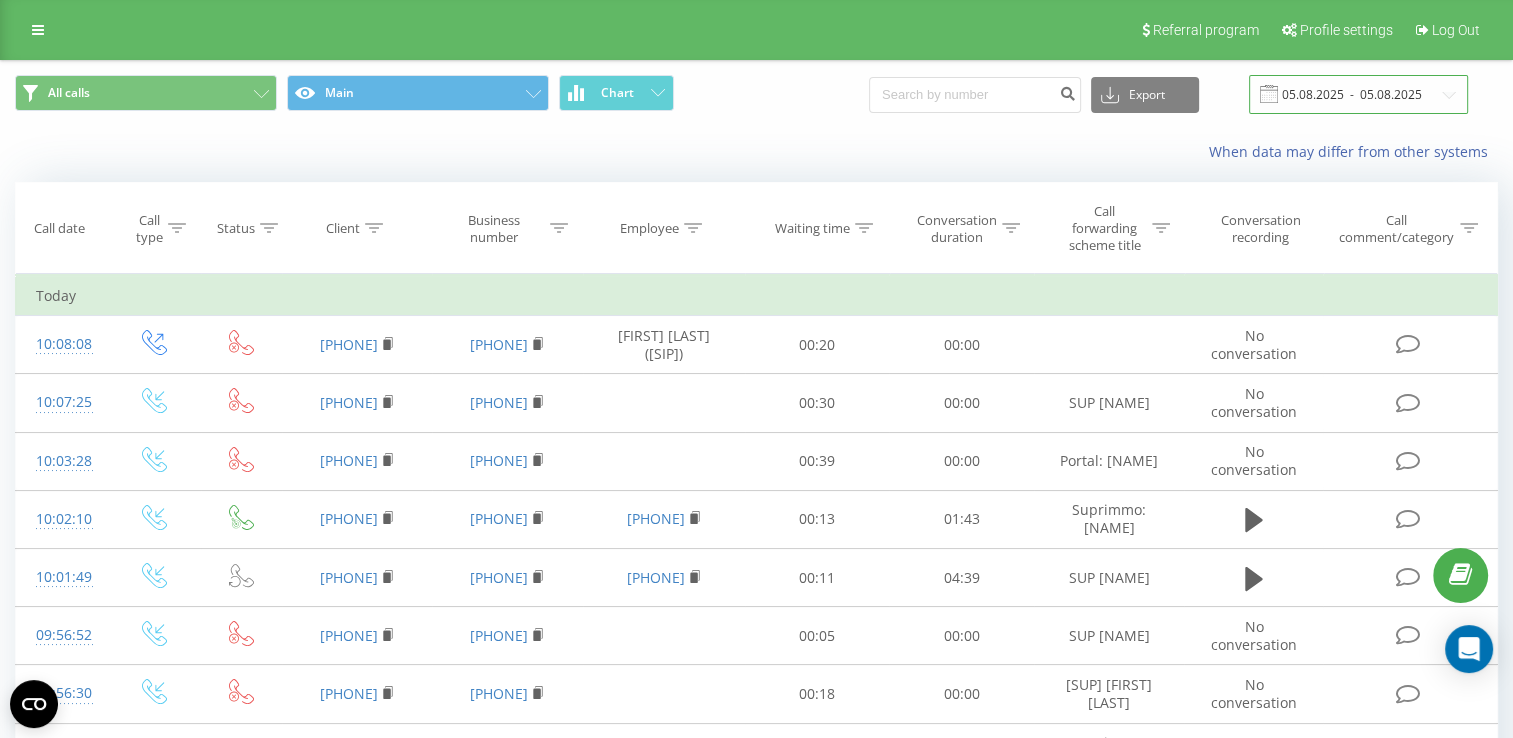 click on "05.08.2025  -  05.08.2025" at bounding box center [1358, 94] 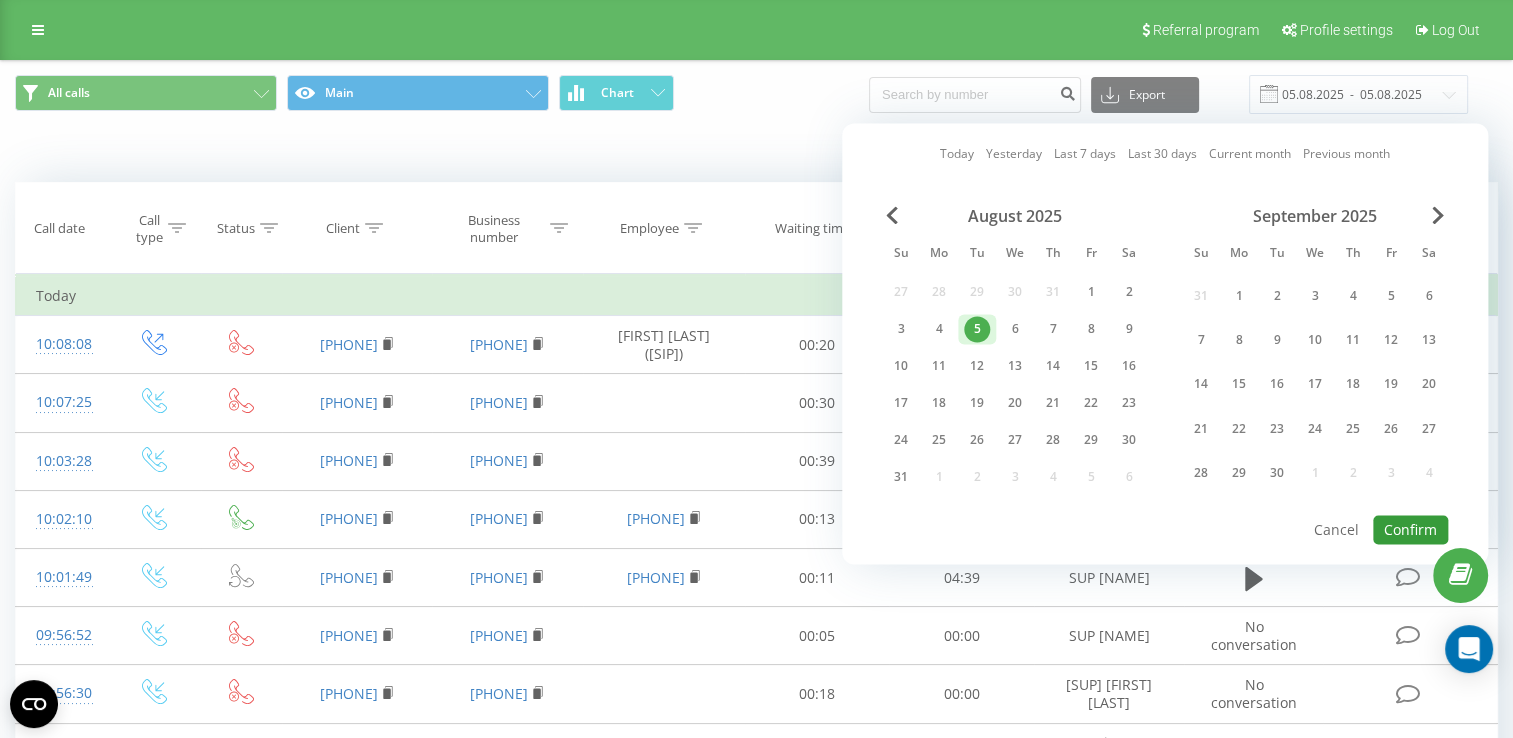 click on "Confirm" at bounding box center (1410, 529) 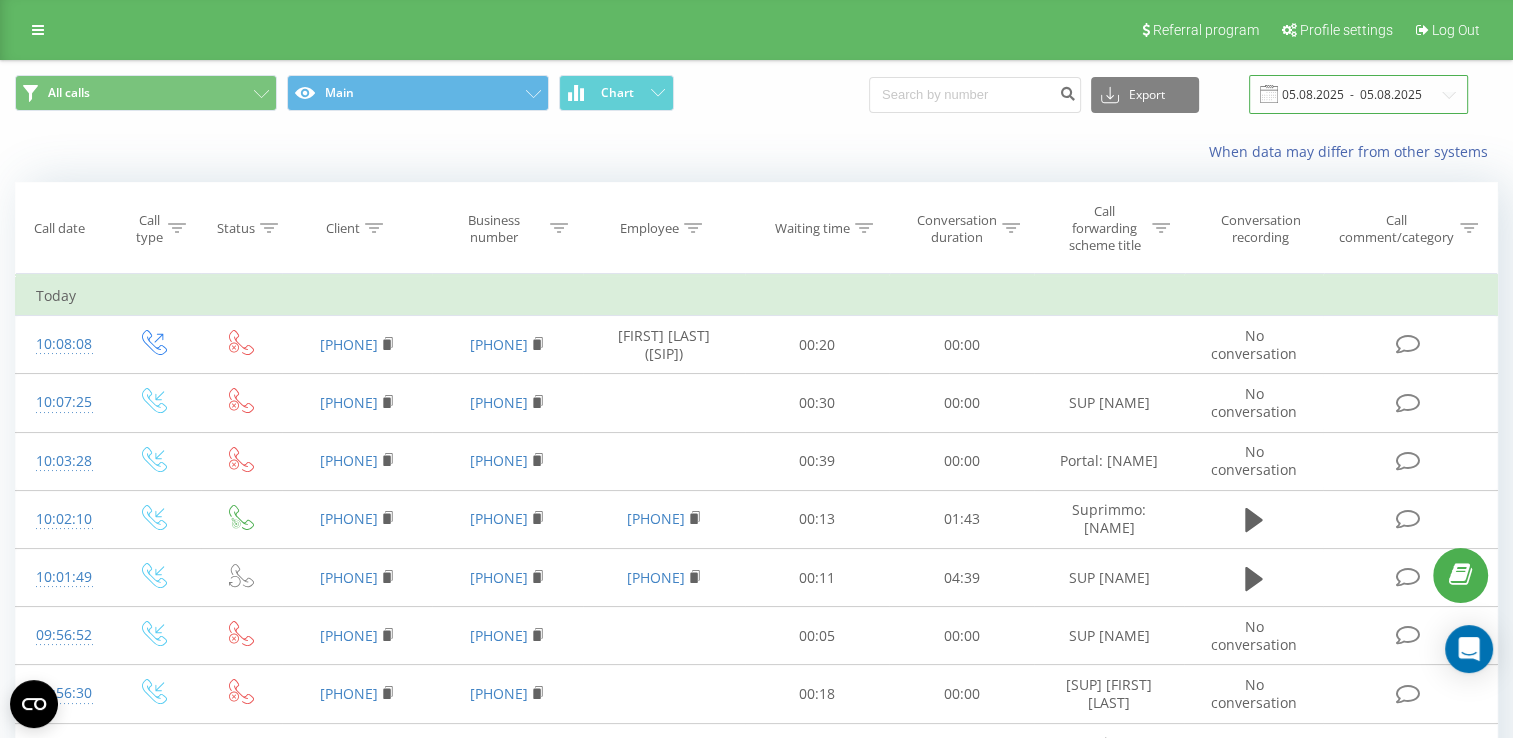 click on "05.08.2025  -  05.08.2025" at bounding box center [1358, 94] 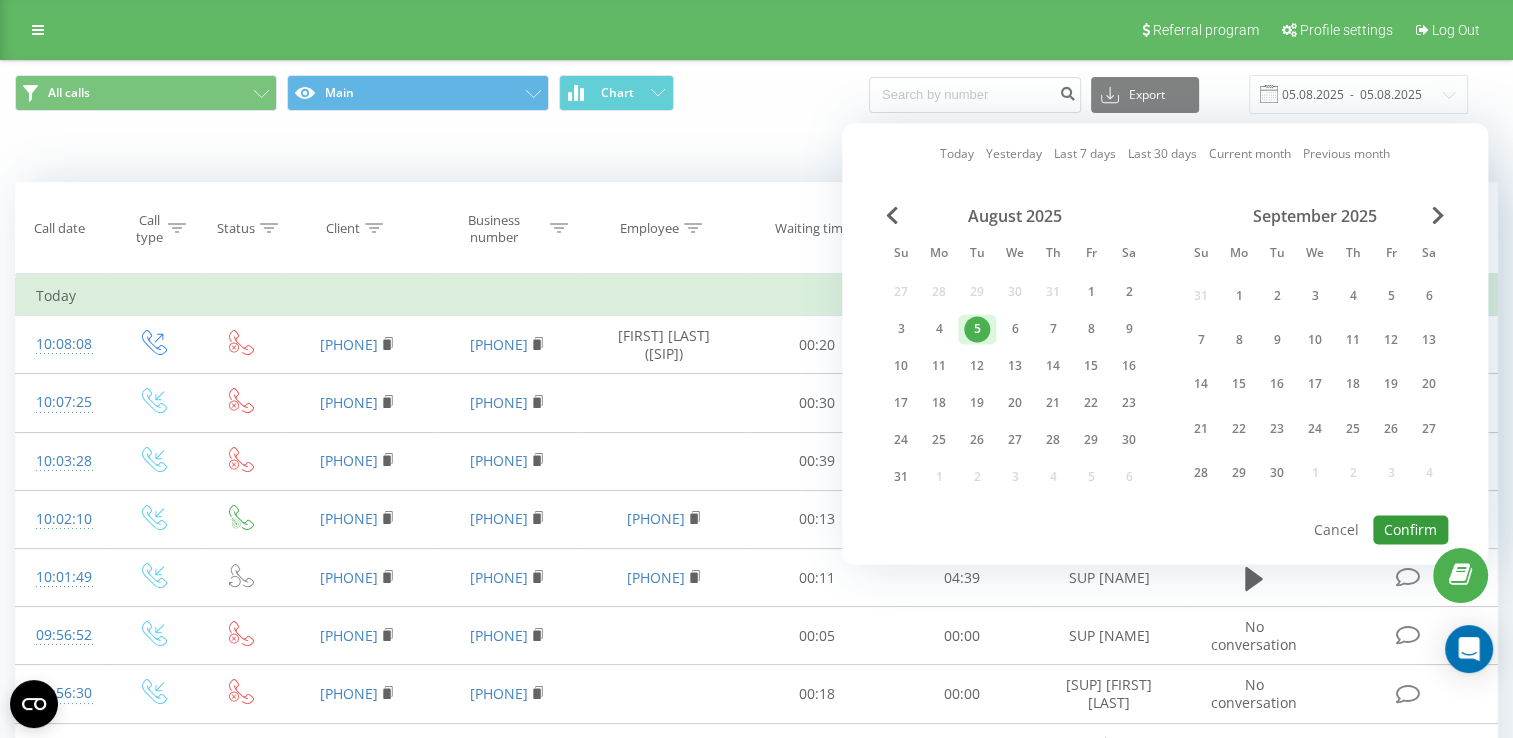 click on "Confirm" at bounding box center (1410, 529) 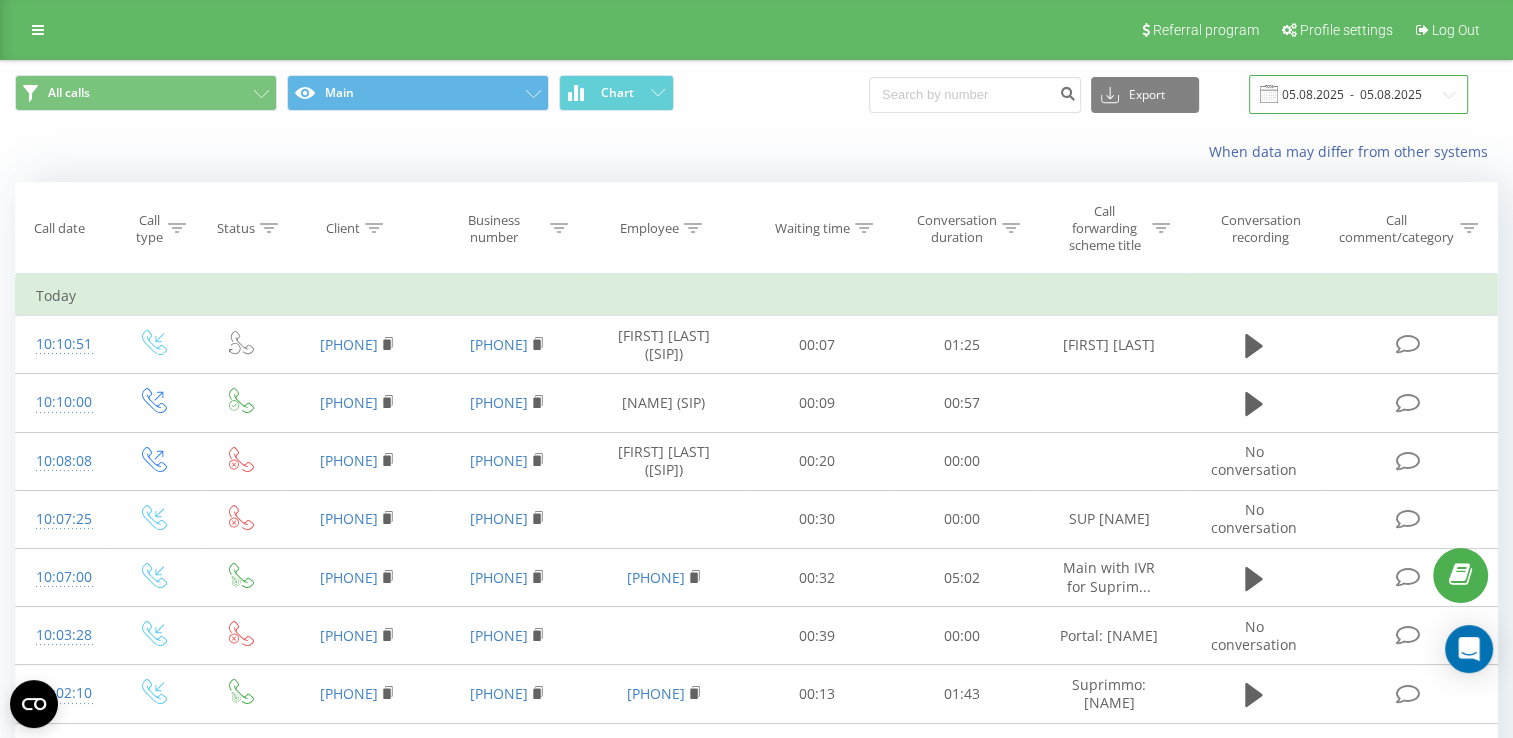 click on "05.08.2025  -  05.08.2025" at bounding box center [1358, 94] 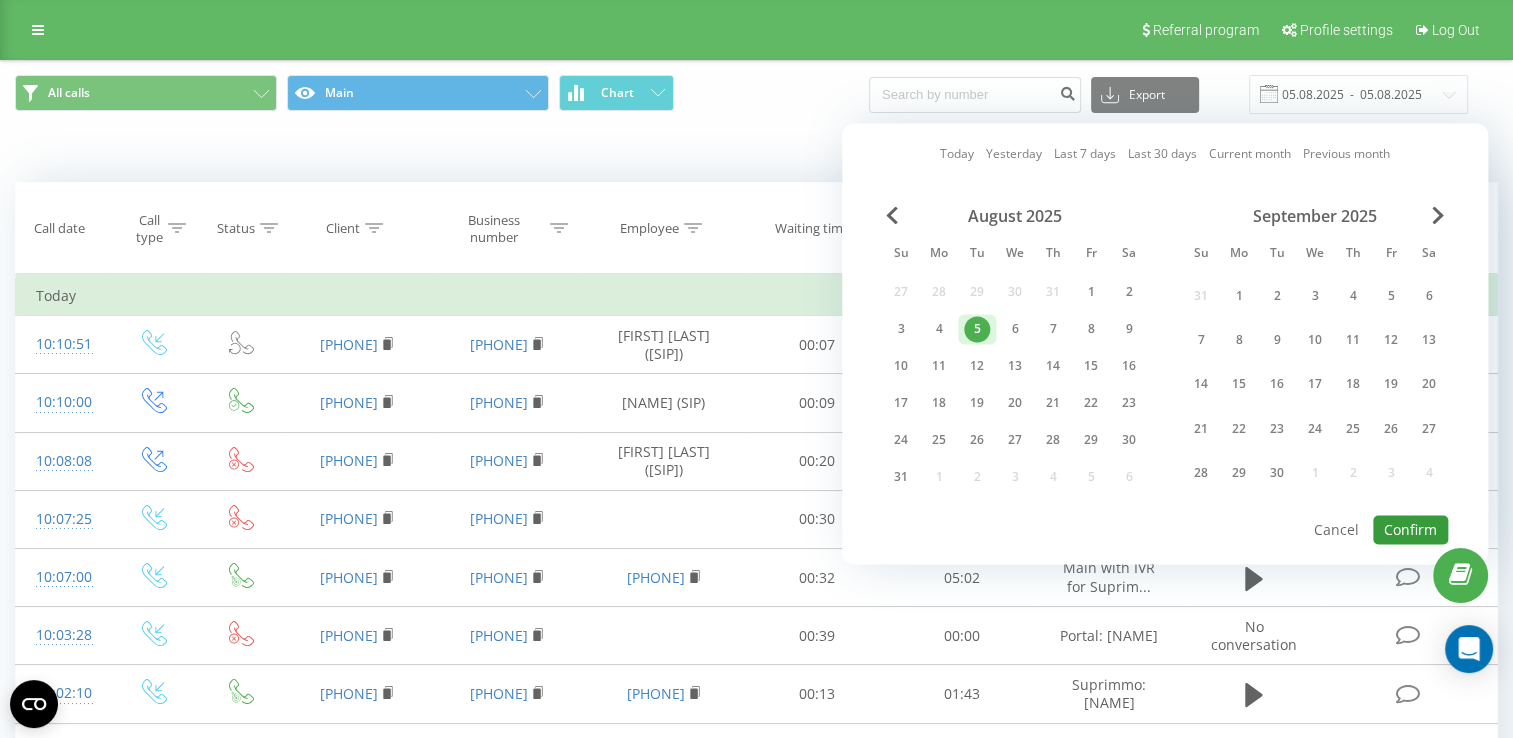 click on "Confirm" at bounding box center [1410, 529] 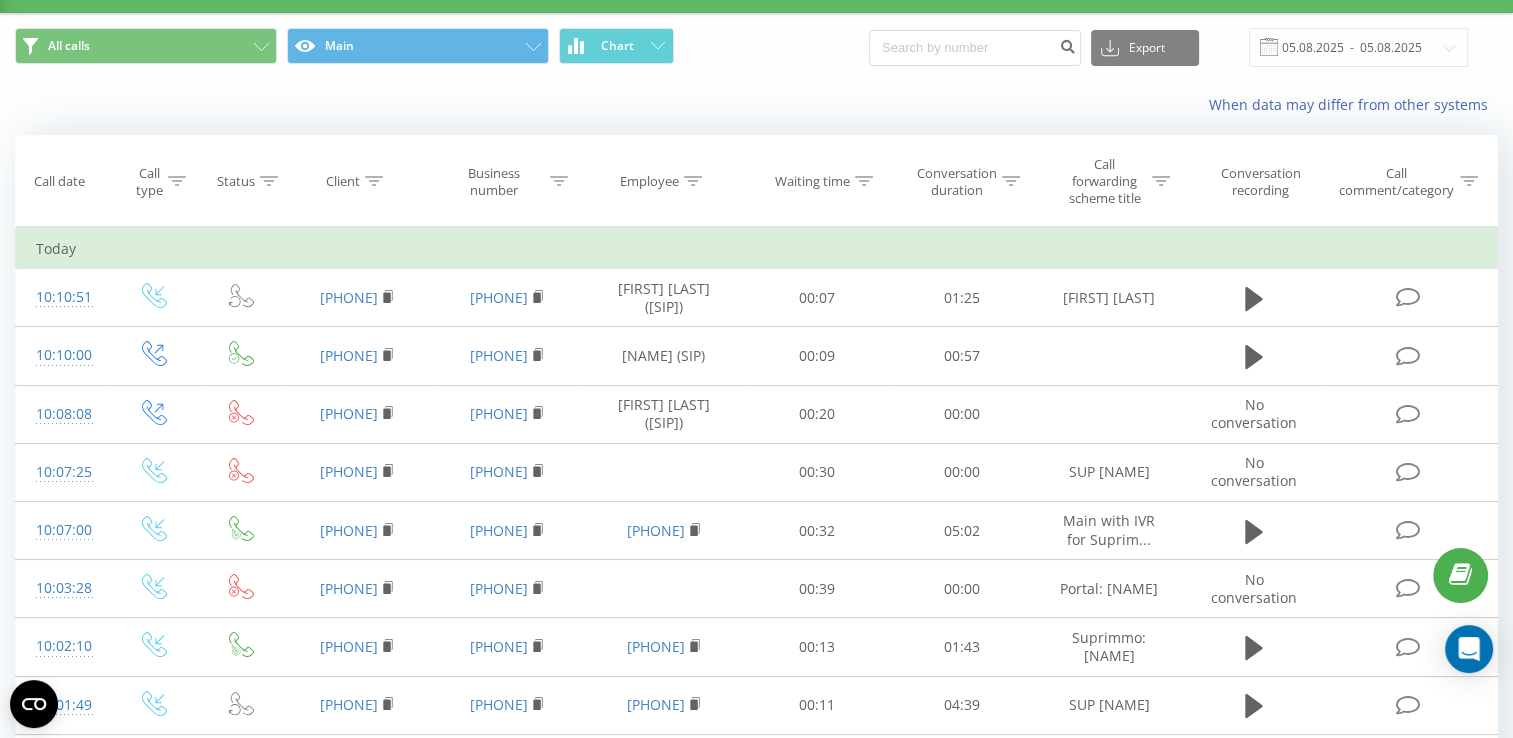 scroll, scrollTop: 0, scrollLeft: 0, axis: both 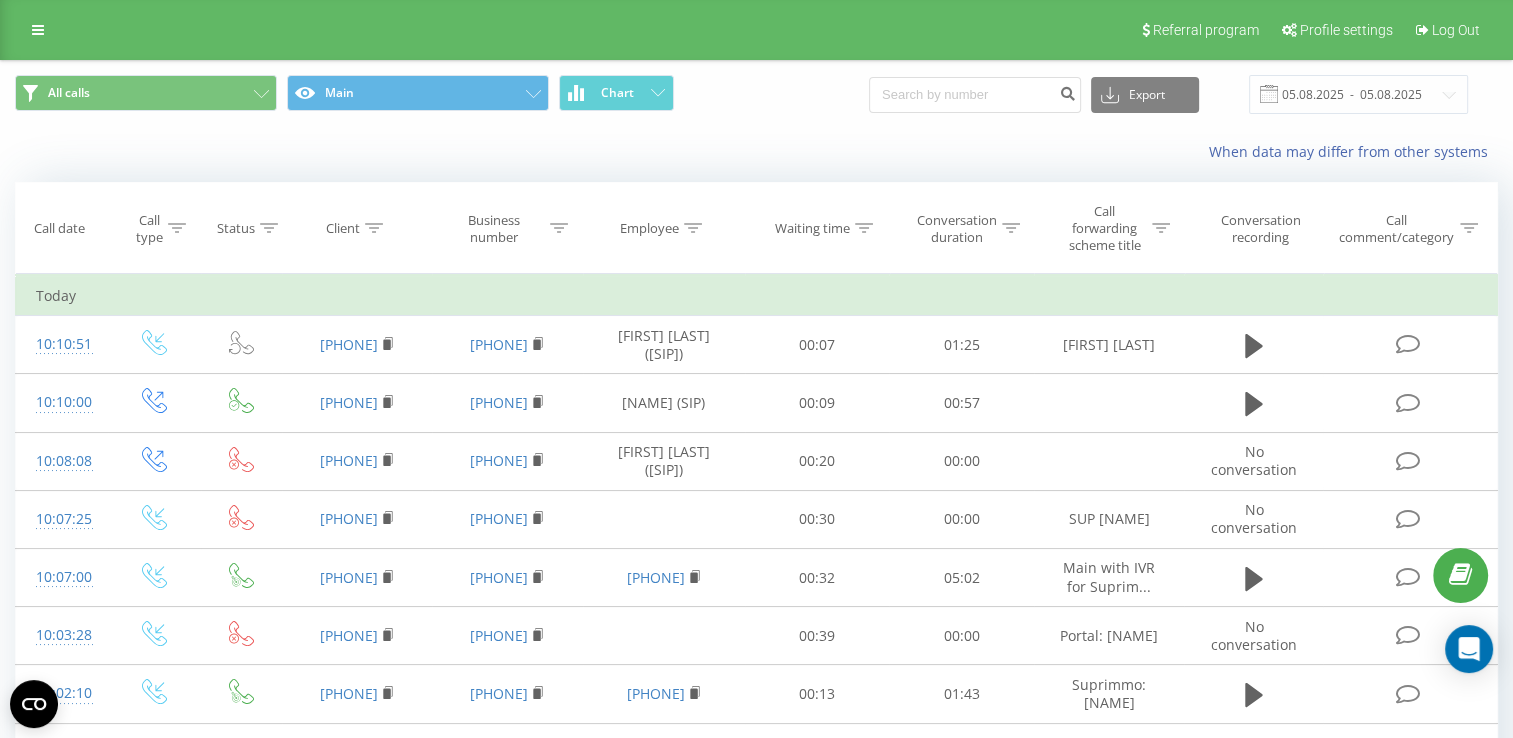 click at bounding box center (0, 0) 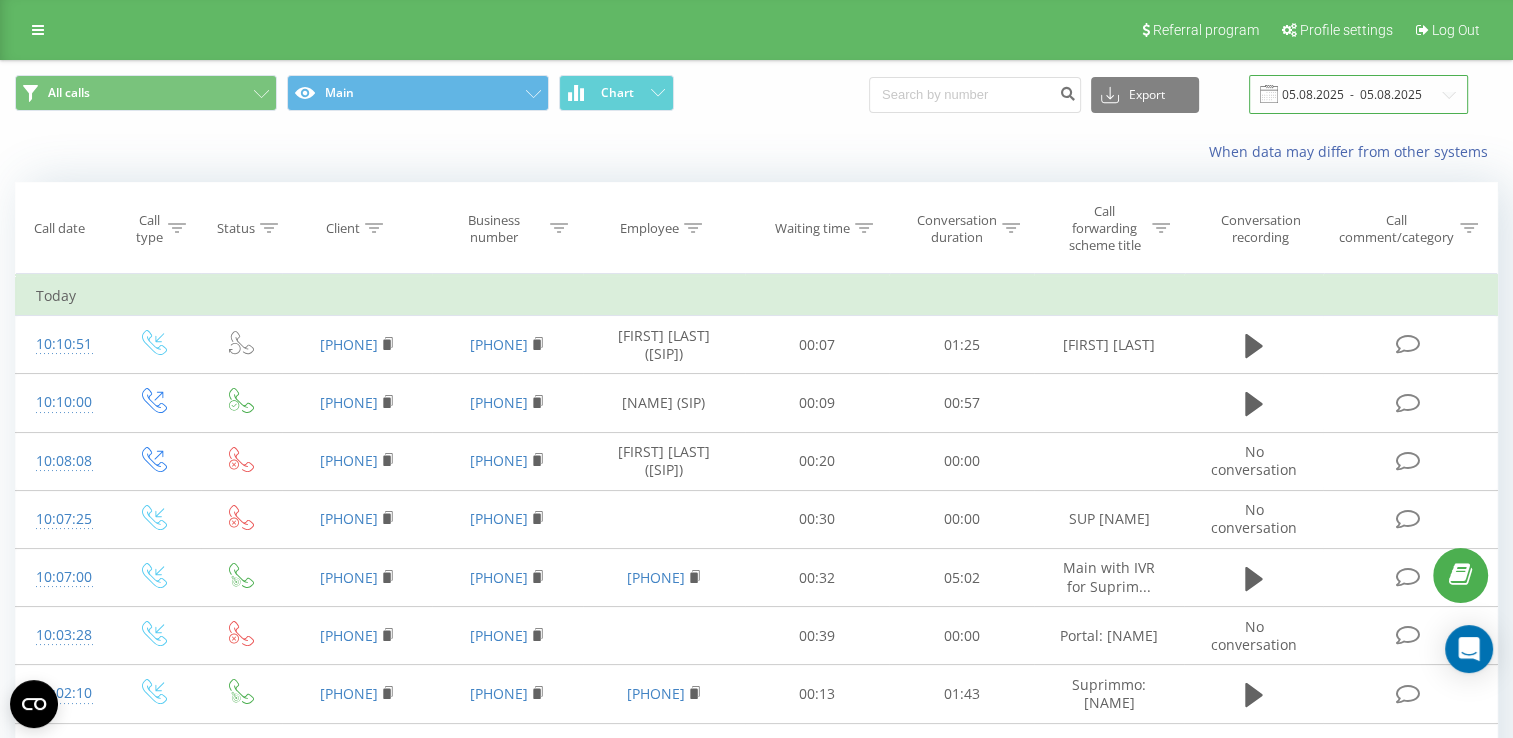 click on "05.08.2025  -  05.08.2025" at bounding box center (1358, 94) 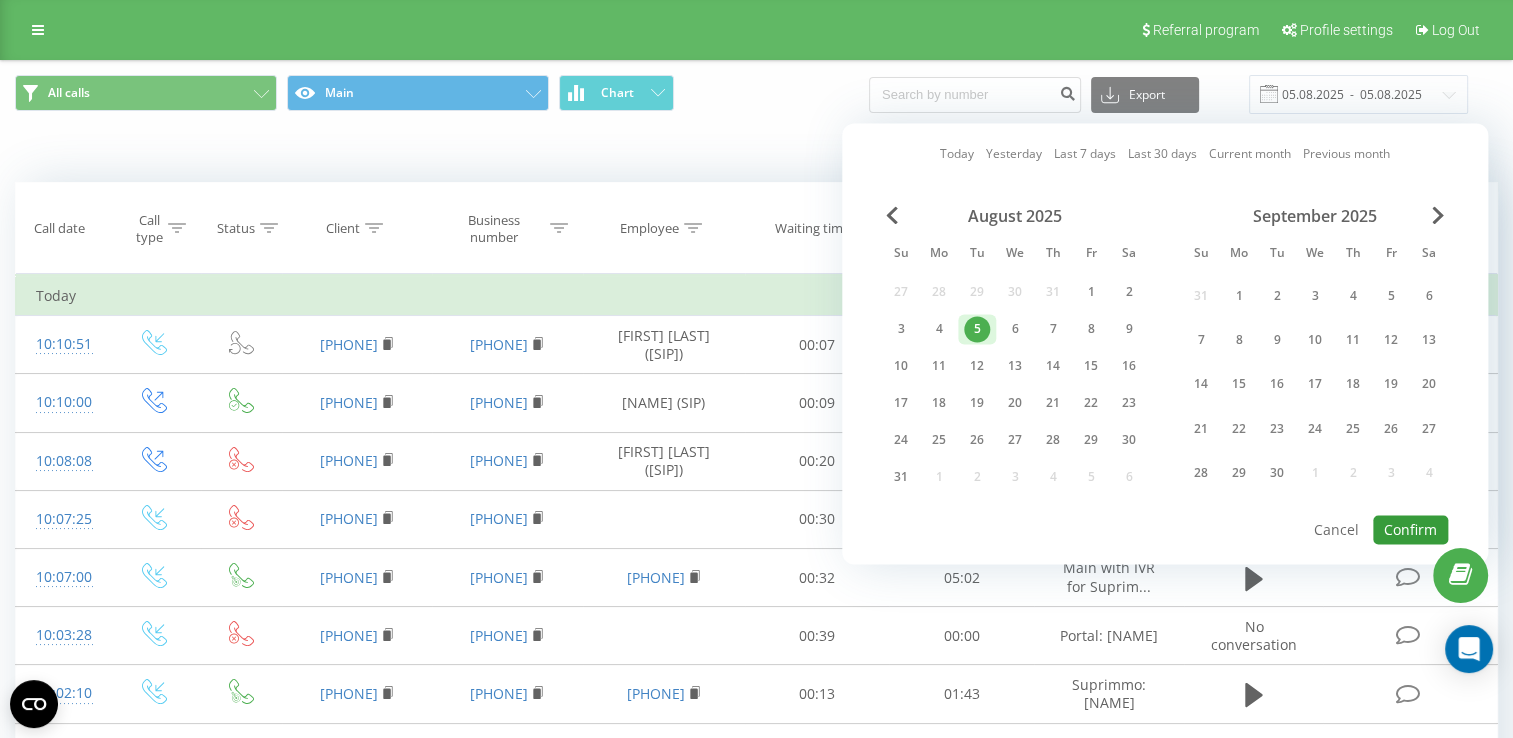 click on "Confirm" at bounding box center [1410, 529] 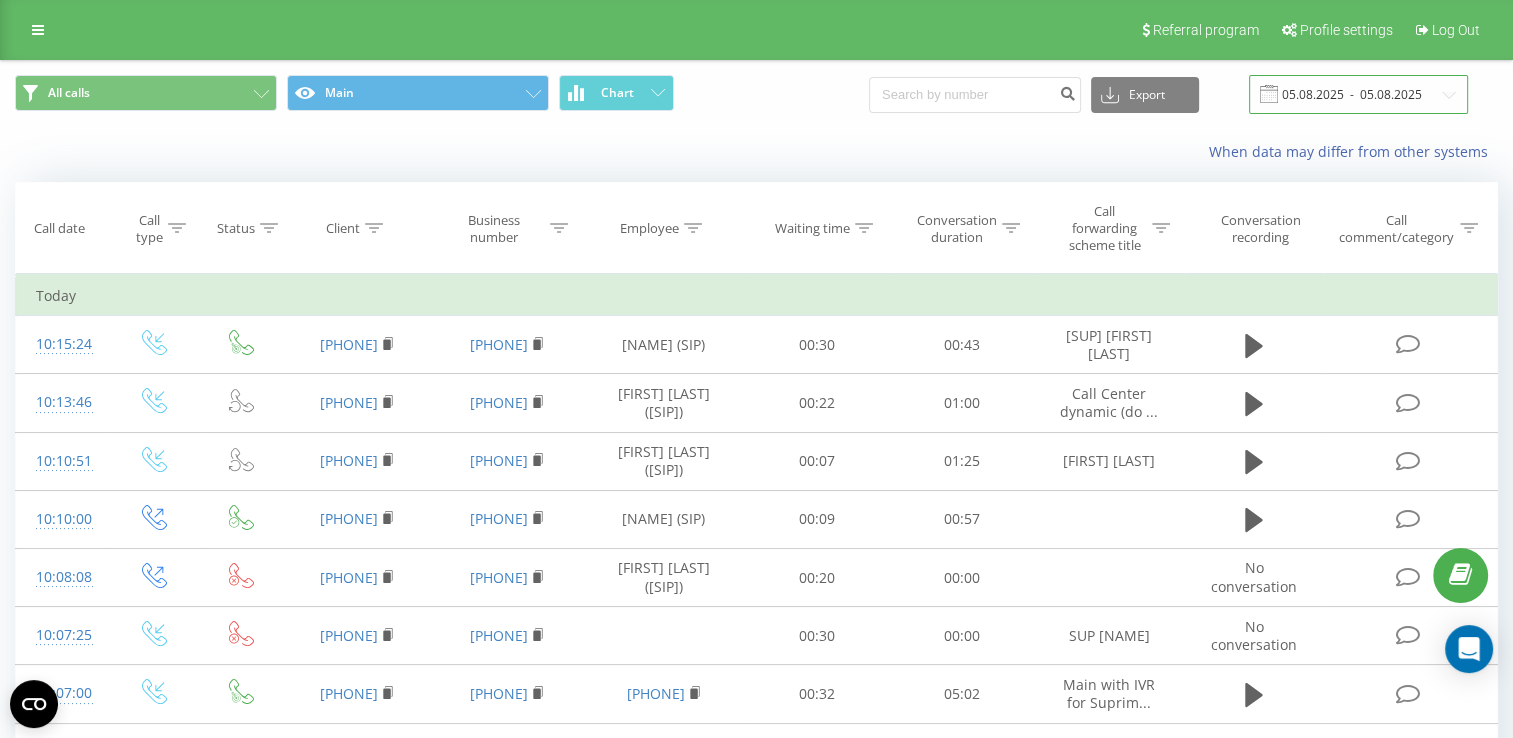 drag, startPoint x: 1328, startPoint y: 90, endPoint x: 1332, endPoint y: 108, distance: 18.439089 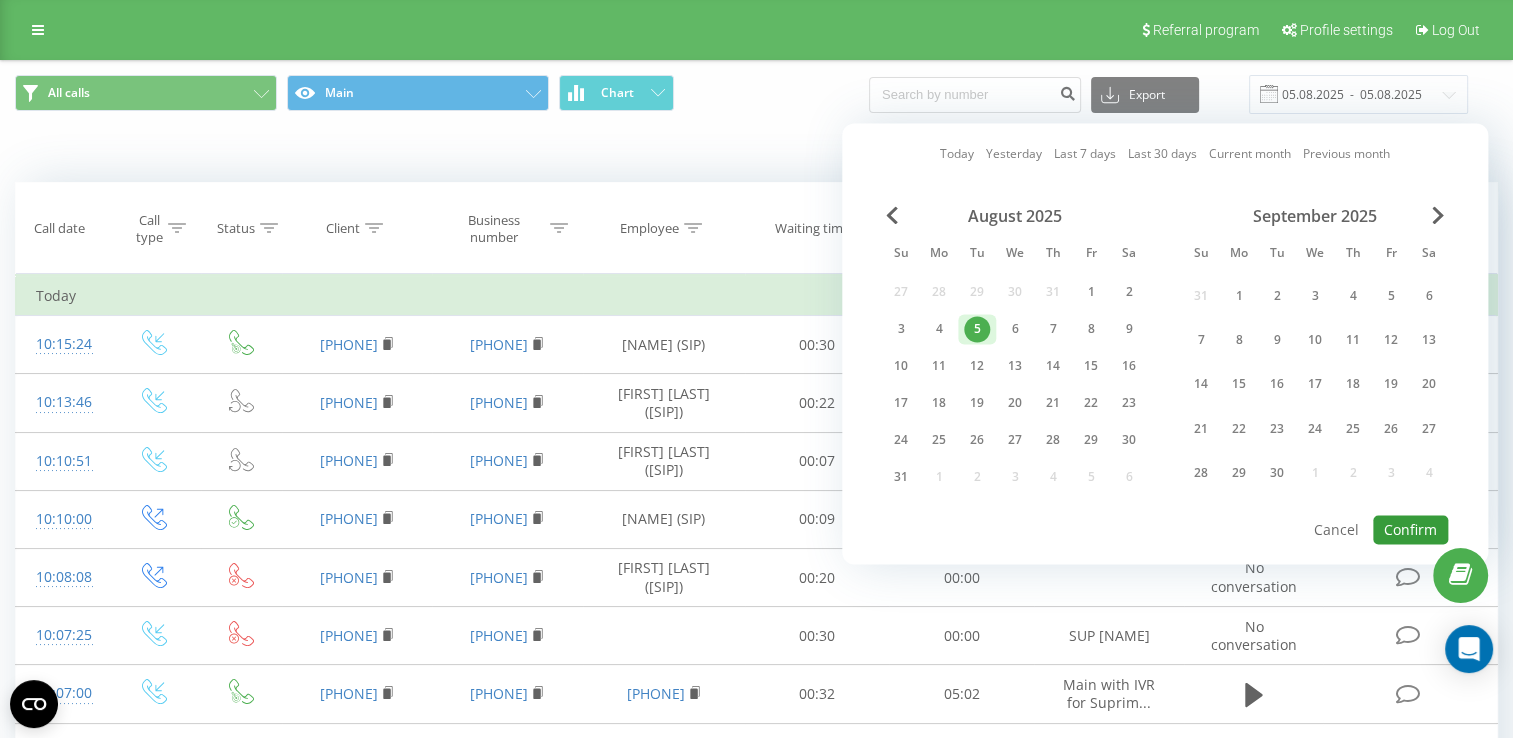 click on "Confirm" at bounding box center (1410, 529) 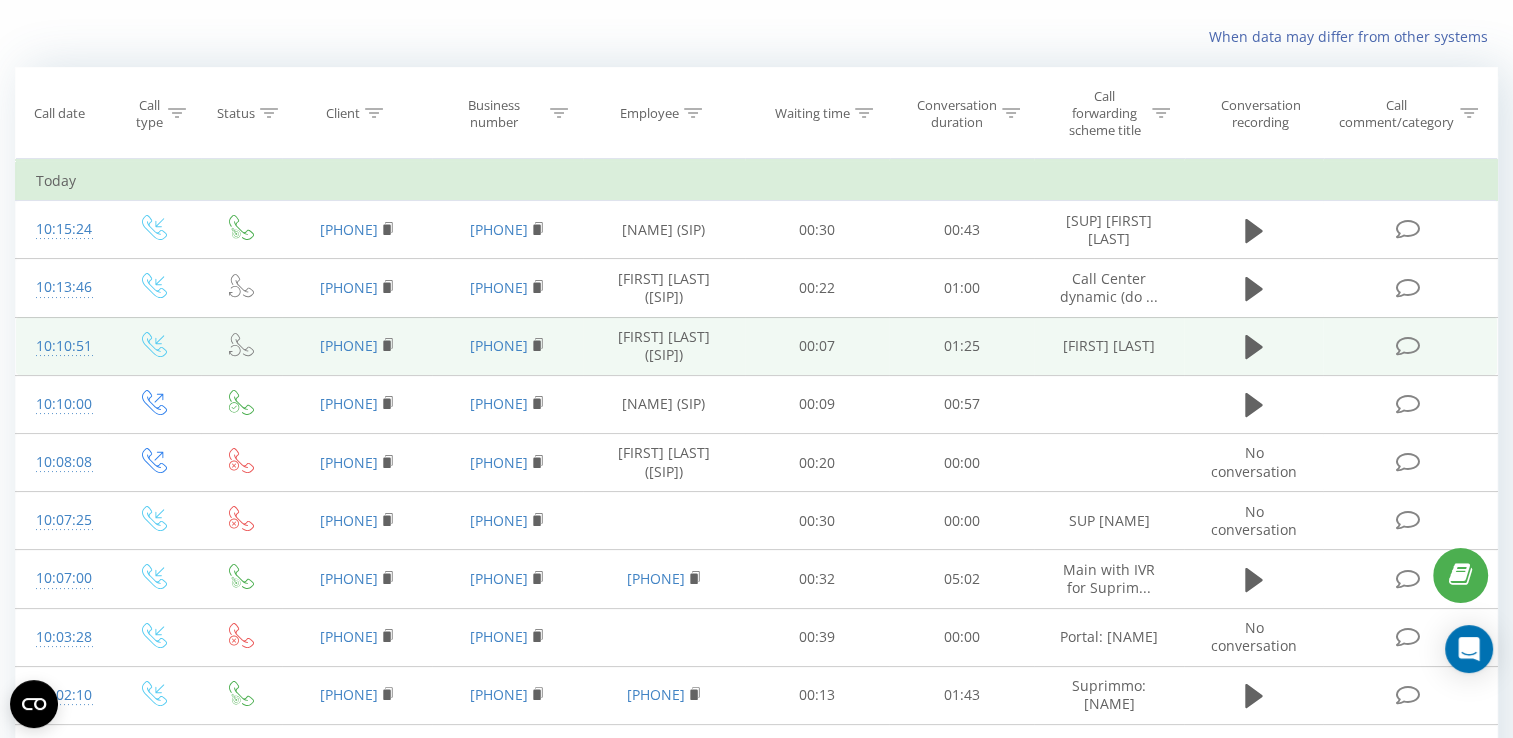 scroll, scrollTop: 0, scrollLeft: 0, axis: both 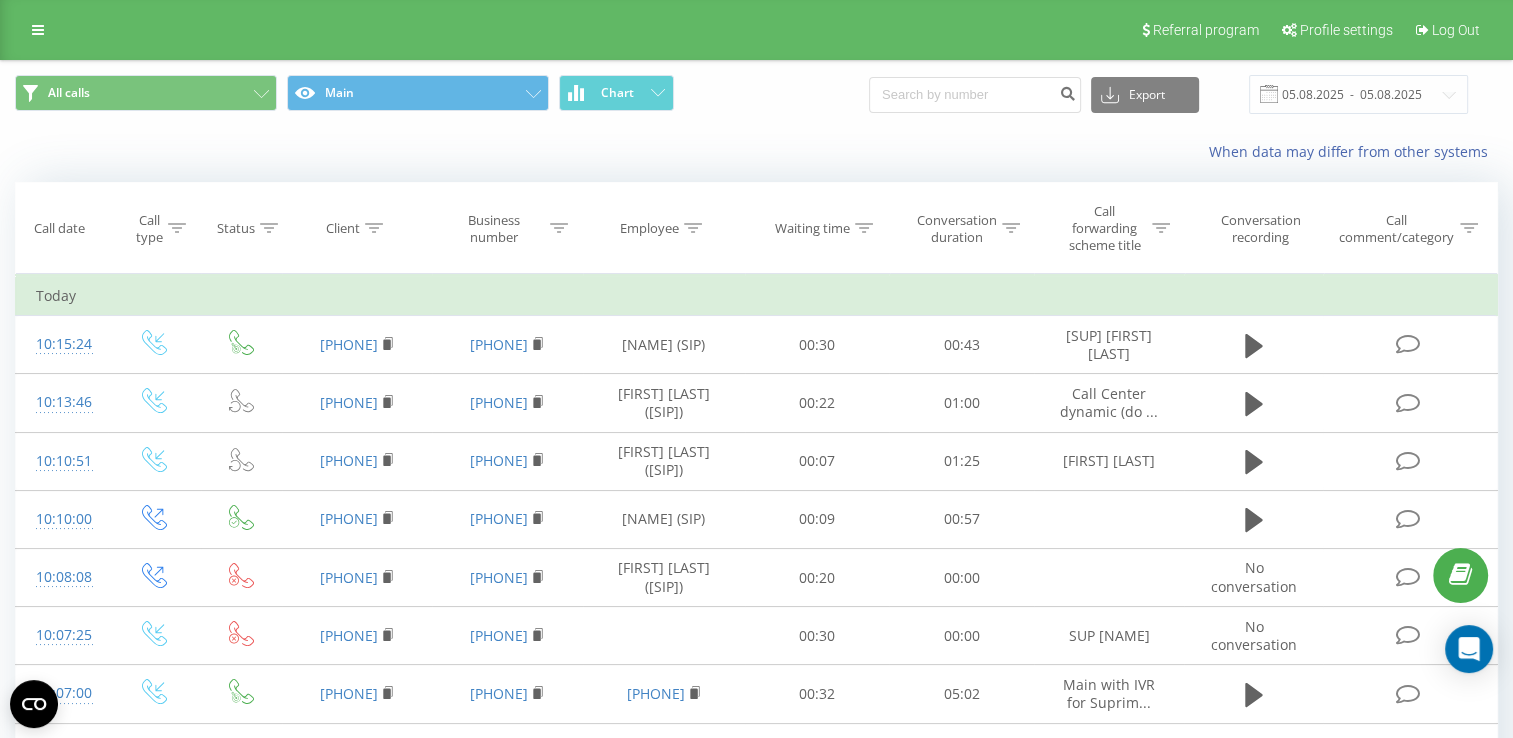 click at bounding box center [0, 0] 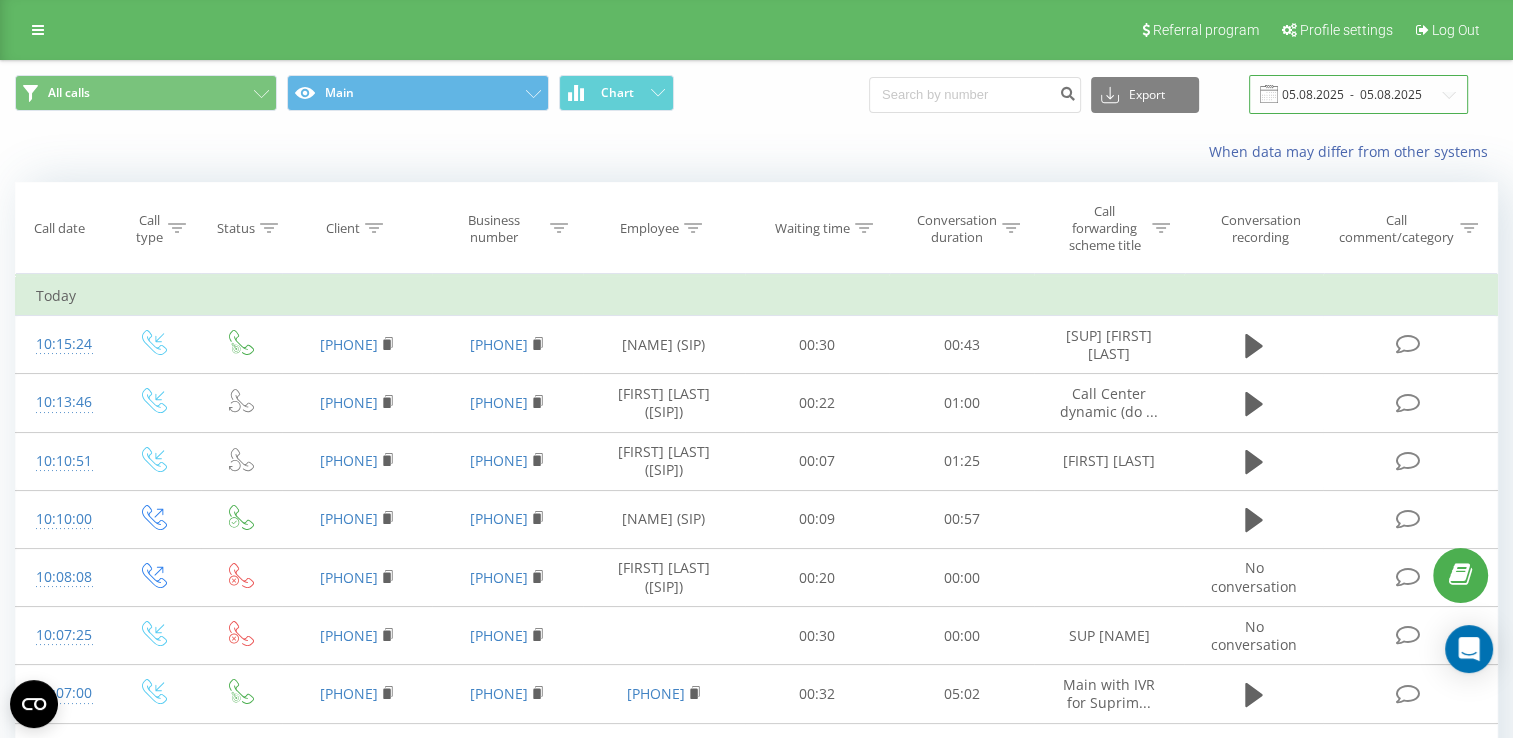click on "05.08.2025  -  05.08.2025" at bounding box center (1358, 94) 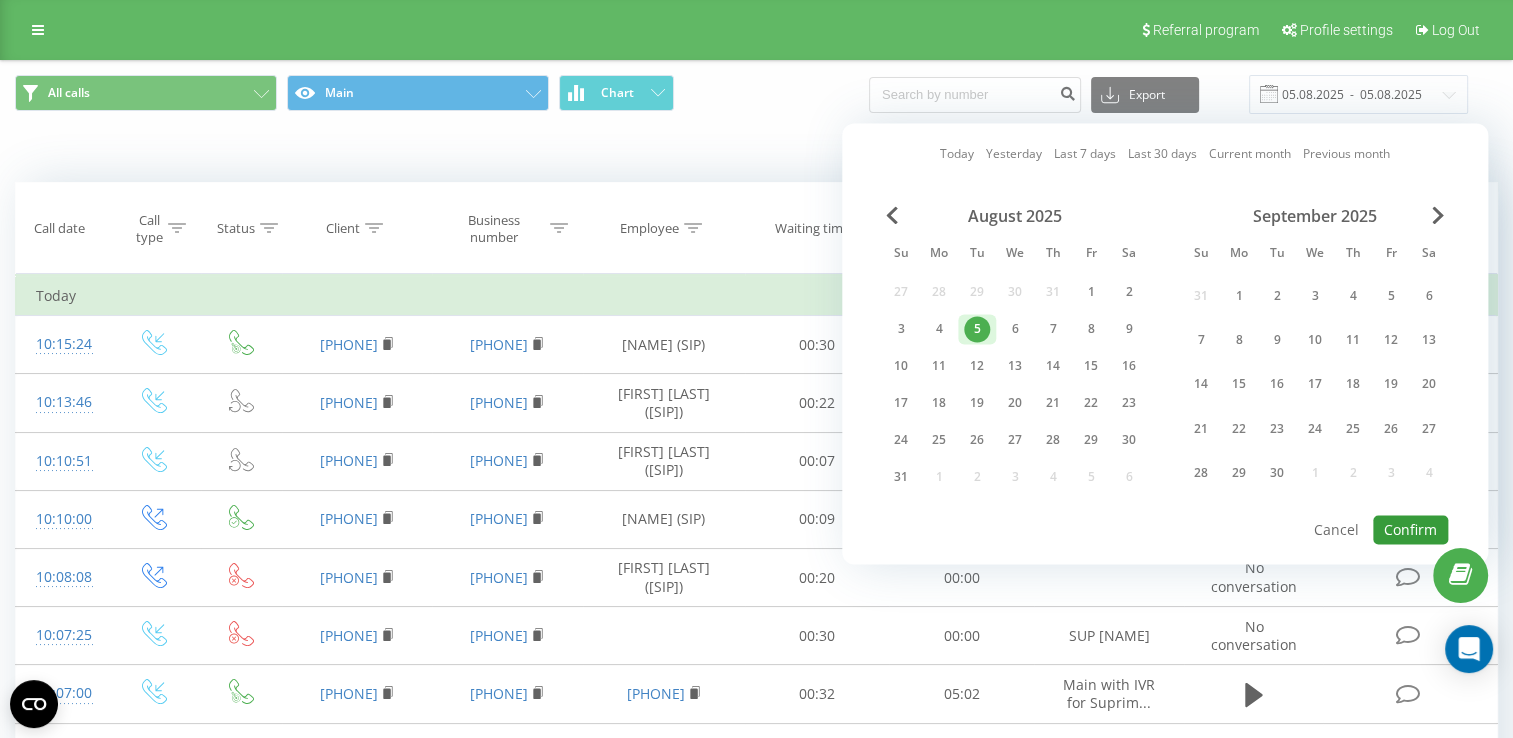 click on "Confirm" at bounding box center (1410, 529) 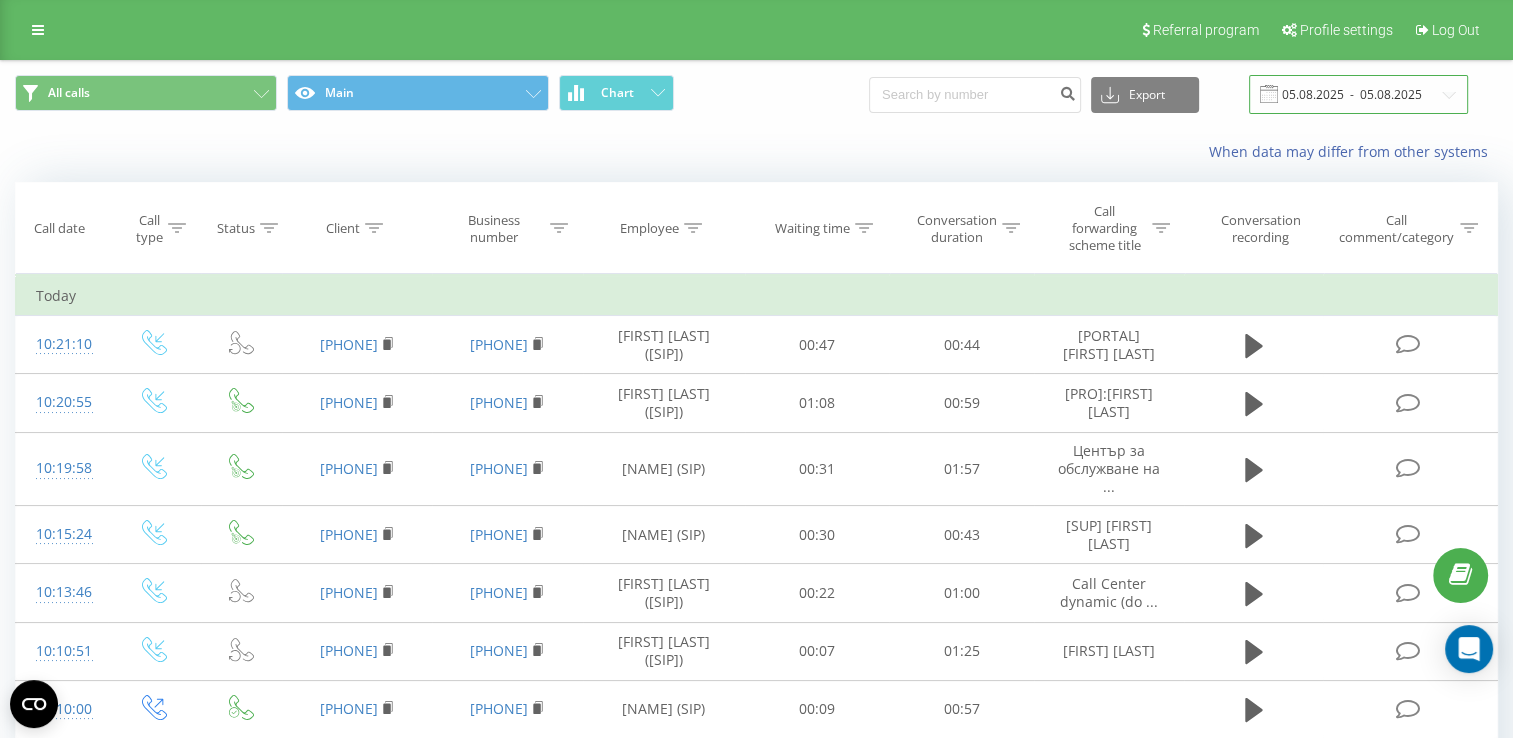 click on "05.08.2025  -  05.08.2025" at bounding box center [1358, 94] 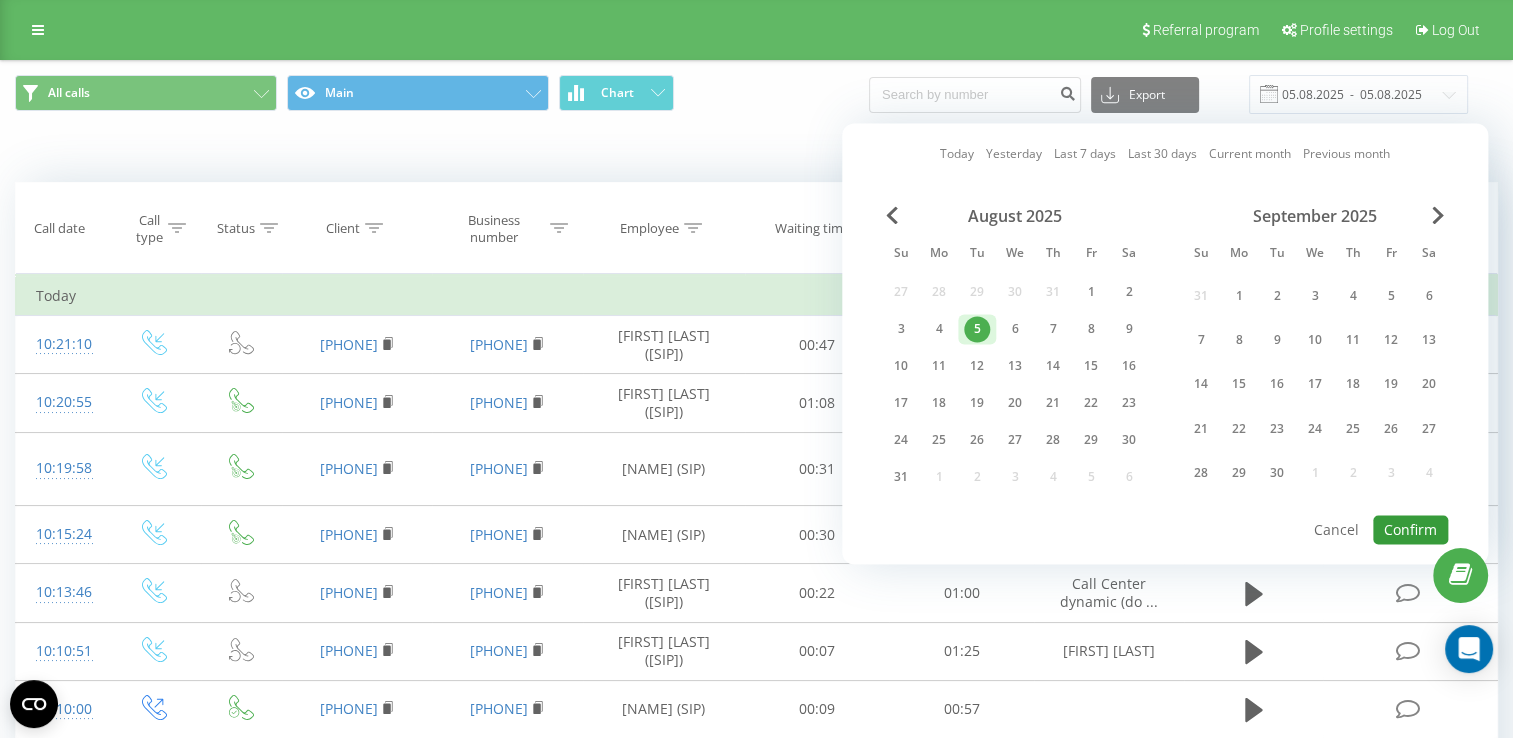 click on "Confirm" at bounding box center [1410, 529] 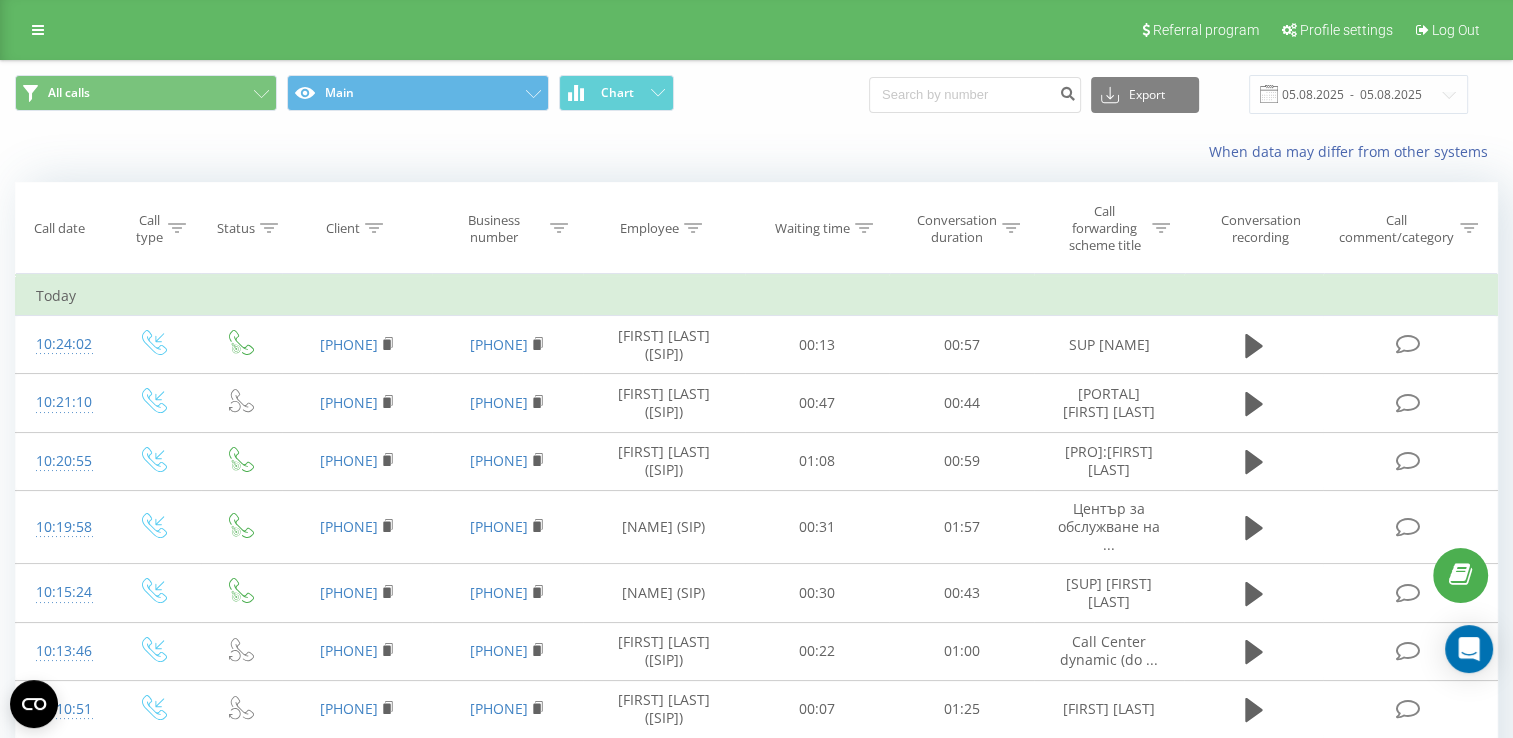 scroll, scrollTop: 0, scrollLeft: 0, axis: both 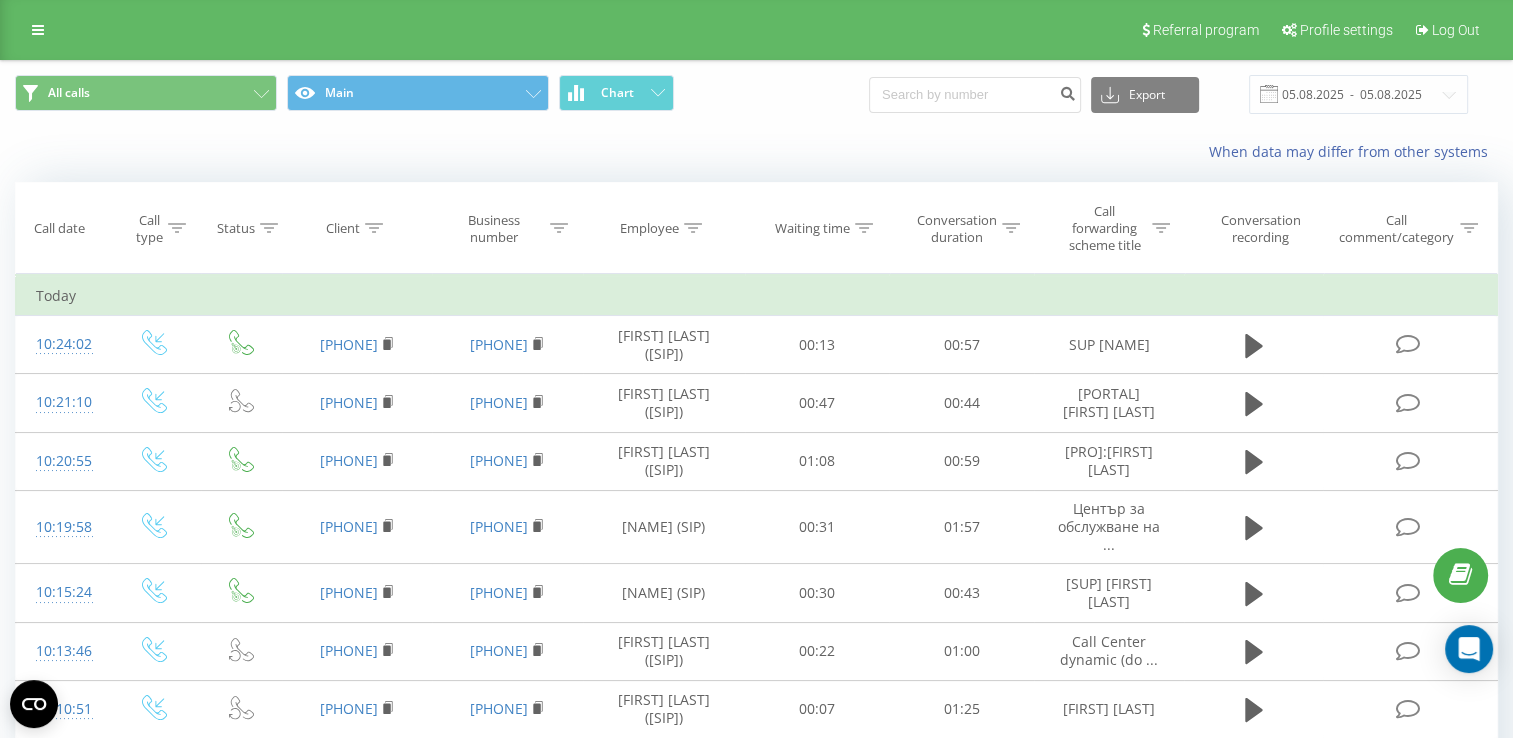 click at bounding box center [0, 0] 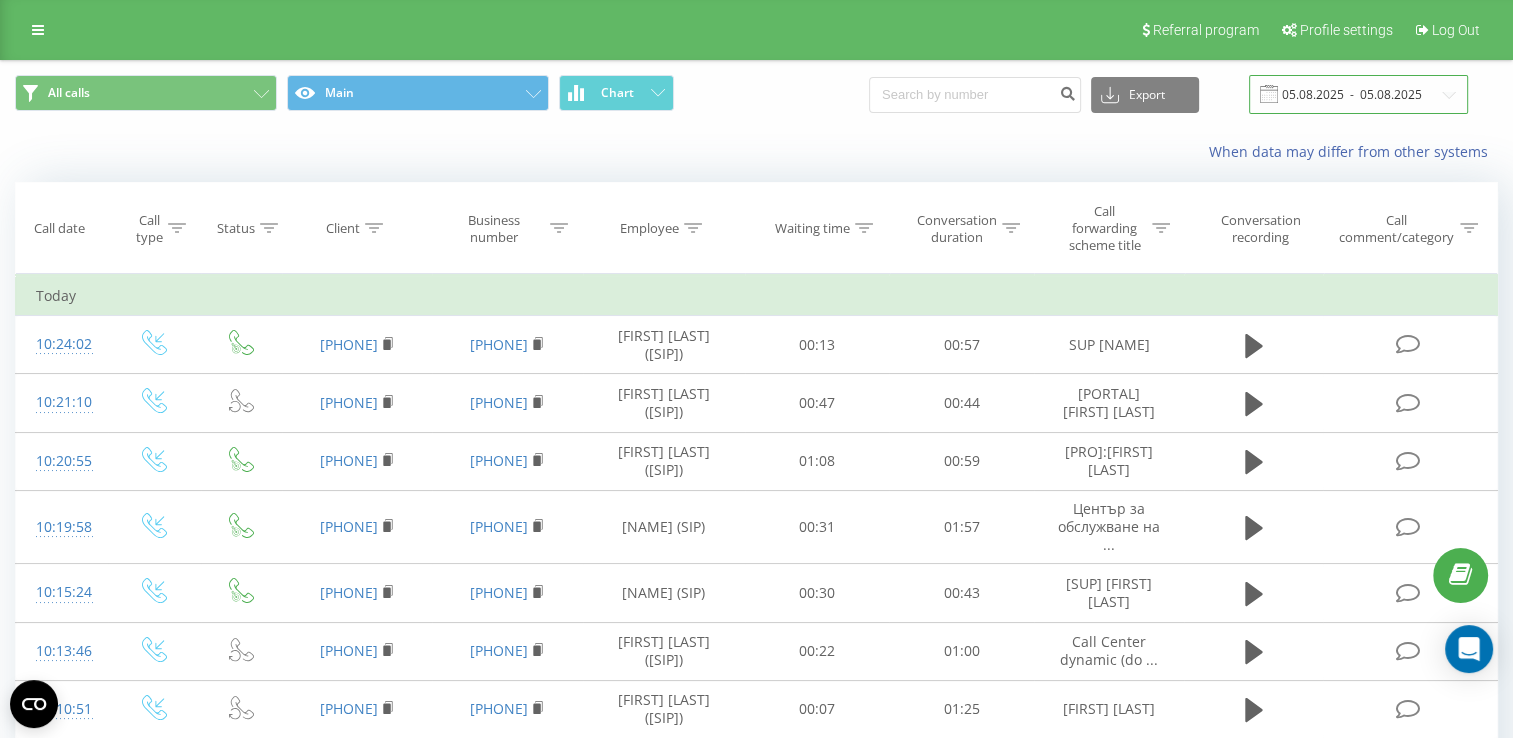 click on "05.08.2025  -  05.08.2025" at bounding box center (1358, 94) 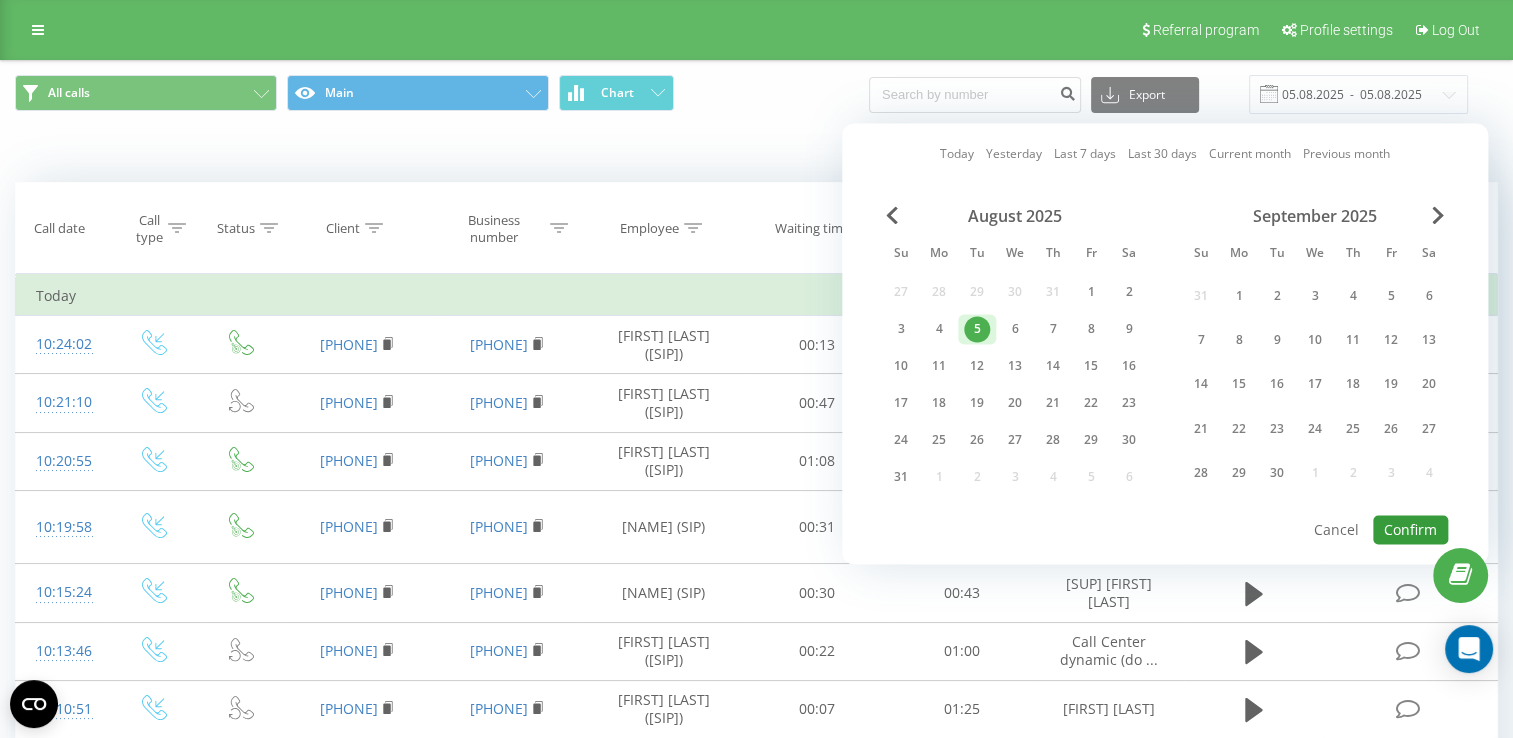 click on "Confirm" at bounding box center [1410, 529] 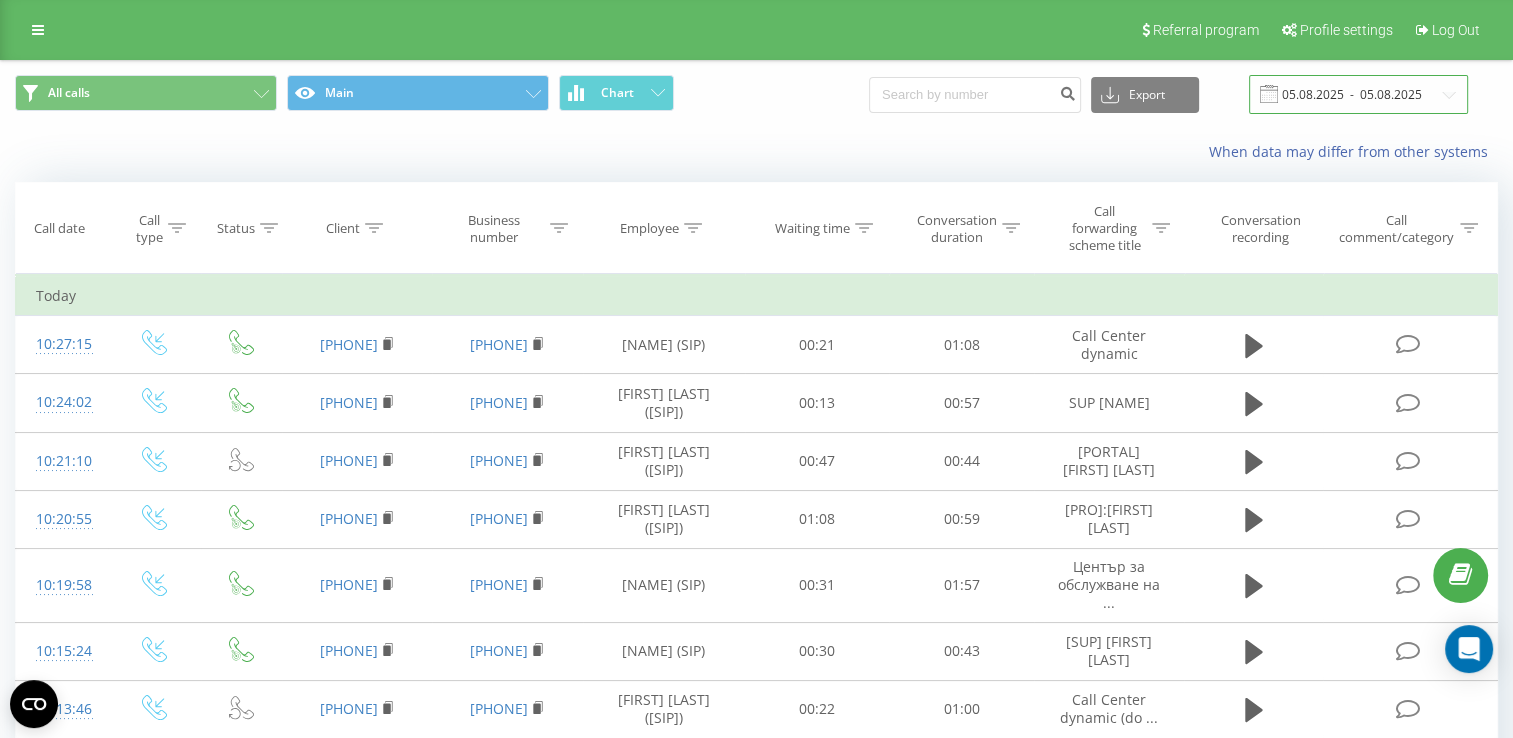 click on "05.08.2025  -  05.08.2025" at bounding box center (1358, 94) 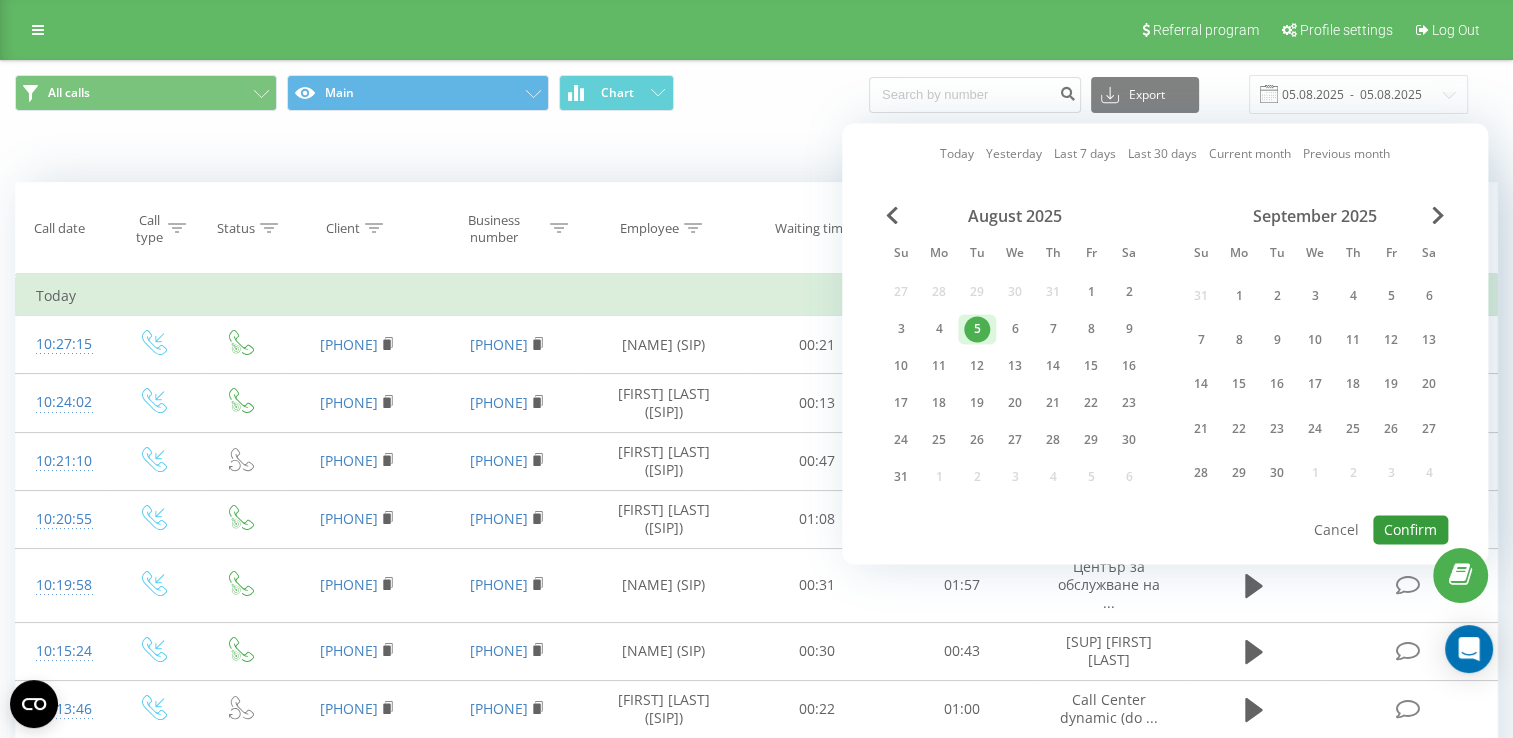 click on "Confirm" at bounding box center (1410, 529) 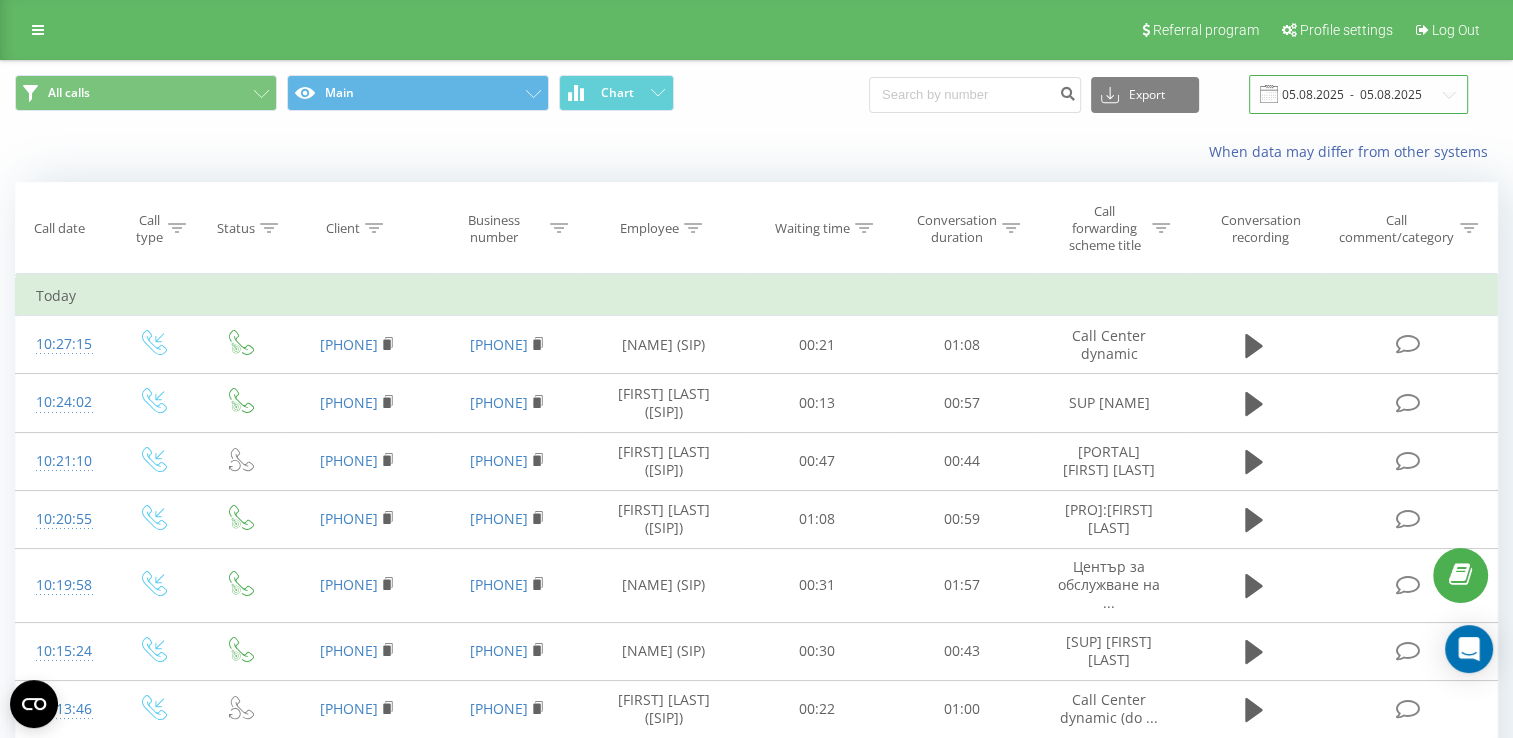 click on "05.08.2025  -  05.08.2025" at bounding box center [1358, 94] 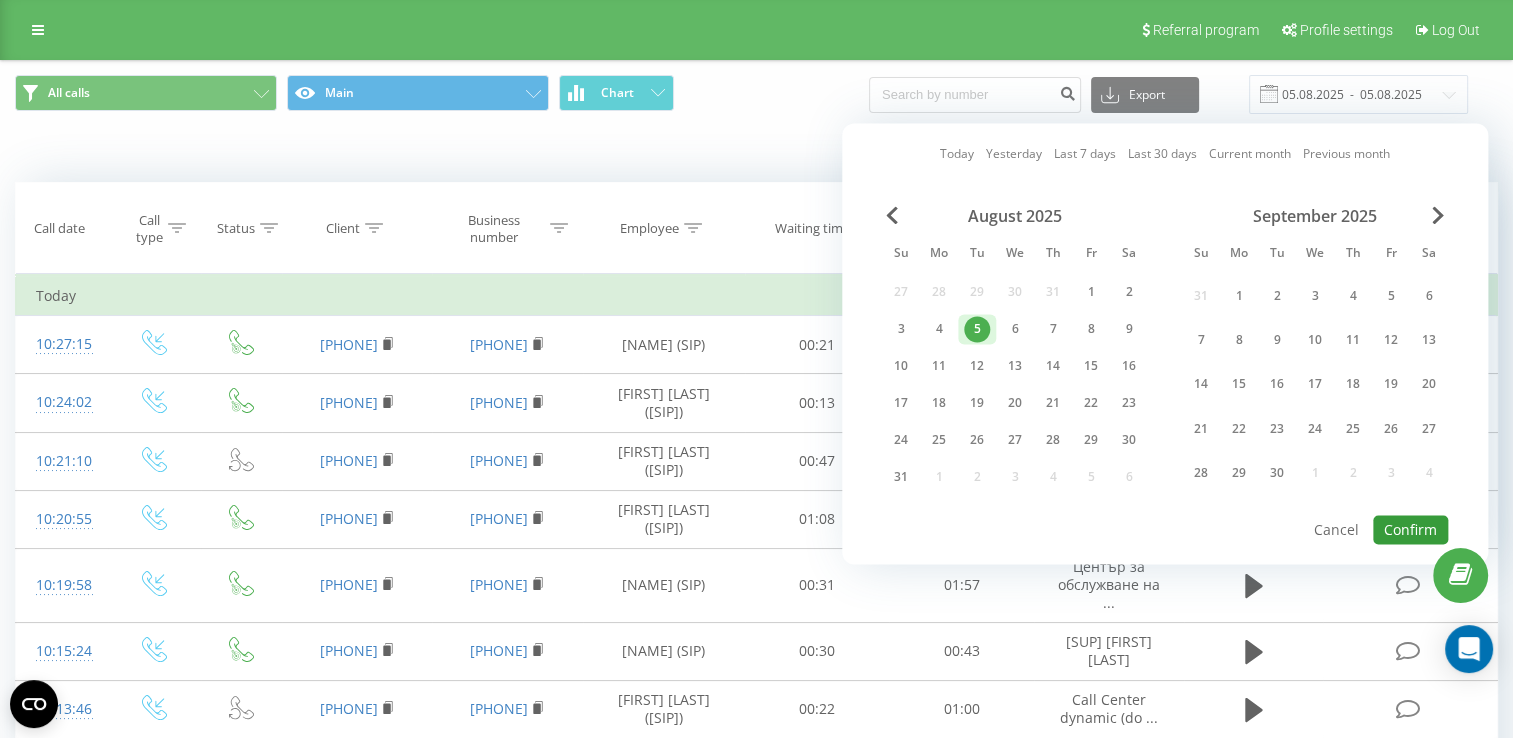 click on "Confirm" at bounding box center [1410, 529] 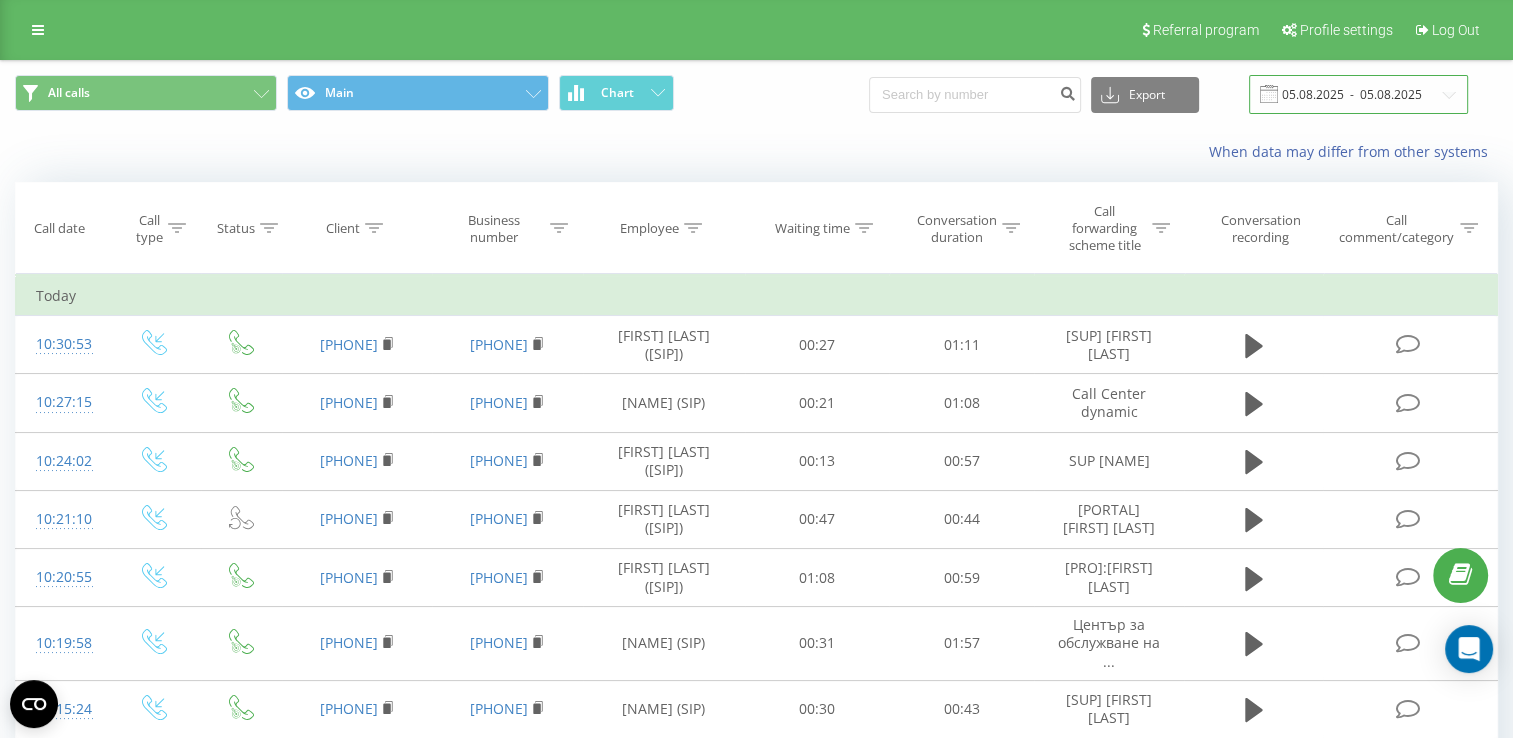 click on "05.08.2025  -  05.08.2025" at bounding box center (1358, 94) 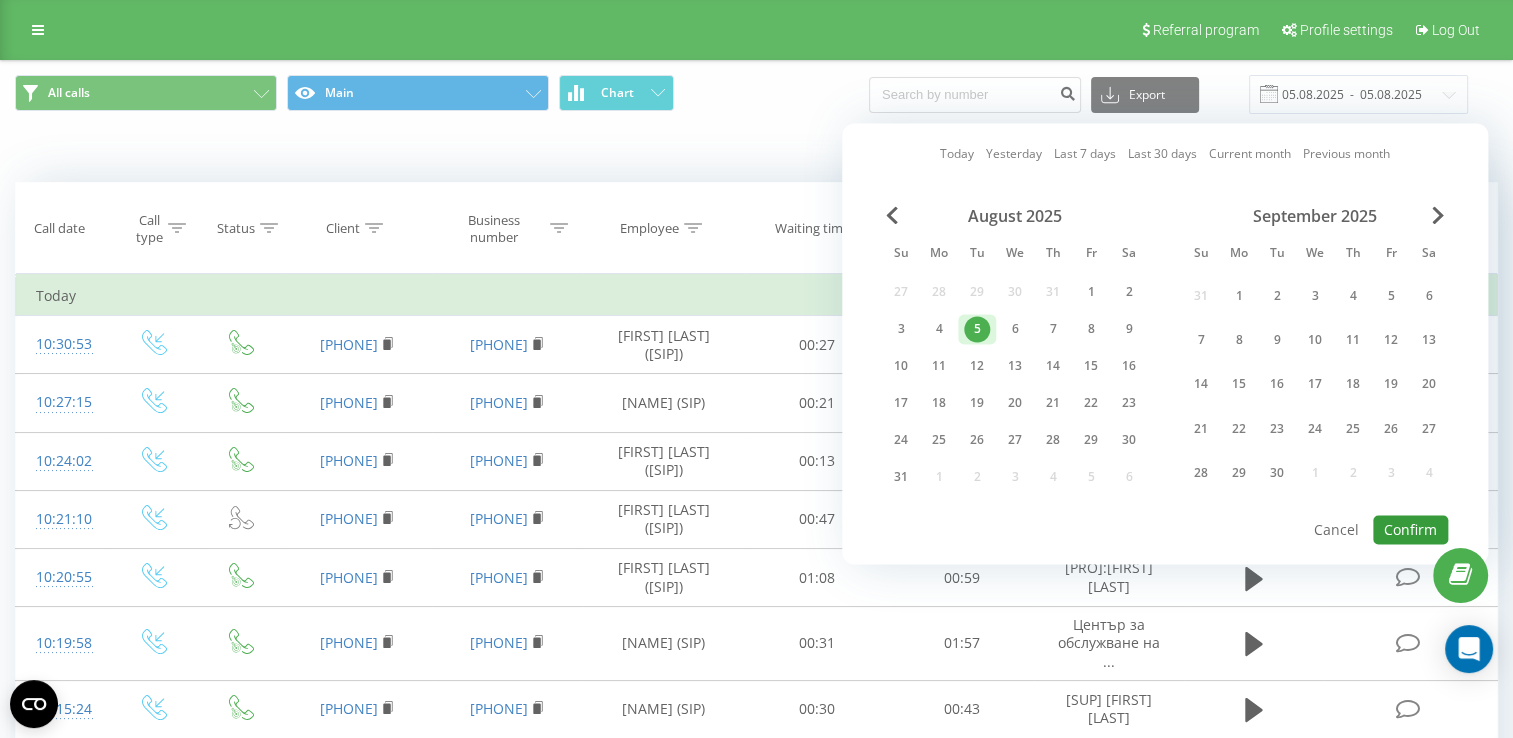 click on "Confirm" at bounding box center [1410, 529] 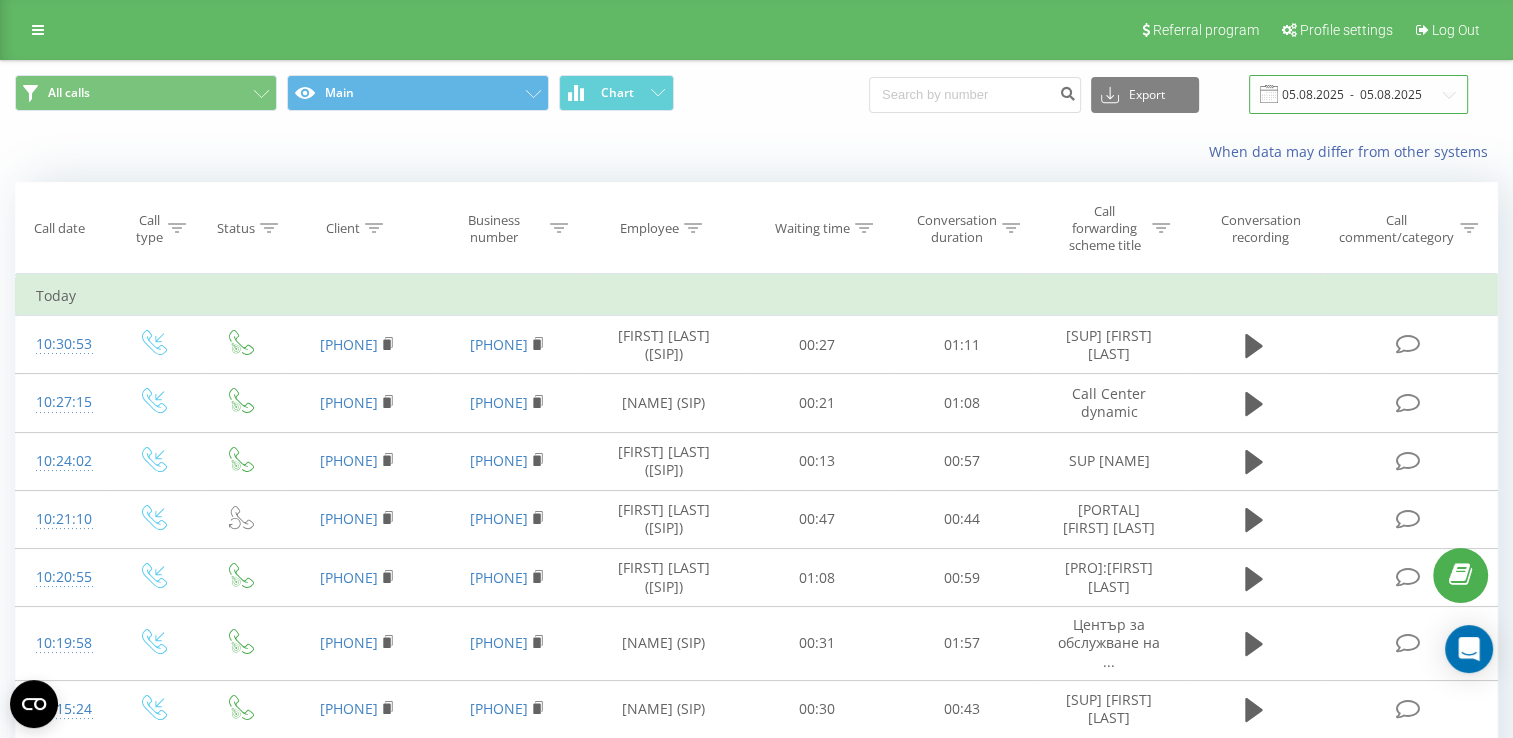 click on "05.08.2025  -  05.08.2025" at bounding box center (1358, 94) 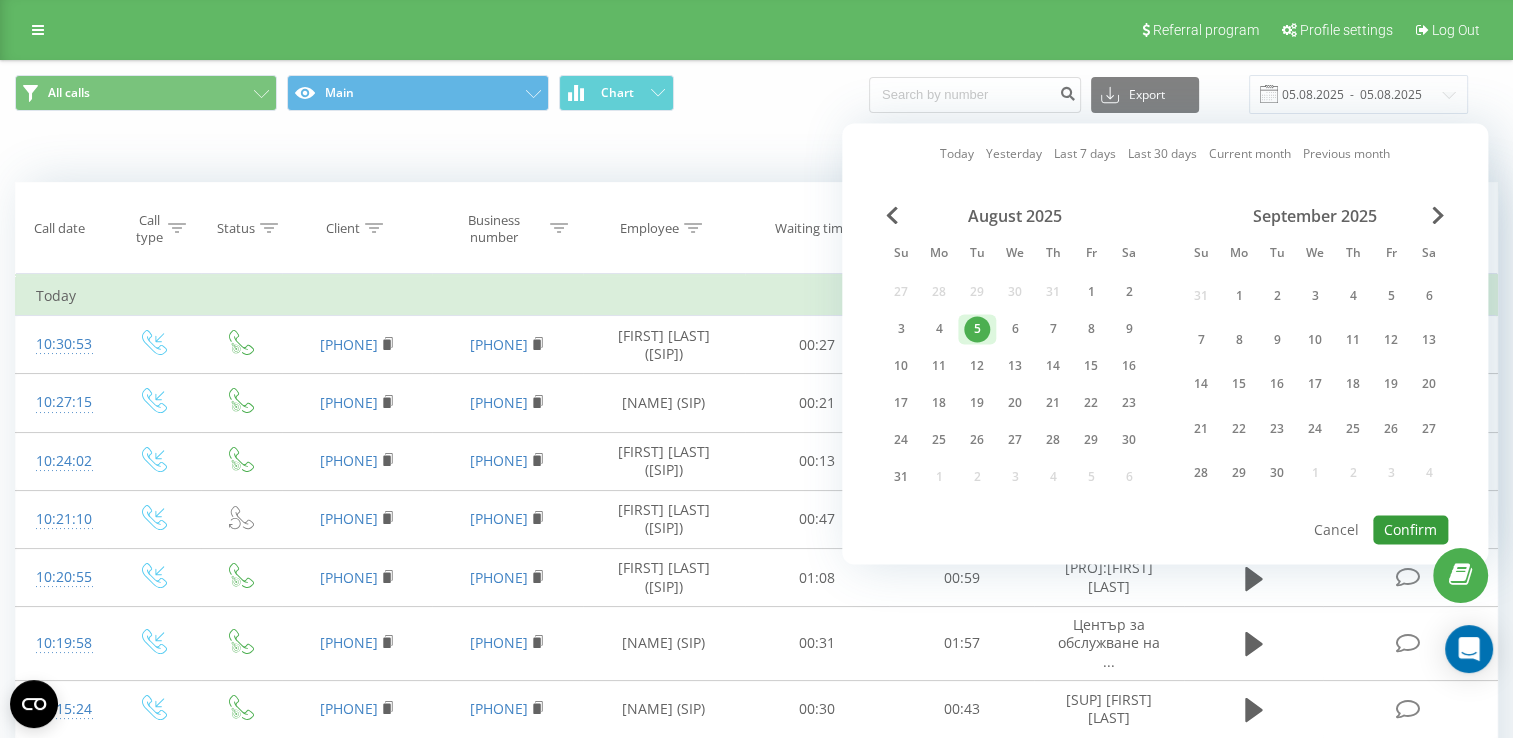 click on "Confirm" at bounding box center (1410, 529) 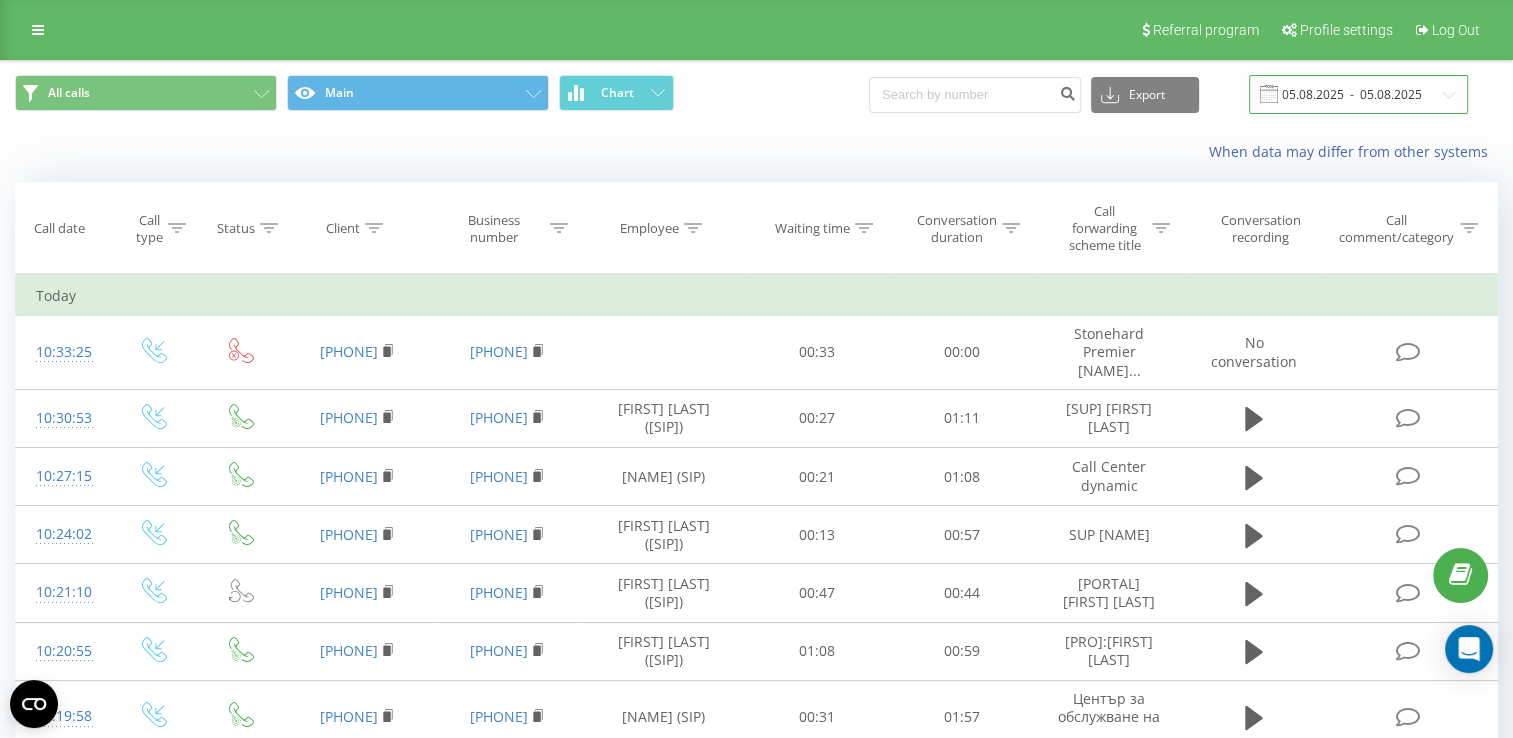 click on "05.08.2025  -  05.08.2025" at bounding box center (1358, 94) 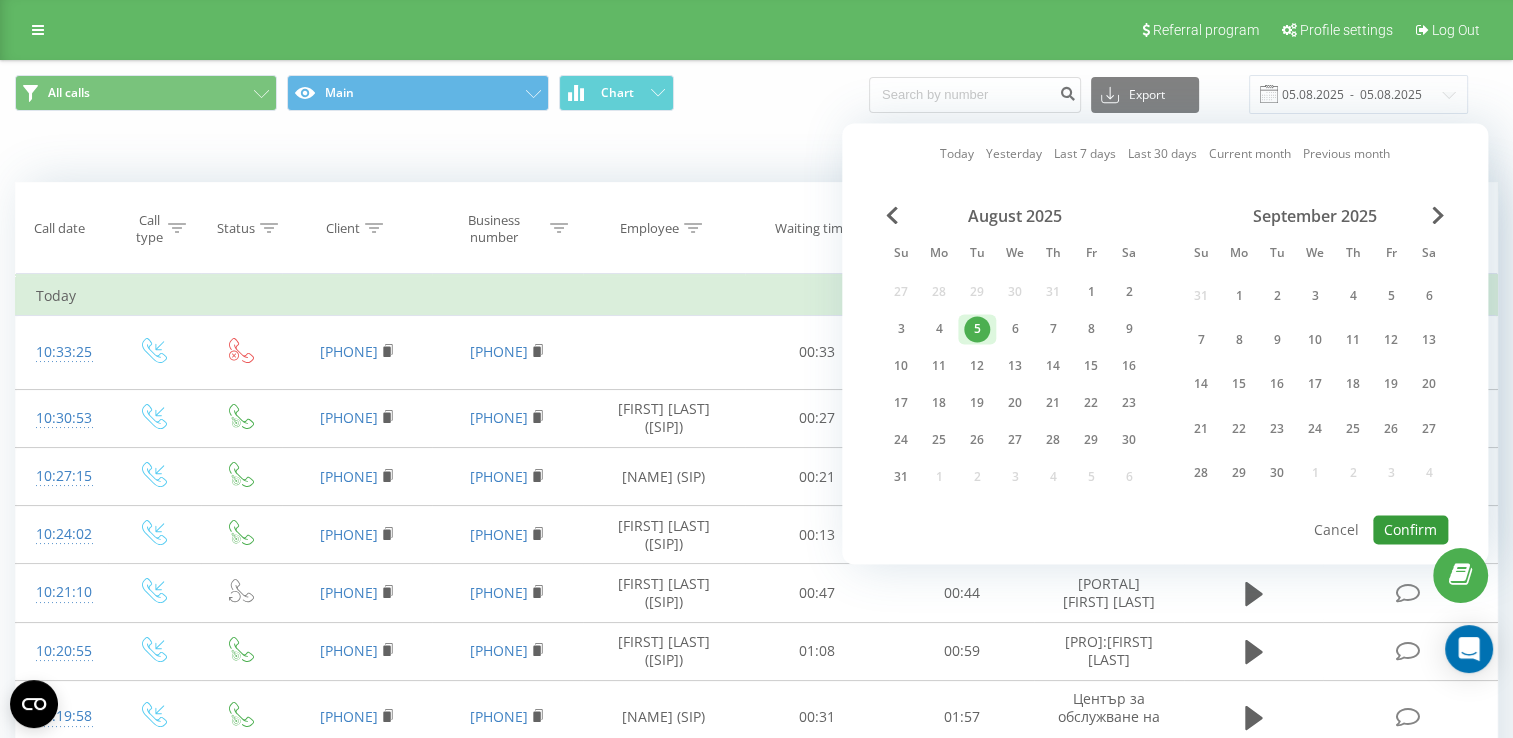 click on "Confirm" at bounding box center [1410, 529] 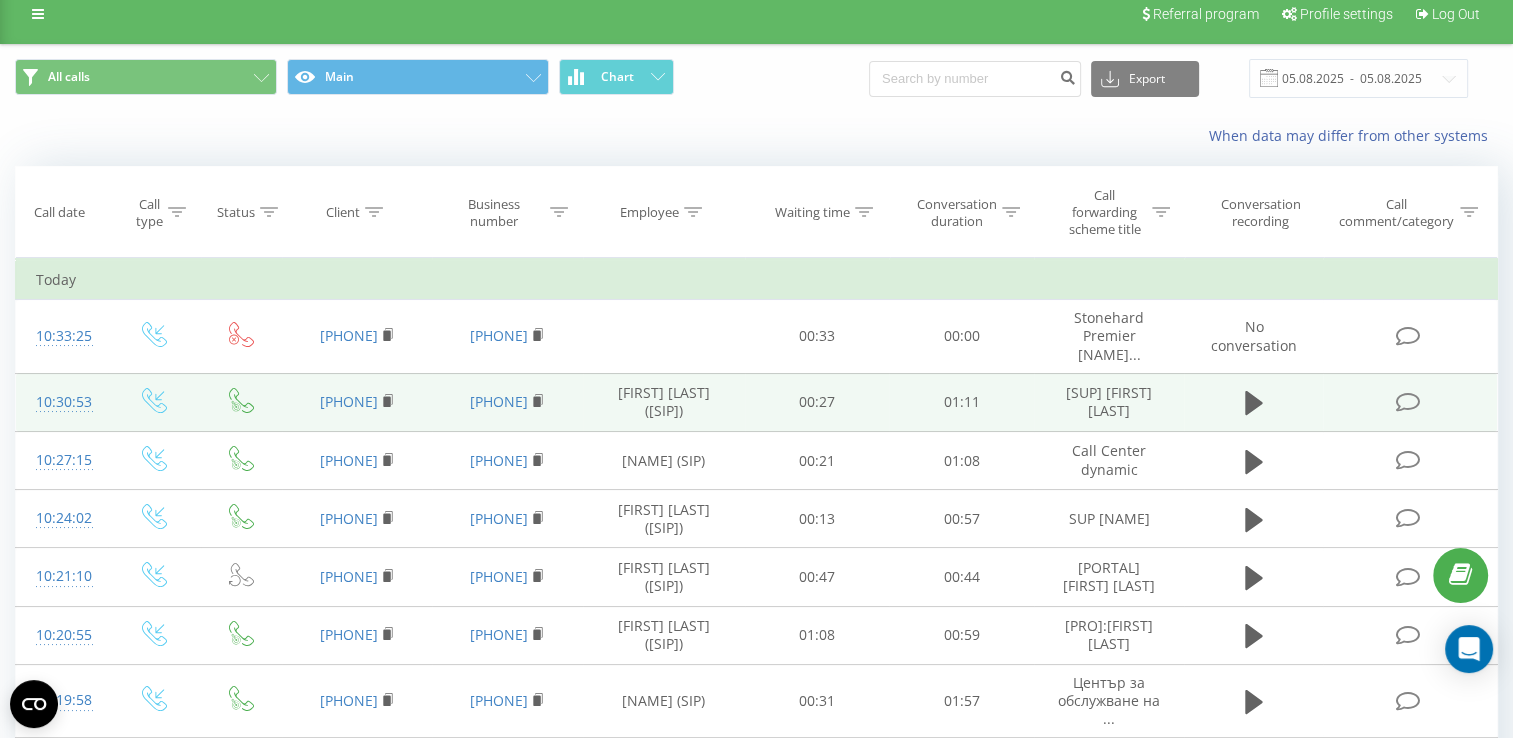 scroll, scrollTop: 0, scrollLeft: 0, axis: both 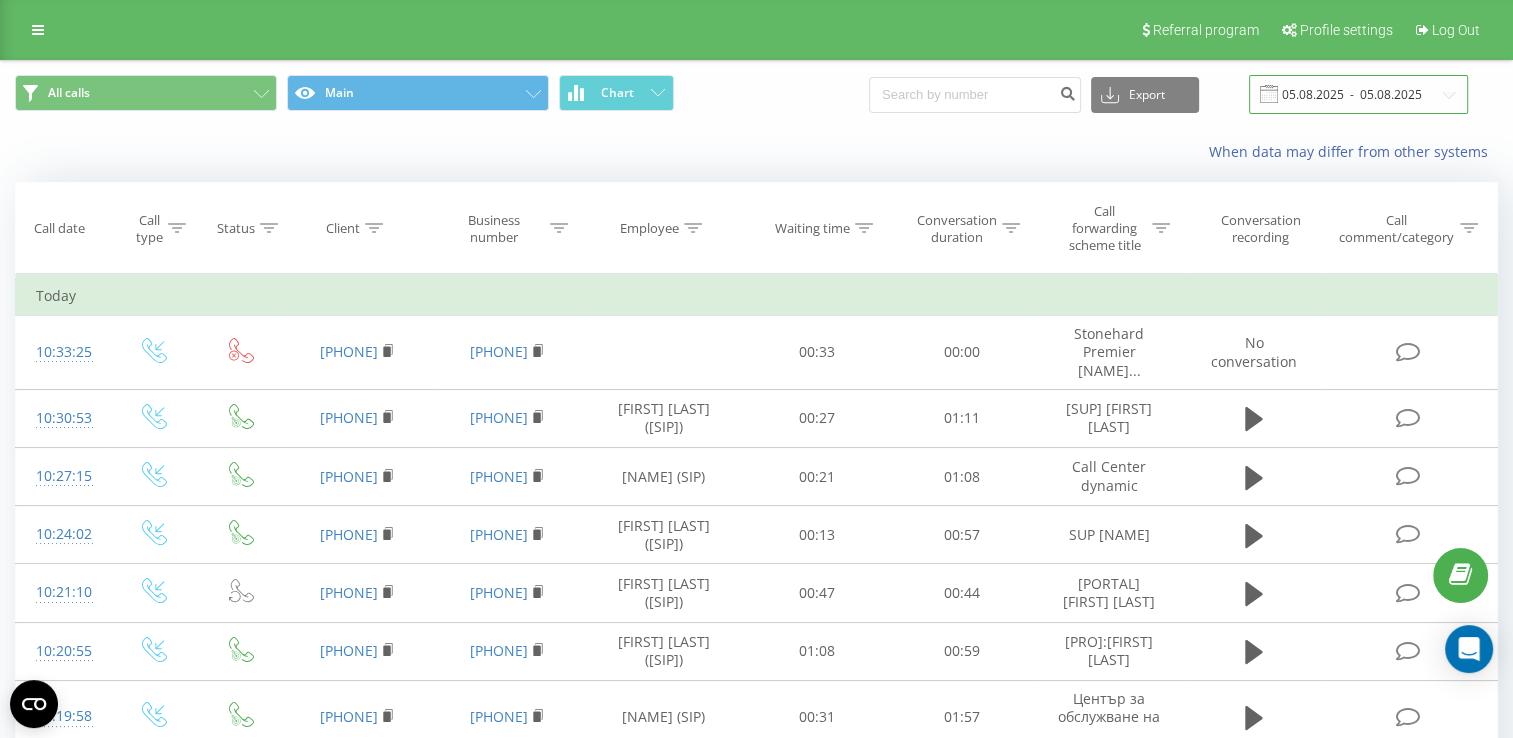 click on "05.08.2025  -  05.08.2025" at bounding box center [1358, 94] 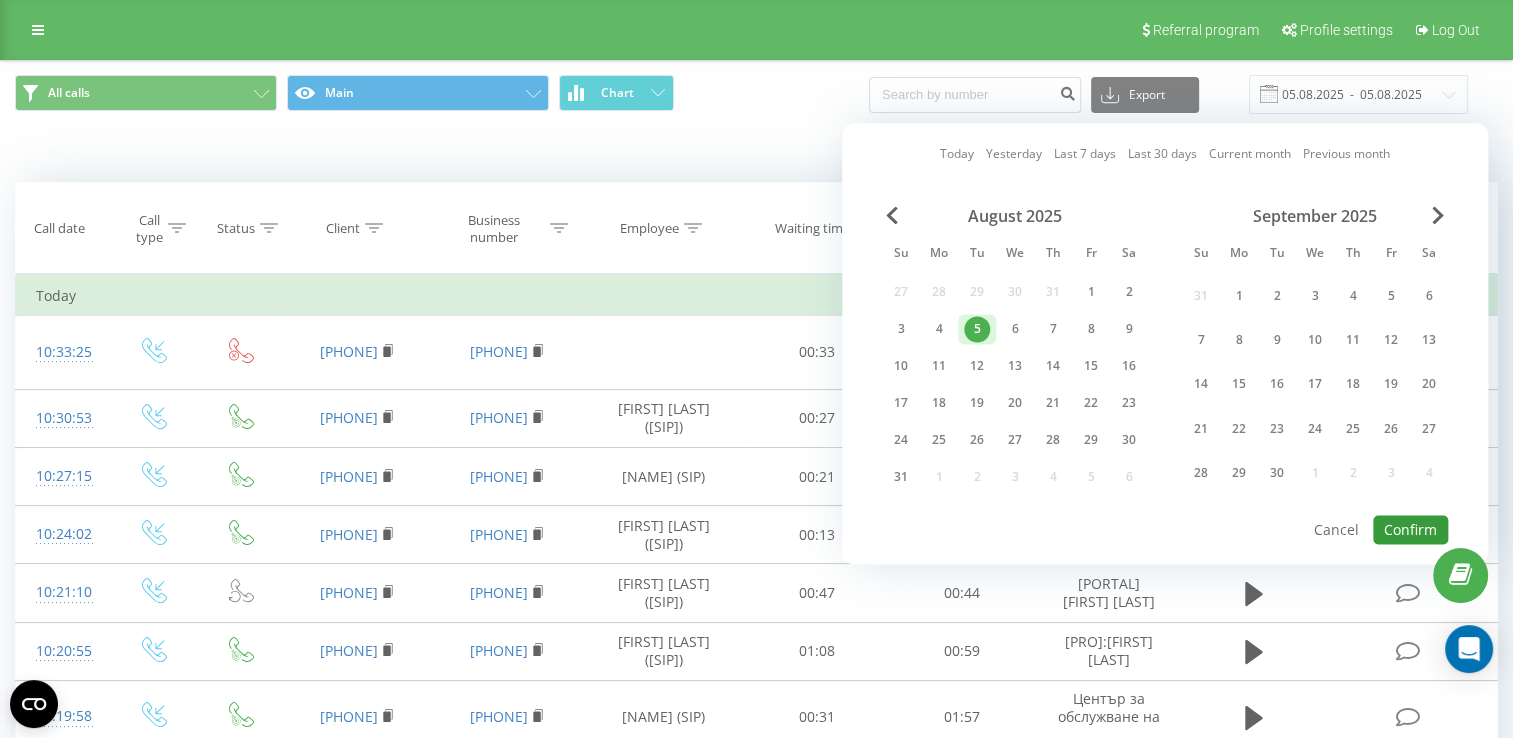 click on "Confirm" at bounding box center (1410, 529) 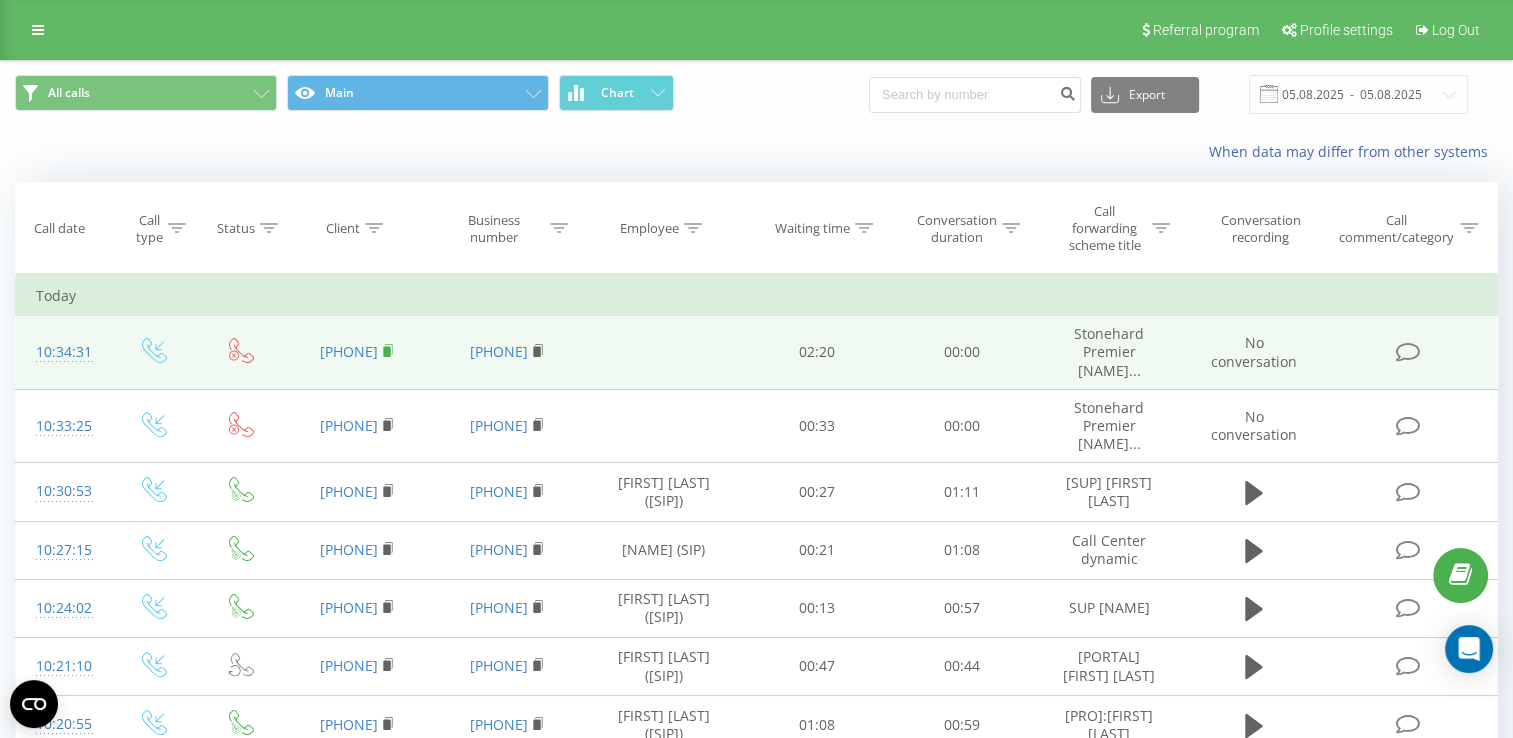 click 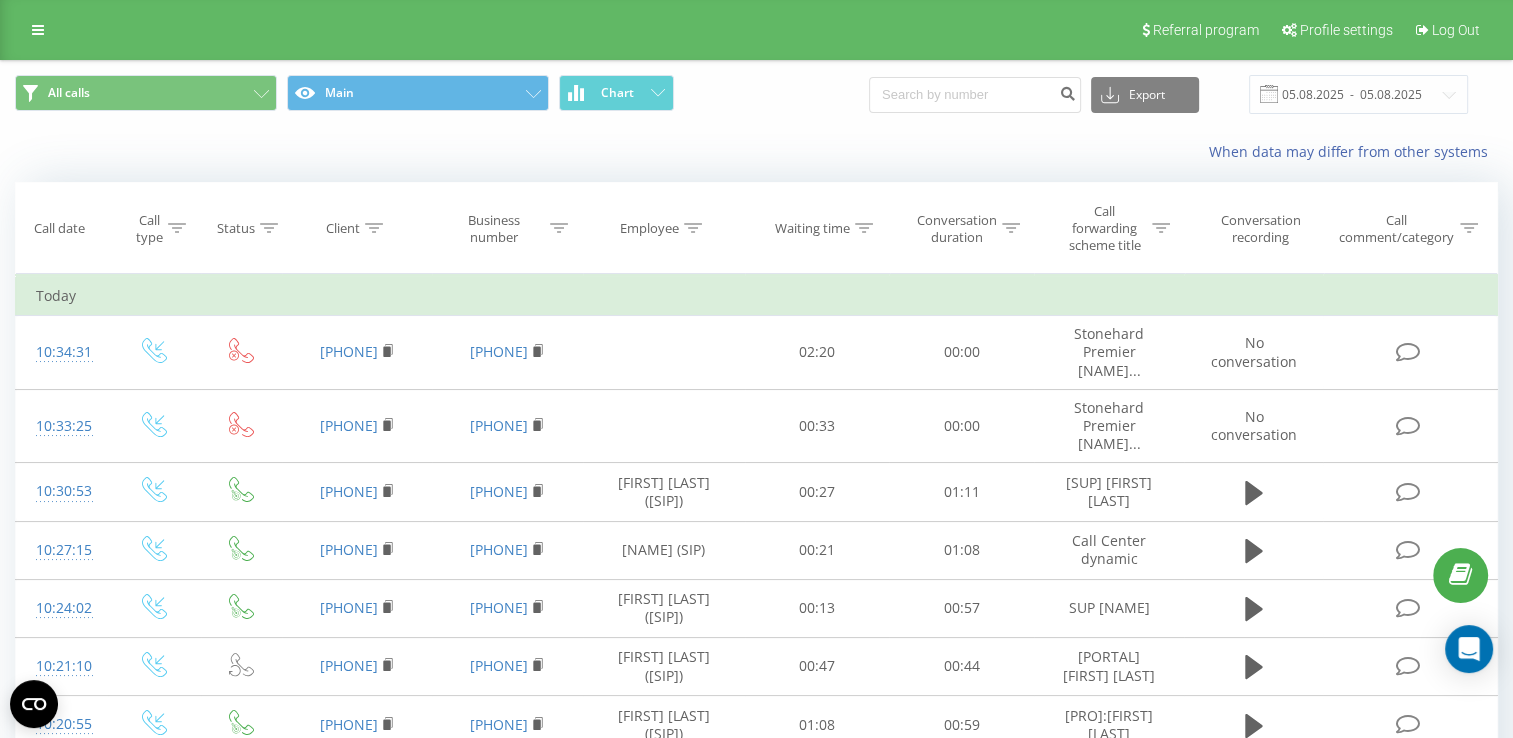 scroll, scrollTop: 87, scrollLeft: 0, axis: vertical 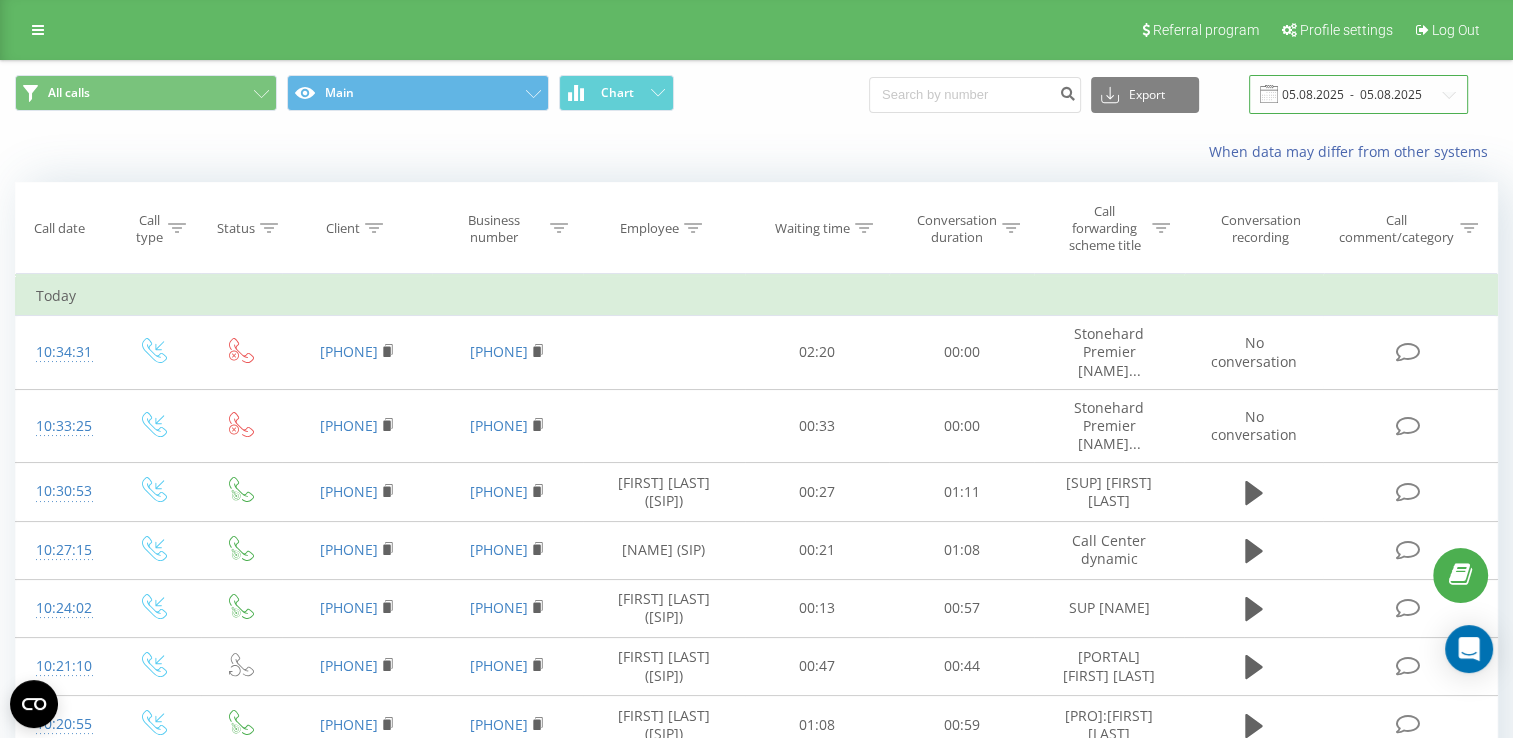 click on "05.08.2025  -  05.08.2025" at bounding box center [1358, 94] 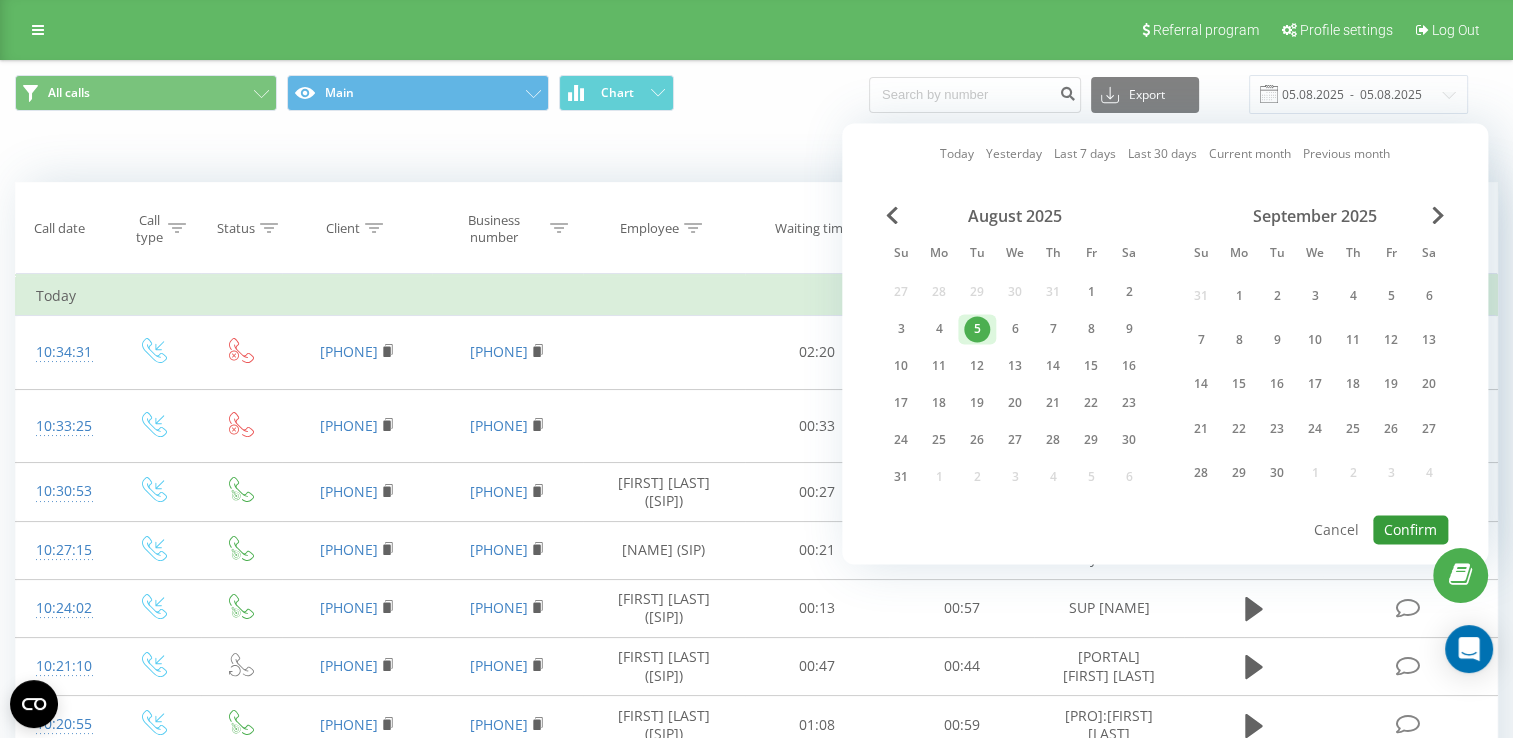 click on "Confirm" at bounding box center (1410, 529) 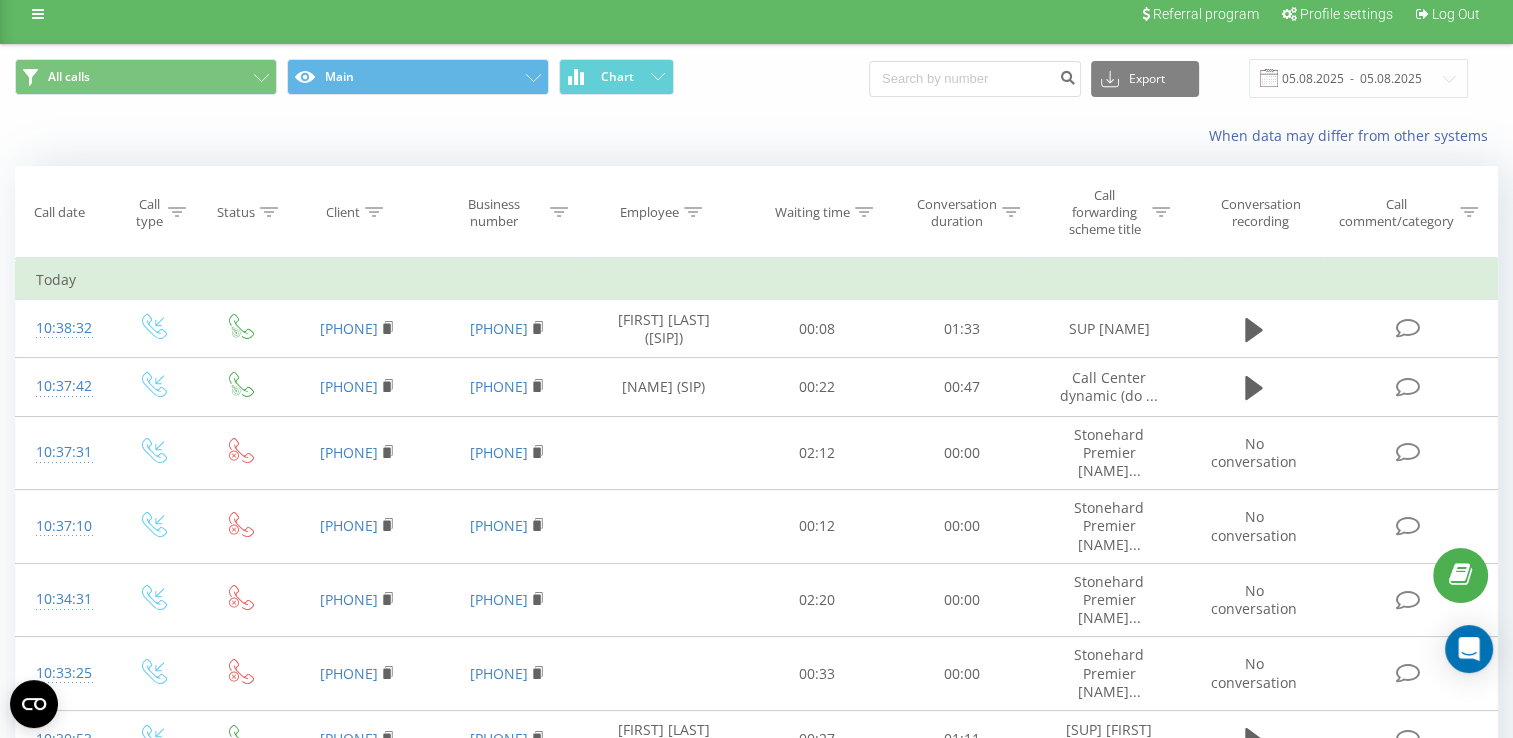 scroll, scrollTop: 0, scrollLeft: 0, axis: both 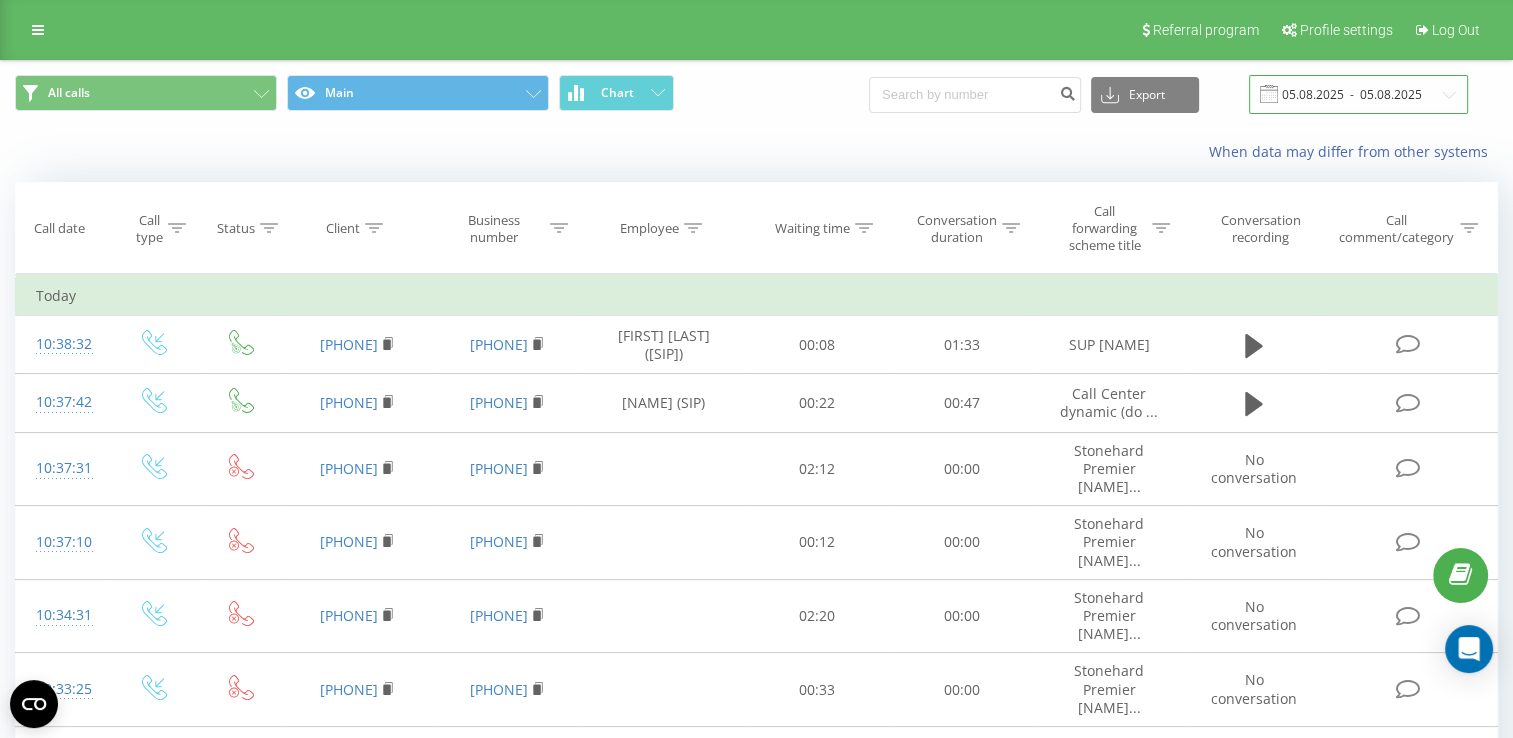 click on "05.08.2025  -  05.08.2025" at bounding box center (1358, 94) 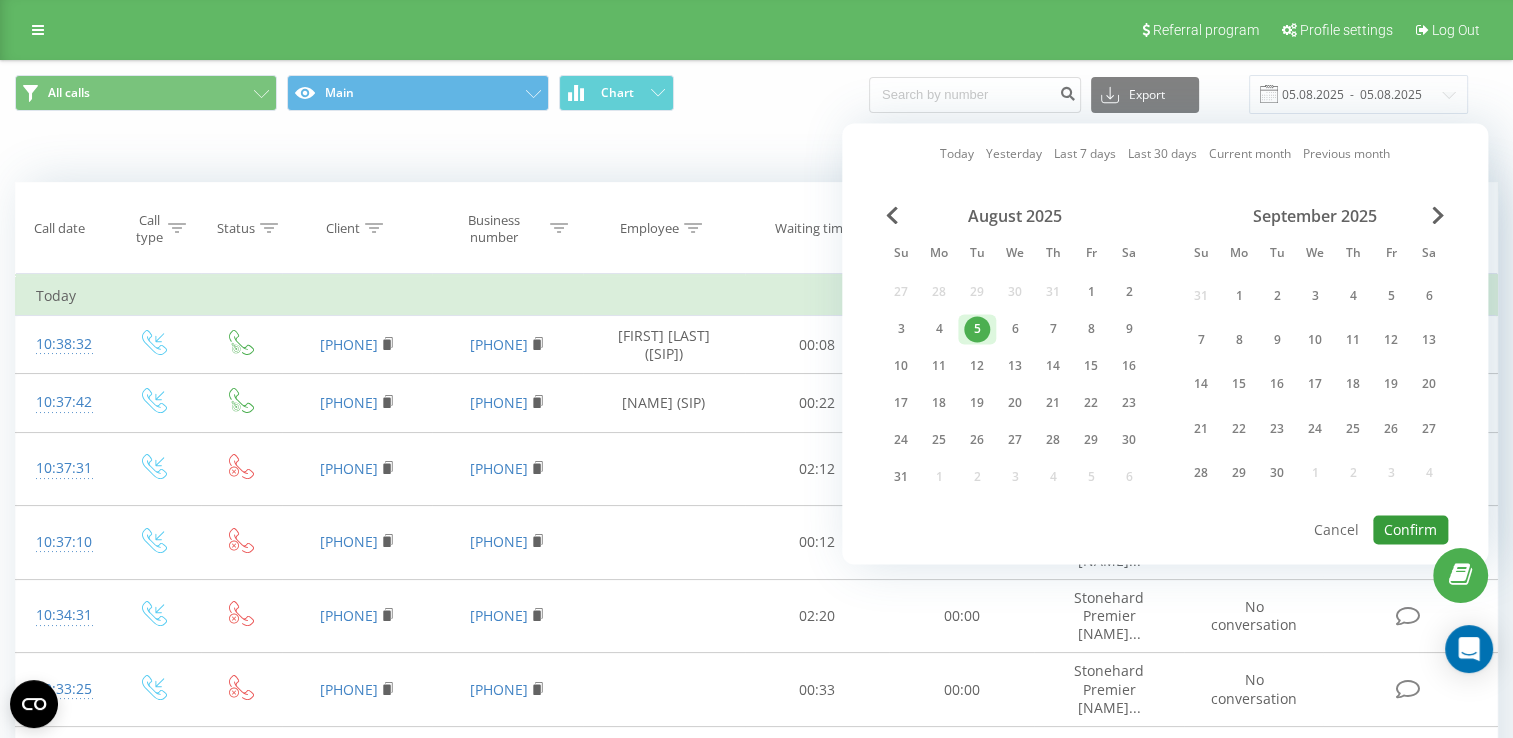 click on "Confirm" at bounding box center (1410, 529) 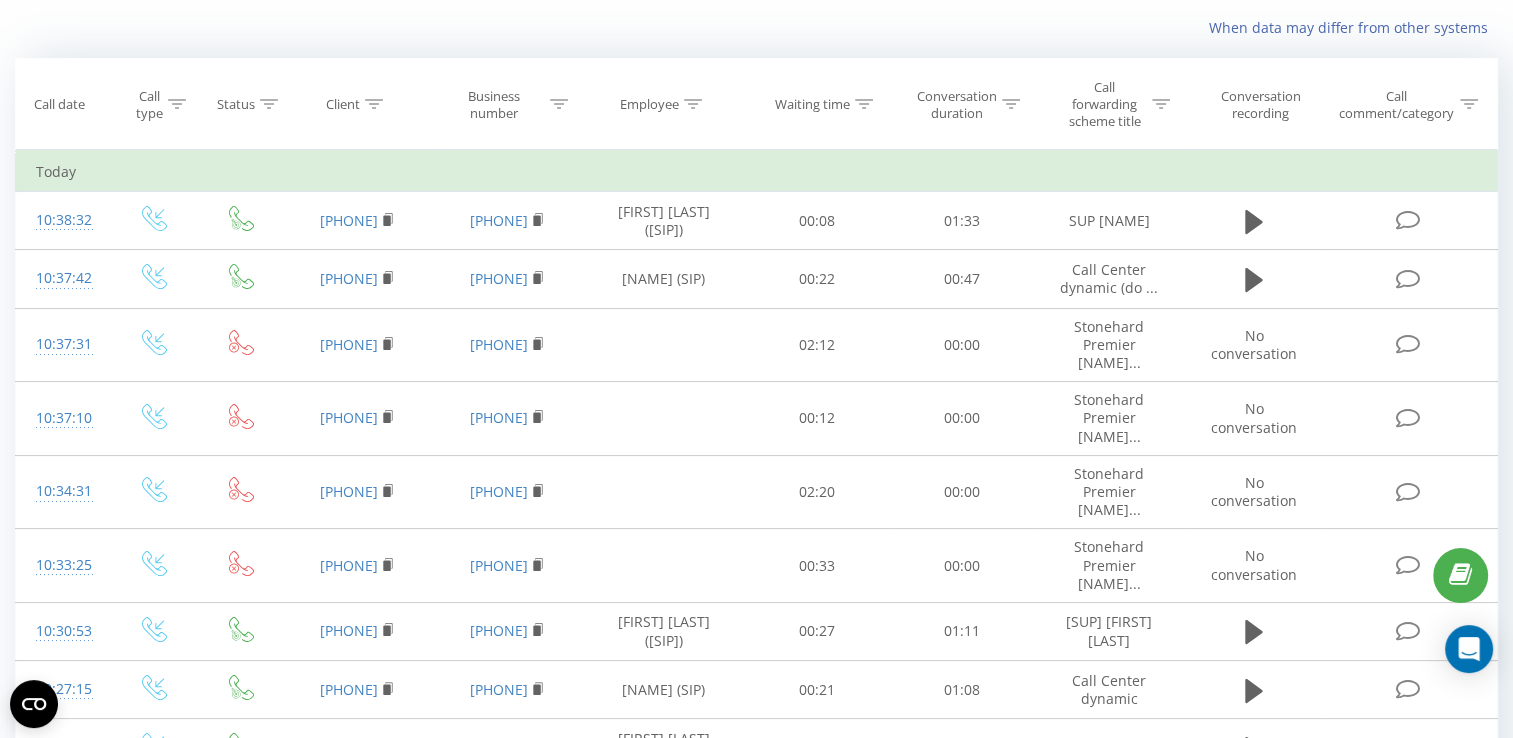 scroll, scrollTop: 0, scrollLeft: 0, axis: both 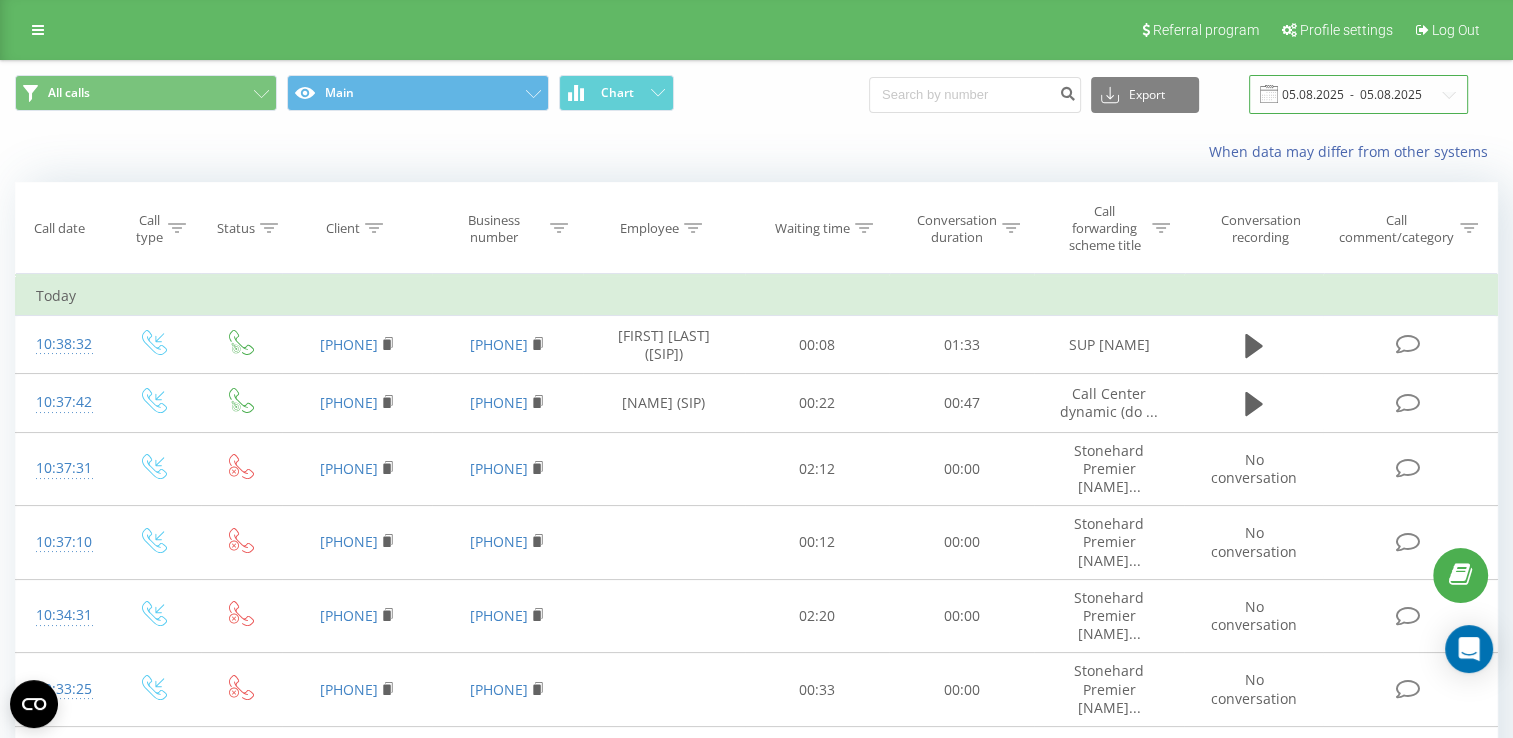 click on "05.08.2025  -  05.08.2025" at bounding box center (1358, 94) 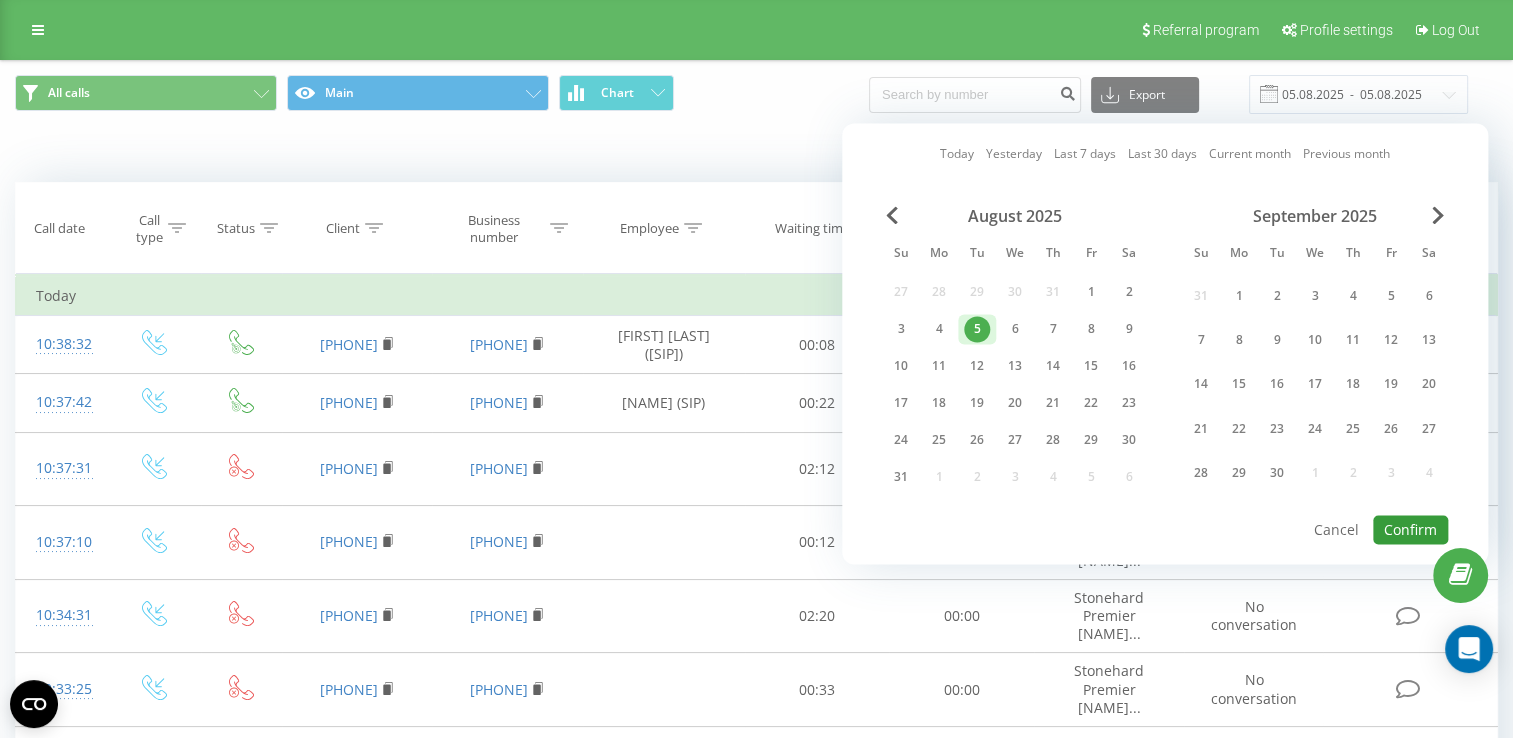 click on "Confirm" at bounding box center (1410, 529) 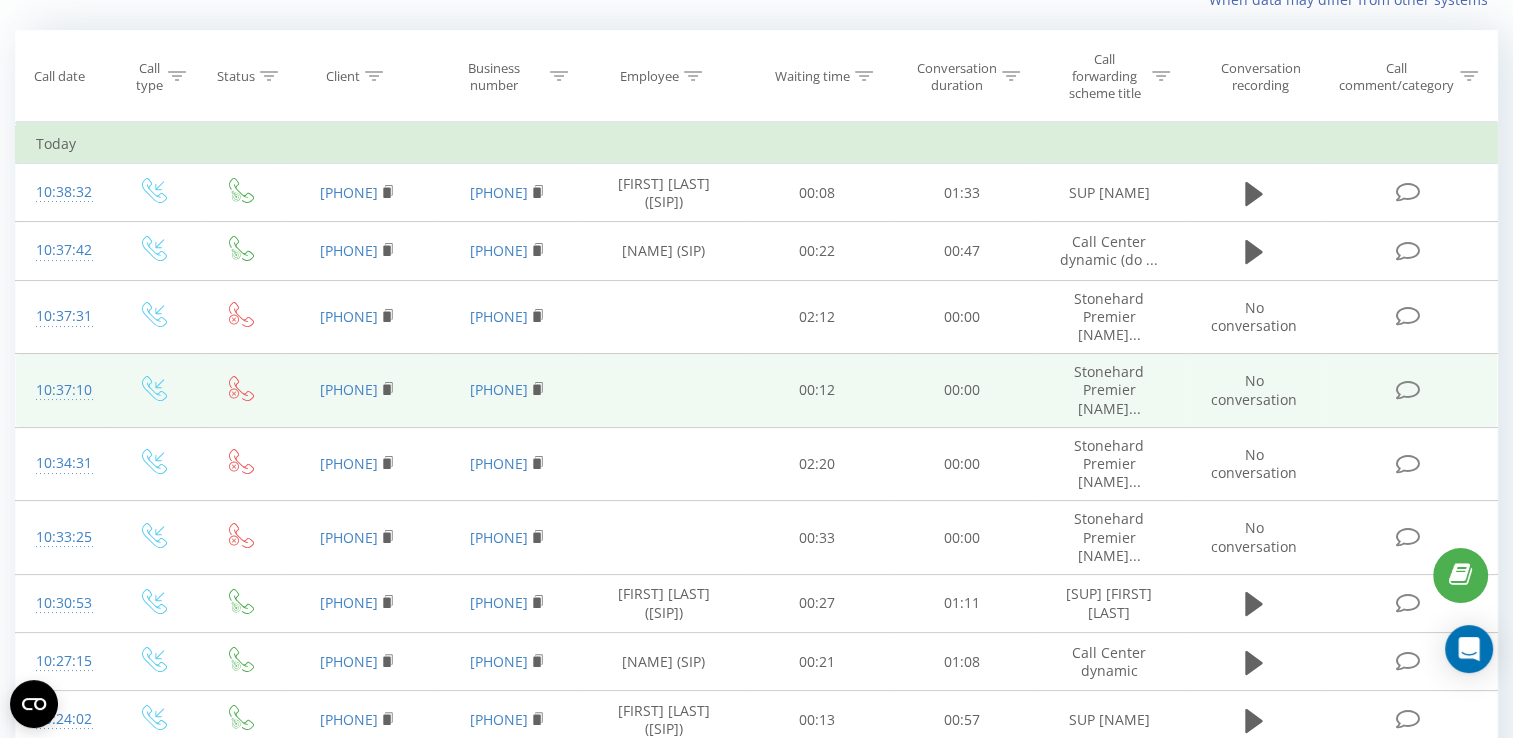 scroll, scrollTop: 0, scrollLeft: 0, axis: both 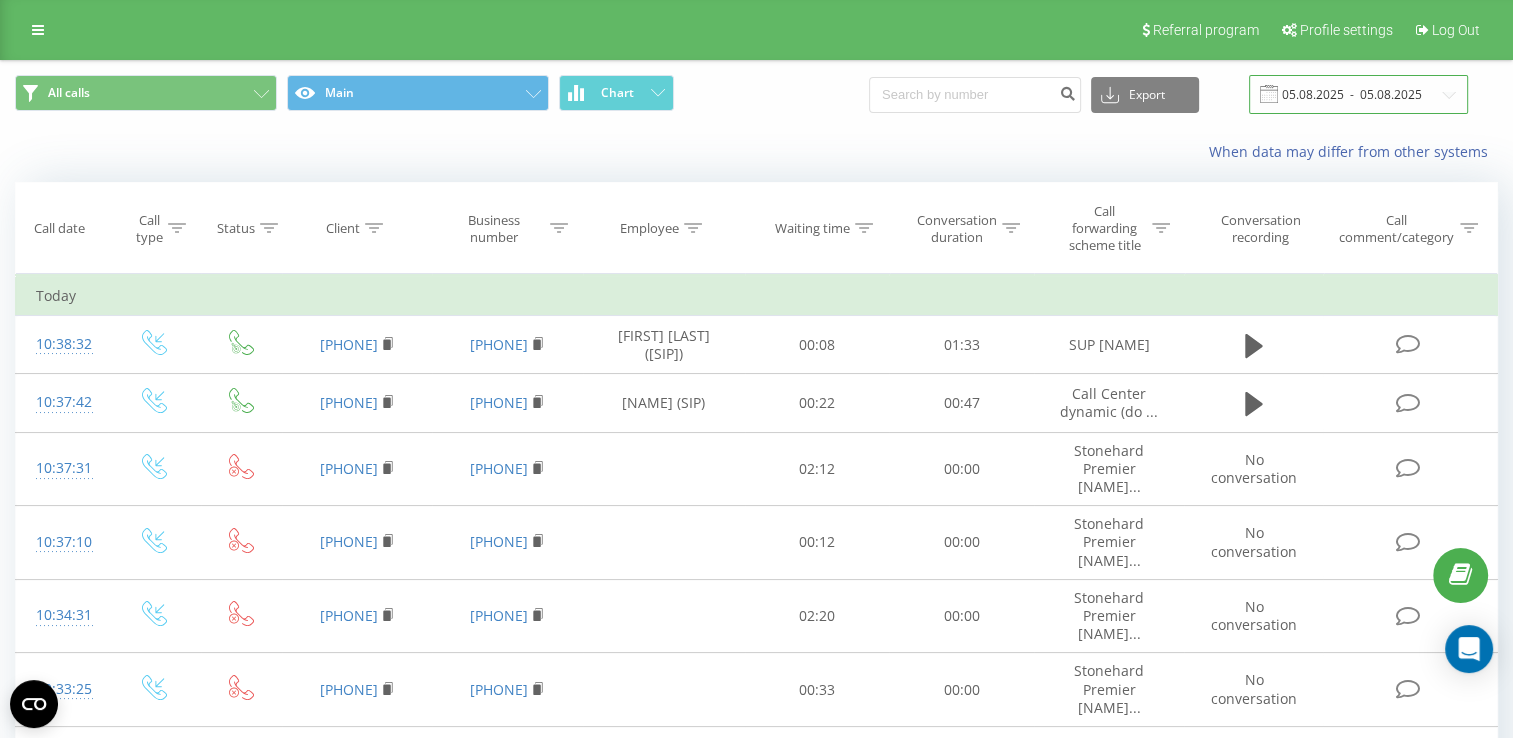 click on "05.08.2025  -  05.08.2025" at bounding box center (1358, 94) 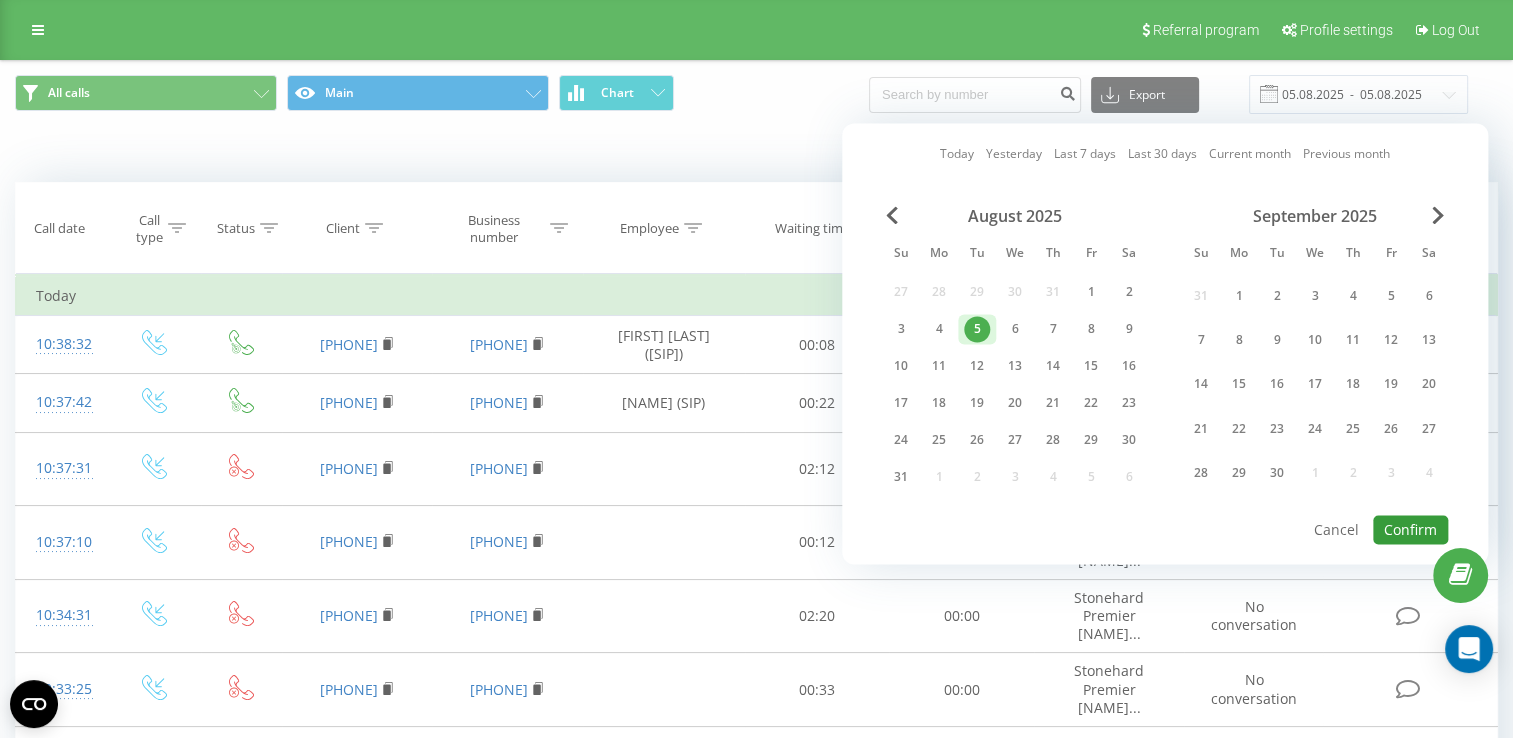 click on "Confirm" at bounding box center (1410, 529) 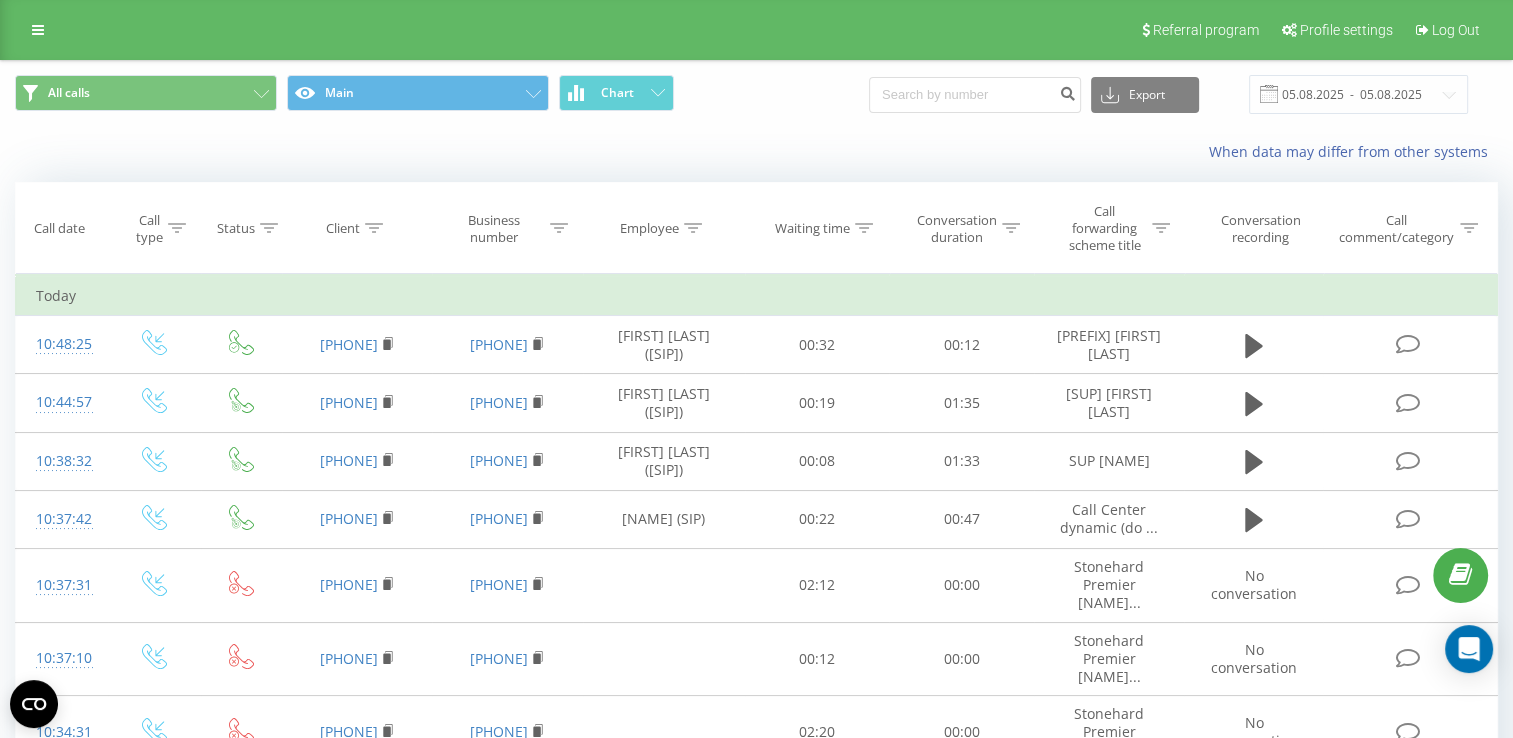 scroll, scrollTop: 100, scrollLeft: 0, axis: vertical 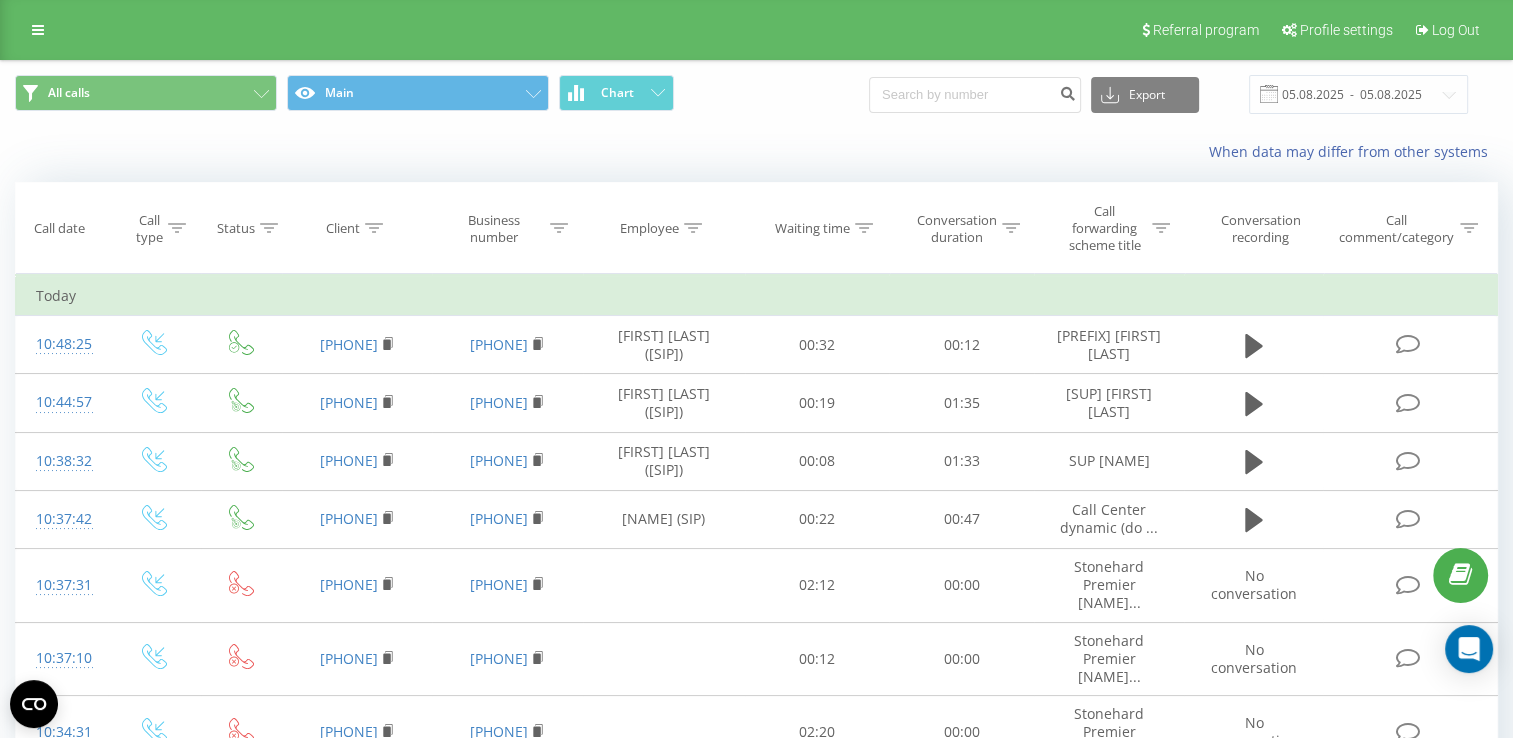 click at bounding box center (0, 0) 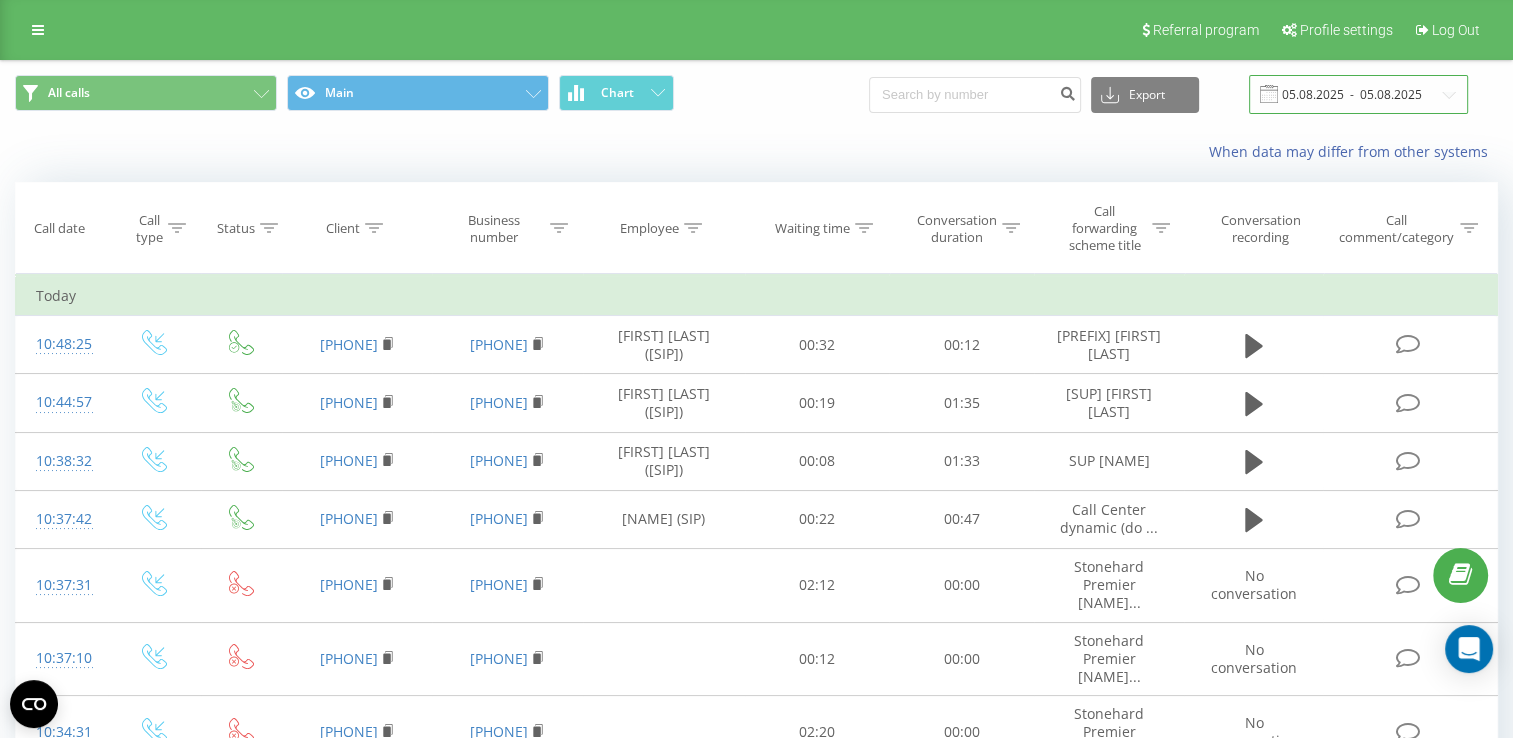 drag, startPoint x: 1313, startPoint y: 89, endPoint x: 1316, endPoint y: 99, distance: 10.440307 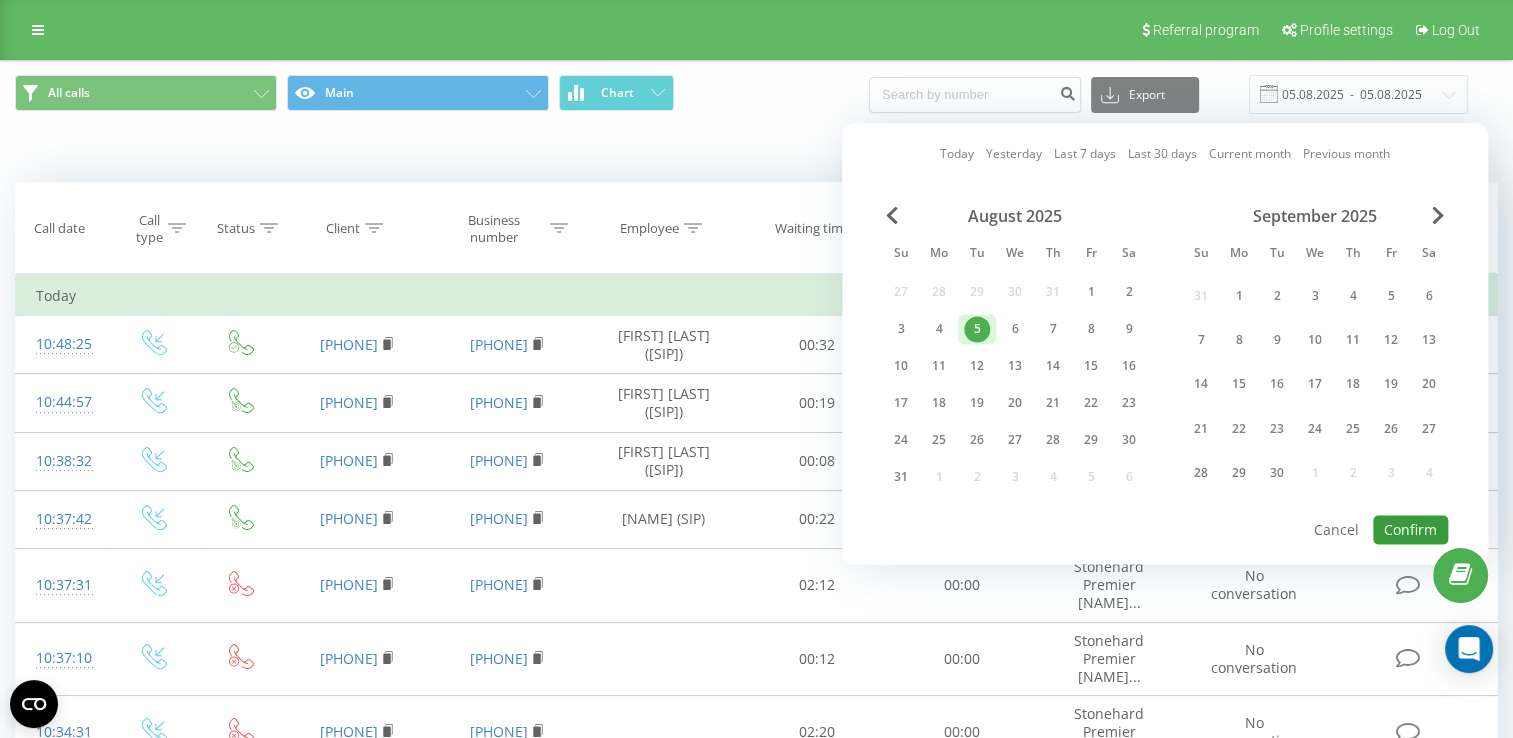 click on "Confirm" at bounding box center (1410, 529) 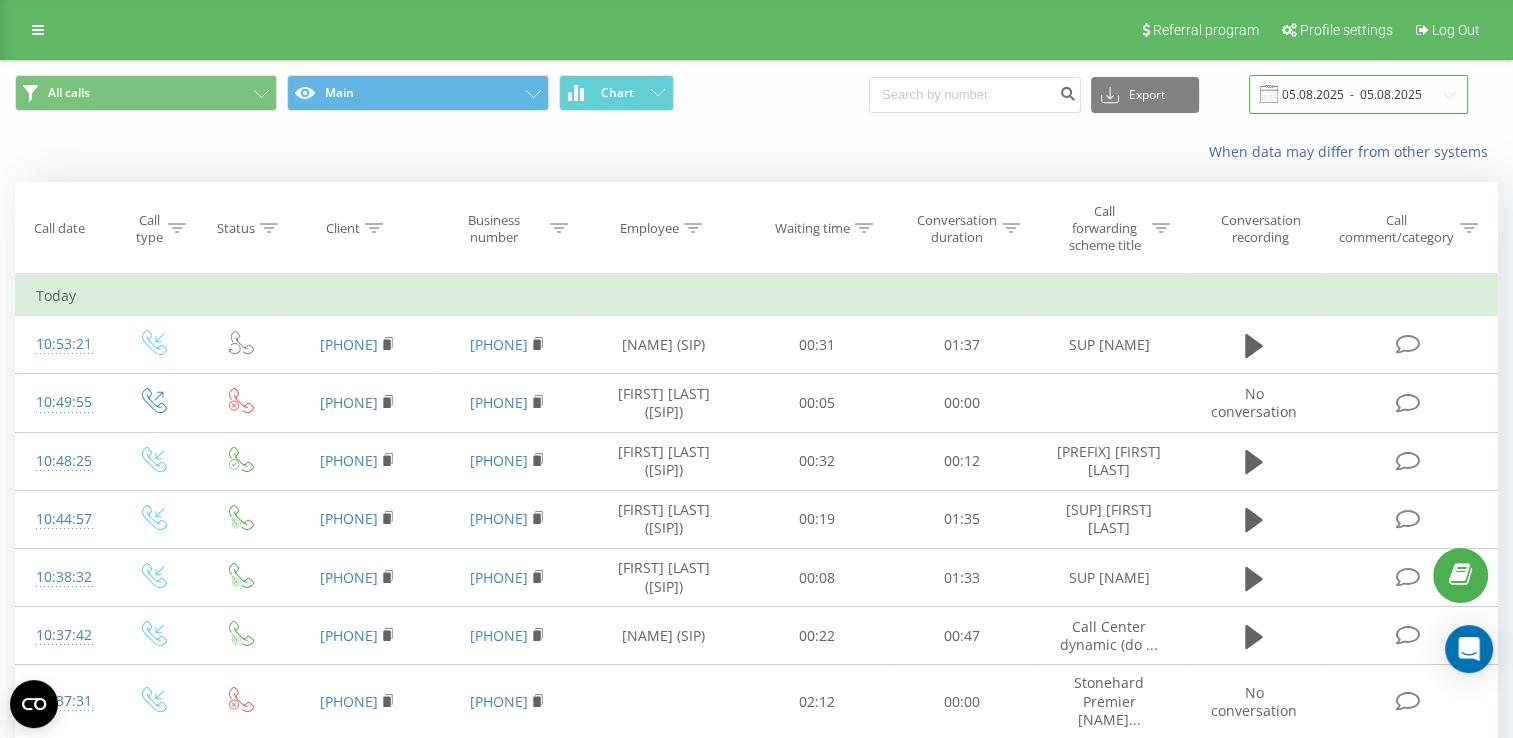 click on "05.08.2025  -  05.08.2025" at bounding box center (1358, 94) 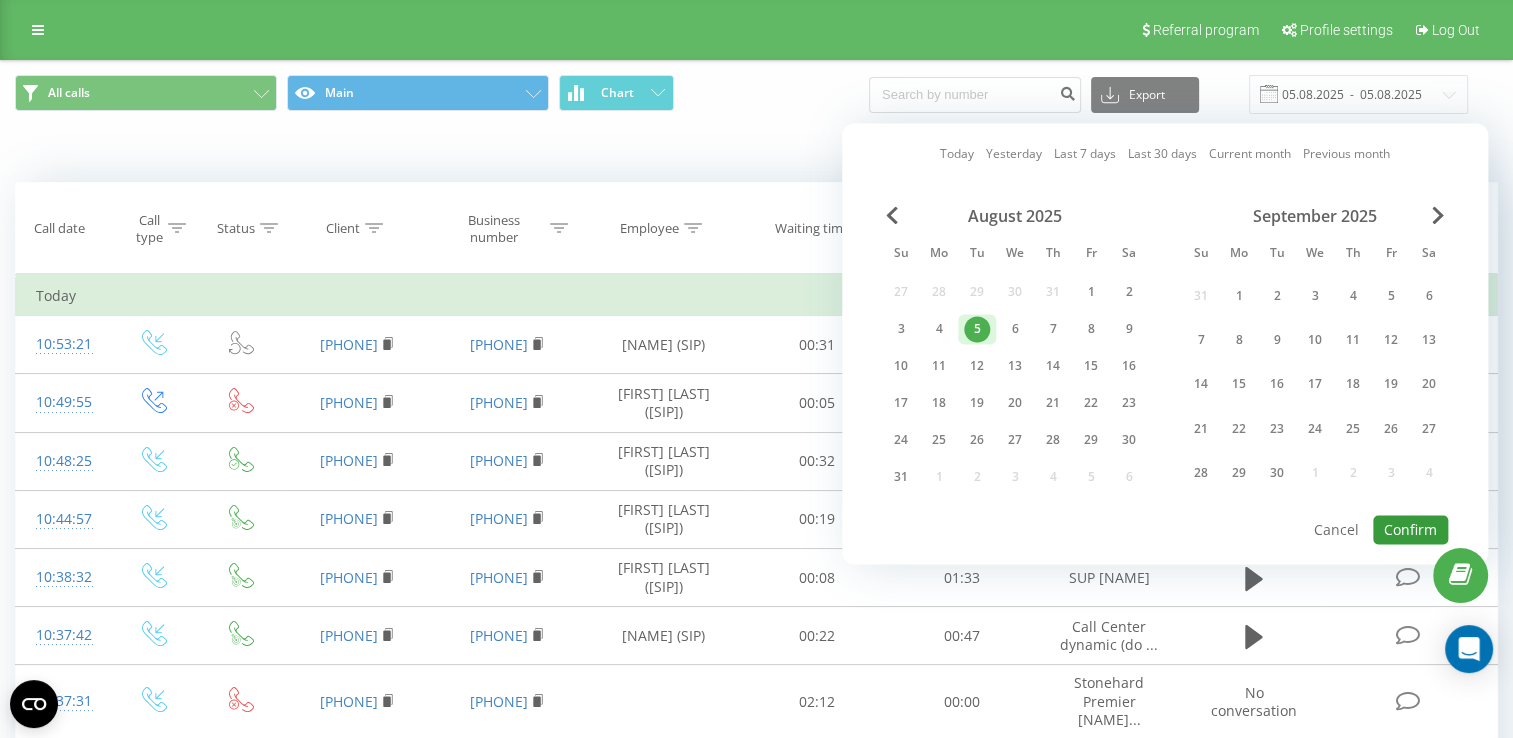 click on "Confirm" at bounding box center (1410, 529) 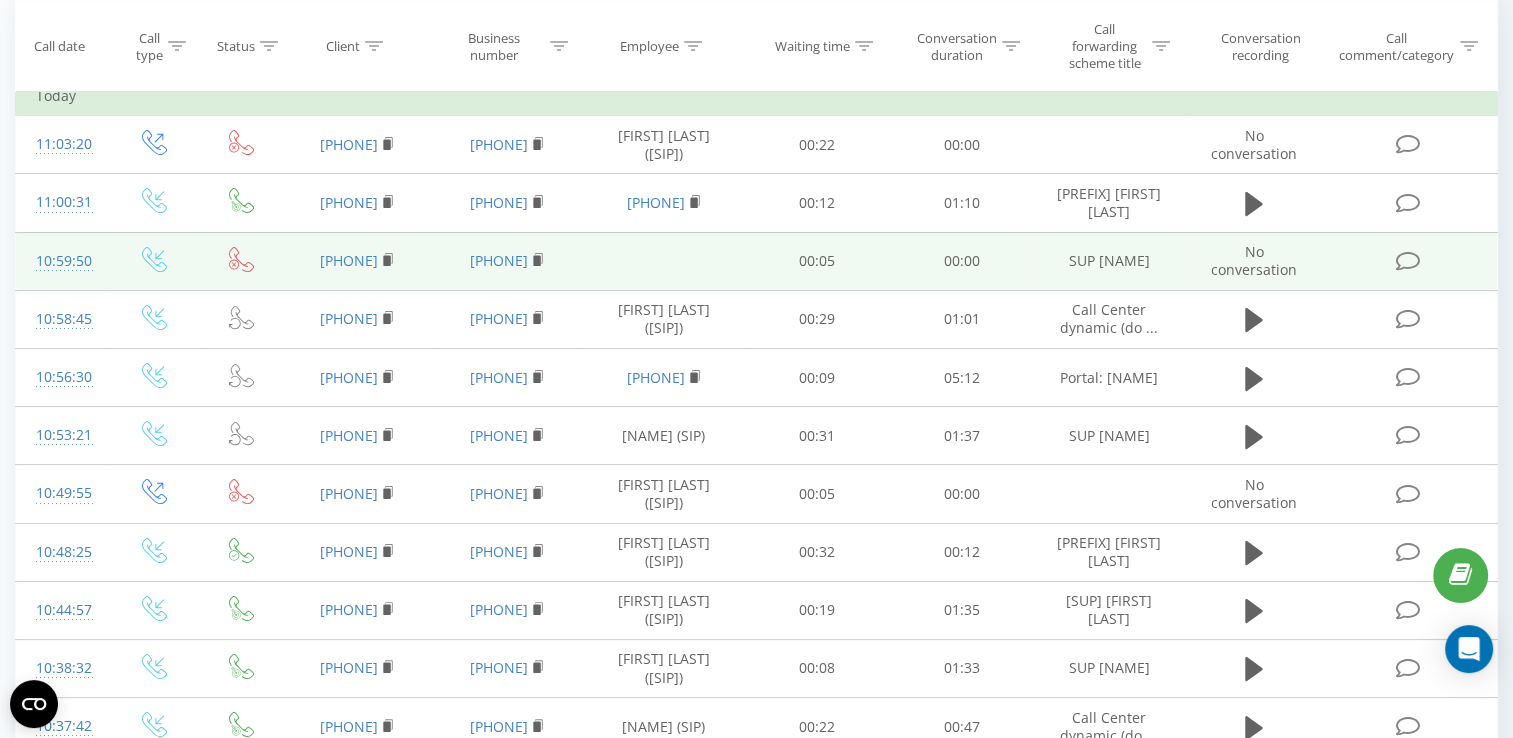 scroll, scrollTop: 100, scrollLeft: 0, axis: vertical 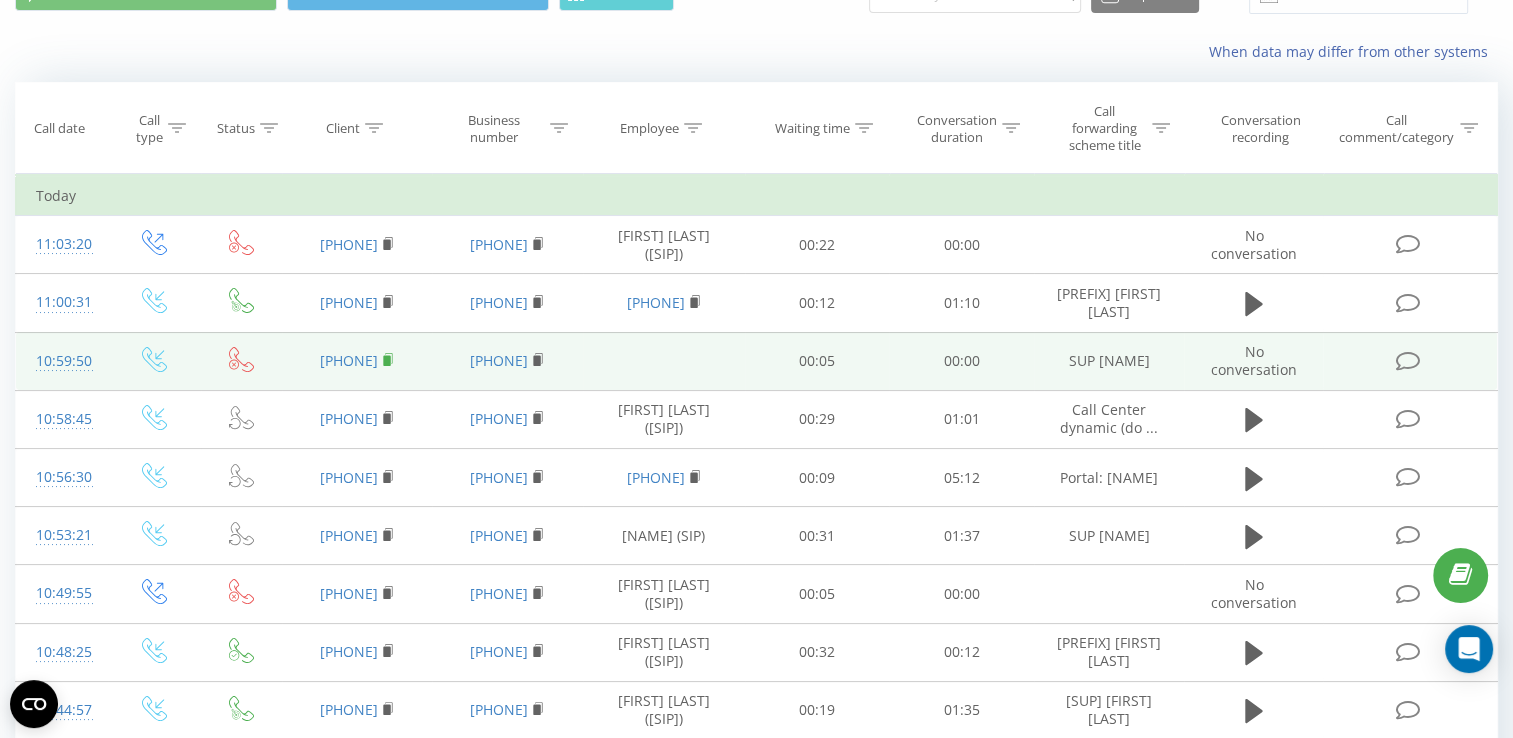 click 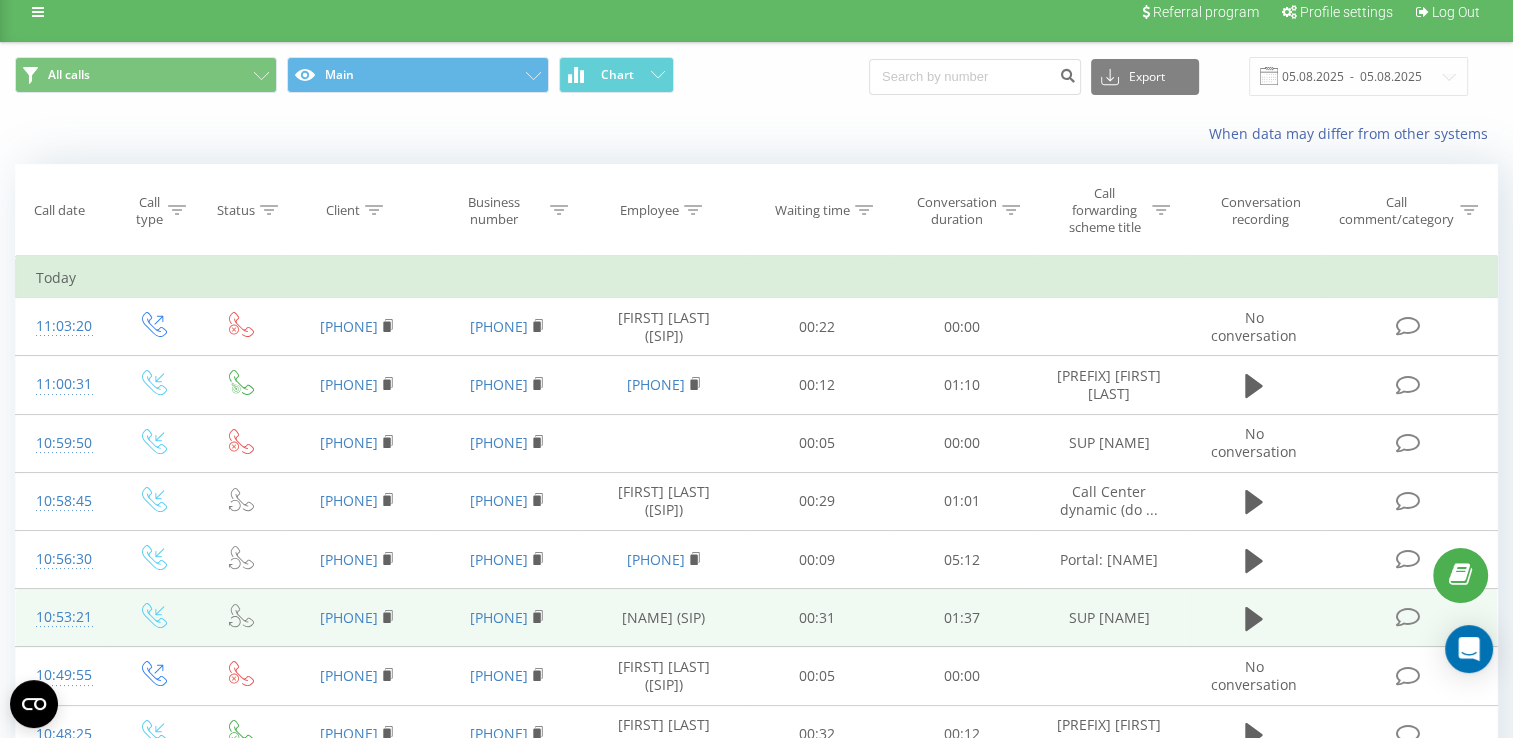 scroll, scrollTop: 0, scrollLeft: 0, axis: both 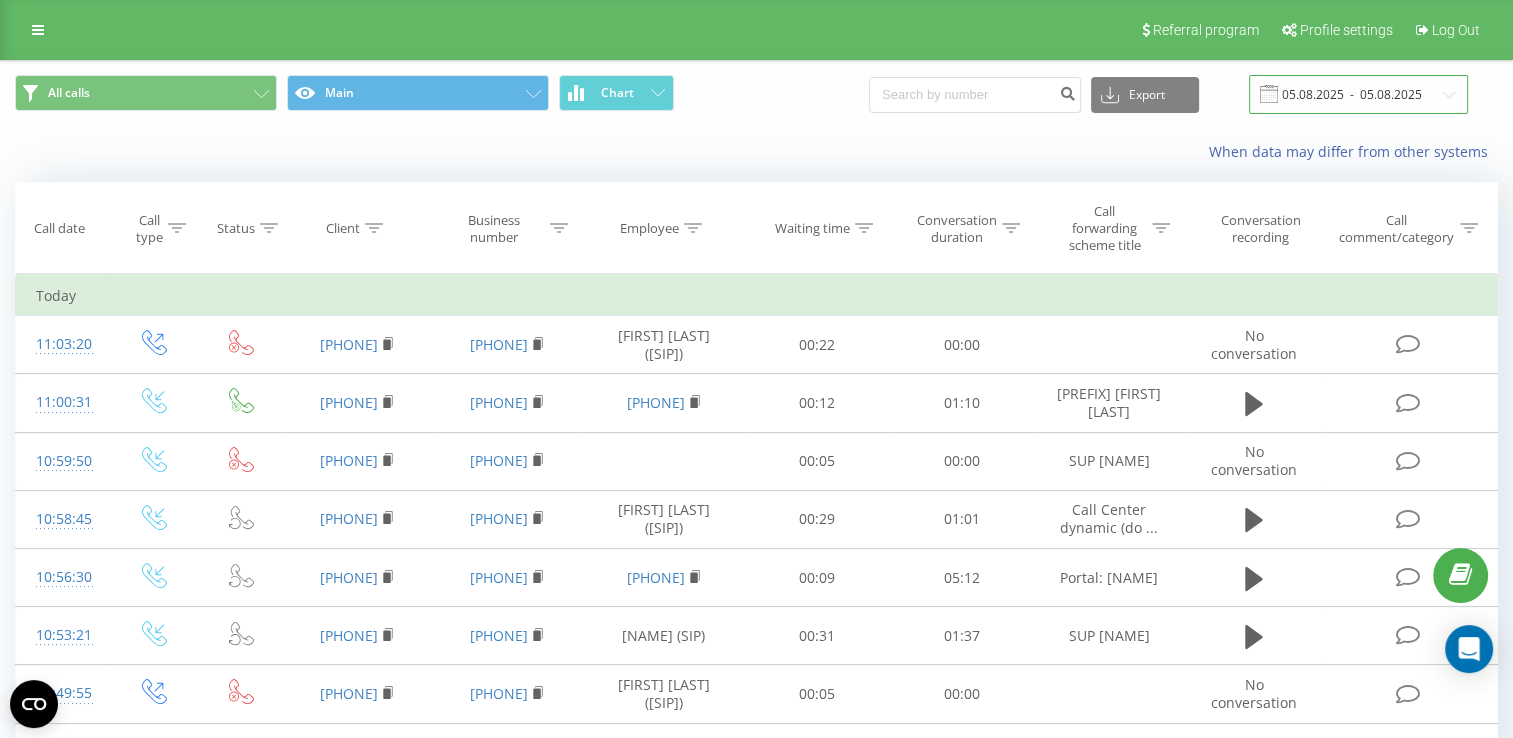 click on "05.08.2025  -  05.08.2025" at bounding box center (1358, 94) 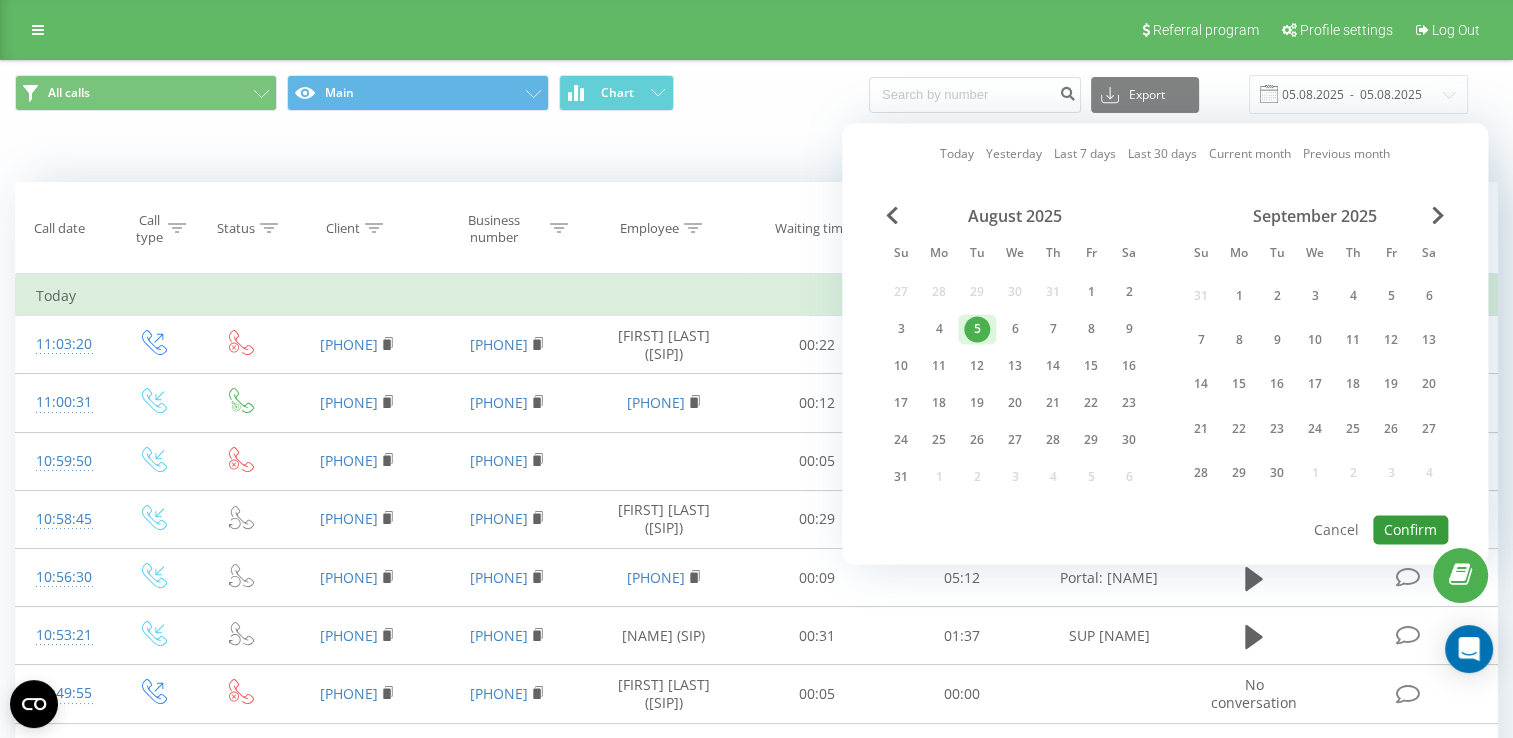 click on "Confirm" at bounding box center [1410, 529] 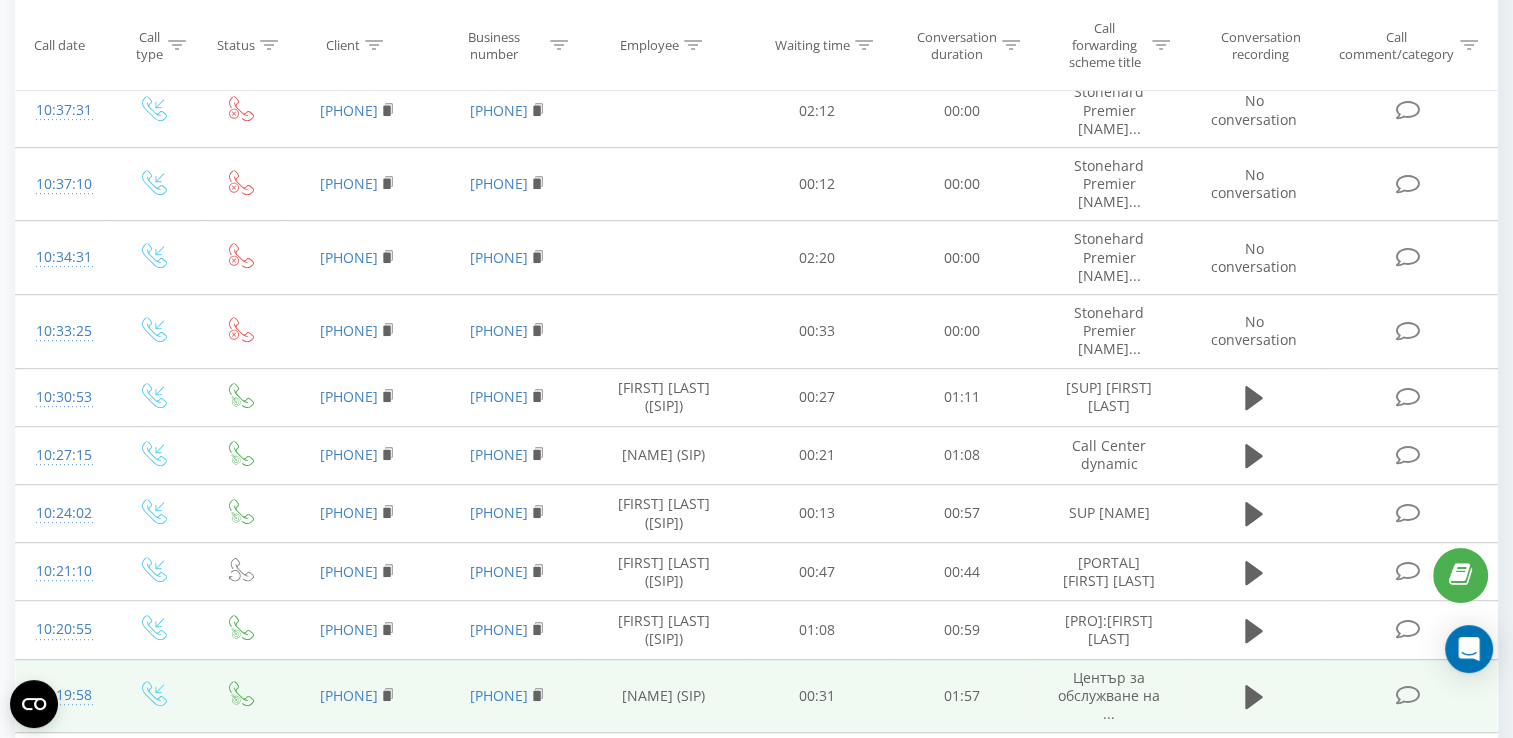 scroll, scrollTop: 1000, scrollLeft: 0, axis: vertical 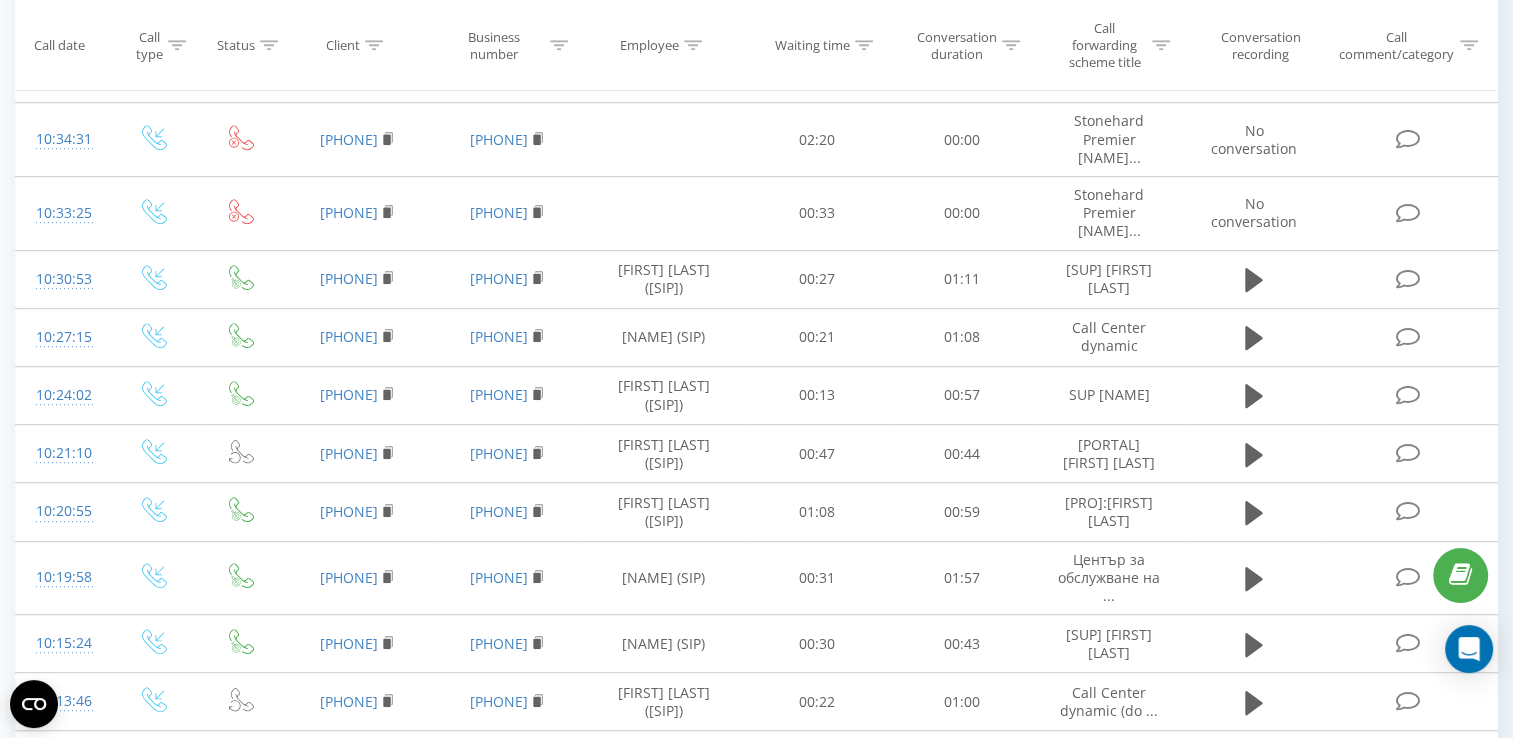 click at bounding box center (0, 0) 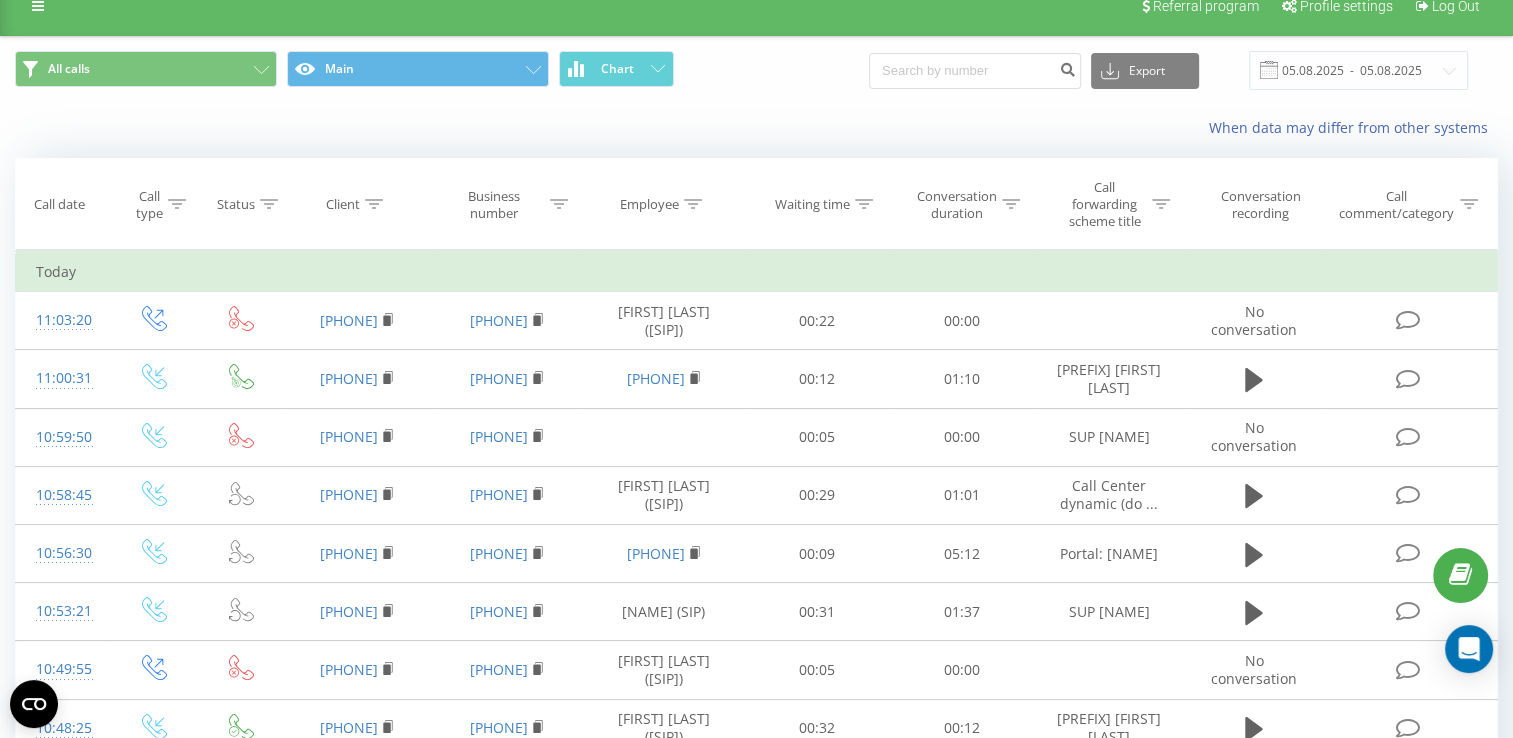 scroll, scrollTop: 0, scrollLeft: 0, axis: both 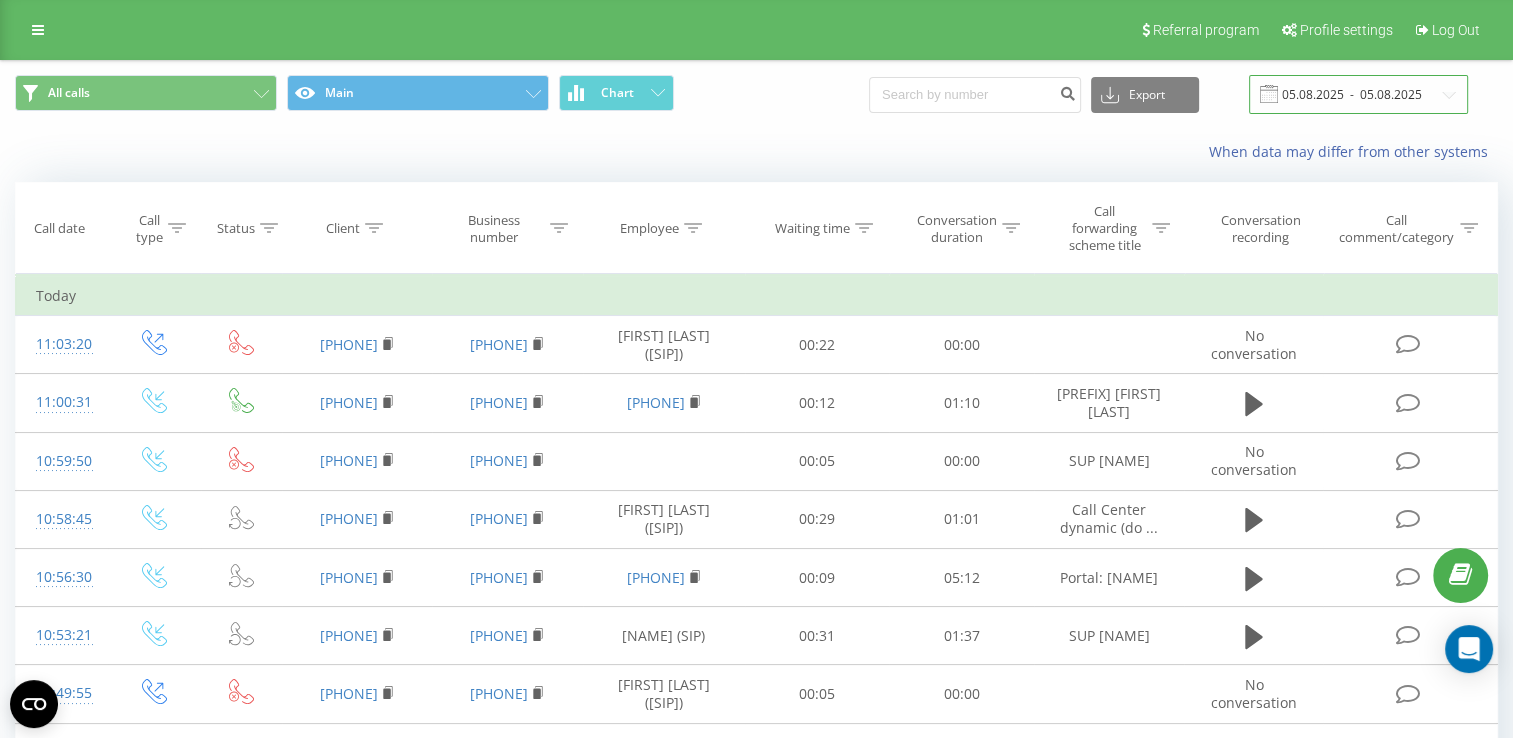 click on "05.08.2025  -  05.08.2025" at bounding box center (1358, 94) 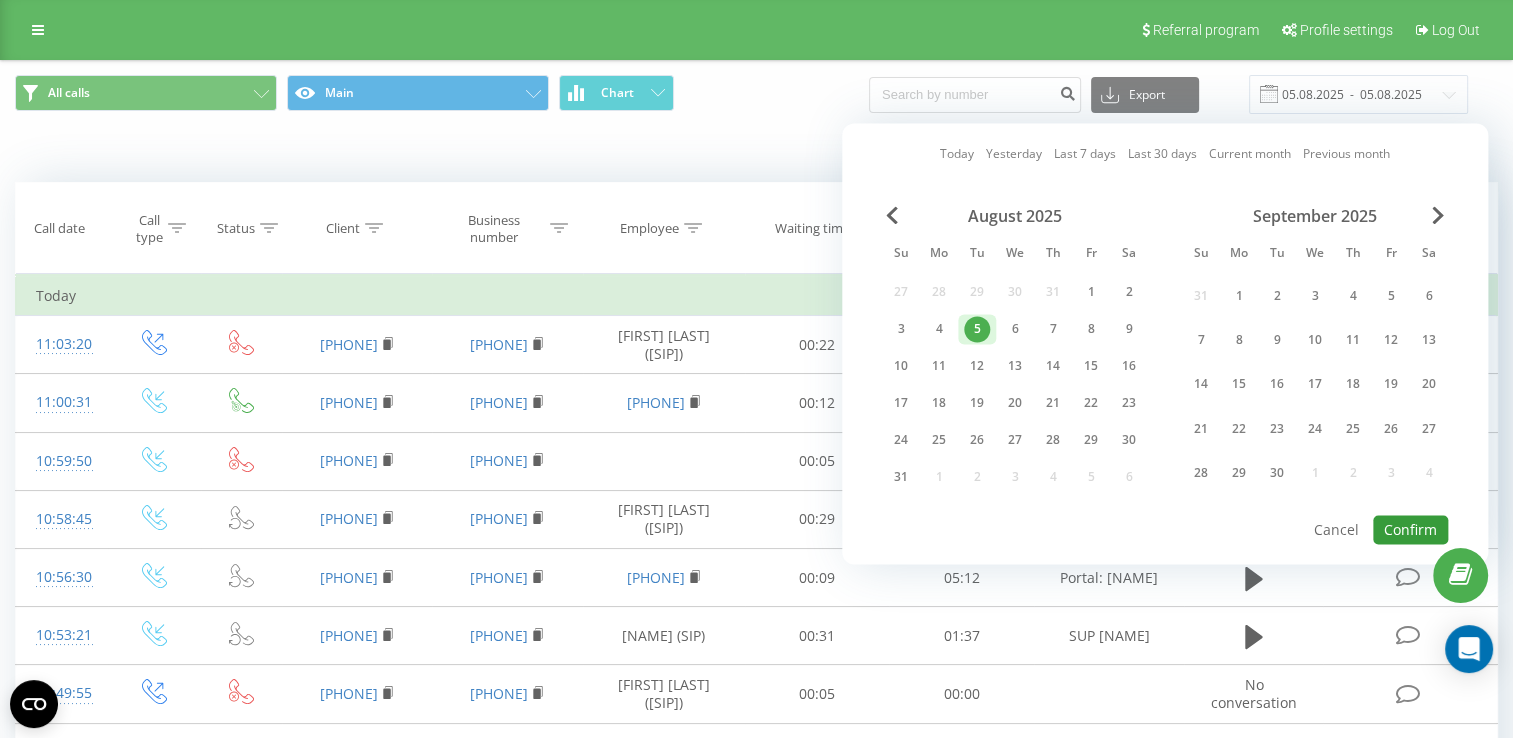 click on "Confirm" at bounding box center [1410, 529] 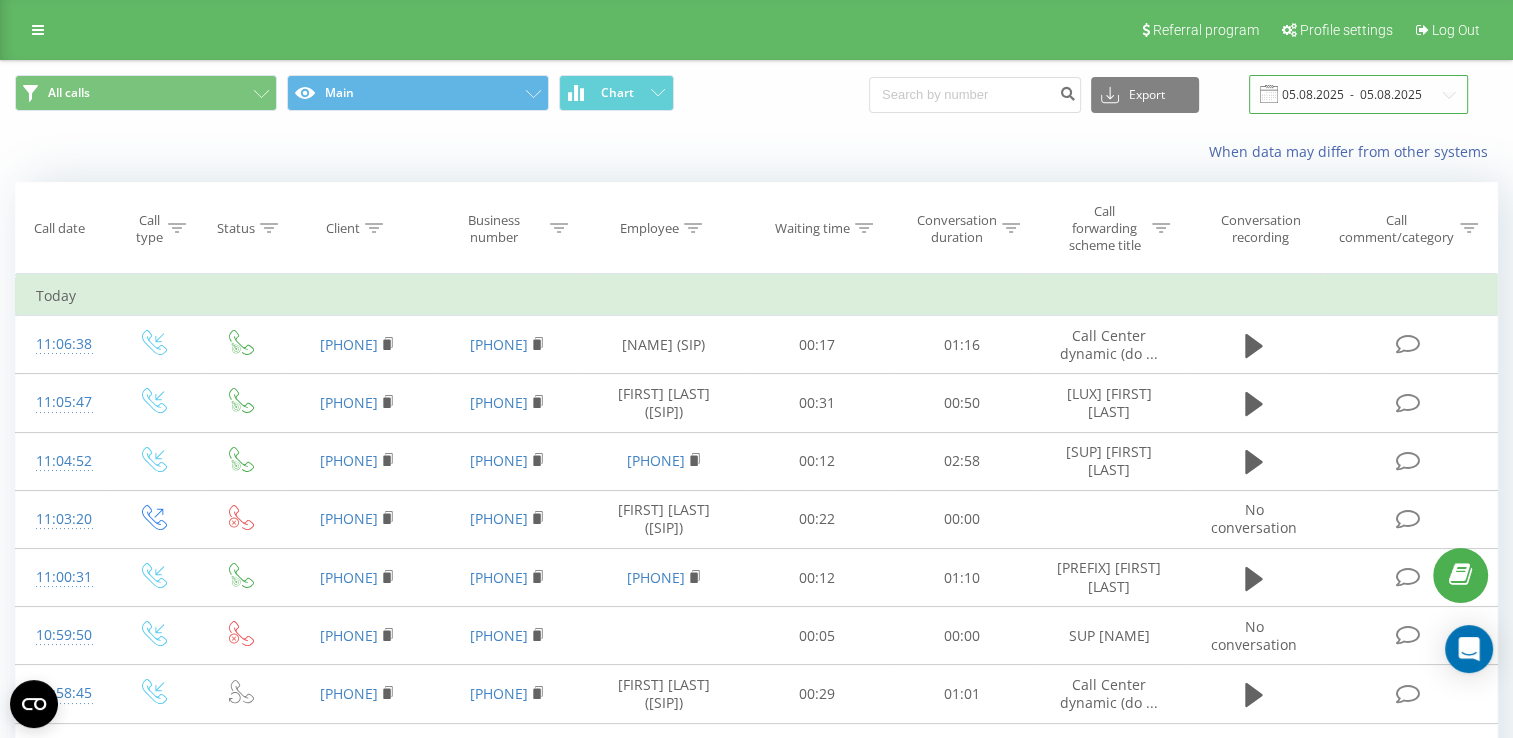 click on "05.08.2025  -  05.08.2025" at bounding box center (1358, 94) 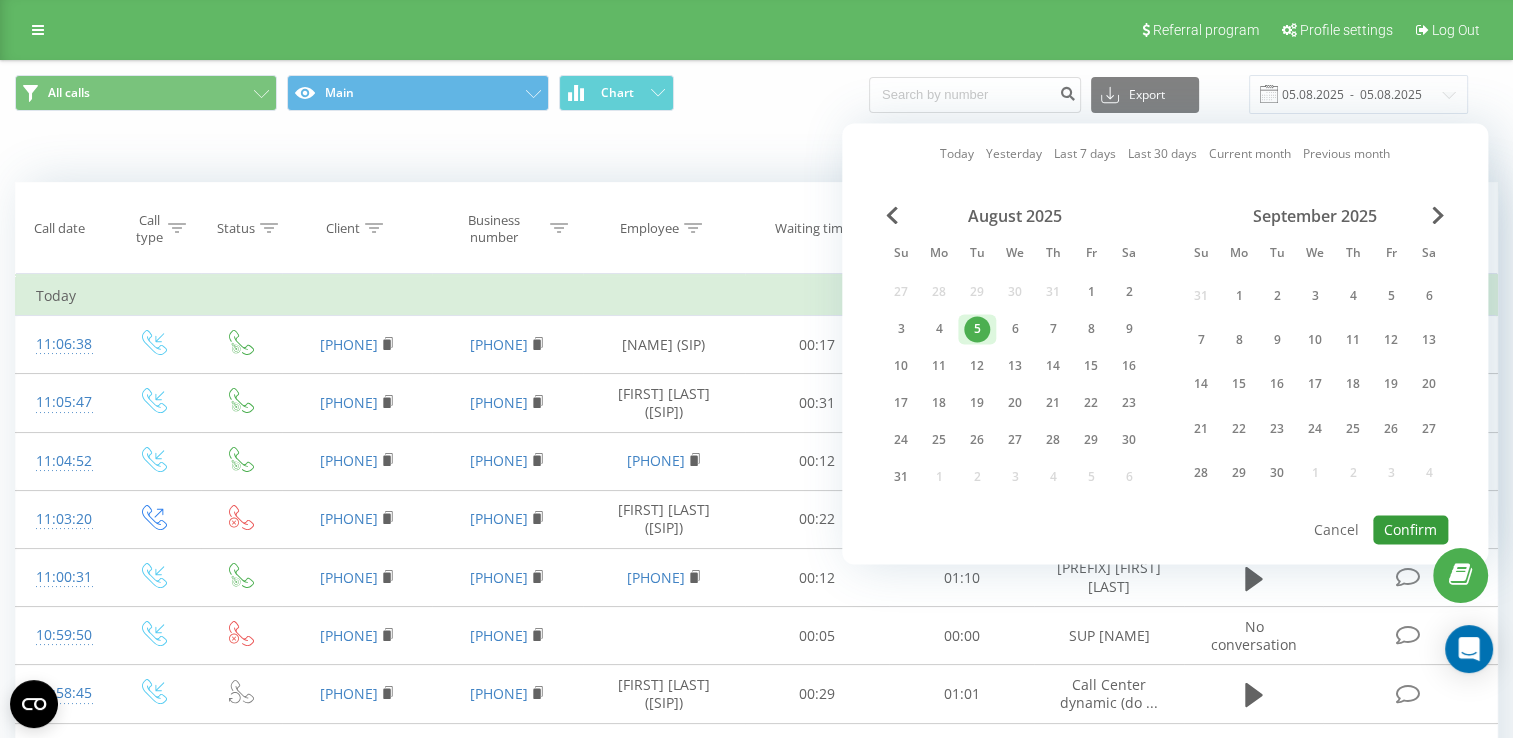 click on "Confirm" at bounding box center [1410, 529] 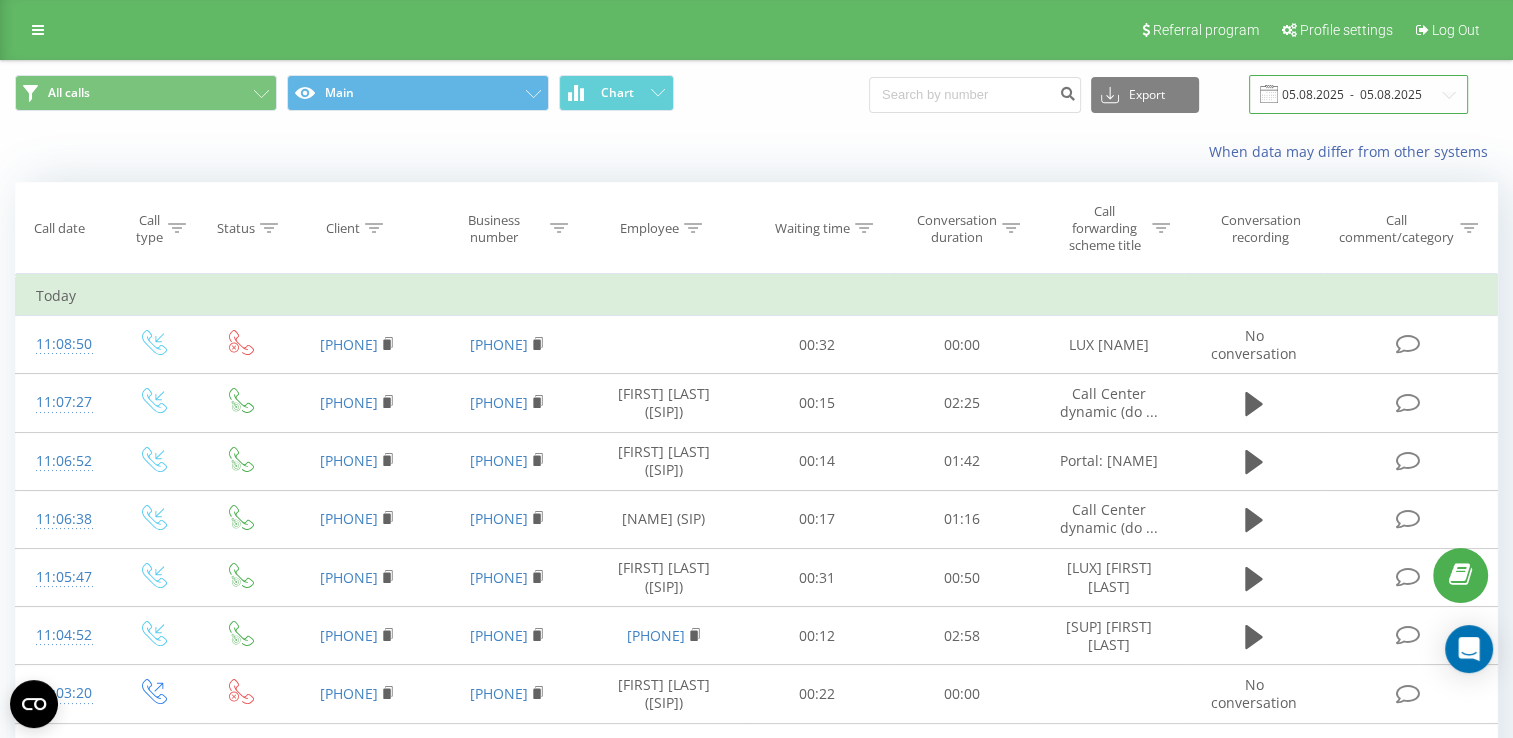 click on "05.08.2025  -  05.08.2025" at bounding box center (1358, 94) 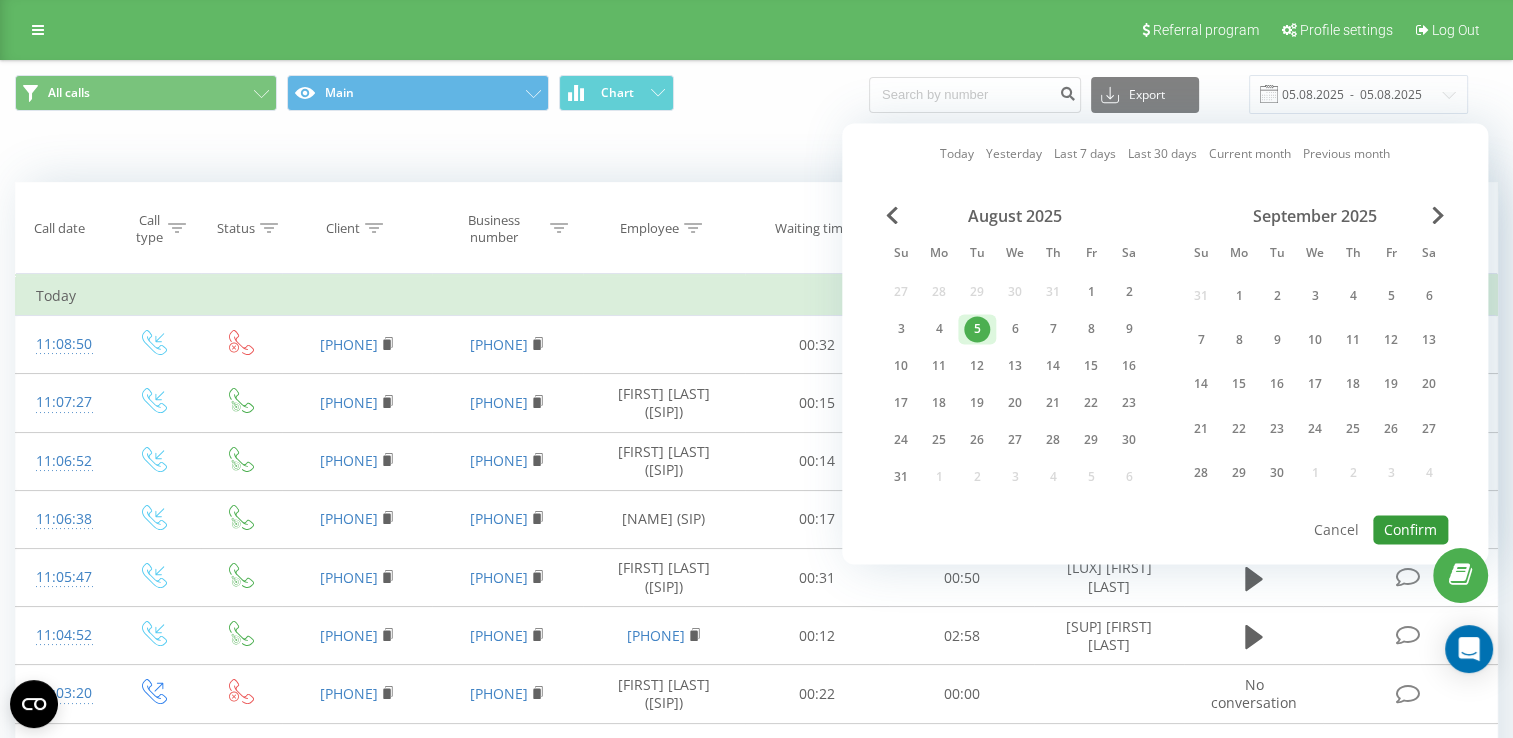 click on "Confirm" at bounding box center (1410, 529) 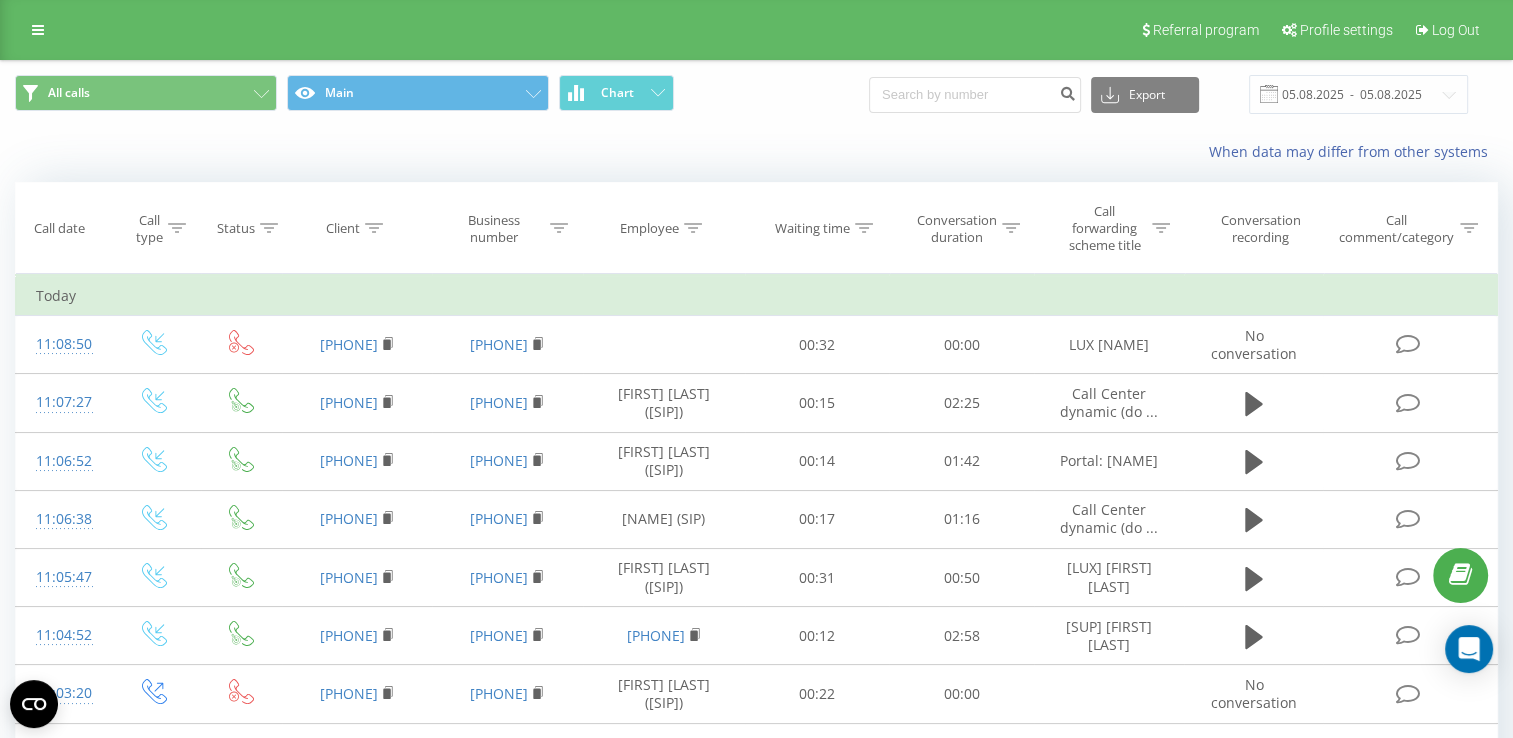 click 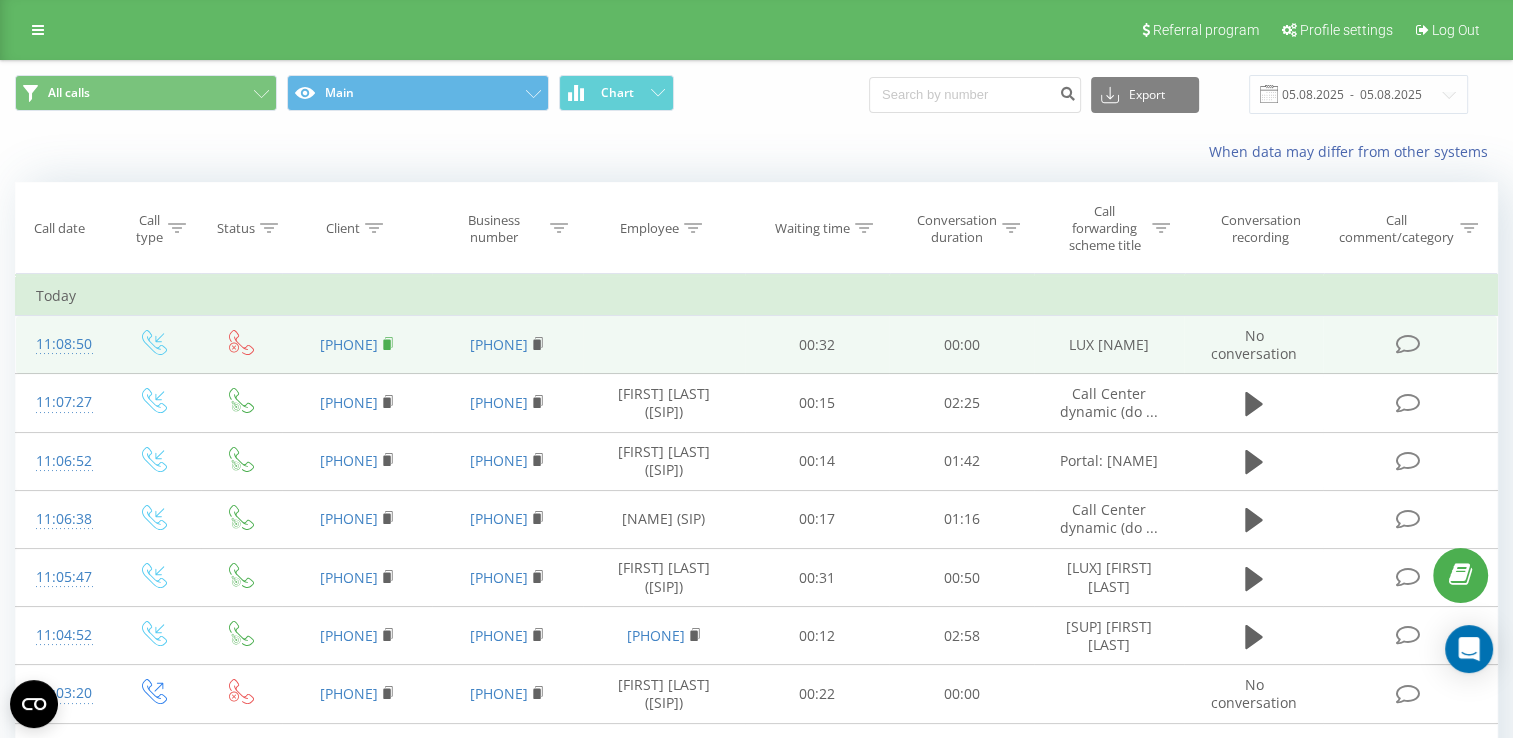 click 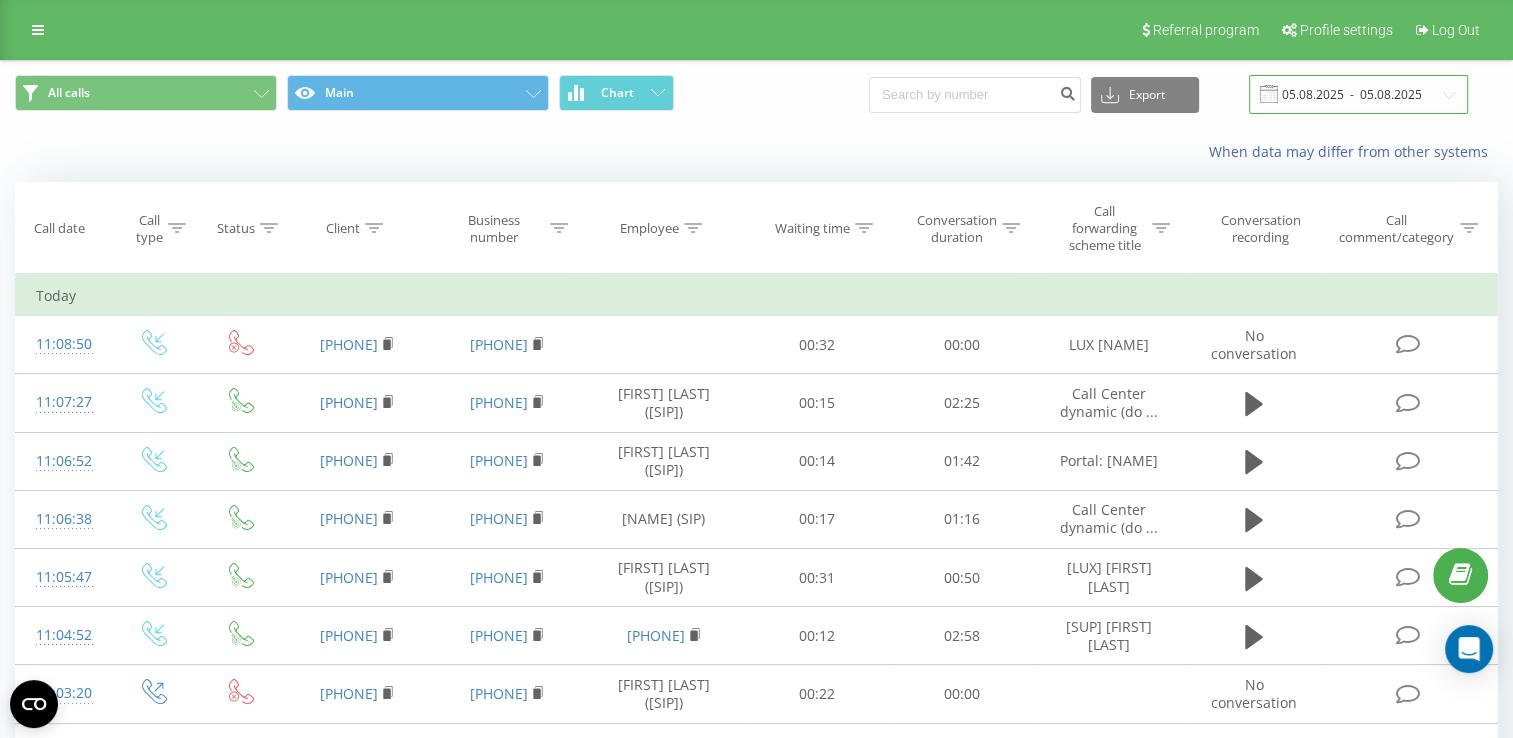 click on "05.08.2025  -  05.08.2025" at bounding box center [1358, 94] 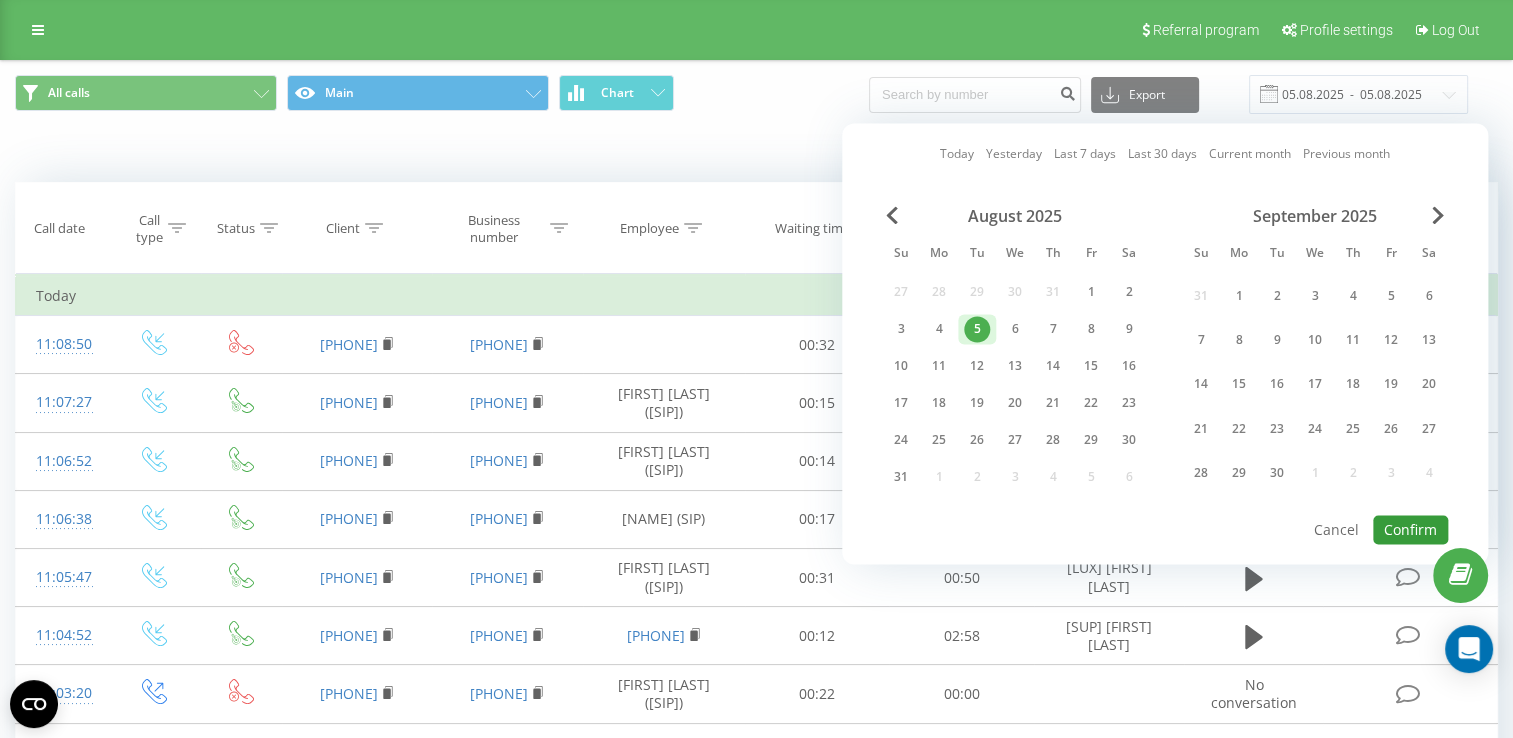 click on "Confirm" at bounding box center (1410, 529) 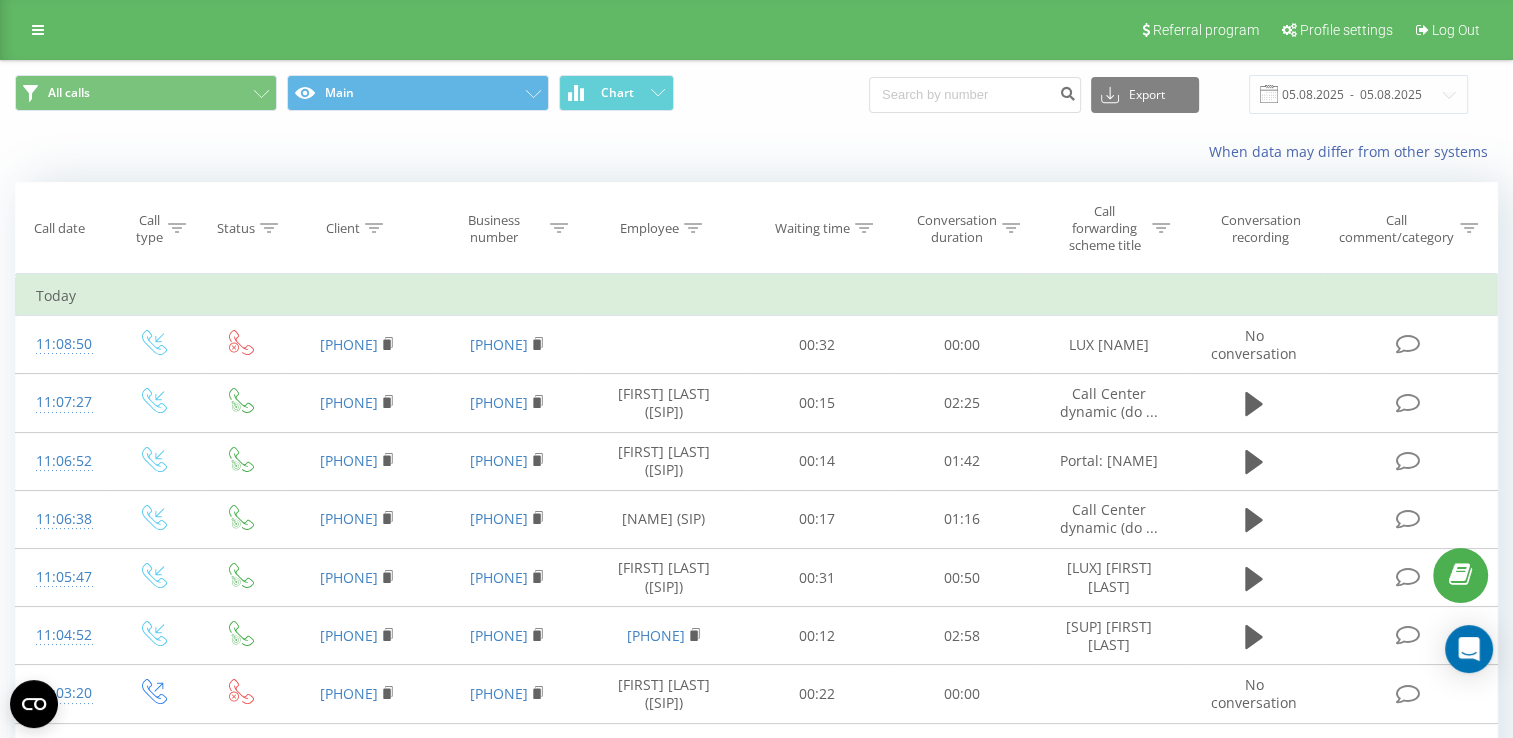 click 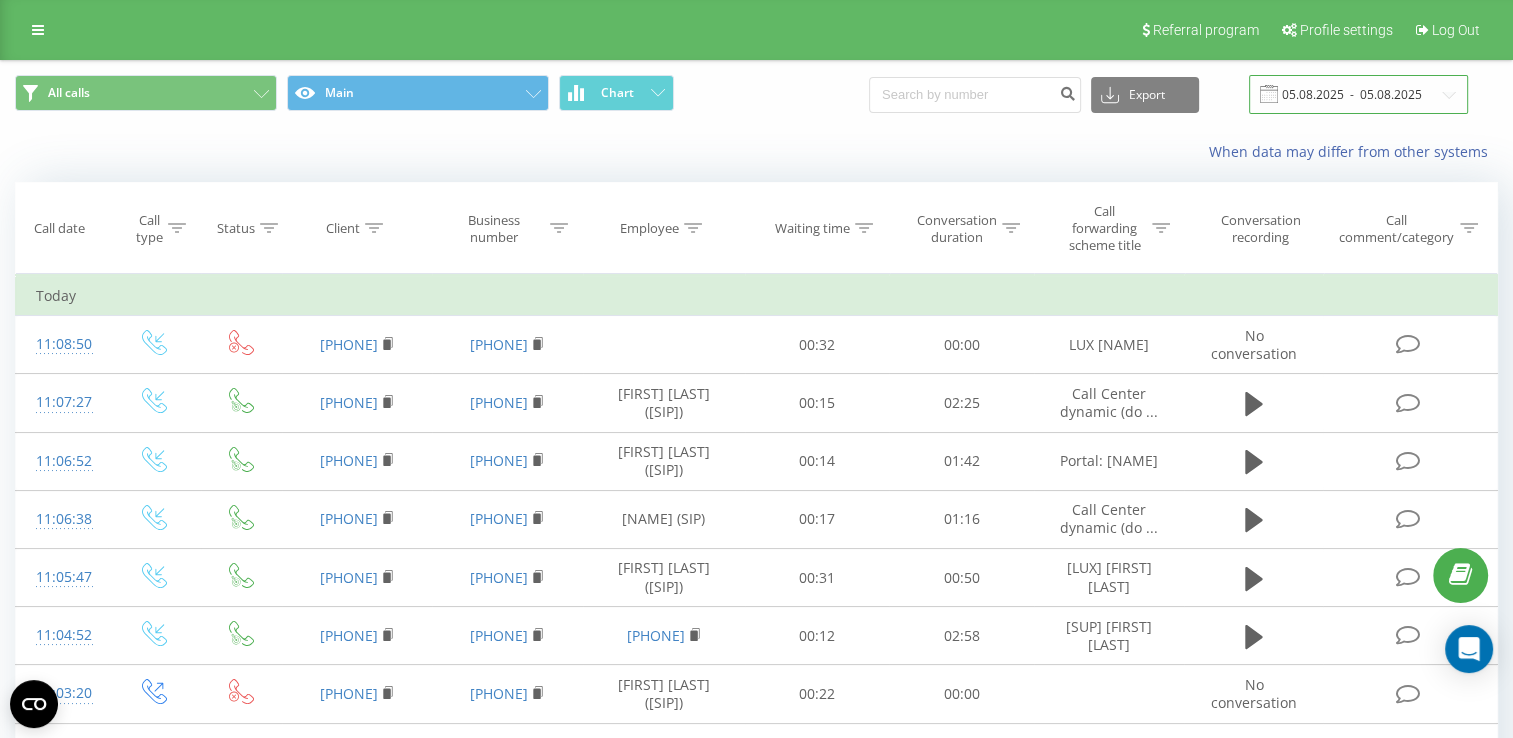 click on "05.08.2025  -  05.08.2025" at bounding box center [1358, 94] 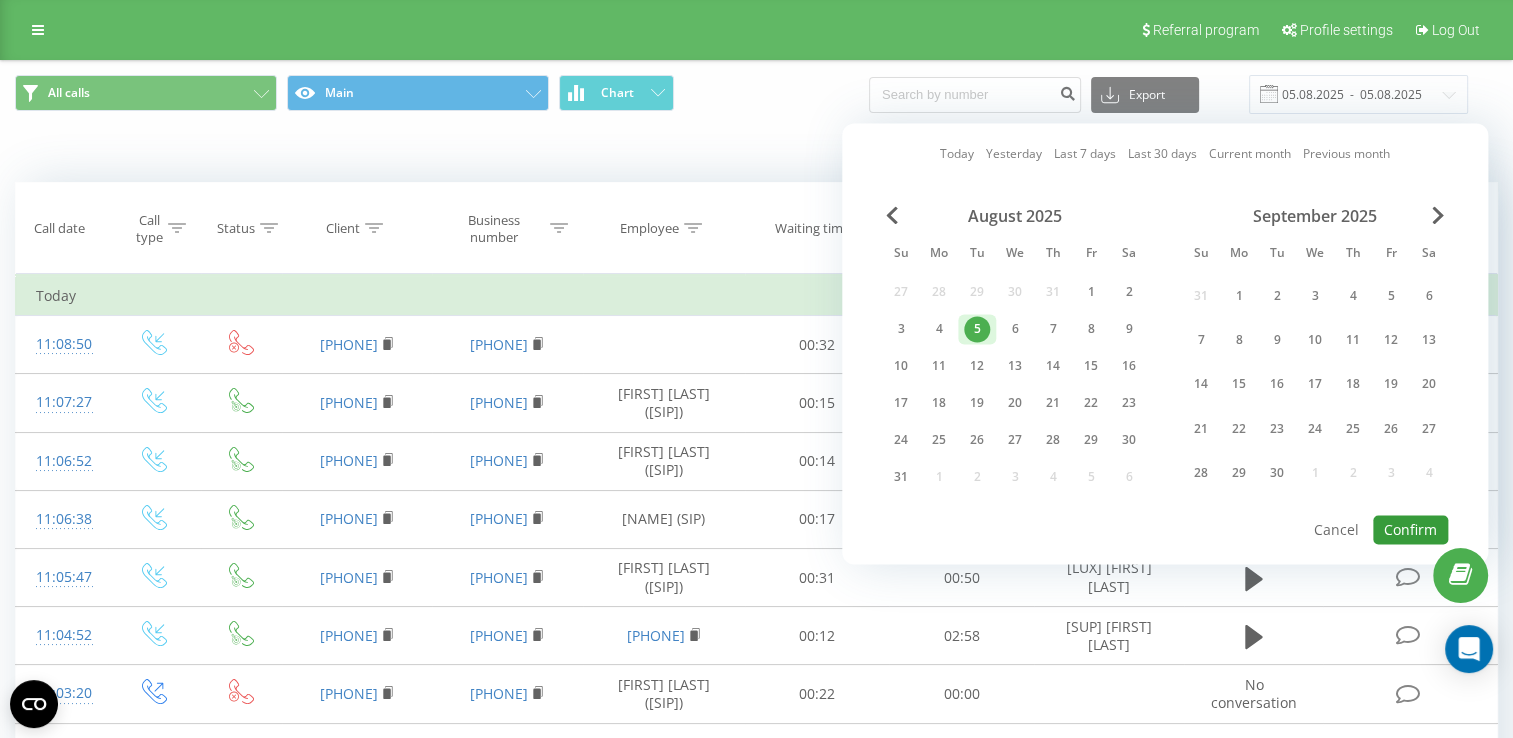click on "Confirm" at bounding box center (1410, 529) 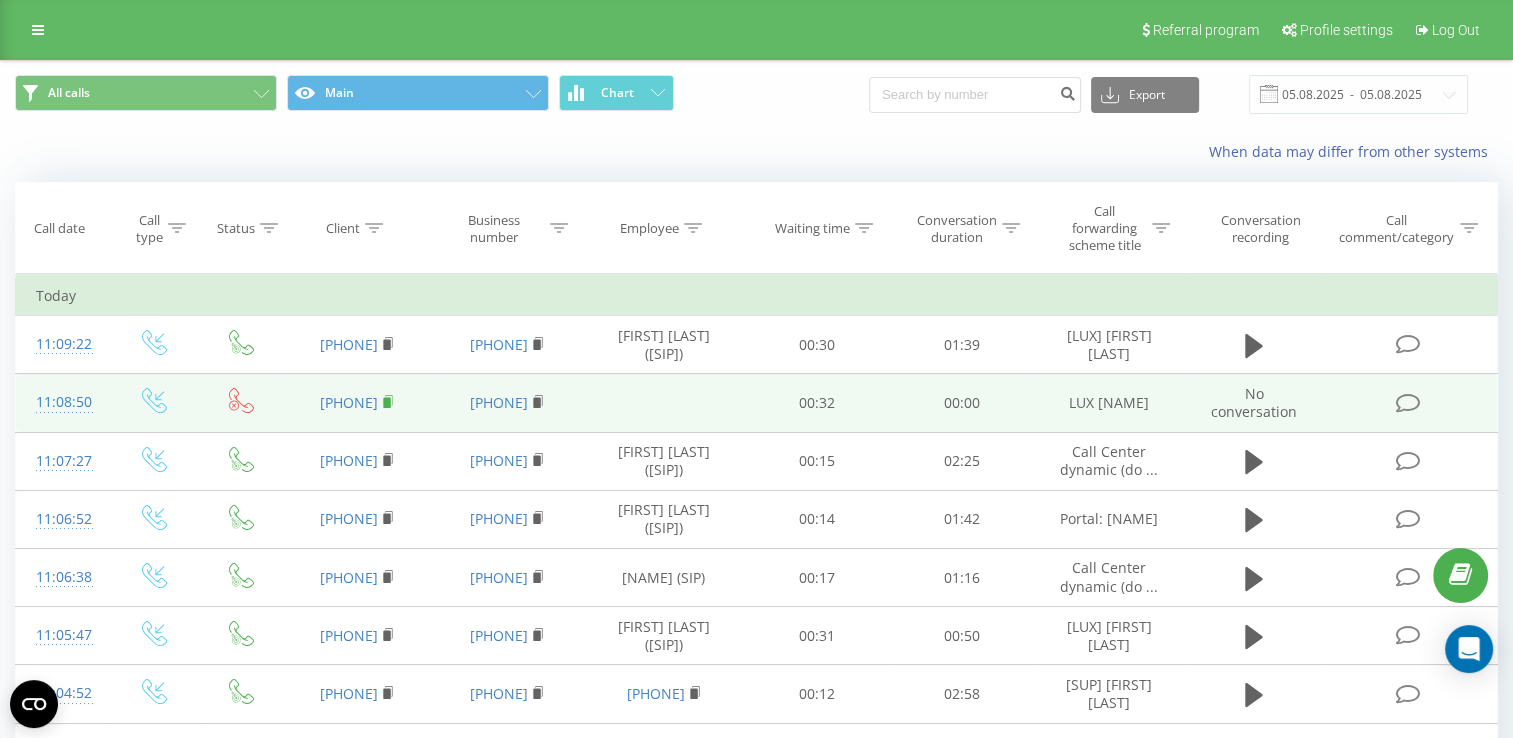 click 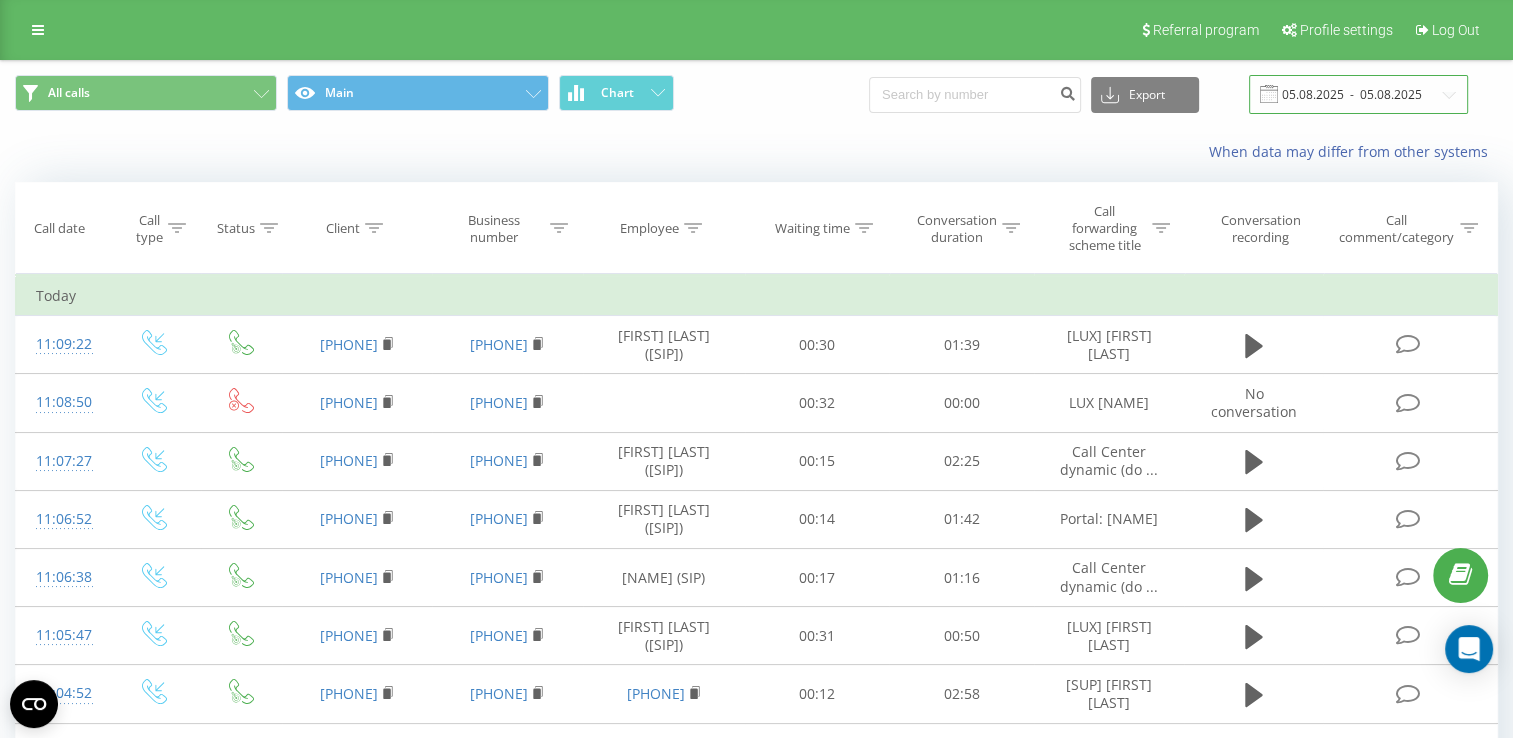 click on "05.08.2025  -  05.08.2025" at bounding box center (1358, 94) 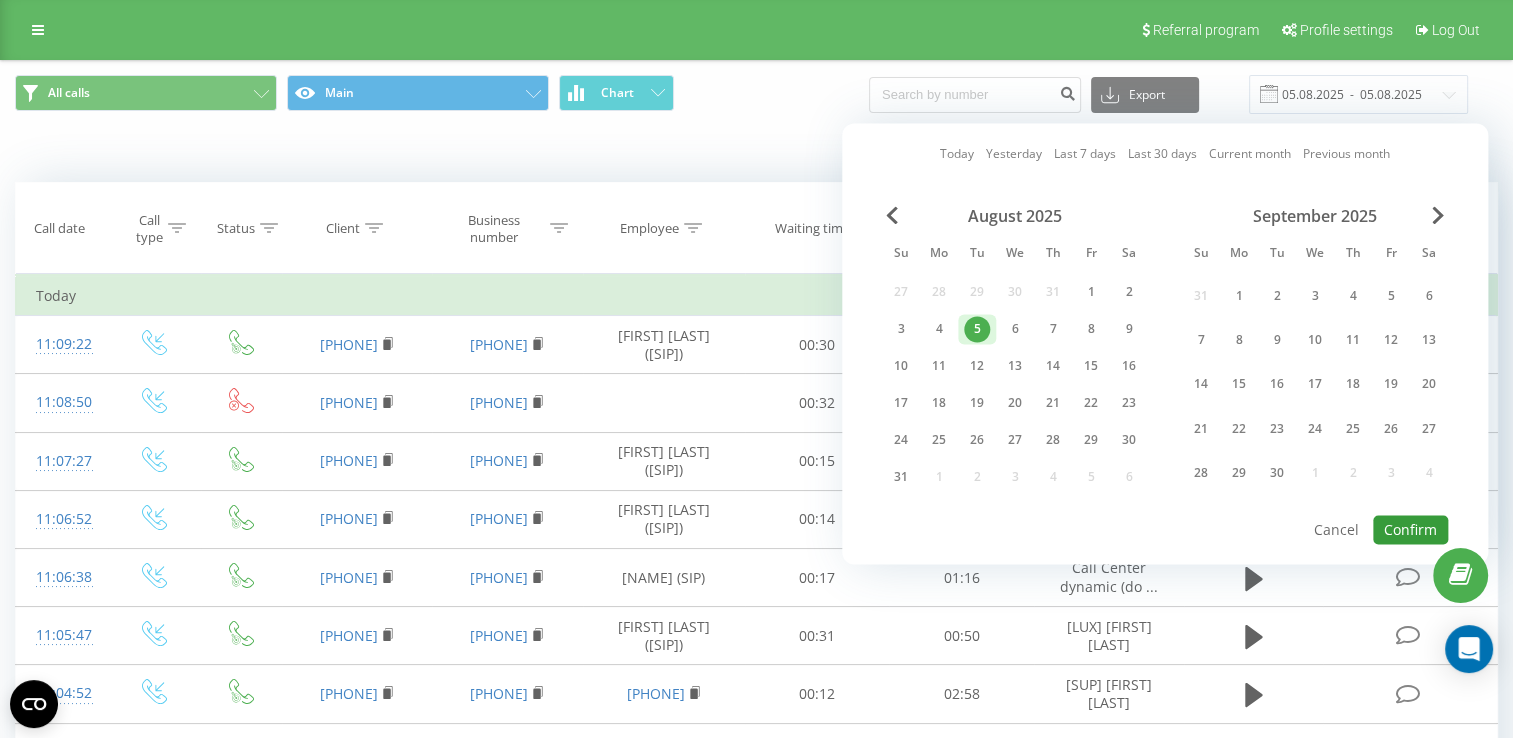 click on "Confirm" at bounding box center [1410, 529] 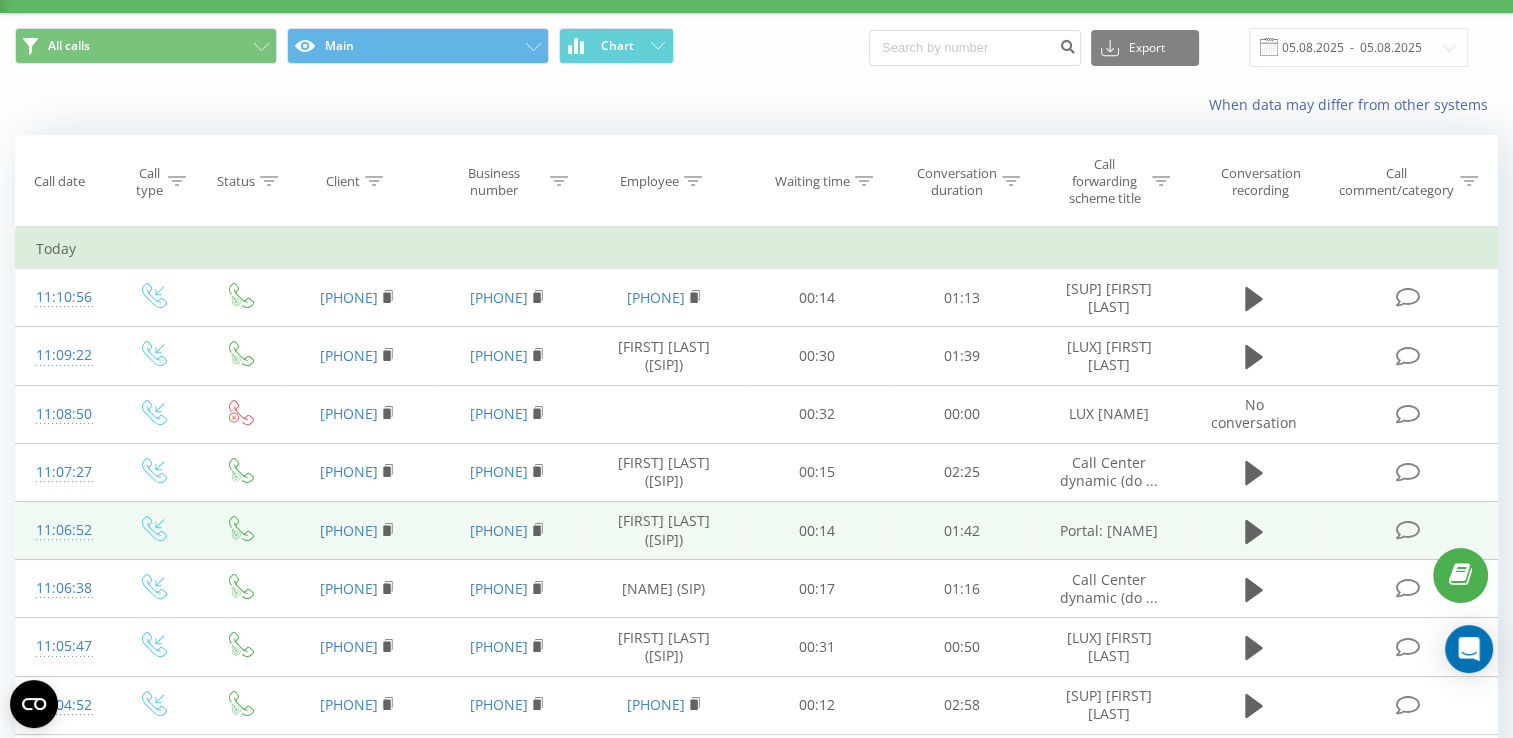scroll, scrollTop: 100, scrollLeft: 0, axis: vertical 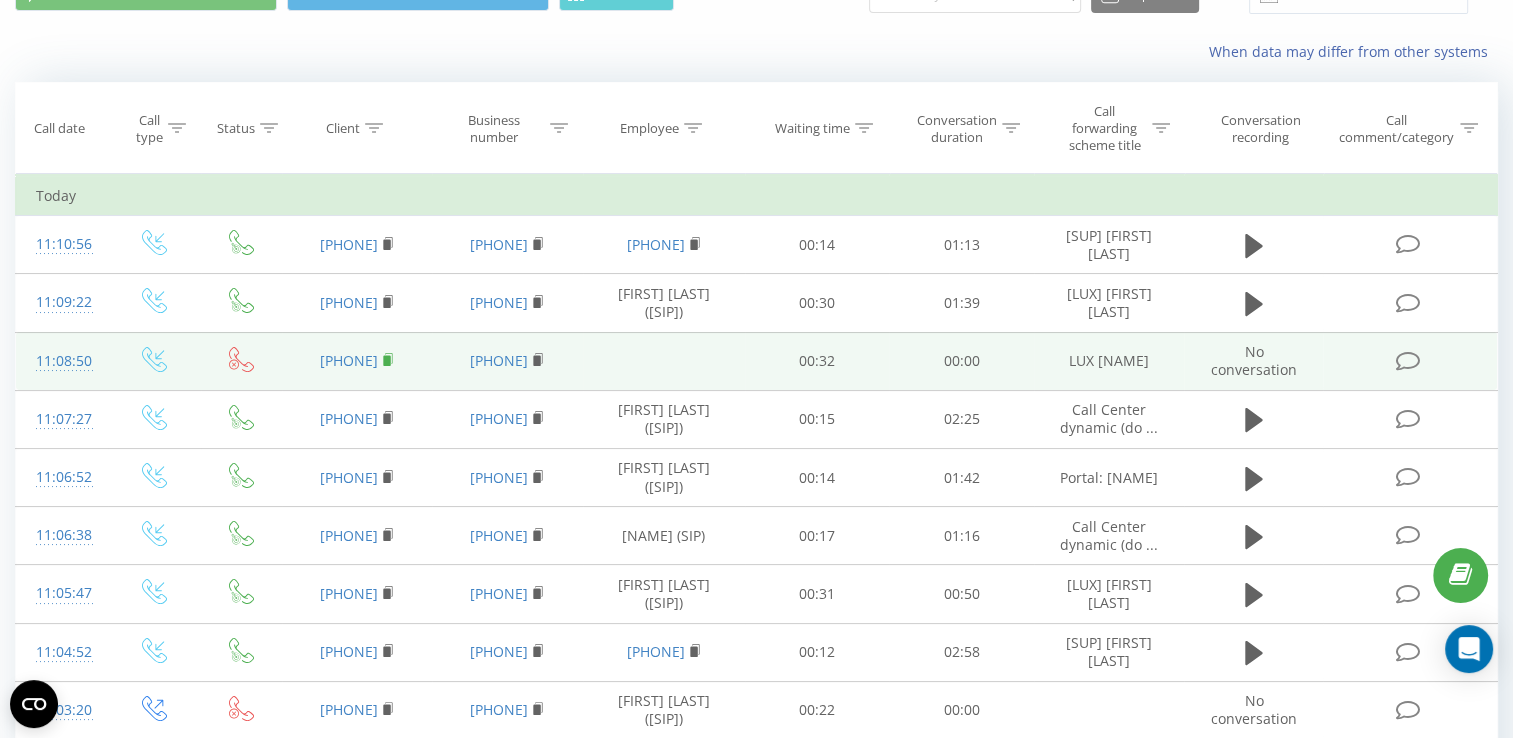 click 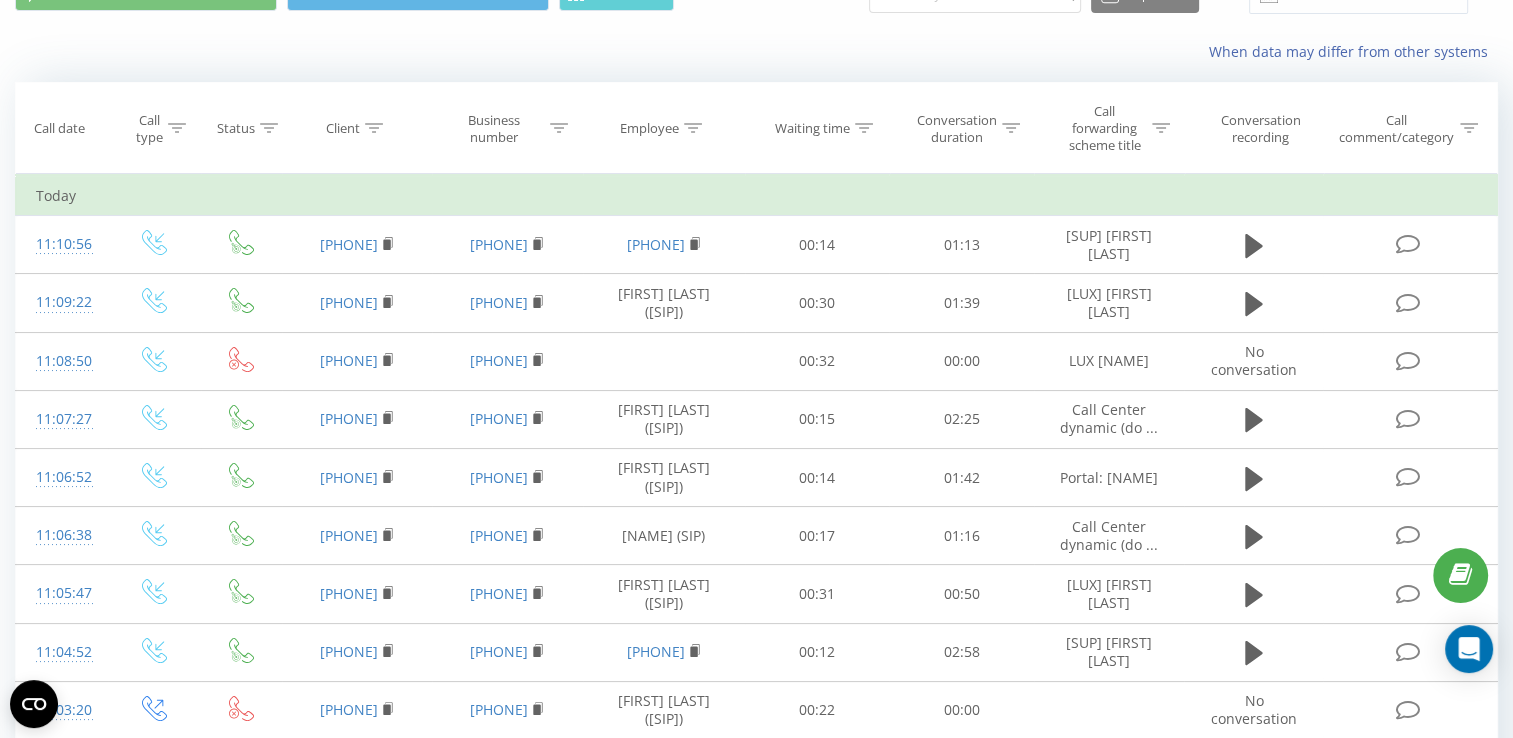 scroll, scrollTop: 0, scrollLeft: 0, axis: both 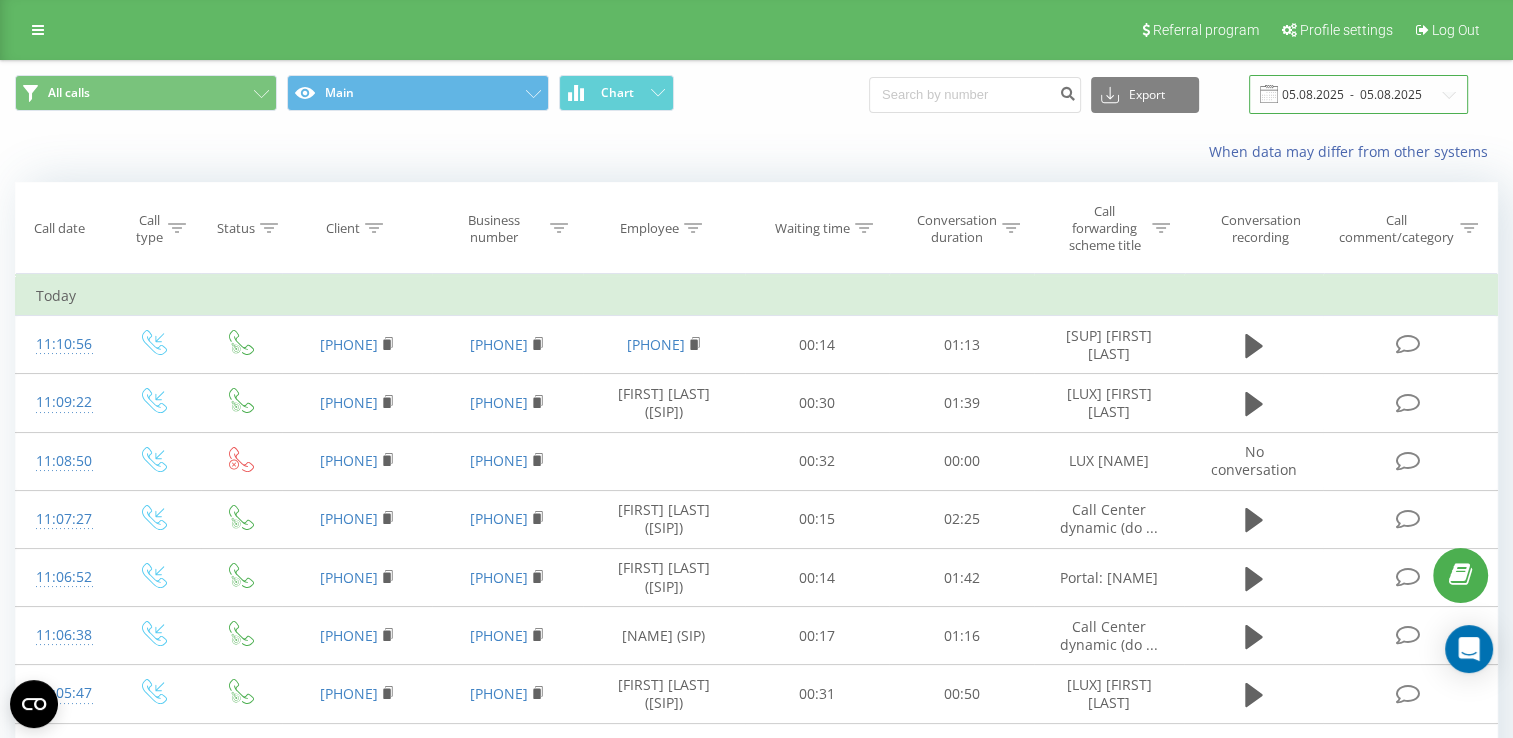 click on "05.08.2025  -  05.08.2025" at bounding box center (1358, 94) 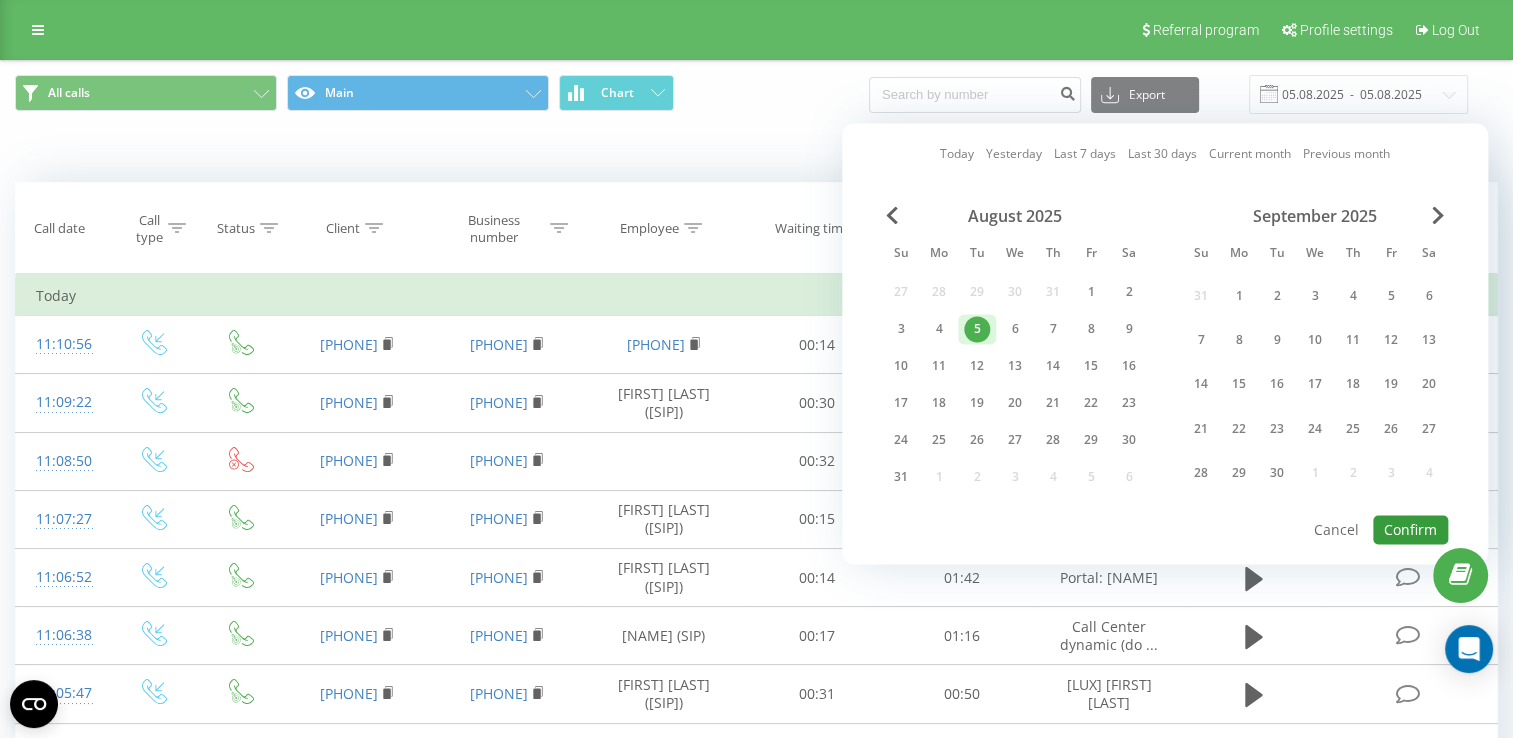 click on "Confirm" at bounding box center [1410, 529] 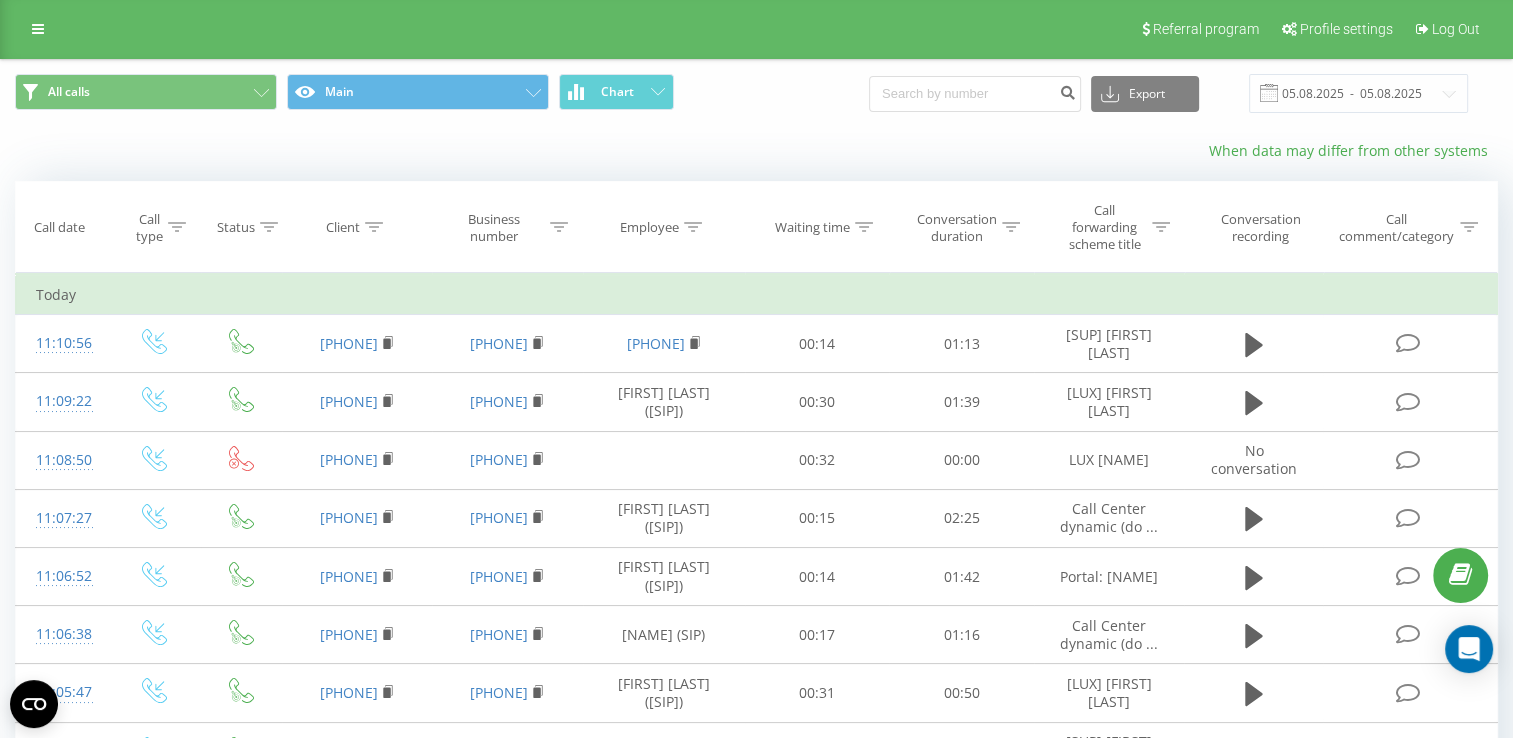 scroll, scrollTop: 0, scrollLeft: 0, axis: both 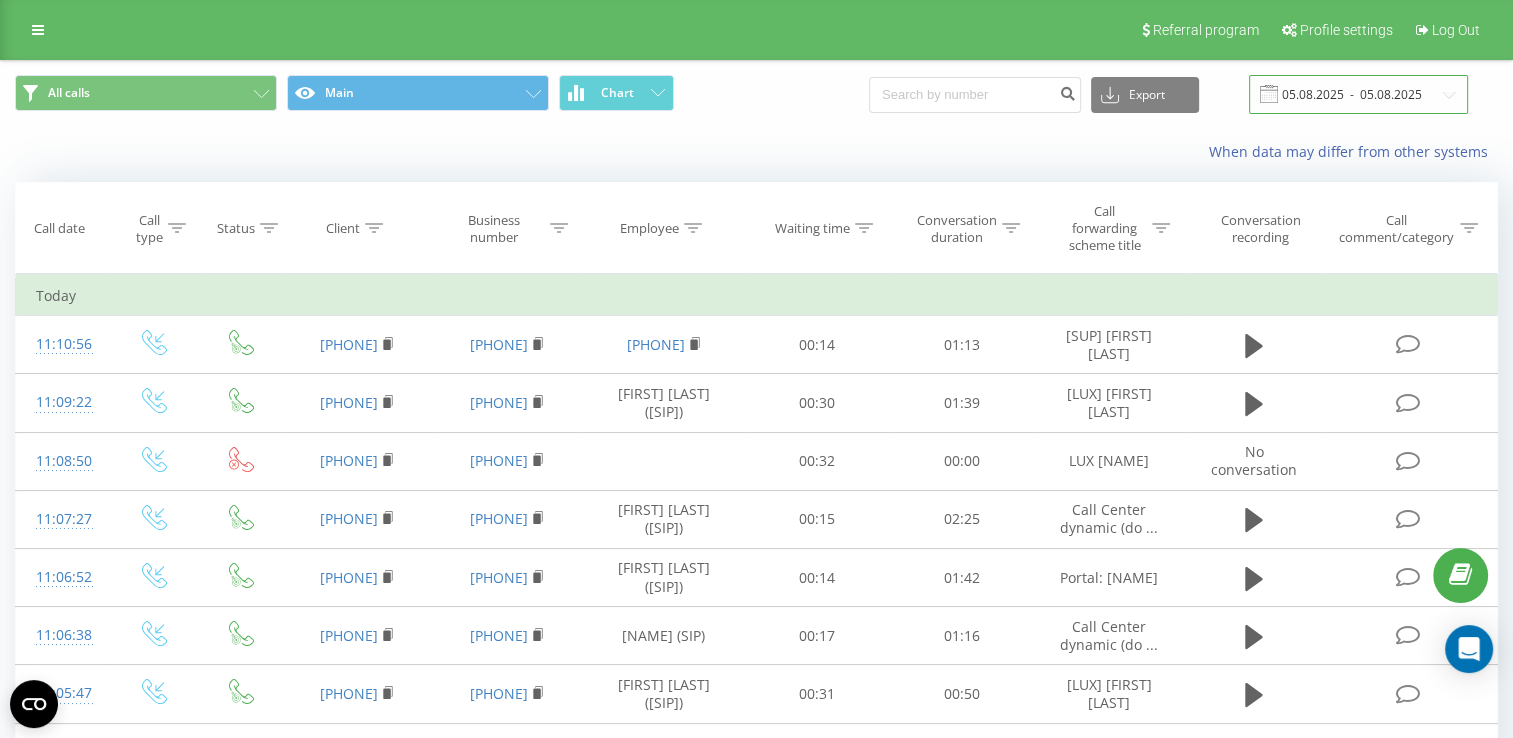 click on "05.08.2025  -  05.08.2025" at bounding box center [1358, 94] 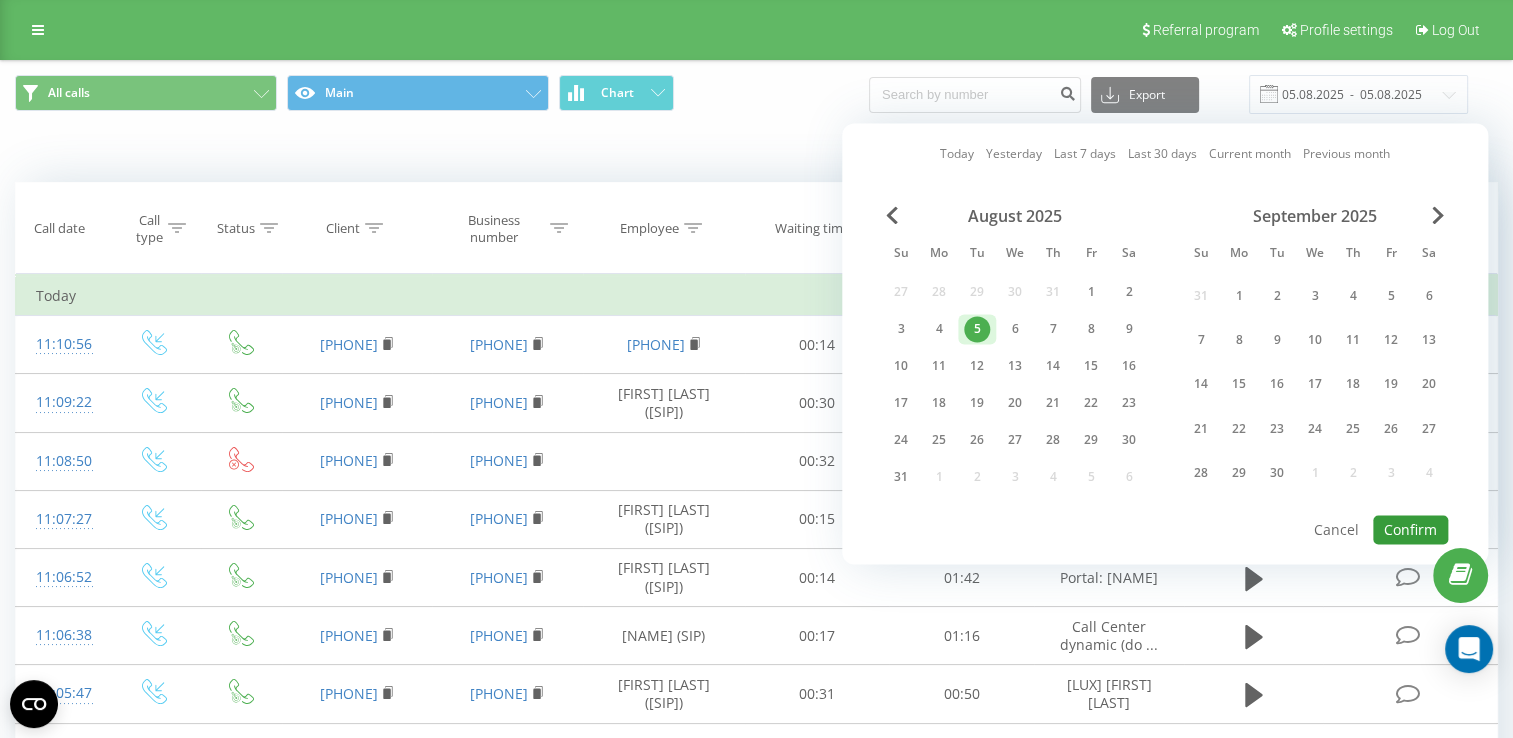 click on "Confirm" at bounding box center [1410, 529] 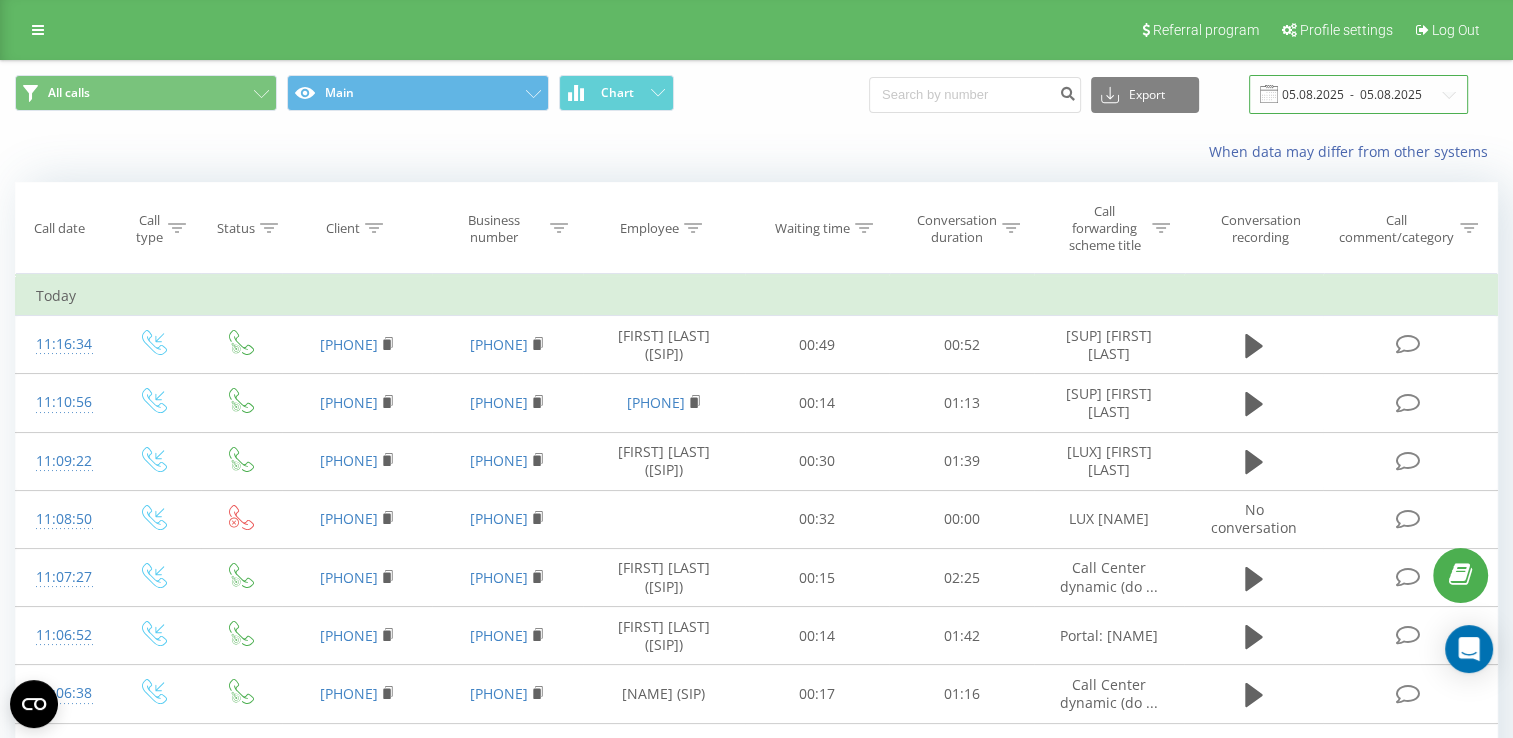 click on "05.08.2025  -  05.08.2025" at bounding box center [1358, 94] 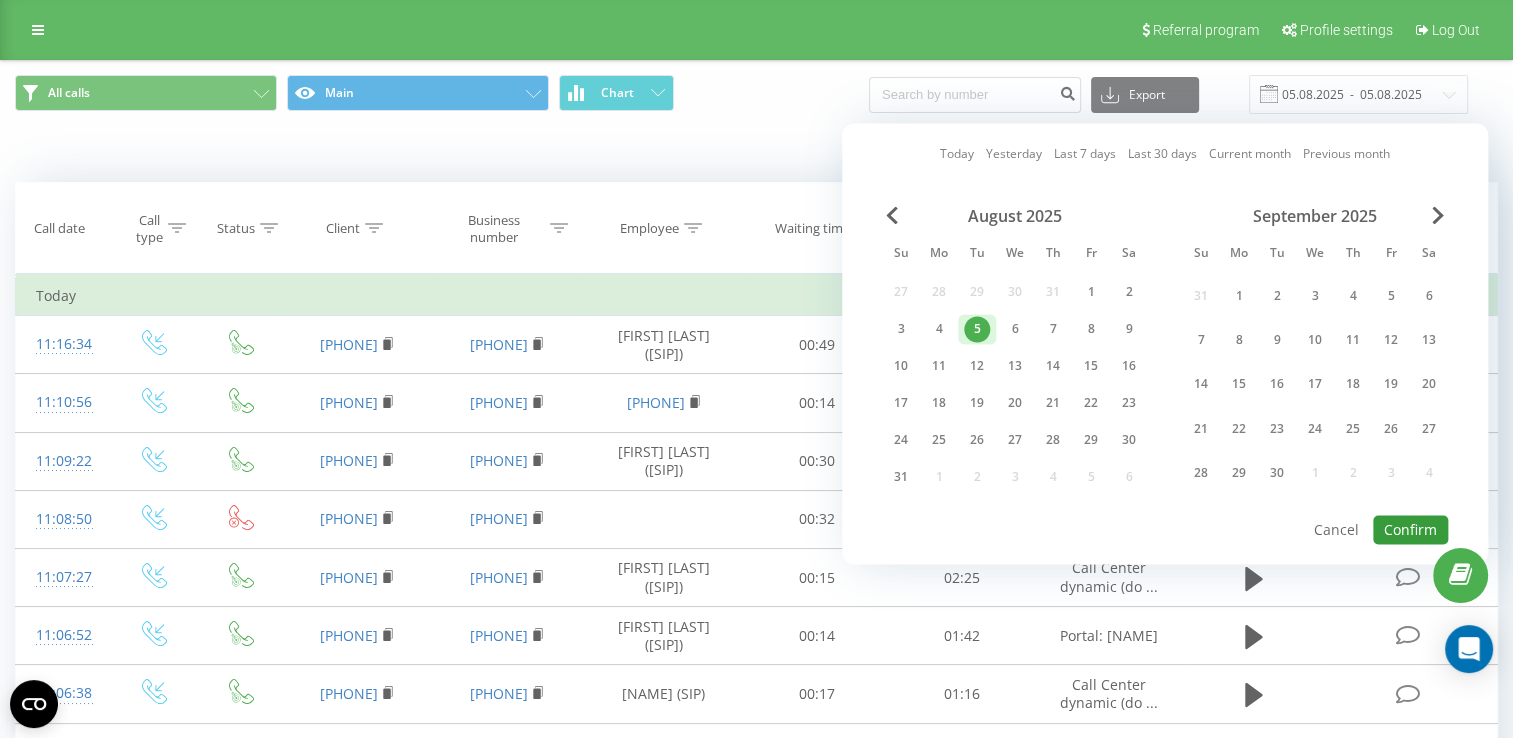click on "Confirm" at bounding box center (1410, 529) 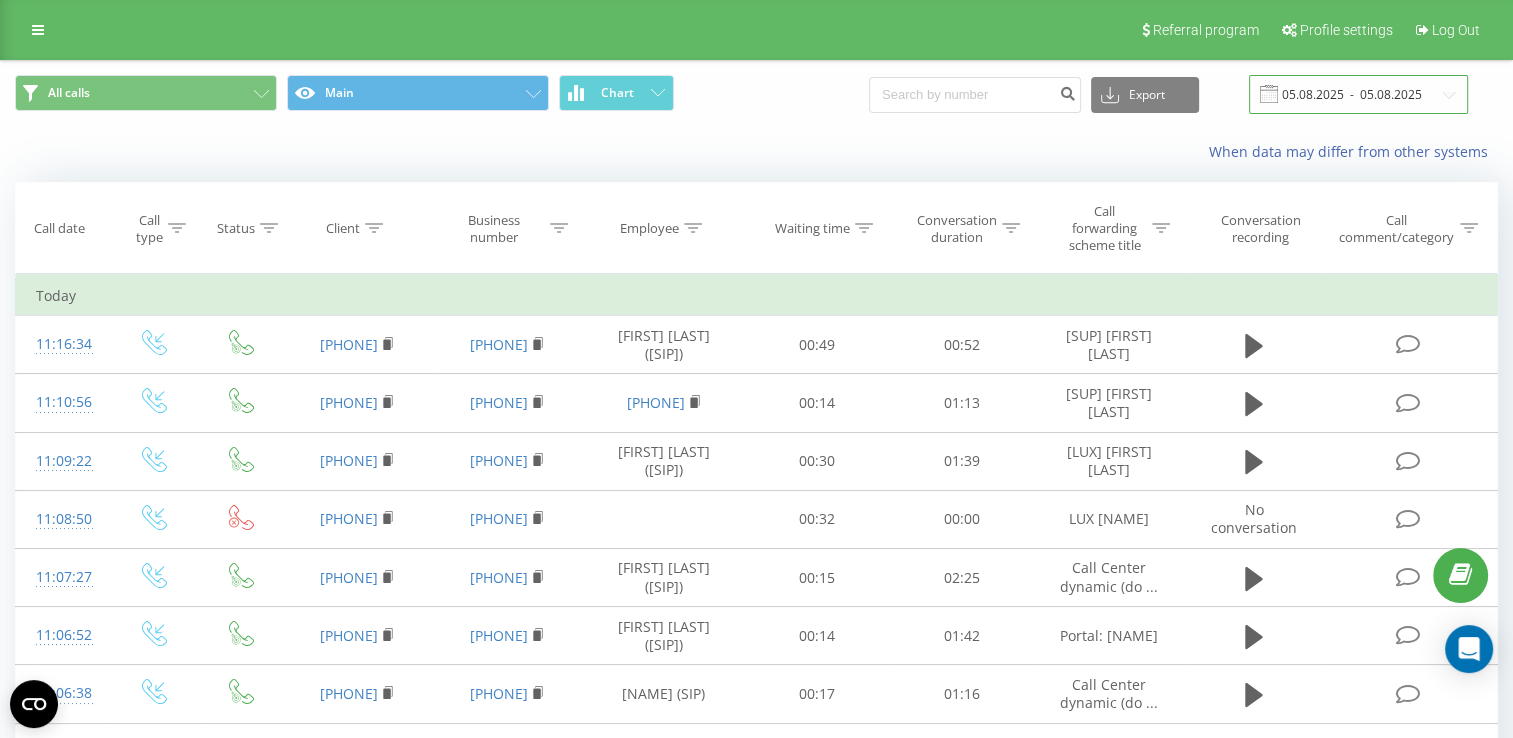 click on "05.08.2025  -  05.08.2025" at bounding box center [1358, 94] 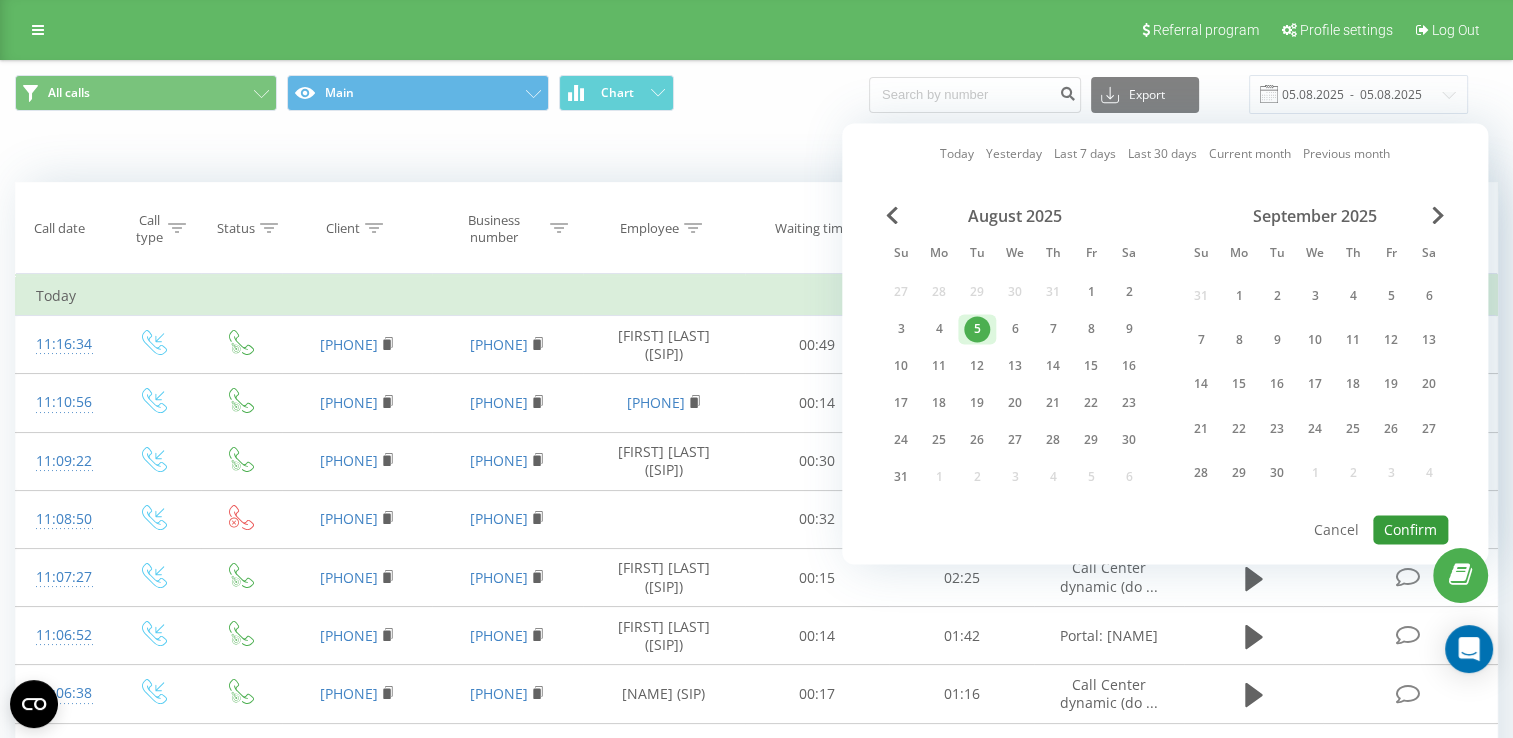 click on "Confirm" at bounding box center [1410, 529] 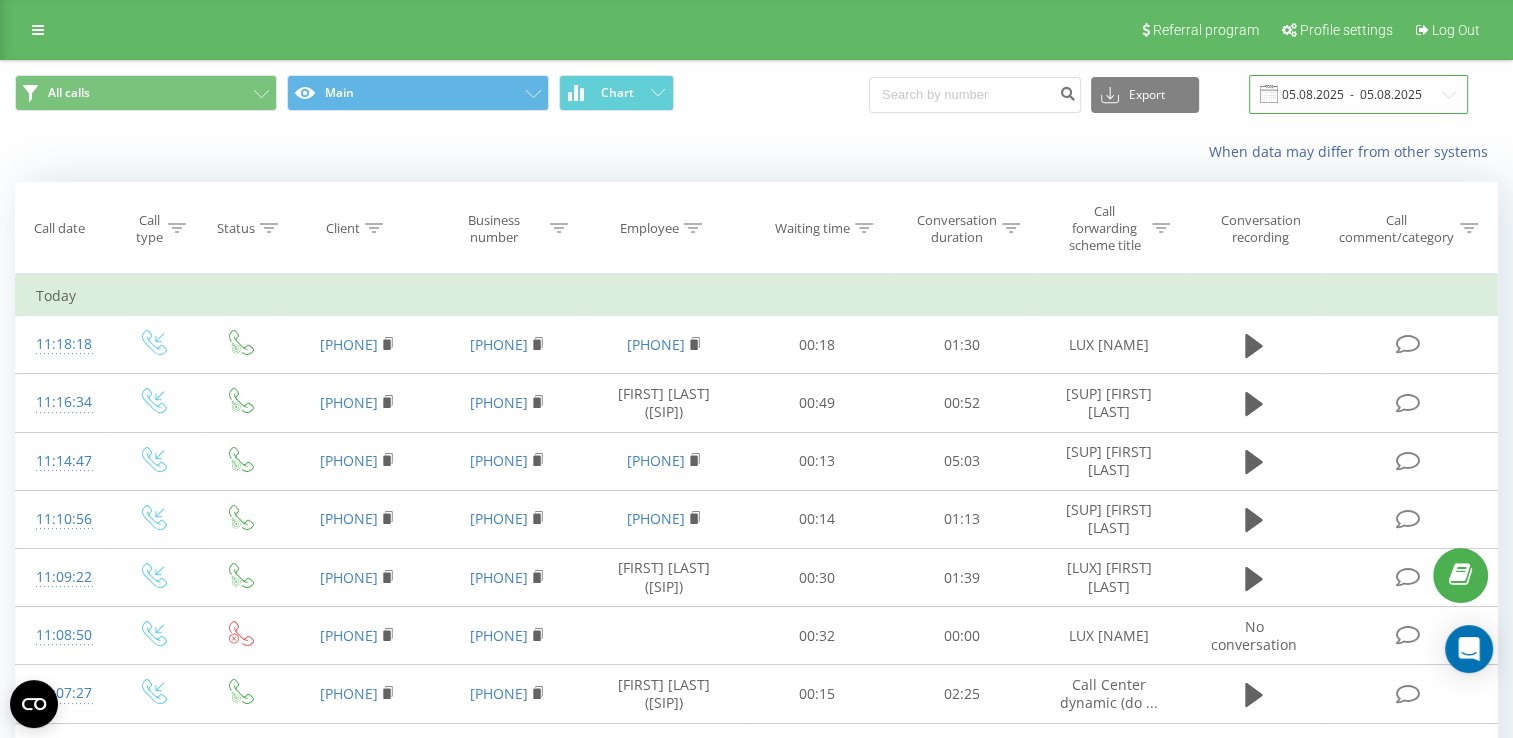 click on "05.08.2025  -  05.08.2025" at bounding box center [1358, 94] 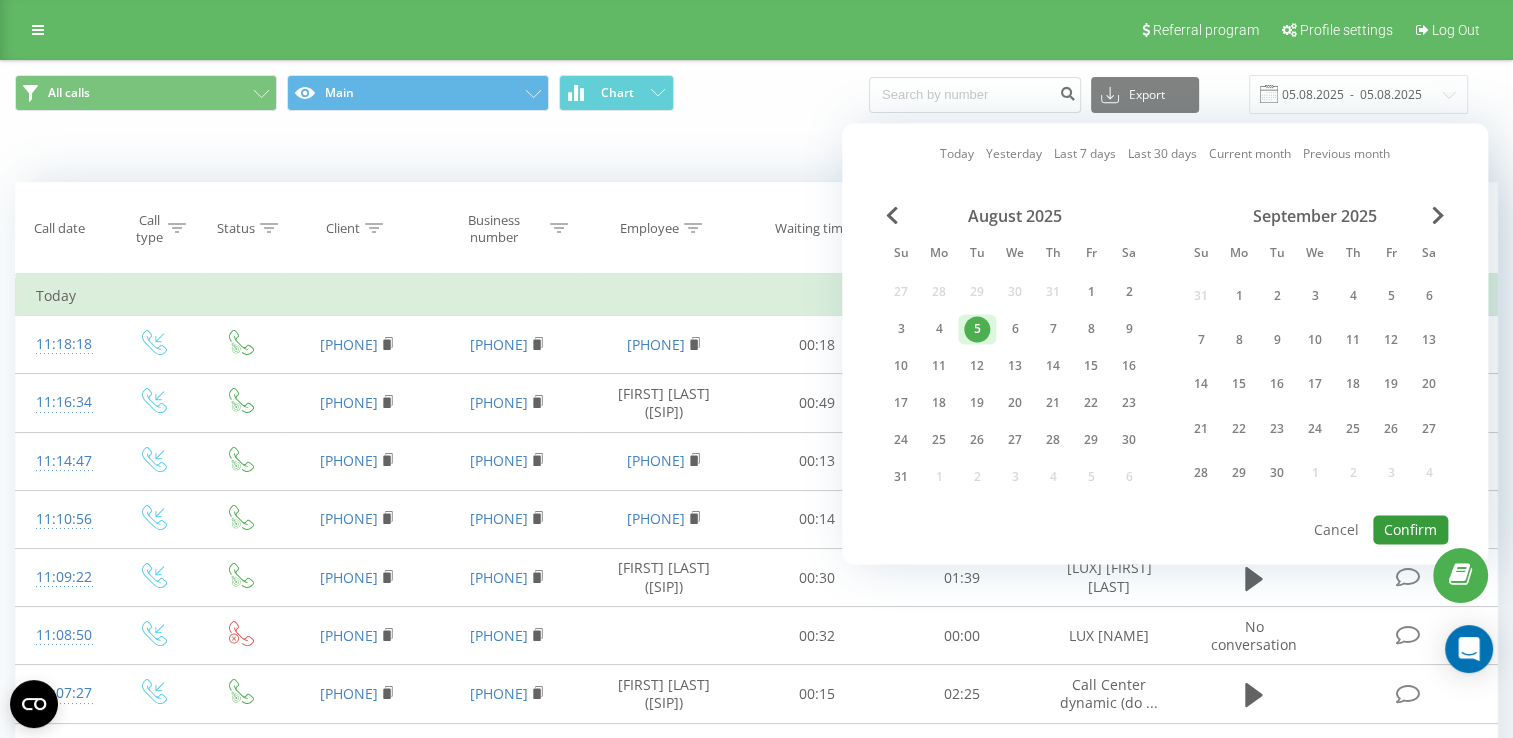 click on "Confirm" at bounding box center [1410, 529] 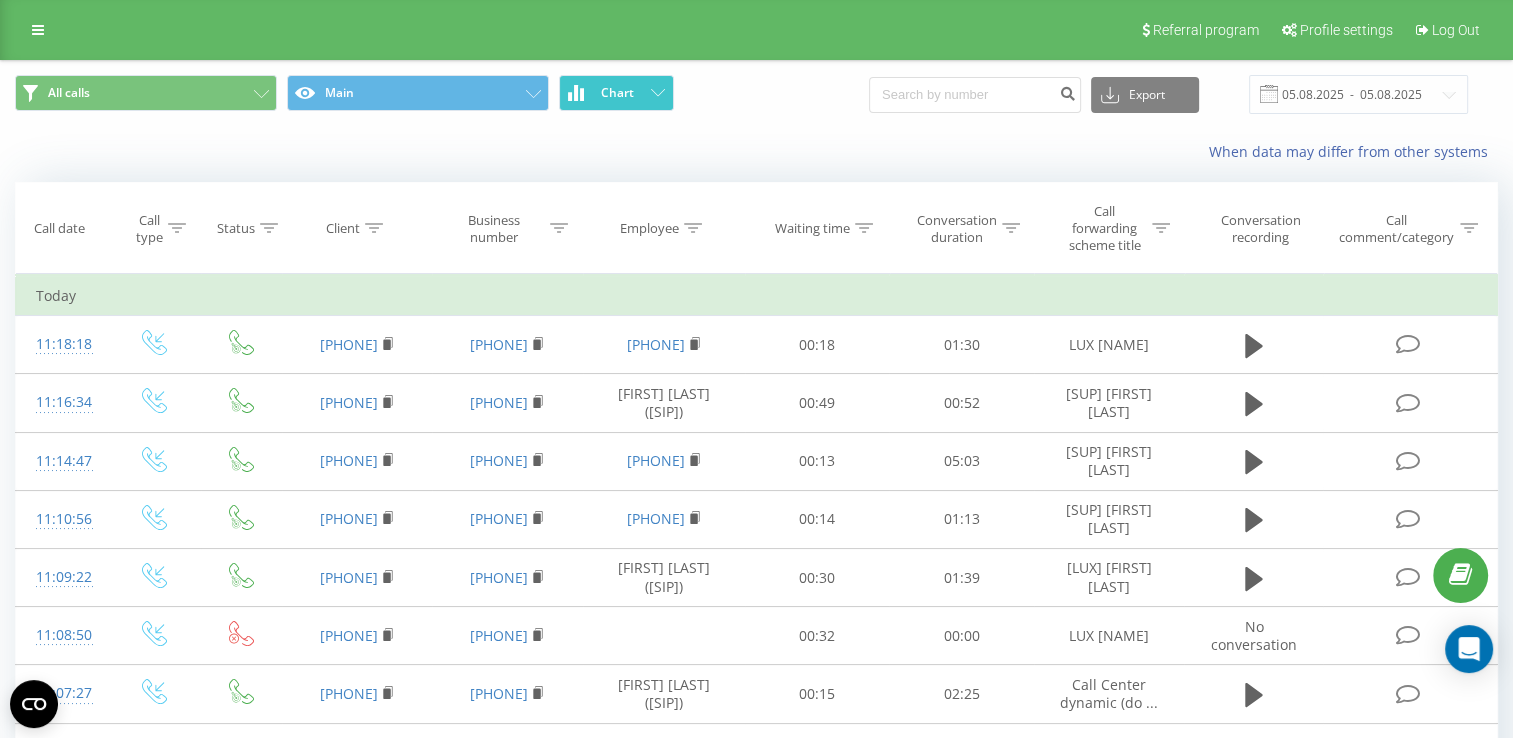 click on "Chart" at bounding box center (616, 93) 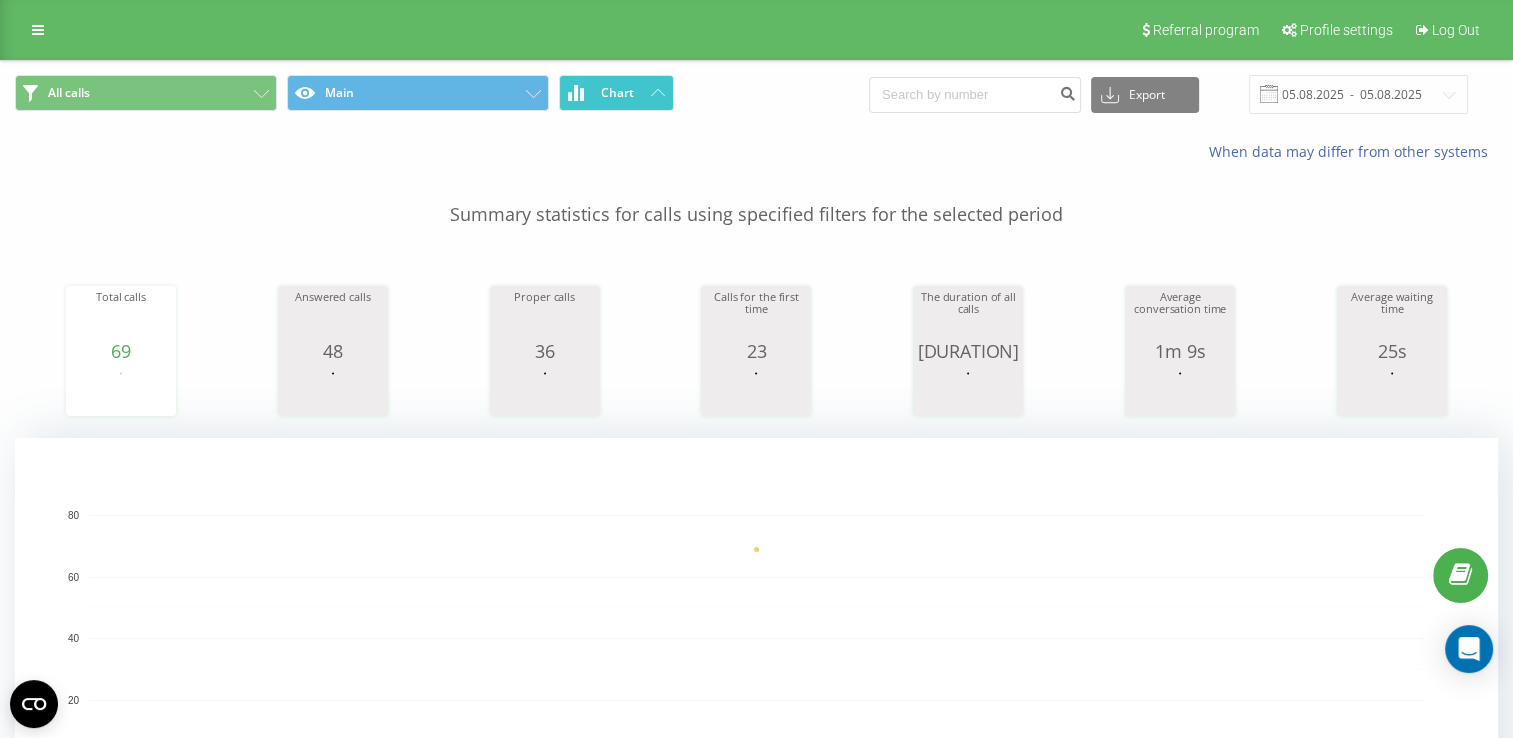 click on "Chart" at bounding box center (616, 93) 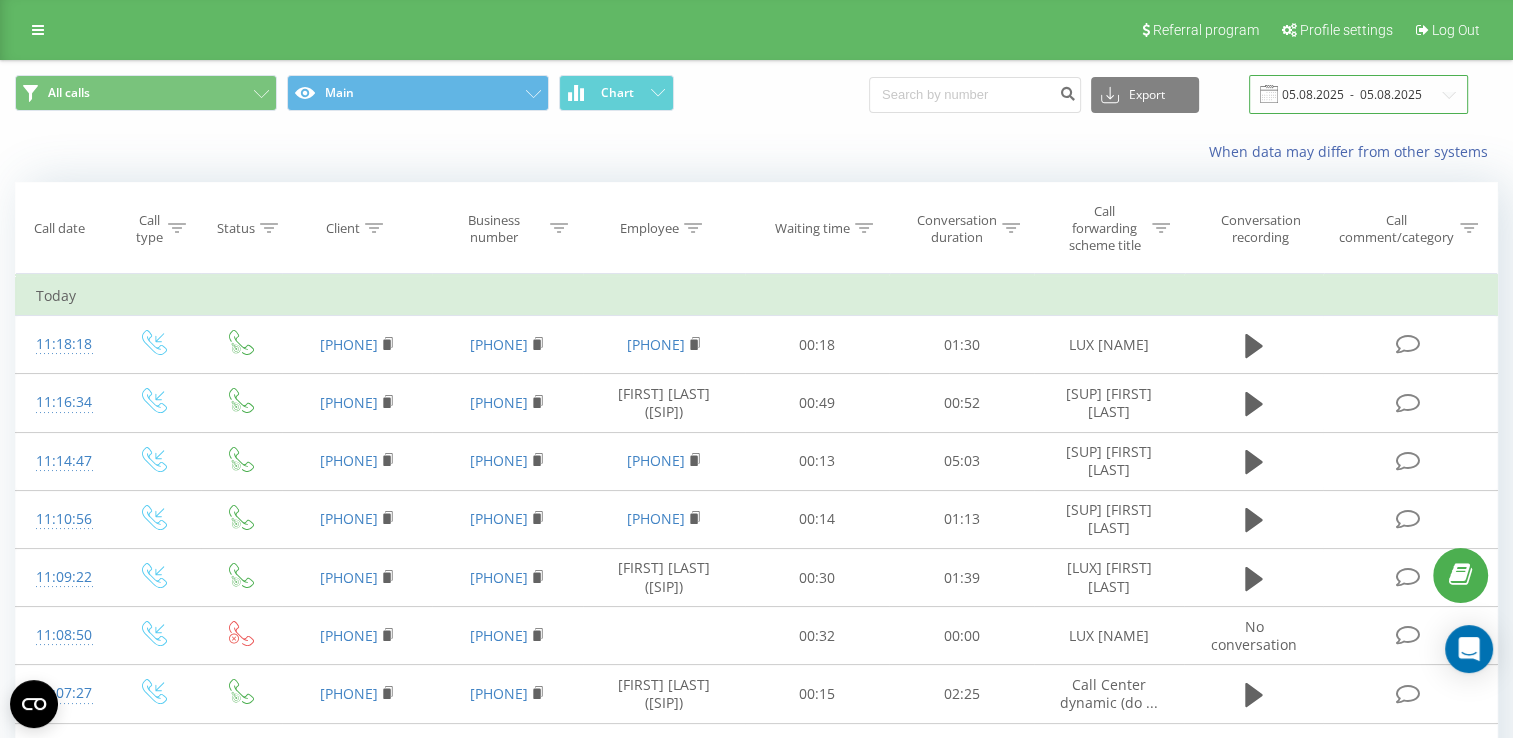 click on "05.08.2025  -  05.08.2025" at bounding box center (1358, 94) 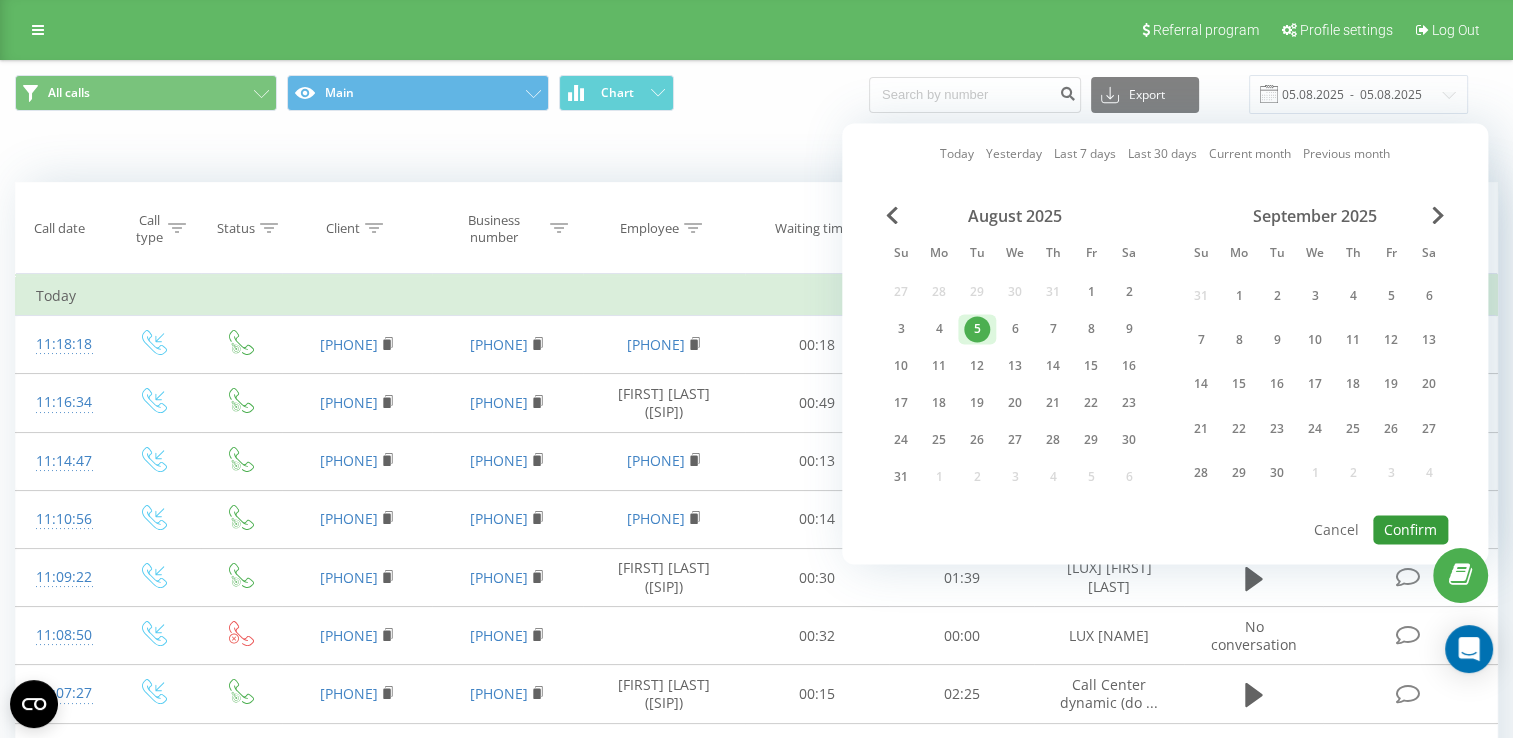 click on "Confirm" at bounding box center [1410, 529] 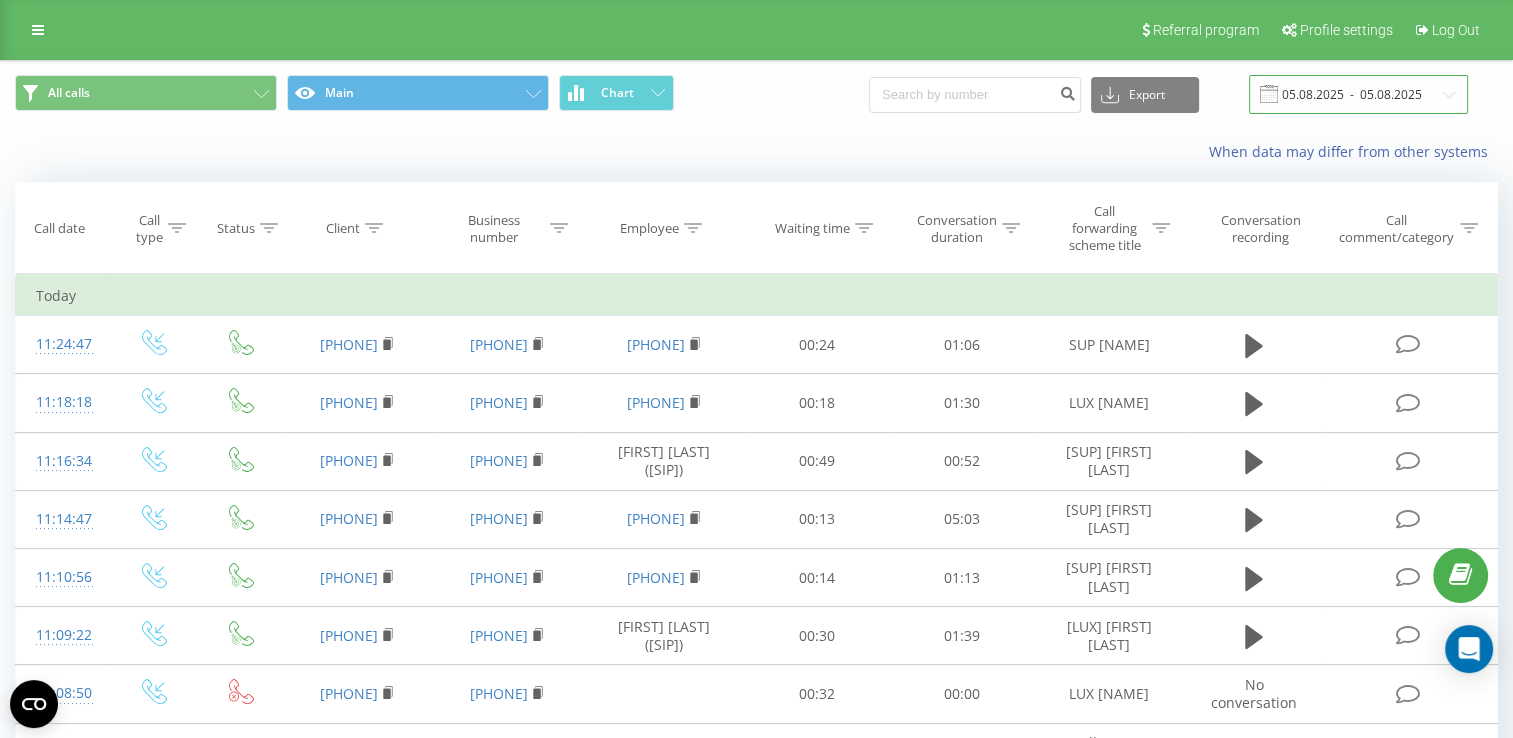 click on "05.08.2025  -  05.08.2025" at bounding box center [1358, 94] 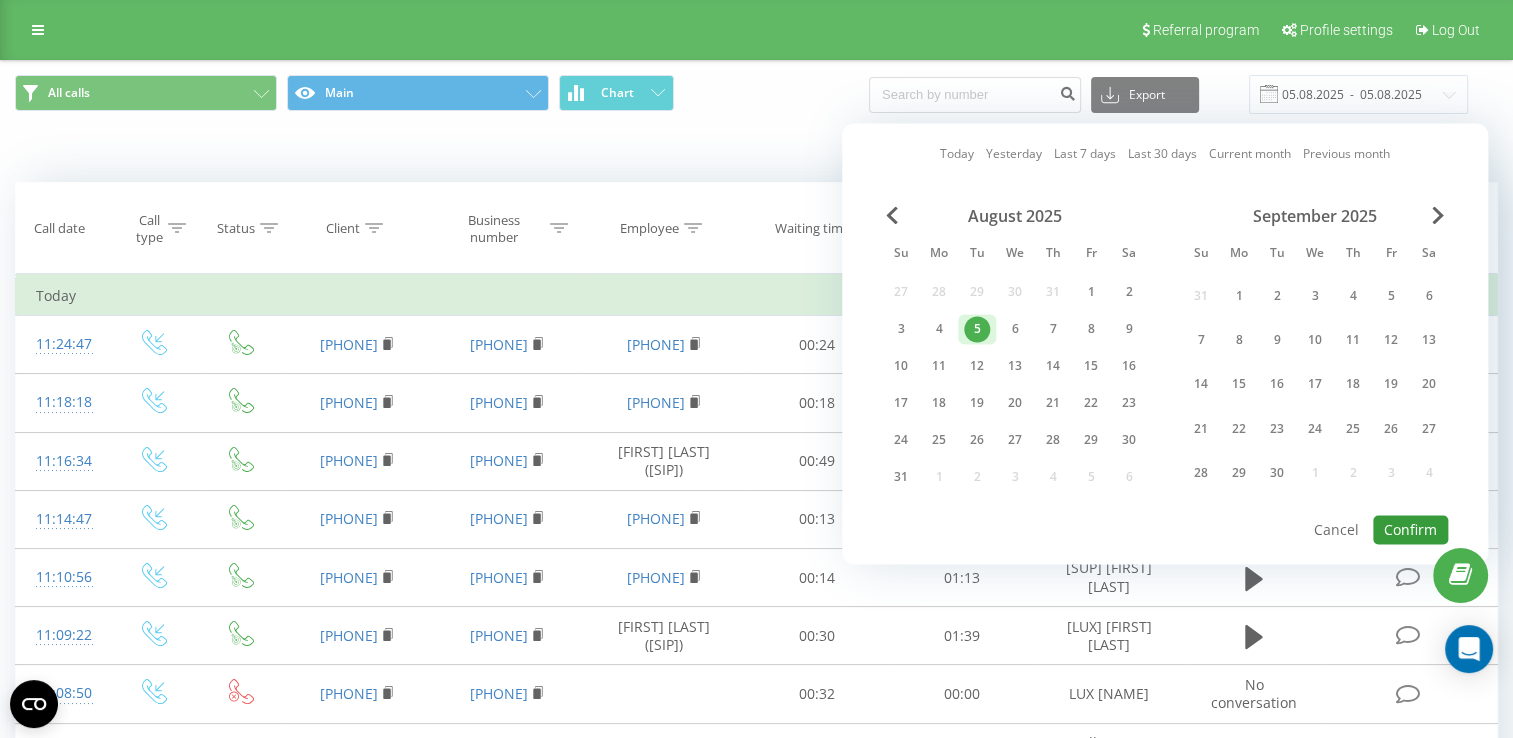 click on "Confirm" at bounding box center [1410, 529] 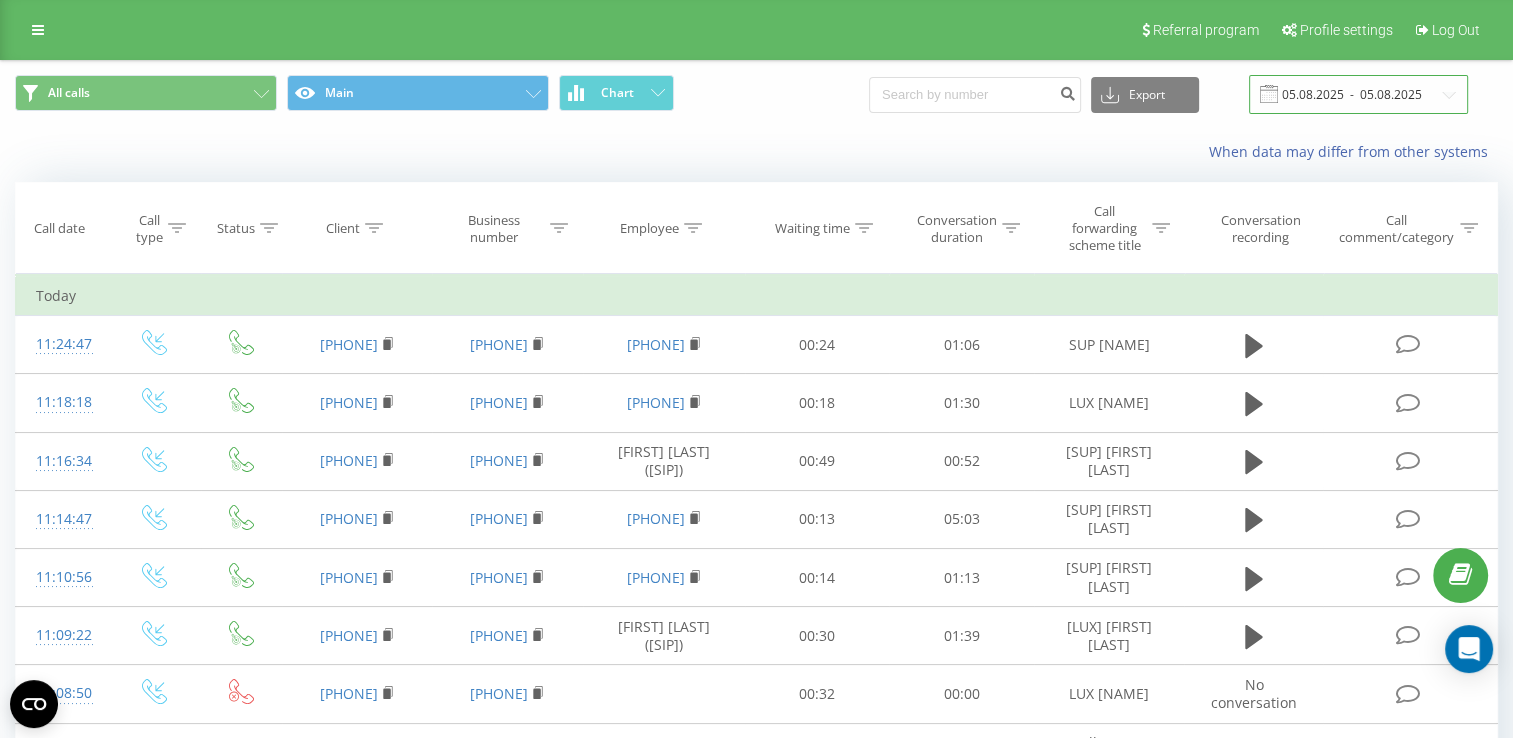 click on "05.08.2025  -  05.08.2025" at bounding box center [1358, 94] 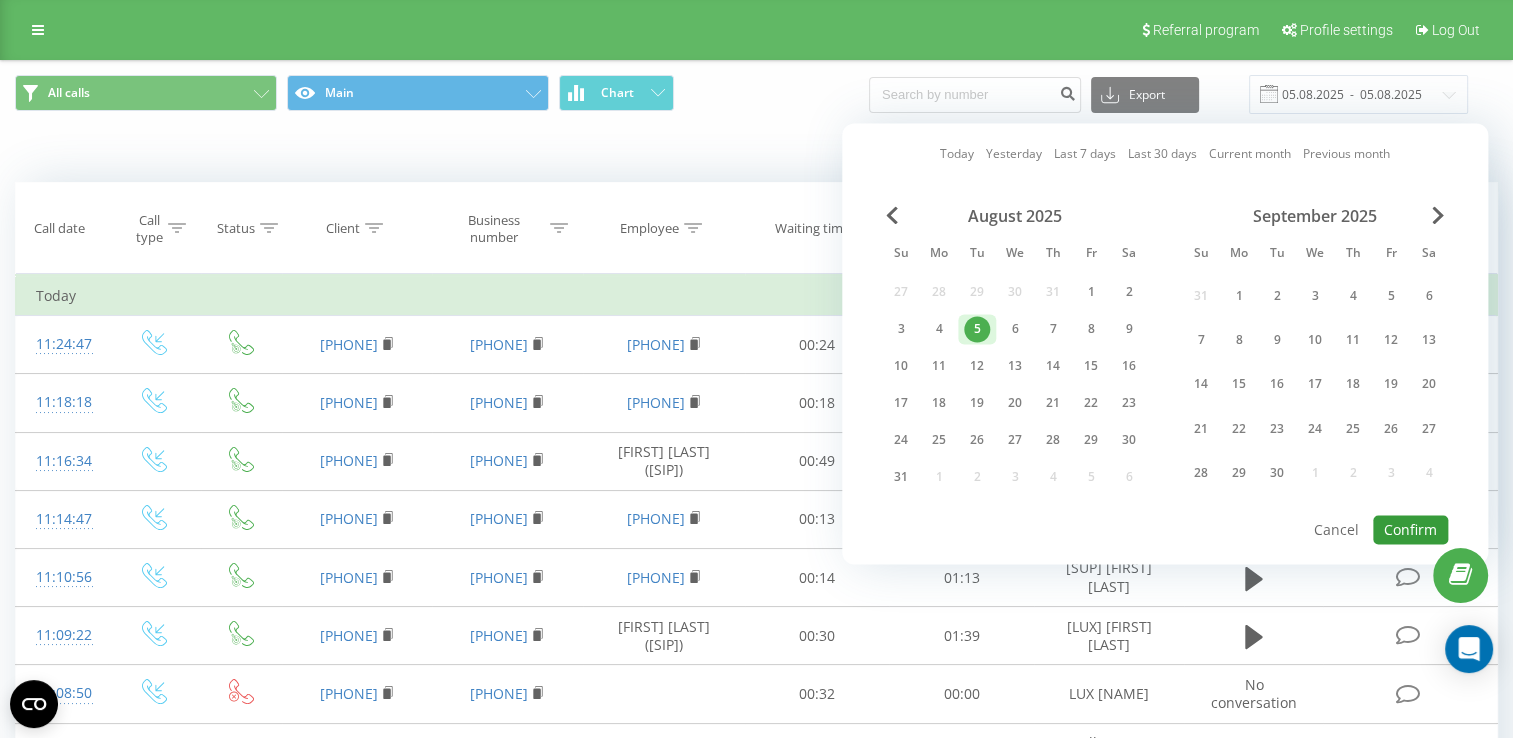 click on "Confirm" at bounding box center [1410, 529] 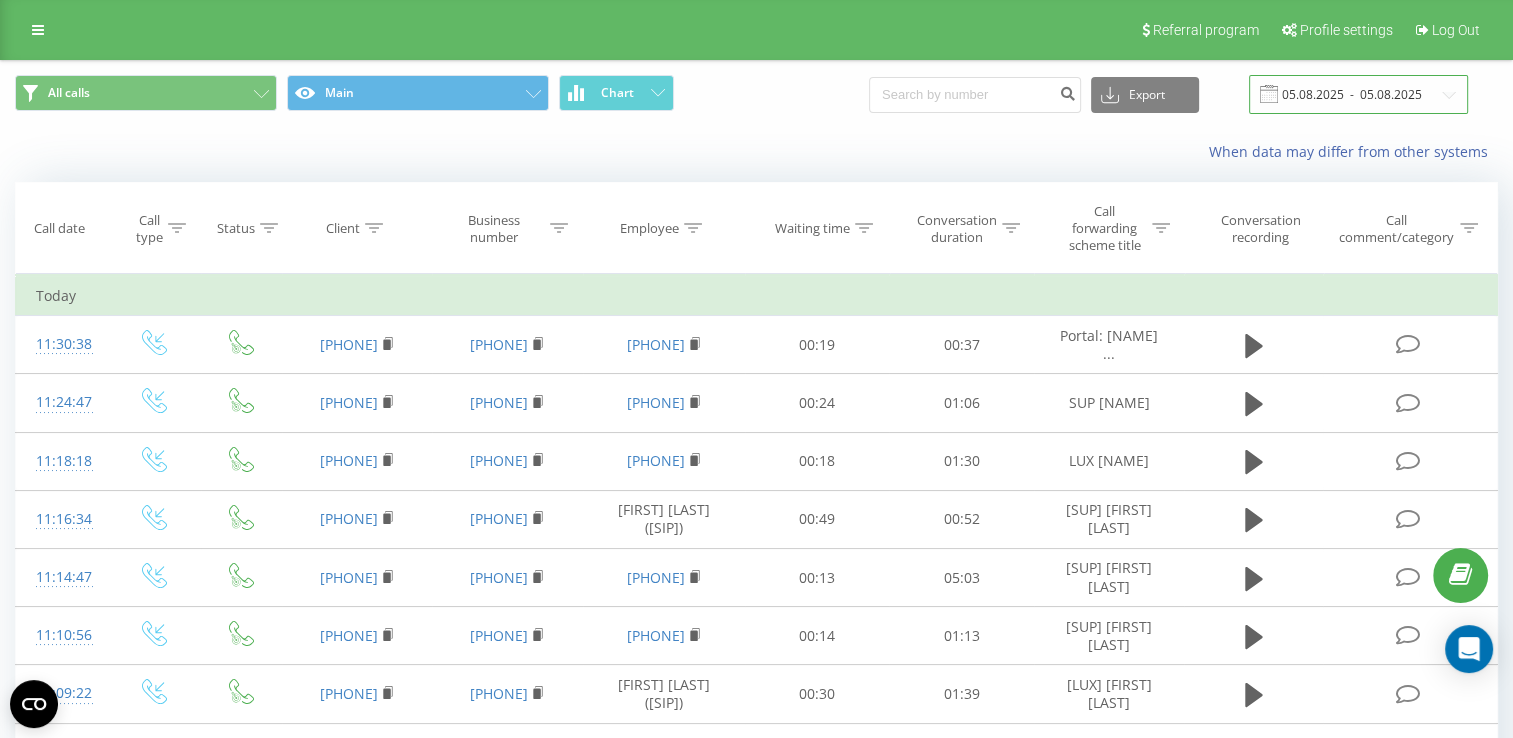 click on "05.08.2025  -  05.08.2025" at bounding box center (1358, 94) 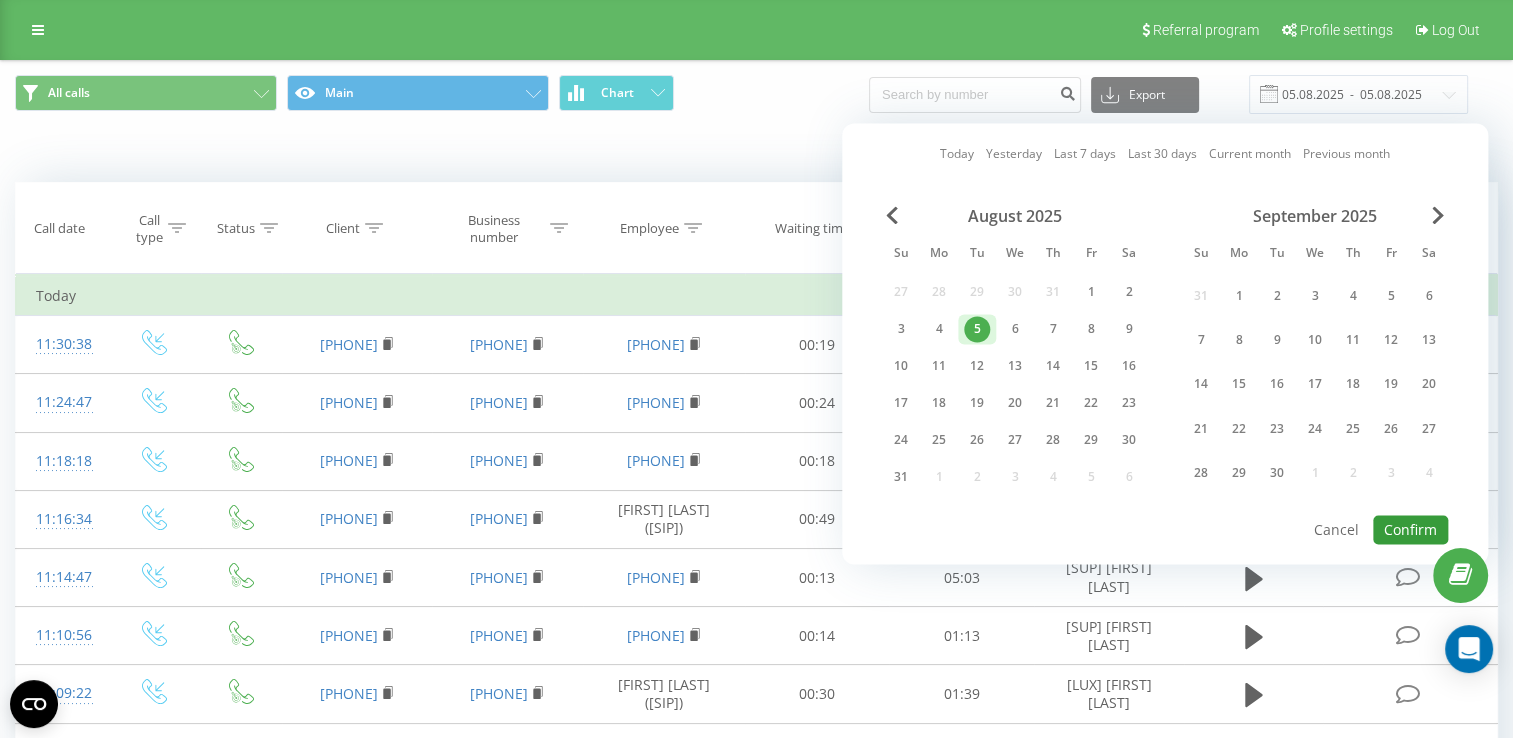 click on "Confirm" at bounding box center [1410, 529] 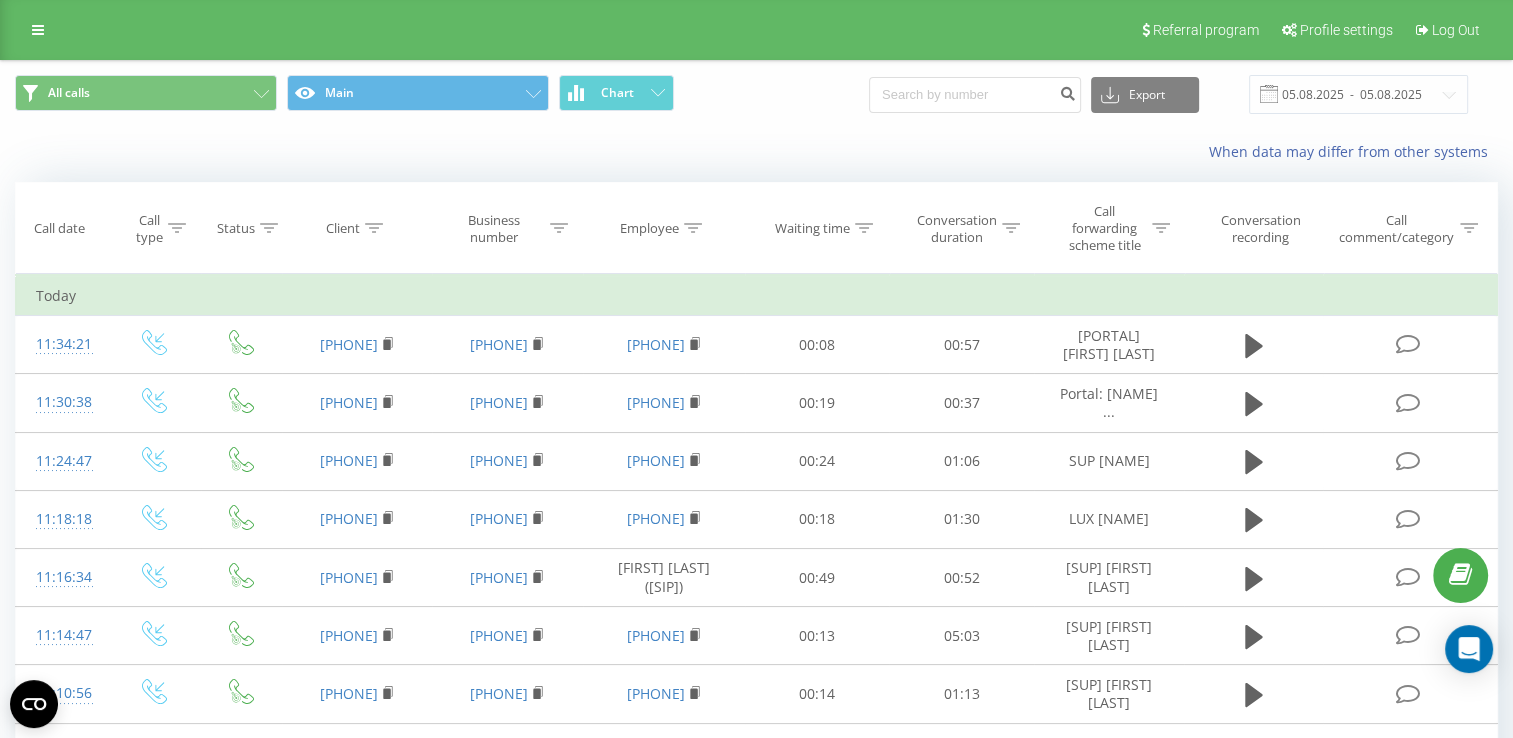 click at bounding box center [0, 0] 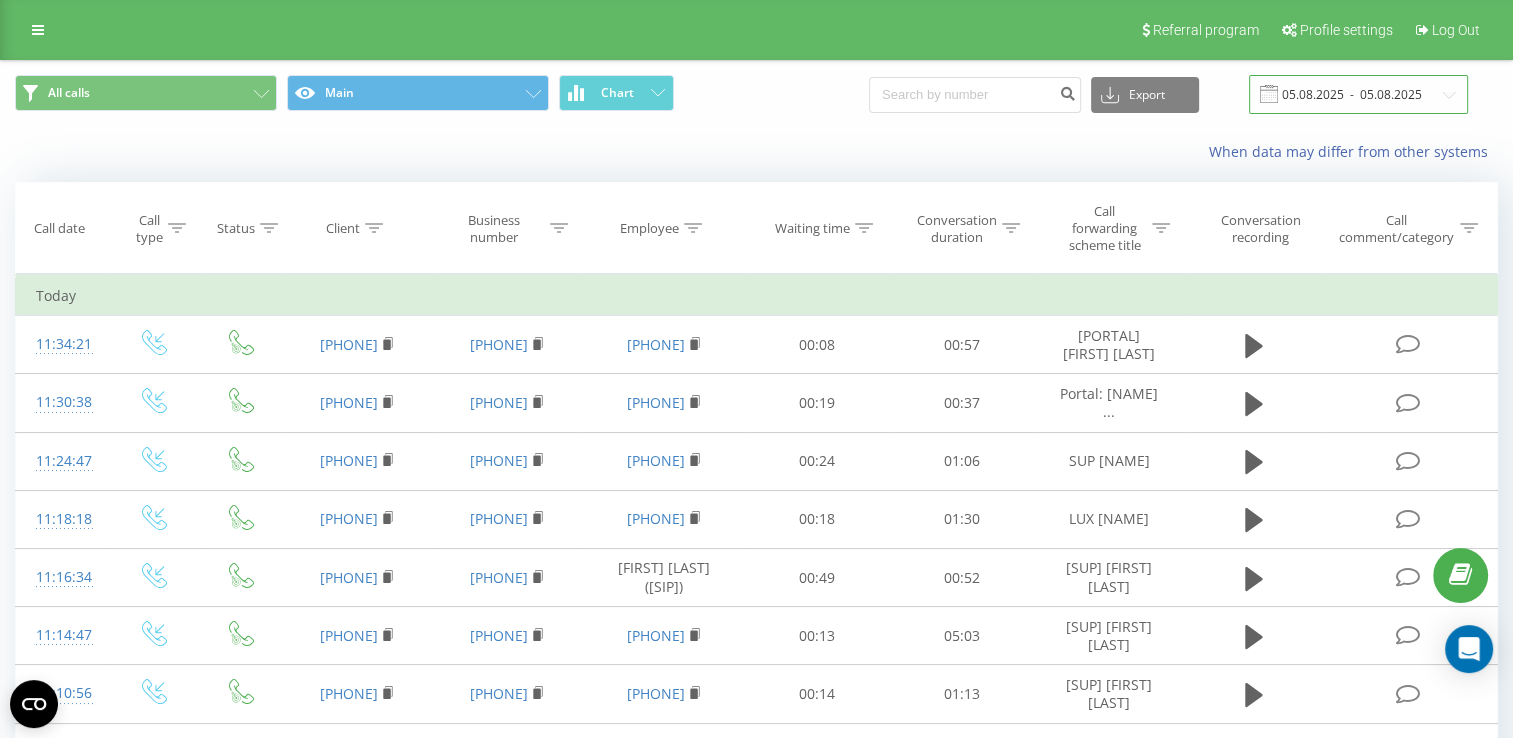 click on "05.08.2025  -  05.08.2025" at bounding box center (1358, 94) 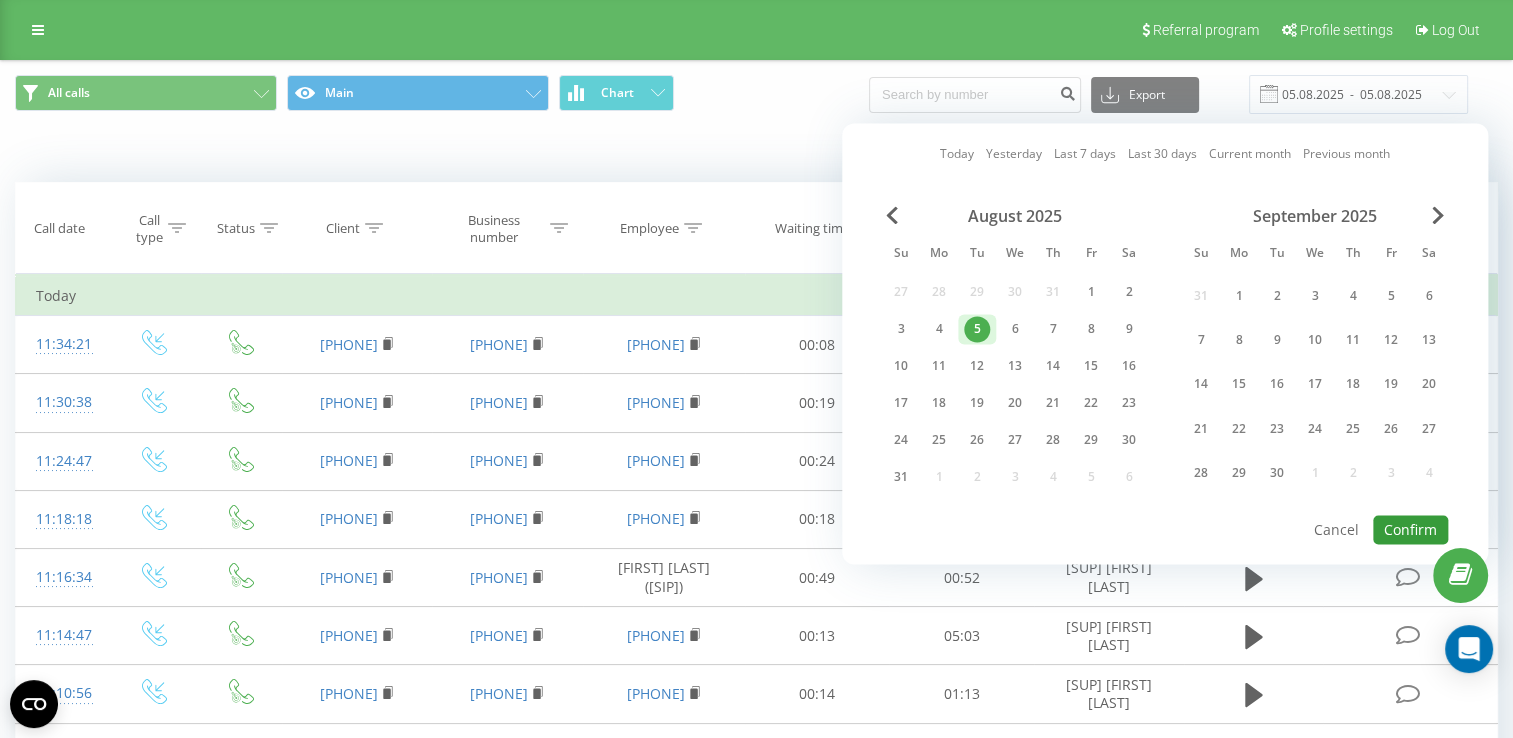 click on "Confirm" at bounding box center (1410, 529) 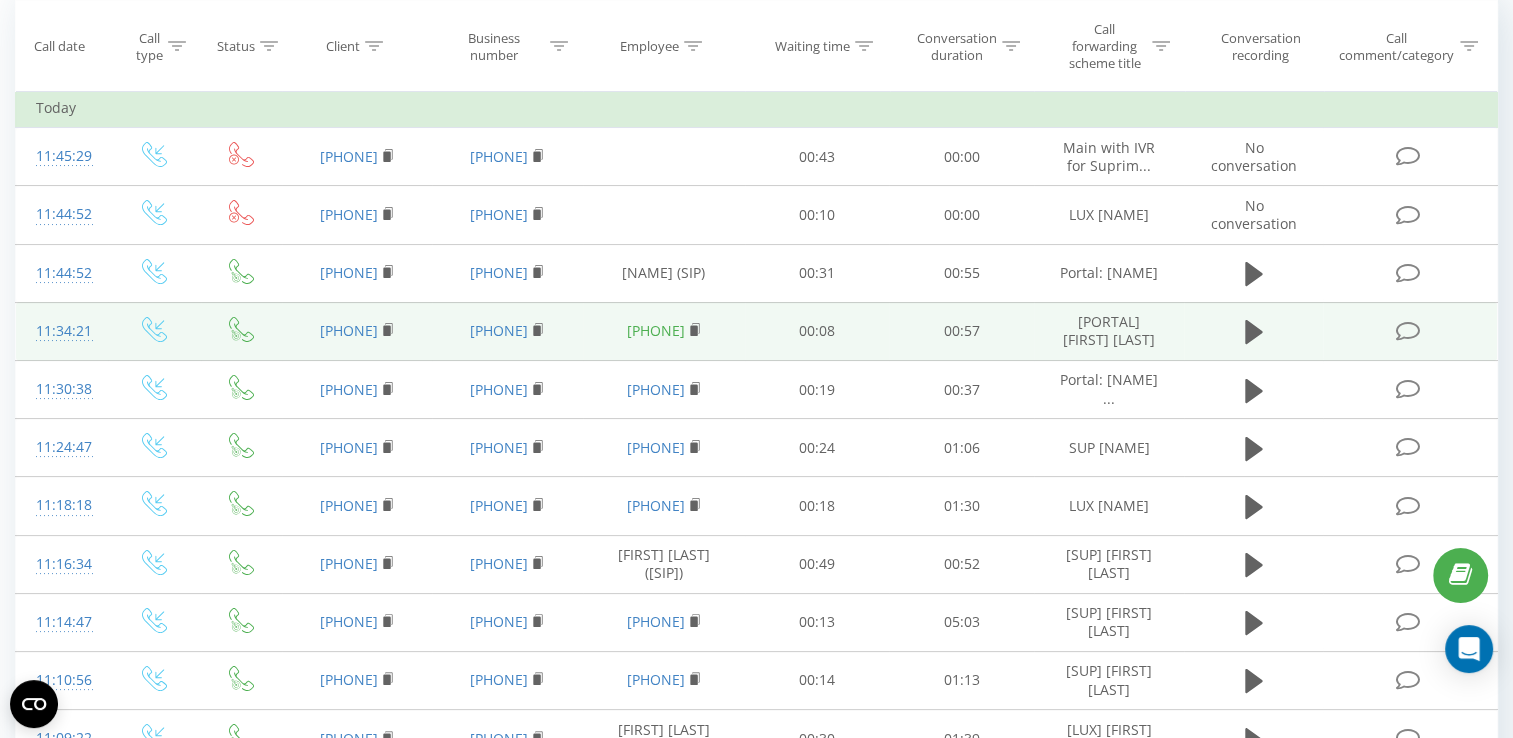 scroll, scrollTop: 200, scrollLeft: 0, axis: vertical 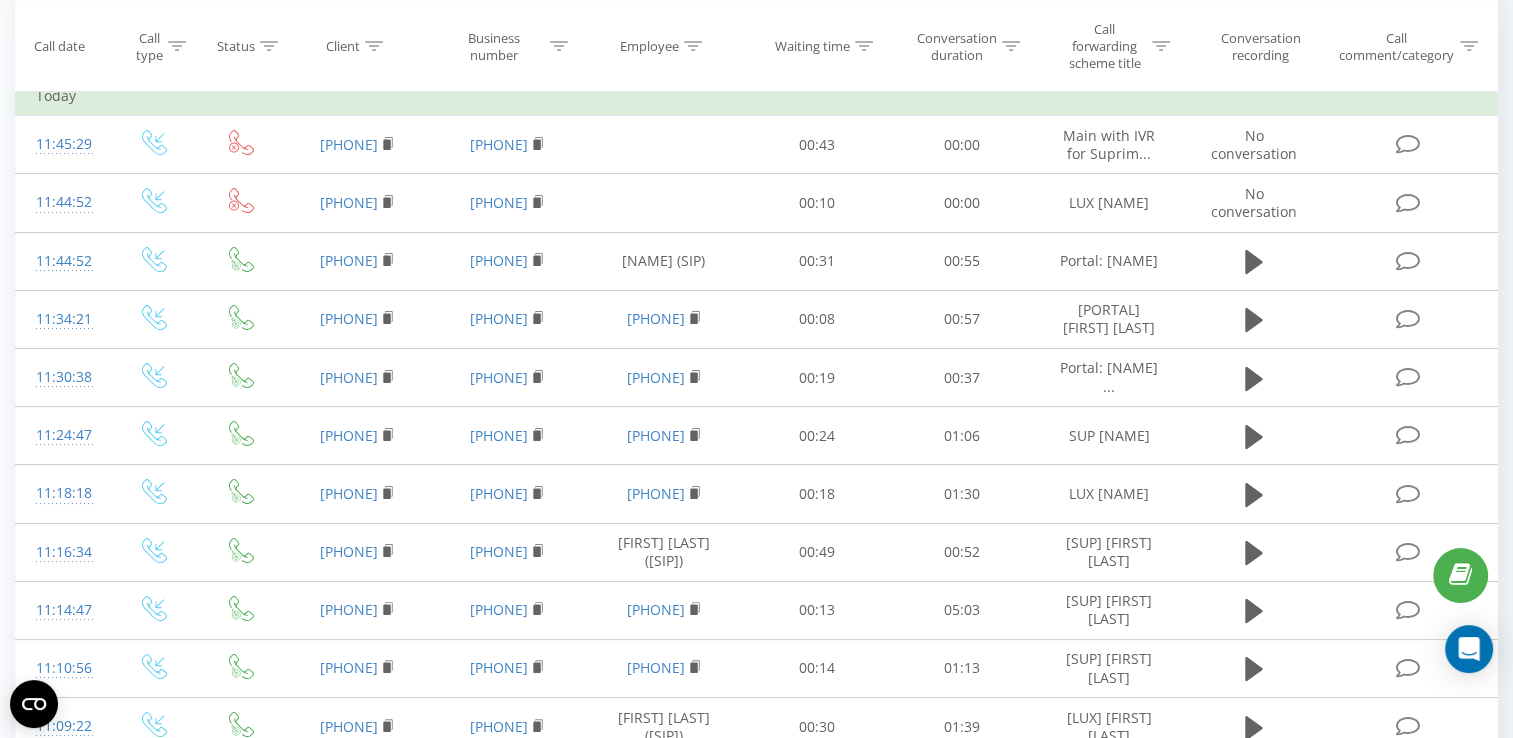 click at bounding box center (0, 0) 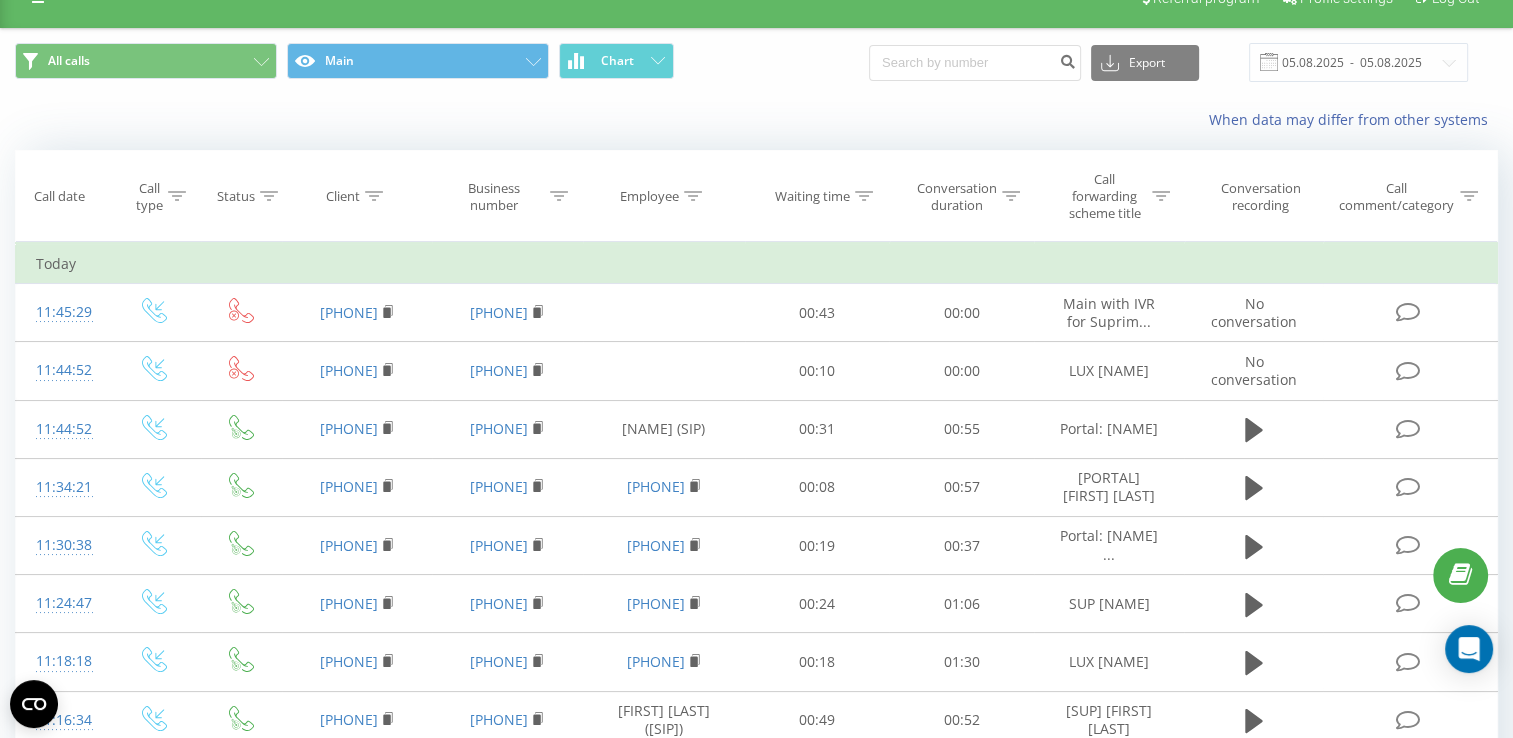 scroll, scrollTop: 0, scrollLeft: 0, axis: both 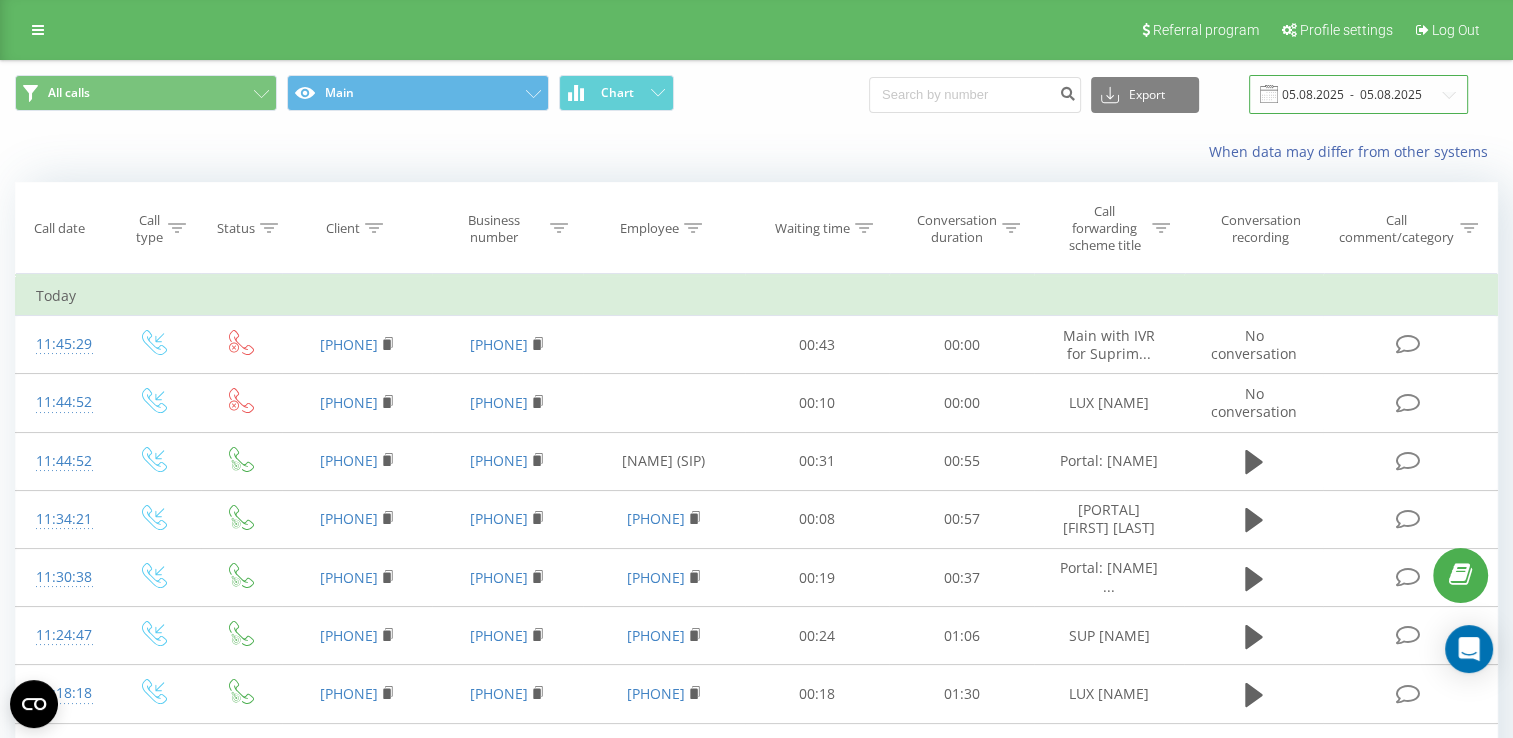 click on "05.08.2025  -  05.08.2025" at bounding box center [1358, 94] 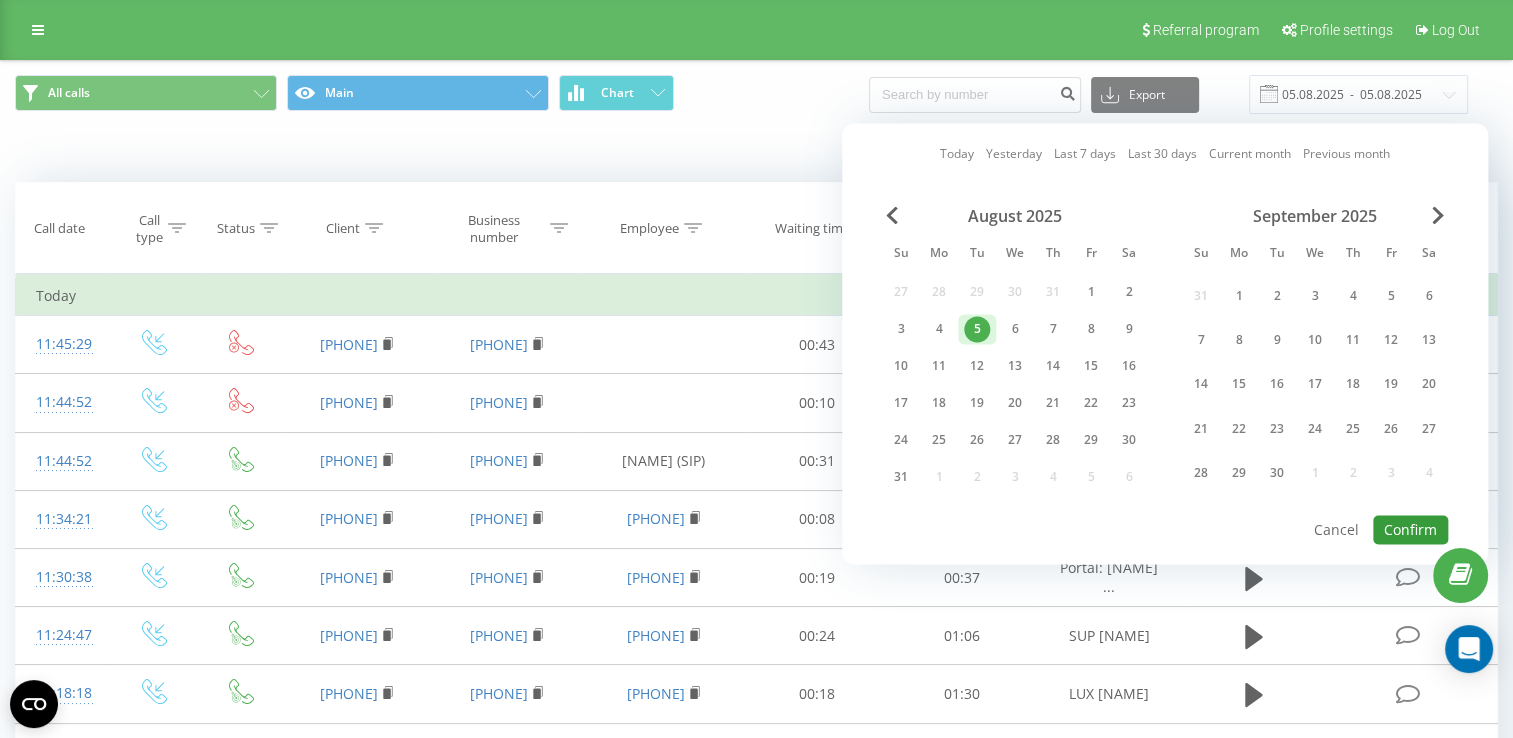 click on "Confirm" at bounding box center (1410, 529) 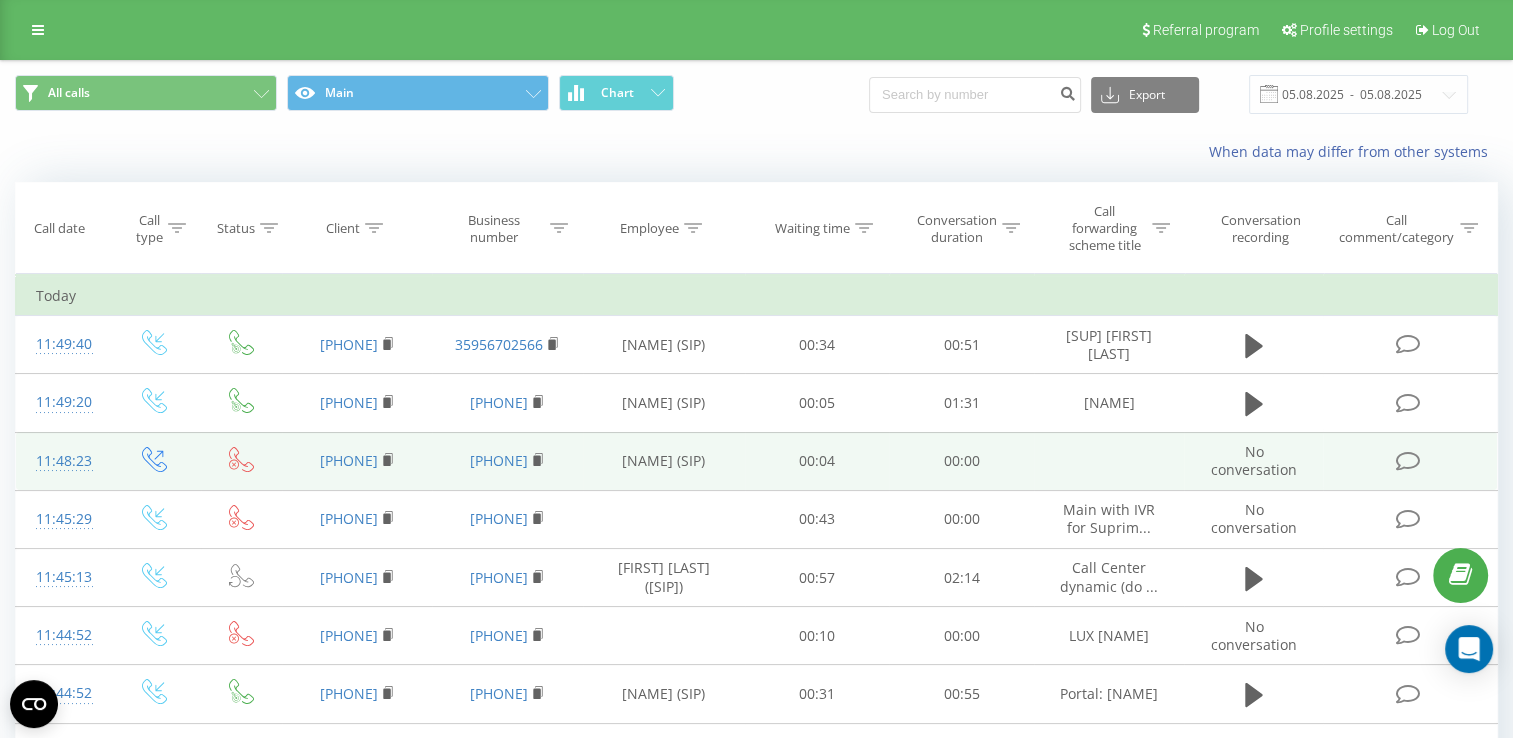 scroll, scrollTop: 0, scrollLeft: 0, axis: both 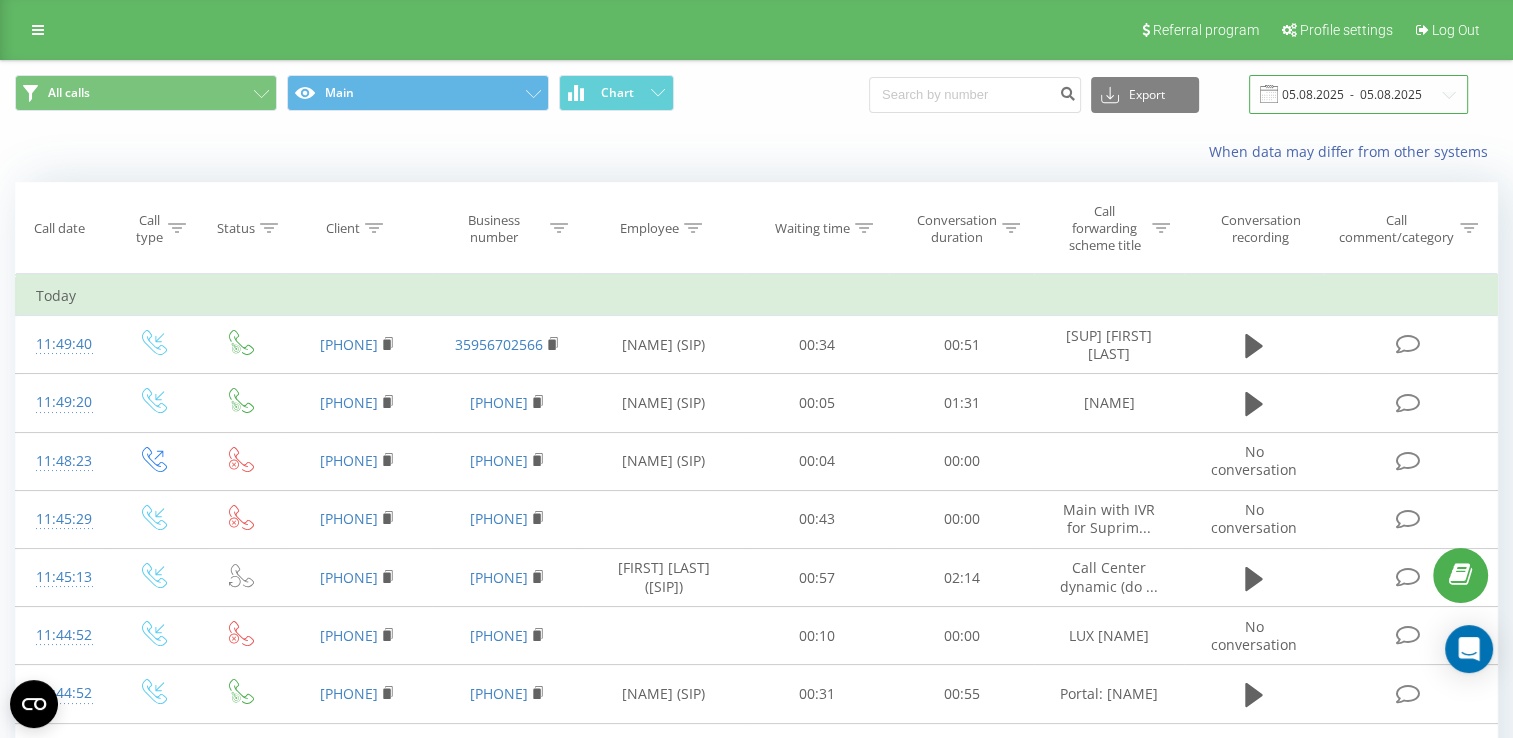 click on "05.08.2025  -  05.08.2025" at bounding box center [1358, 94] 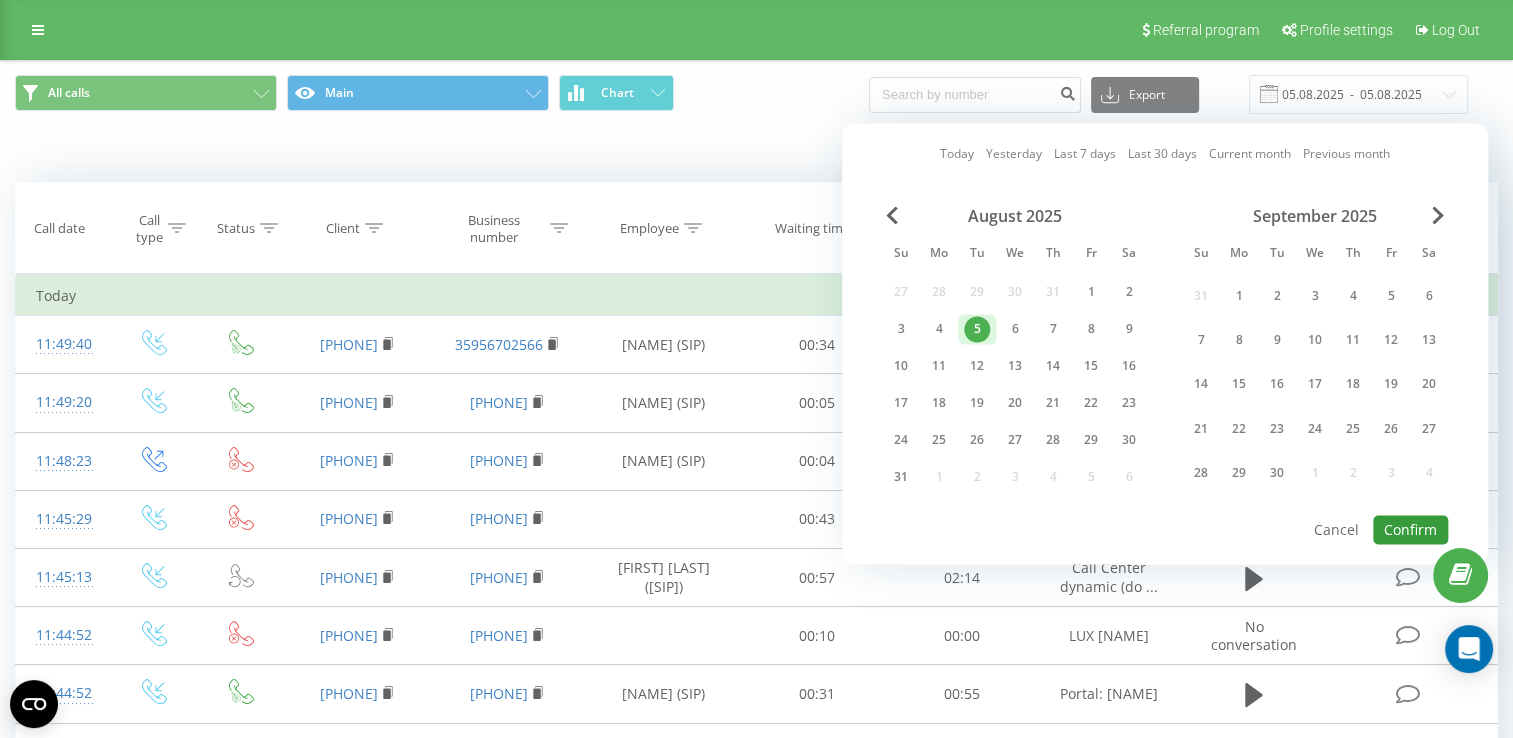 click on "Confirm" at bounding box center (1410, 529) 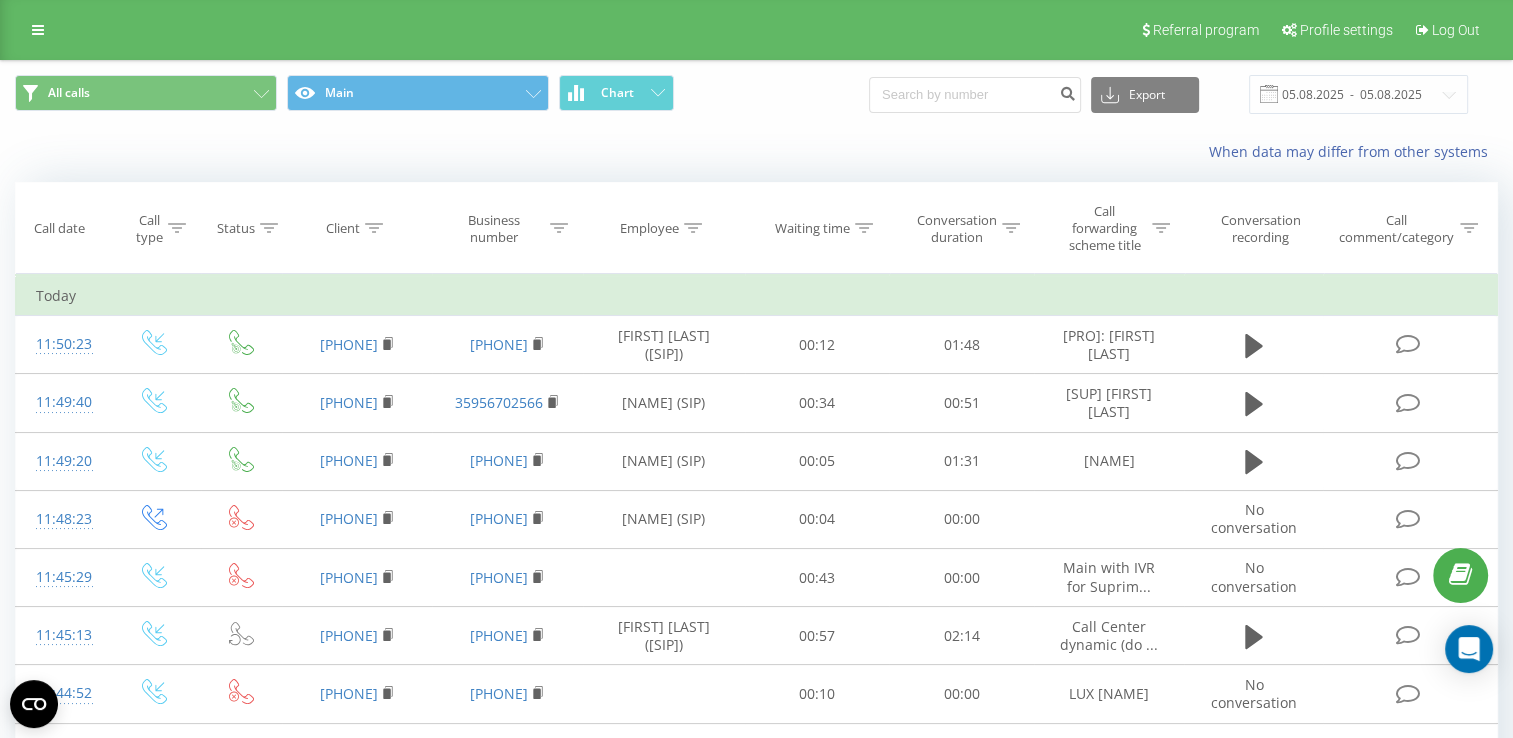 click at bounding box center [0, 0] 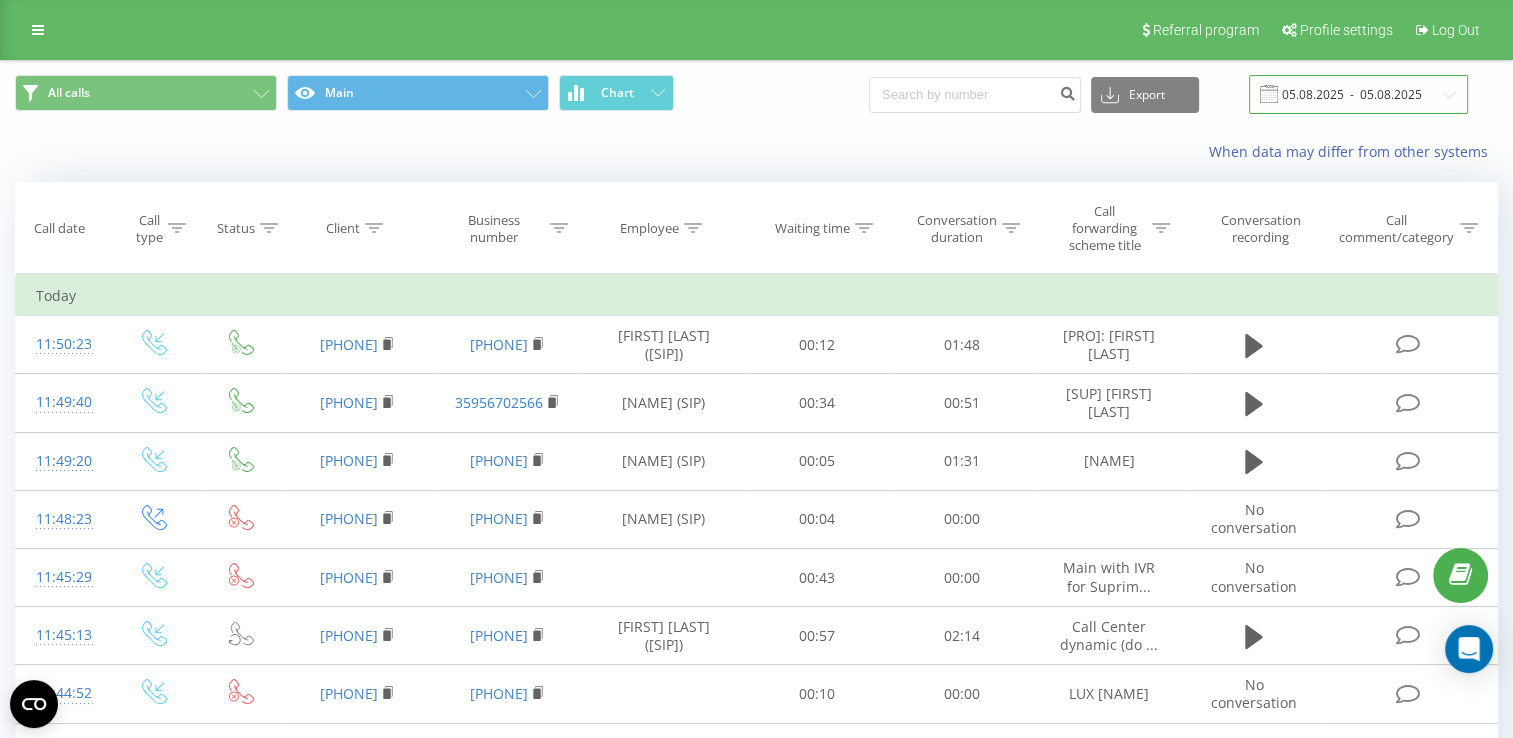 click on "05.08.2025  -  05.08.2025" at bounding box center (1358, 94) 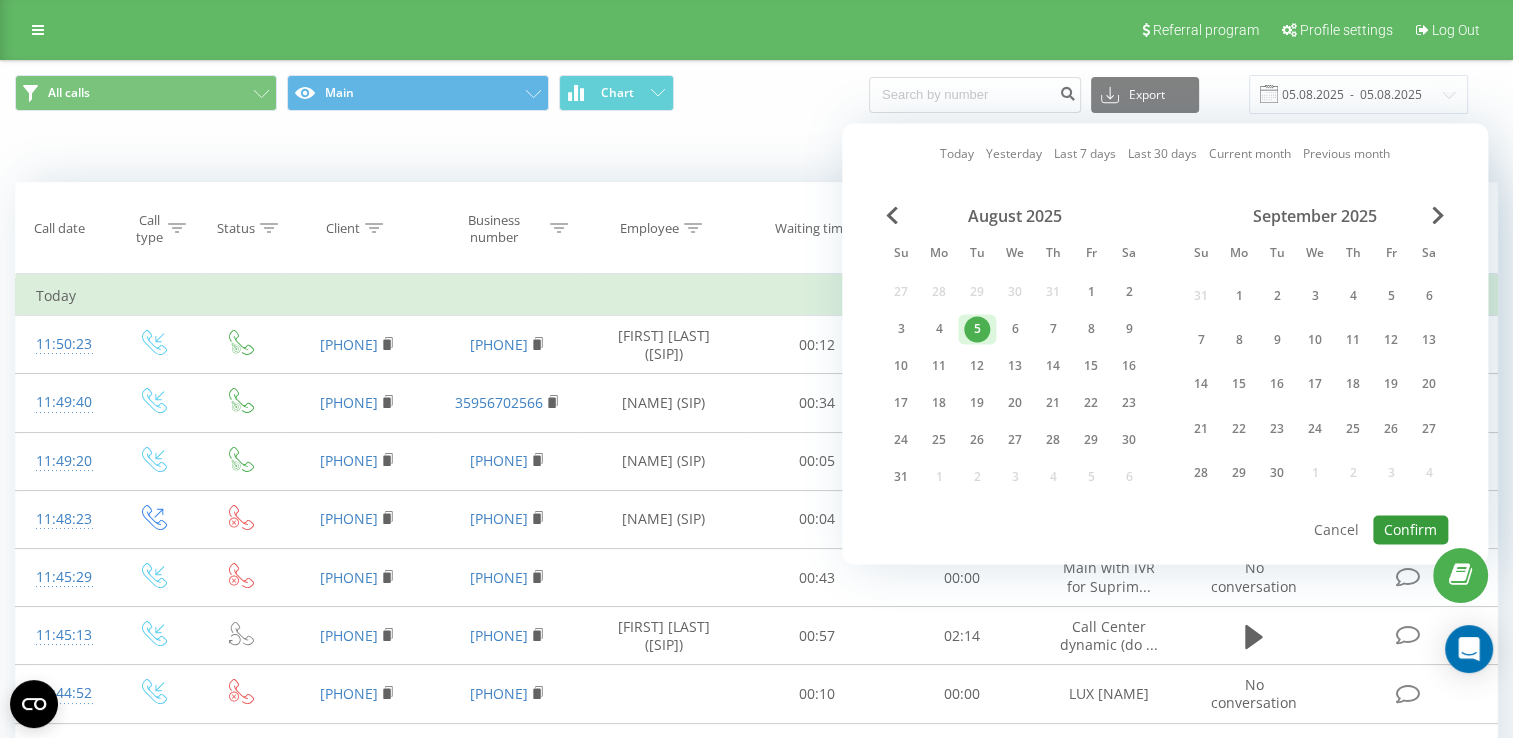 click on "Confirm" at bounding box center [1410, 529] 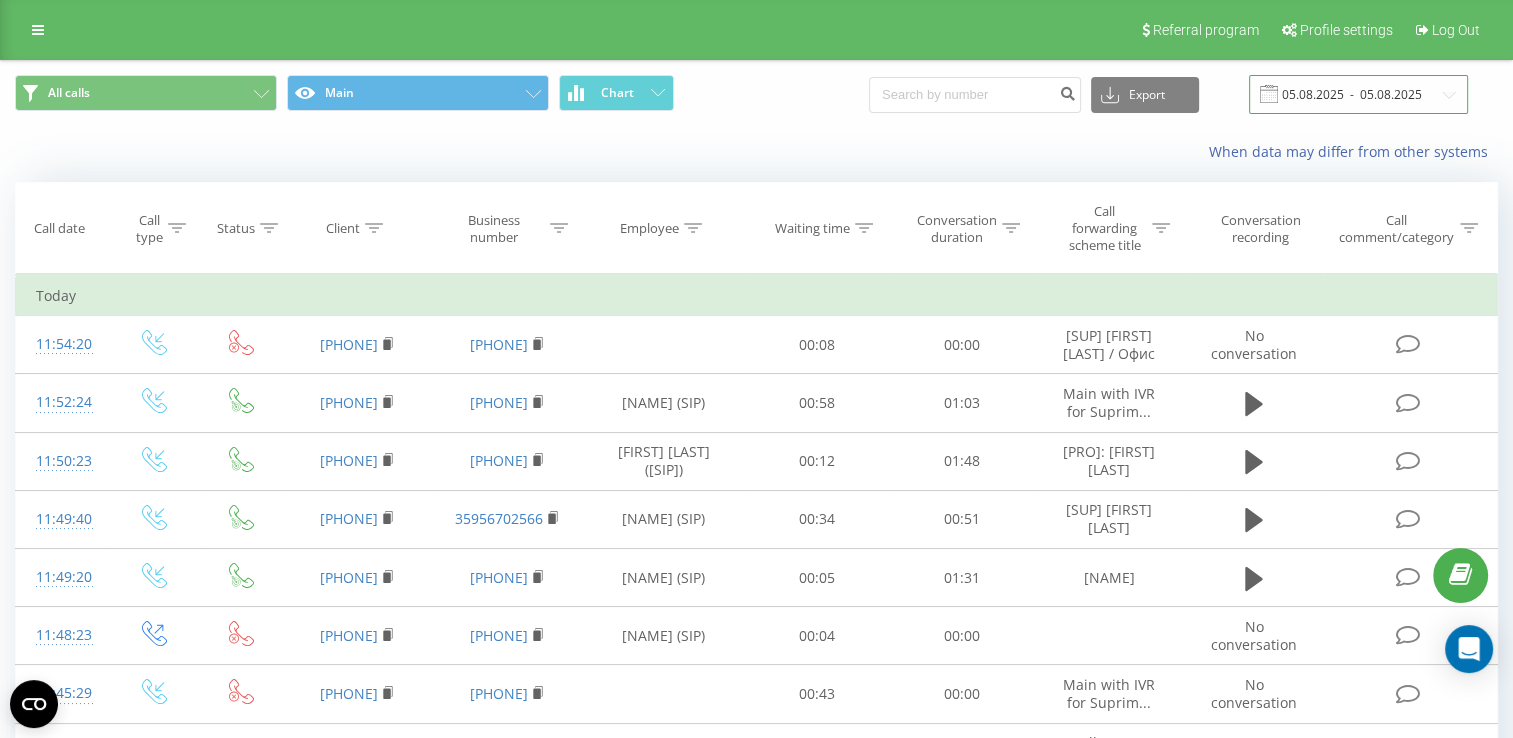click on "05.08.2025  -  05.08.2025" at bounding box center [1358, 94] 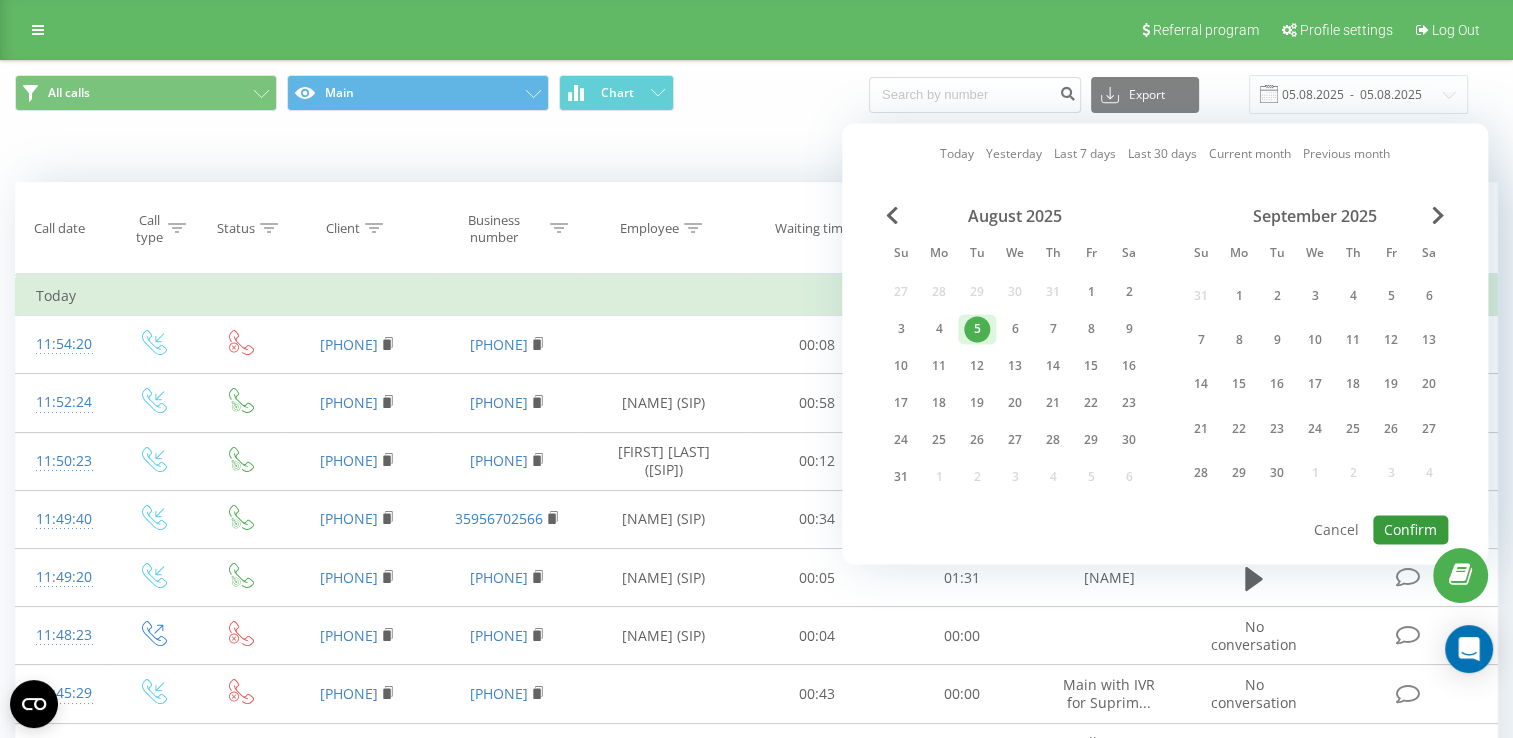 click on "Confirm" at bounding box center (1410, 529) 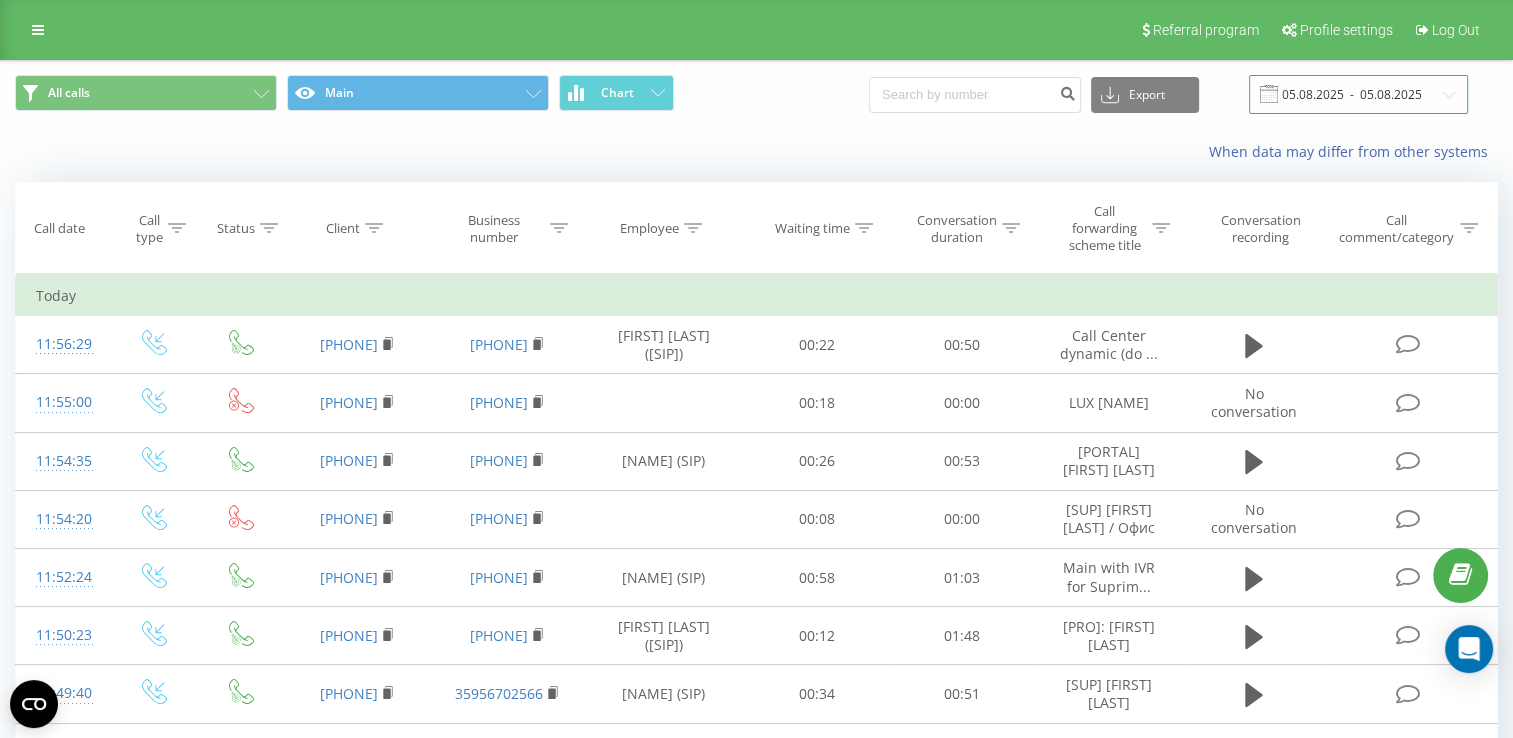 click on "05.08.2025  -  05.08.2025" at bounding box center (1358, 94) 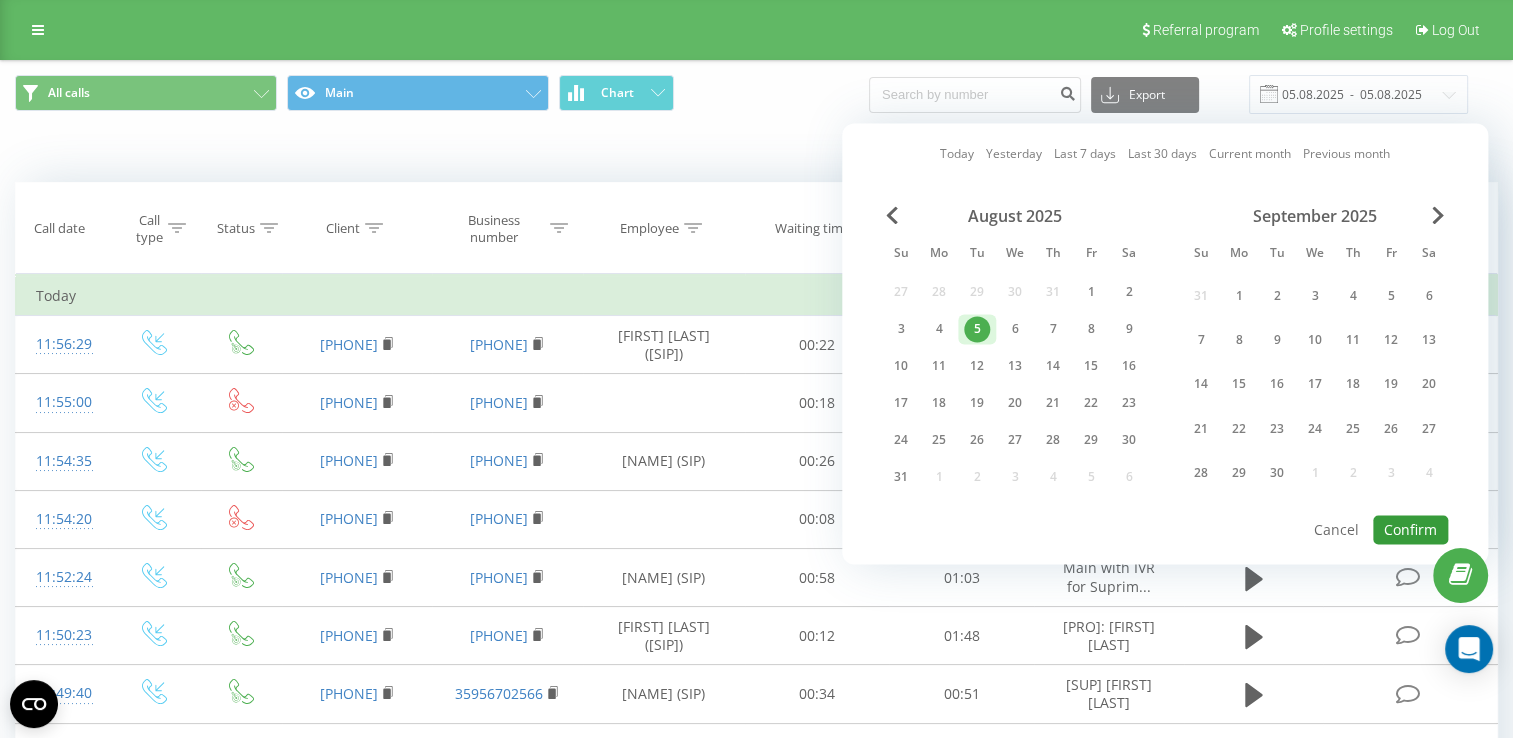 click on "Confirm" at bounding box center [1410, 529] 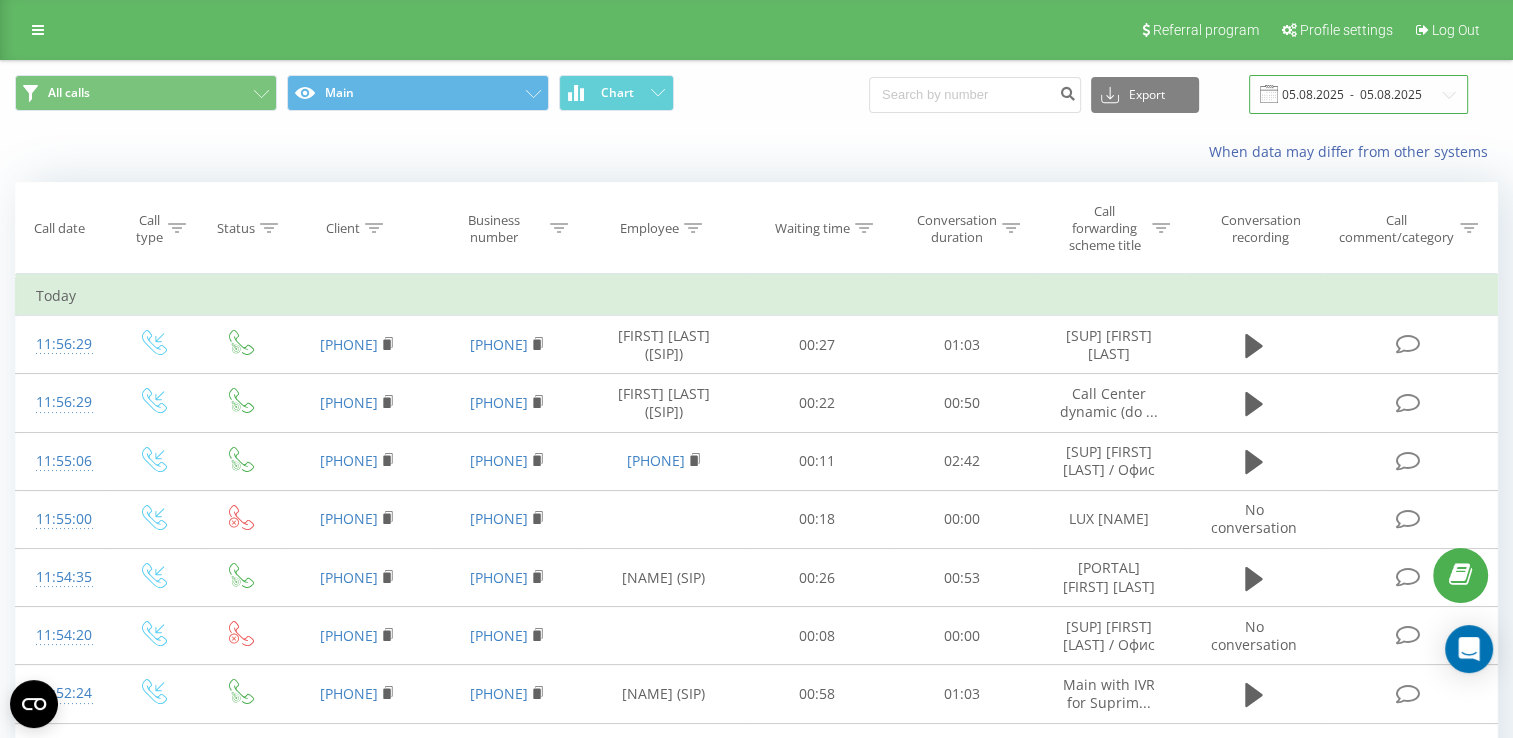 click on "05.08.2025  -  05.08.2025" at bounding box center [1358, 94] 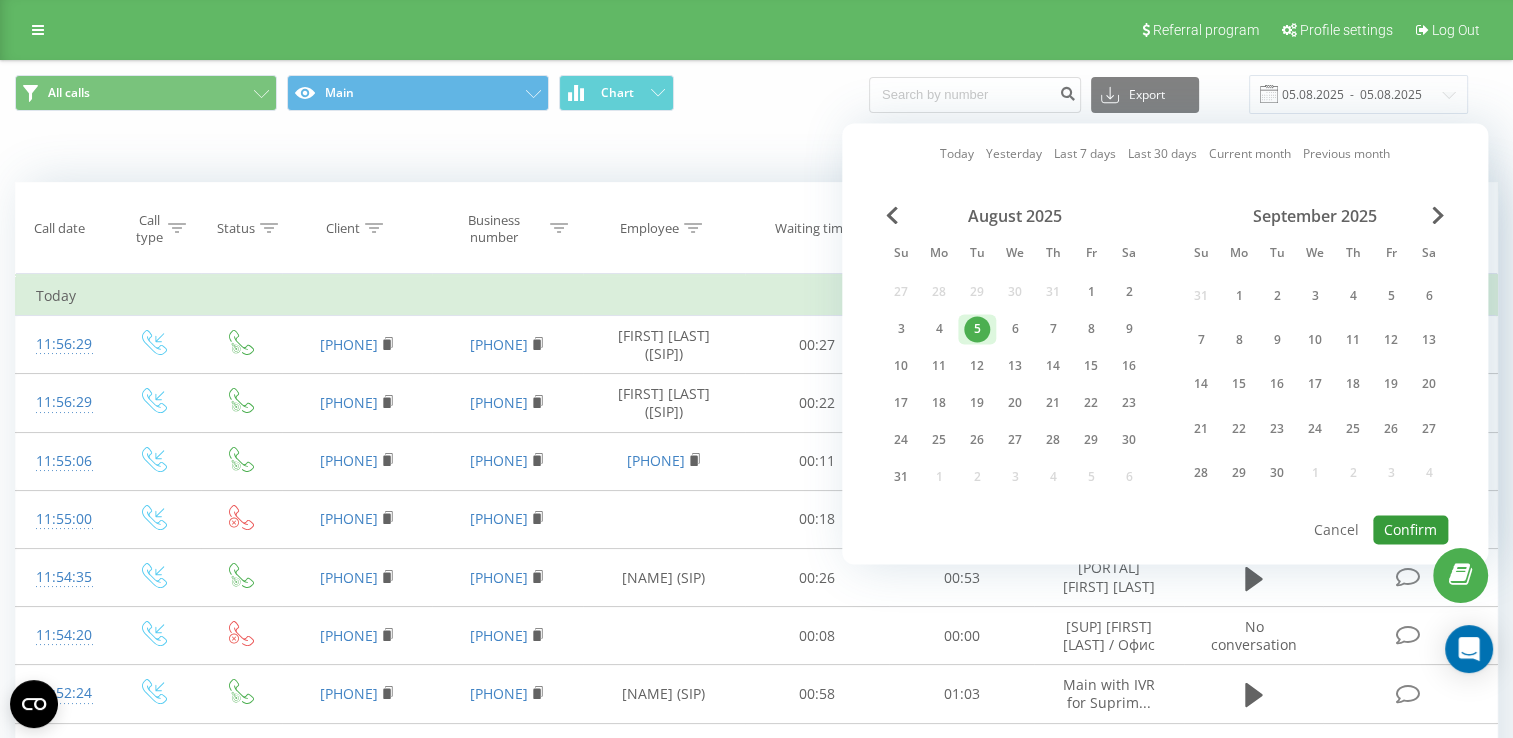 click on "Confirm" at bounding box center (1410, 529) 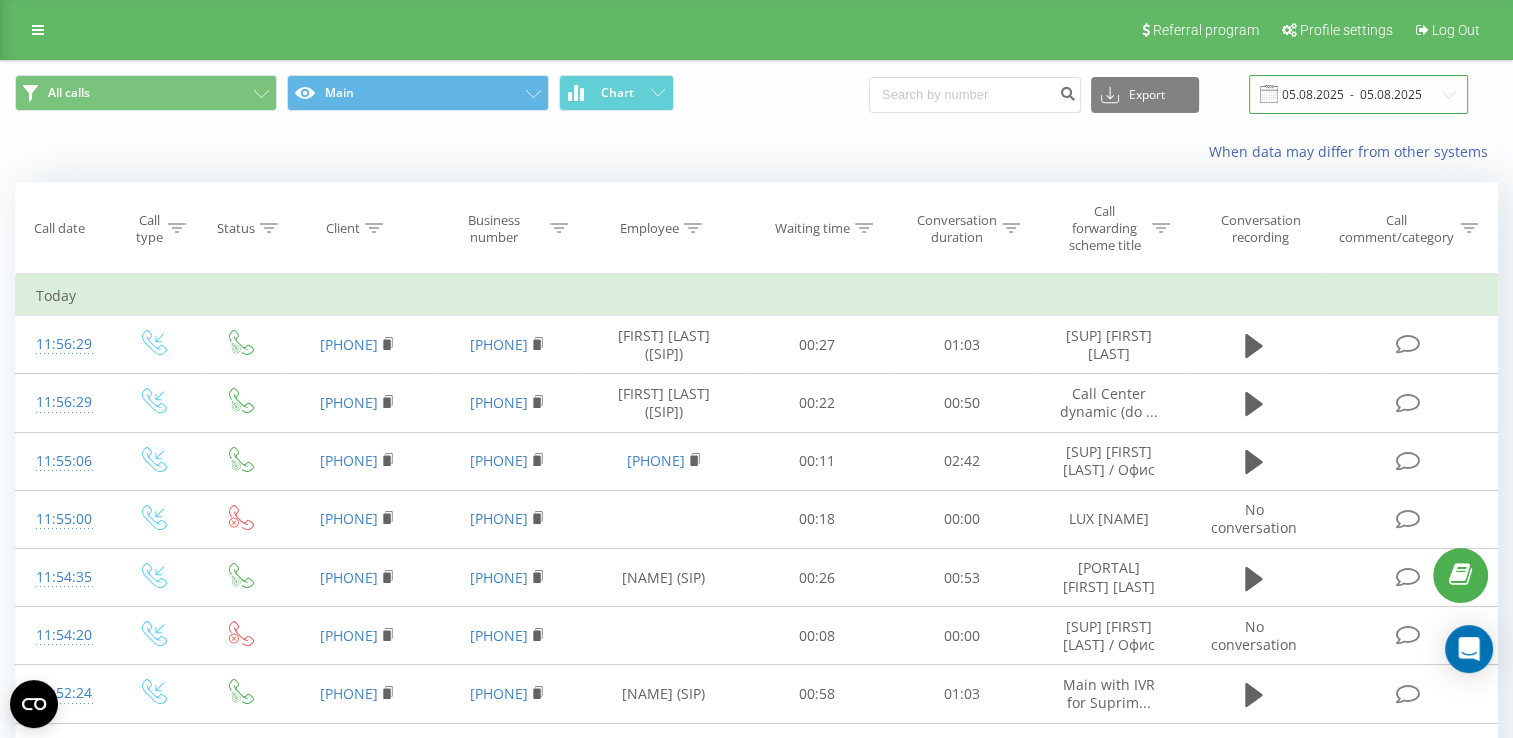 click on "05.08.2025  -  05.08.2025" at bounding box center [1358, 94] 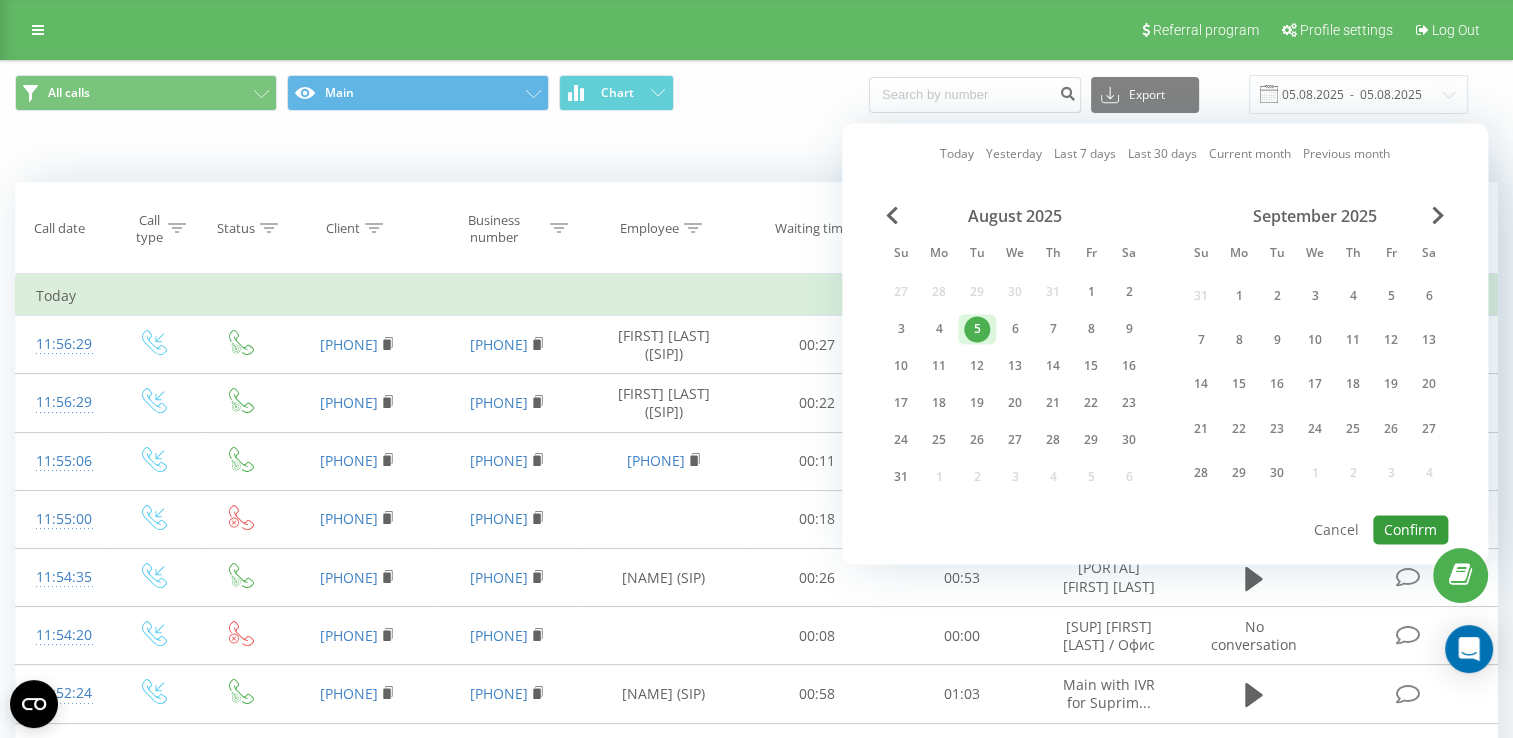 click on "Confirm" at bounding box center (1410, 529) 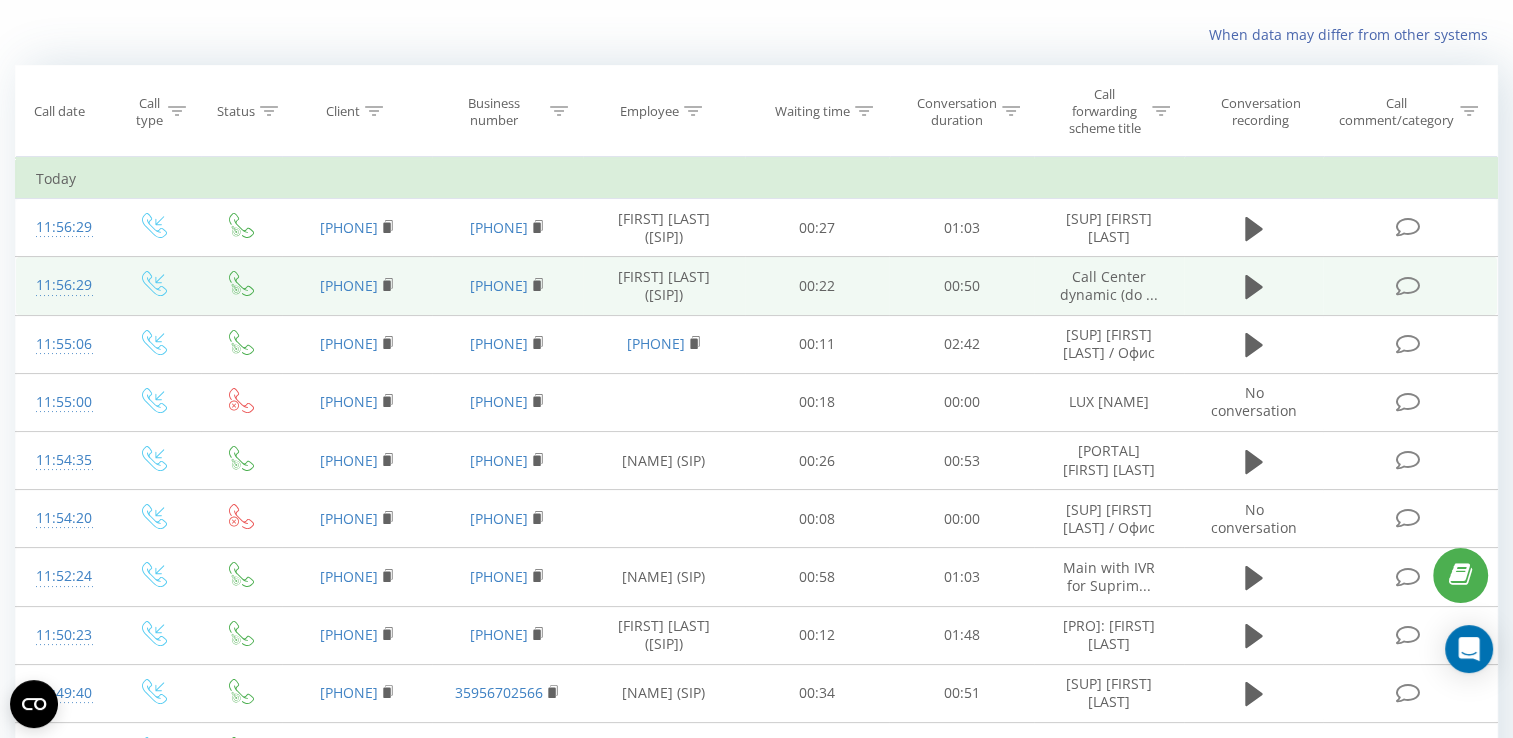 scroll, scrollTop: 0, scrollLeft: 0, axis: both 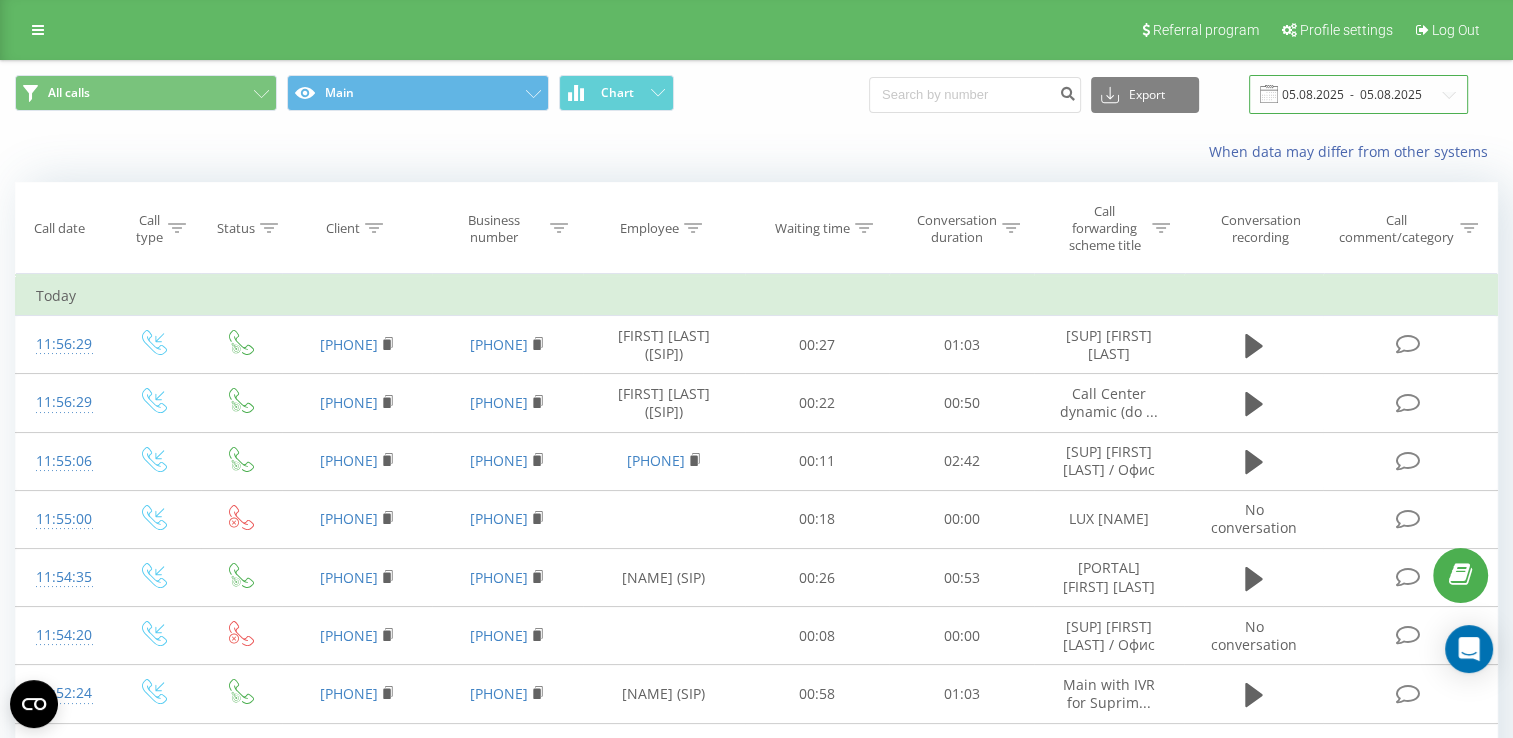 click on "05.08.2025  -  05.08.2025" at bounding box center (1358, 94) 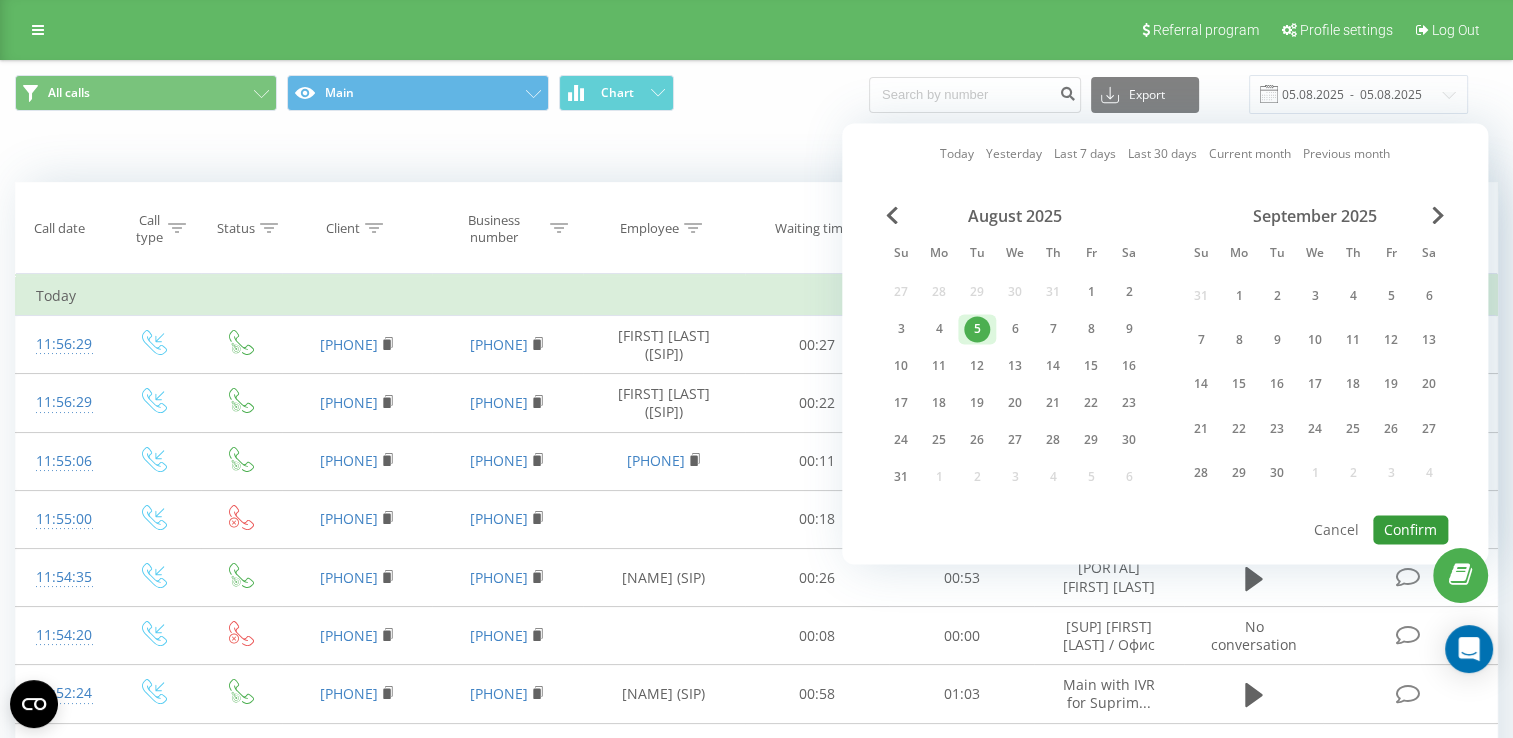 click on "Confirm" at bounding box center [1410, 529] 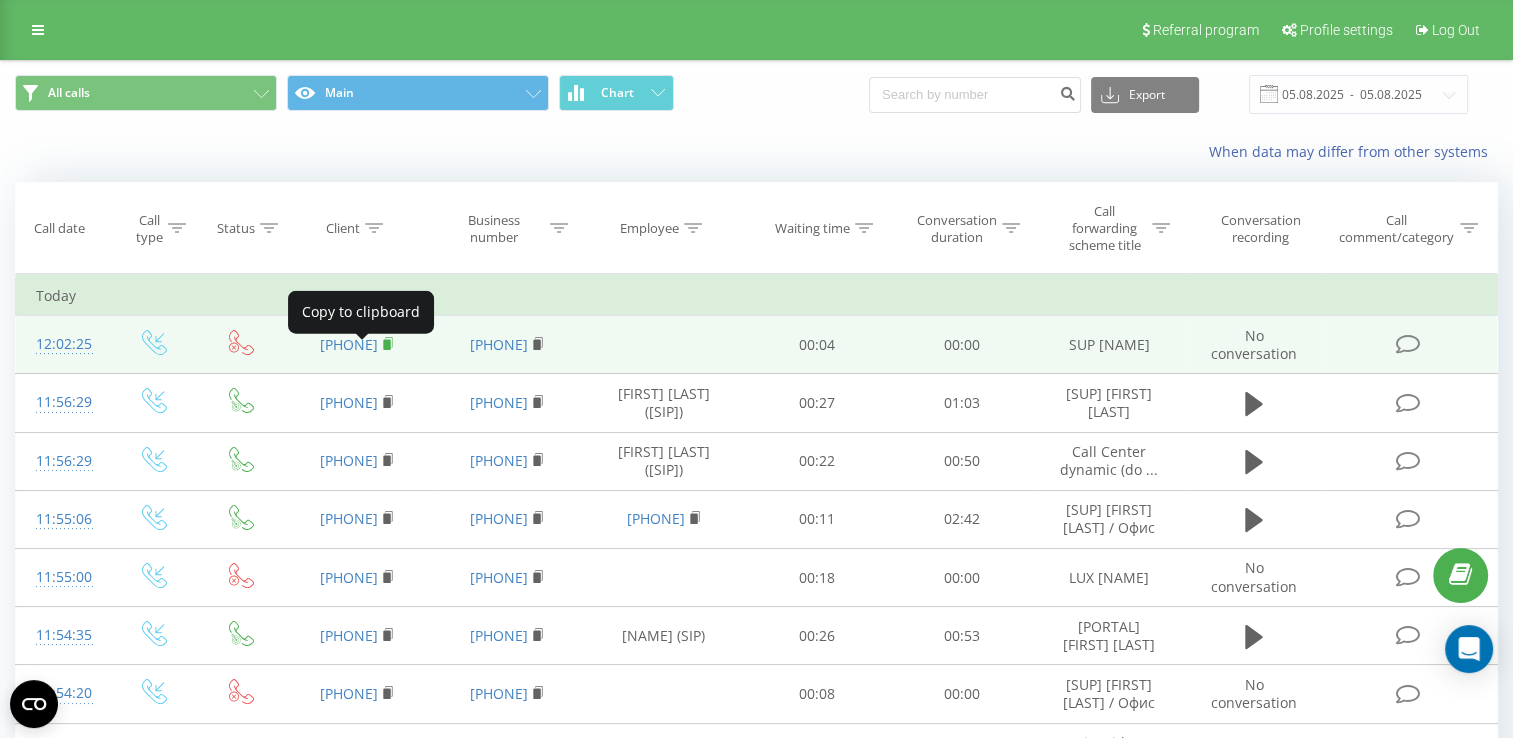 click 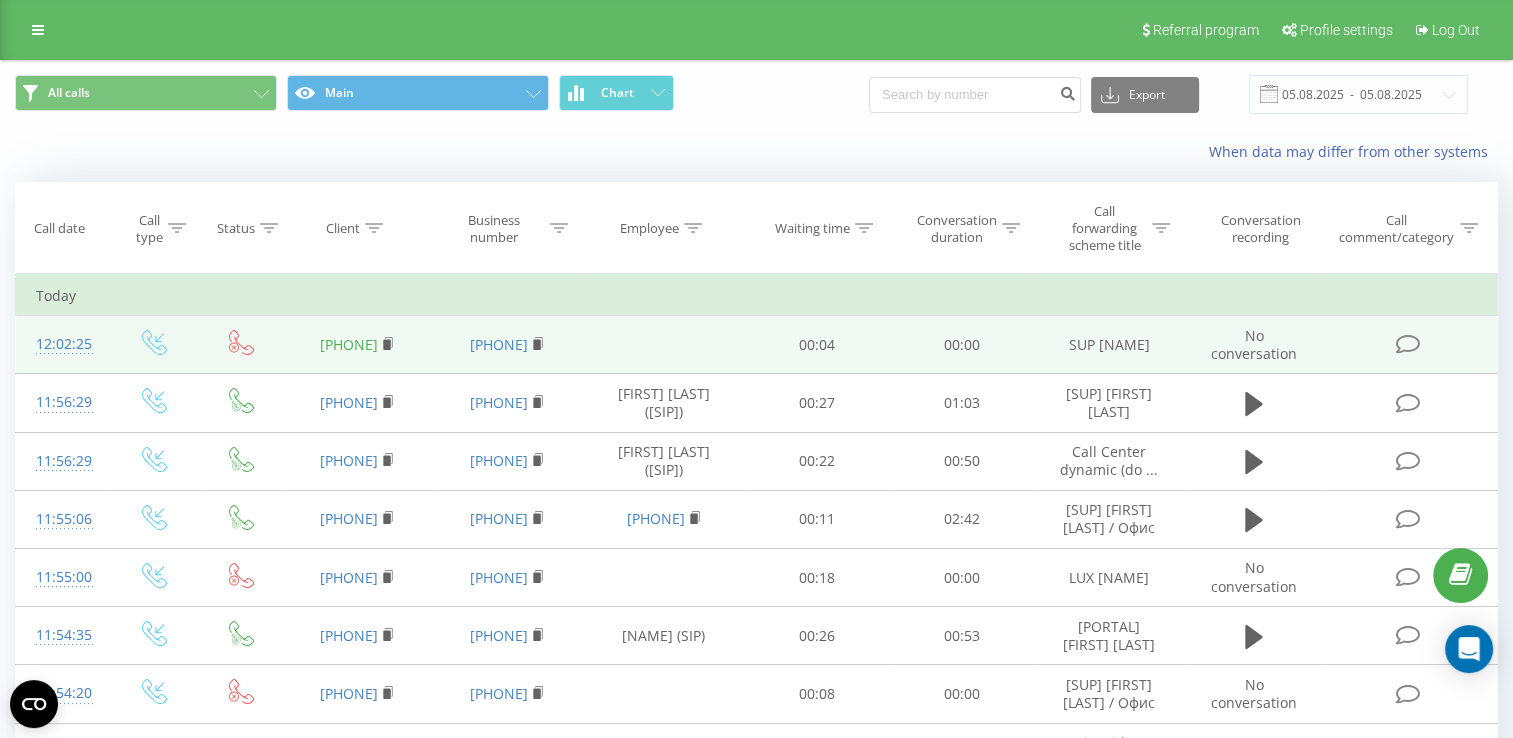 click on "[PHONE]" at bounding box center [349, 344] 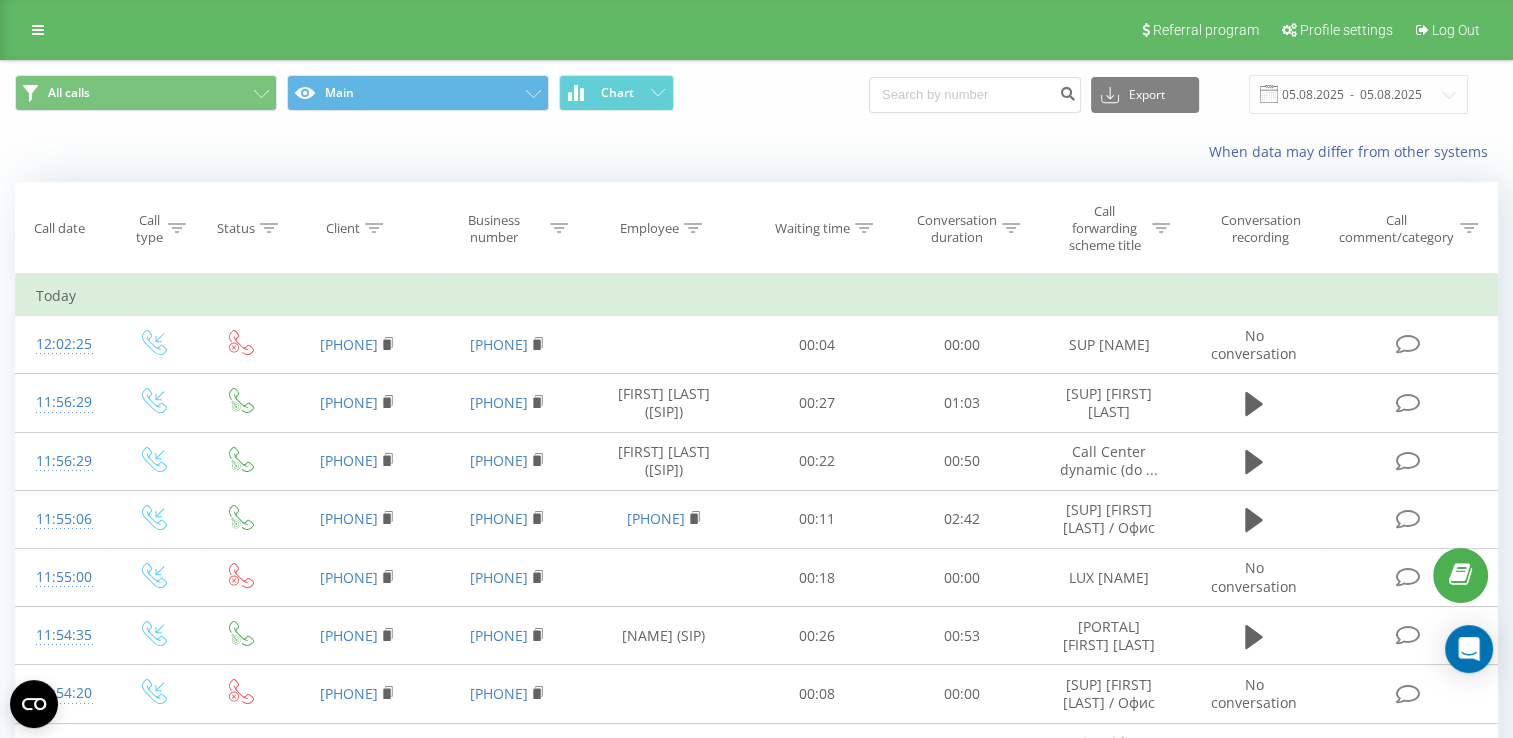 click 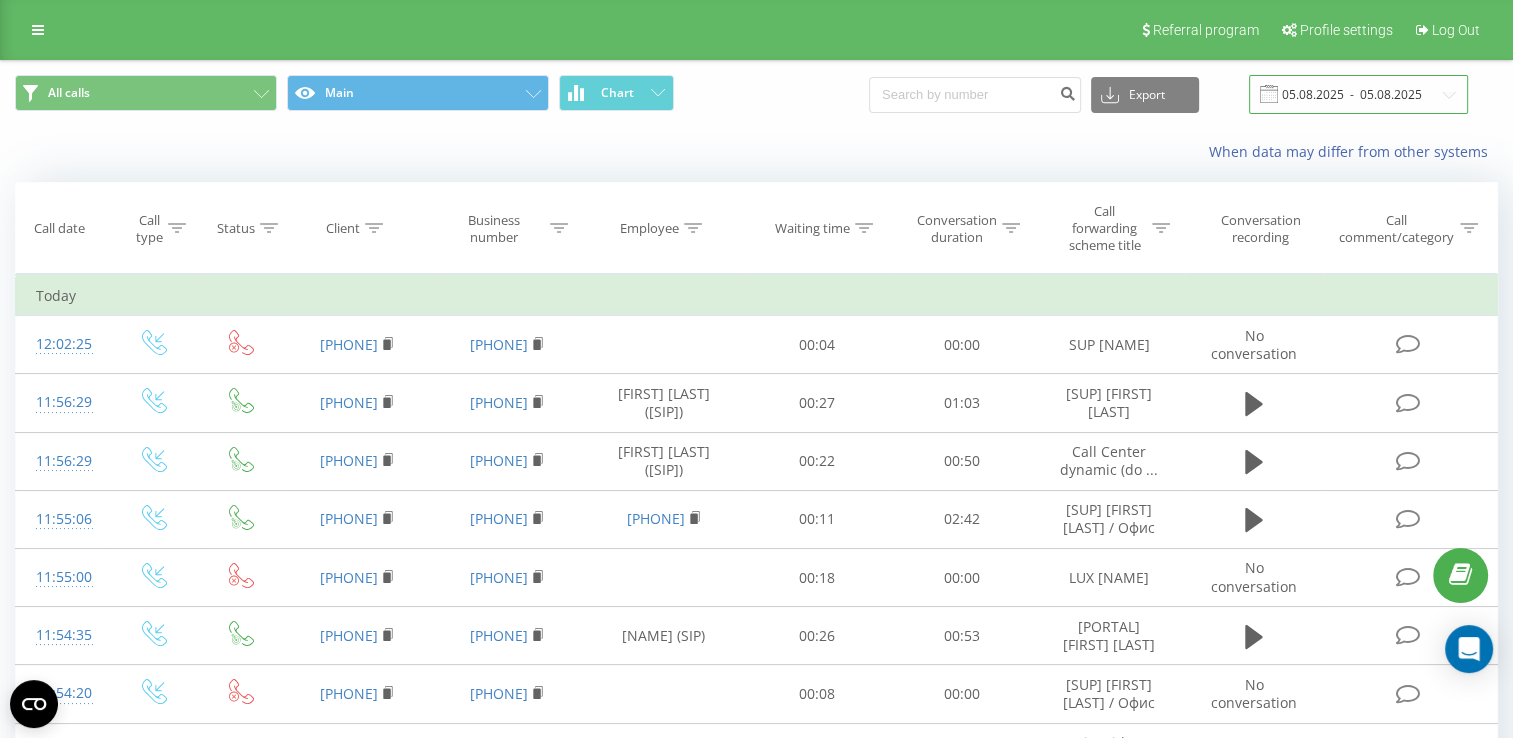 click on "05.08.2025  -  05.08.2025" at bounding box center [1358, 94] 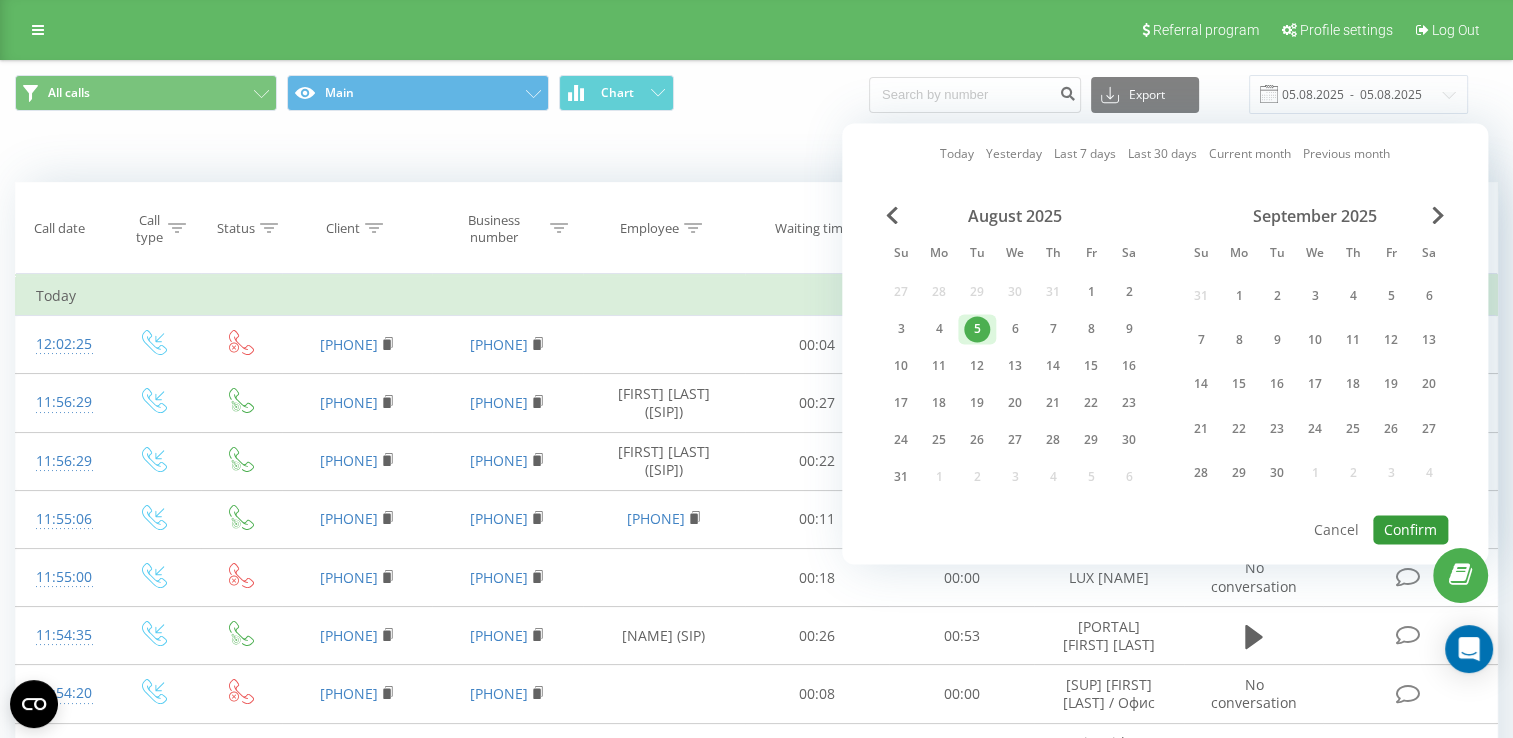click on "Confirm" at bounding box center (1410, 529) 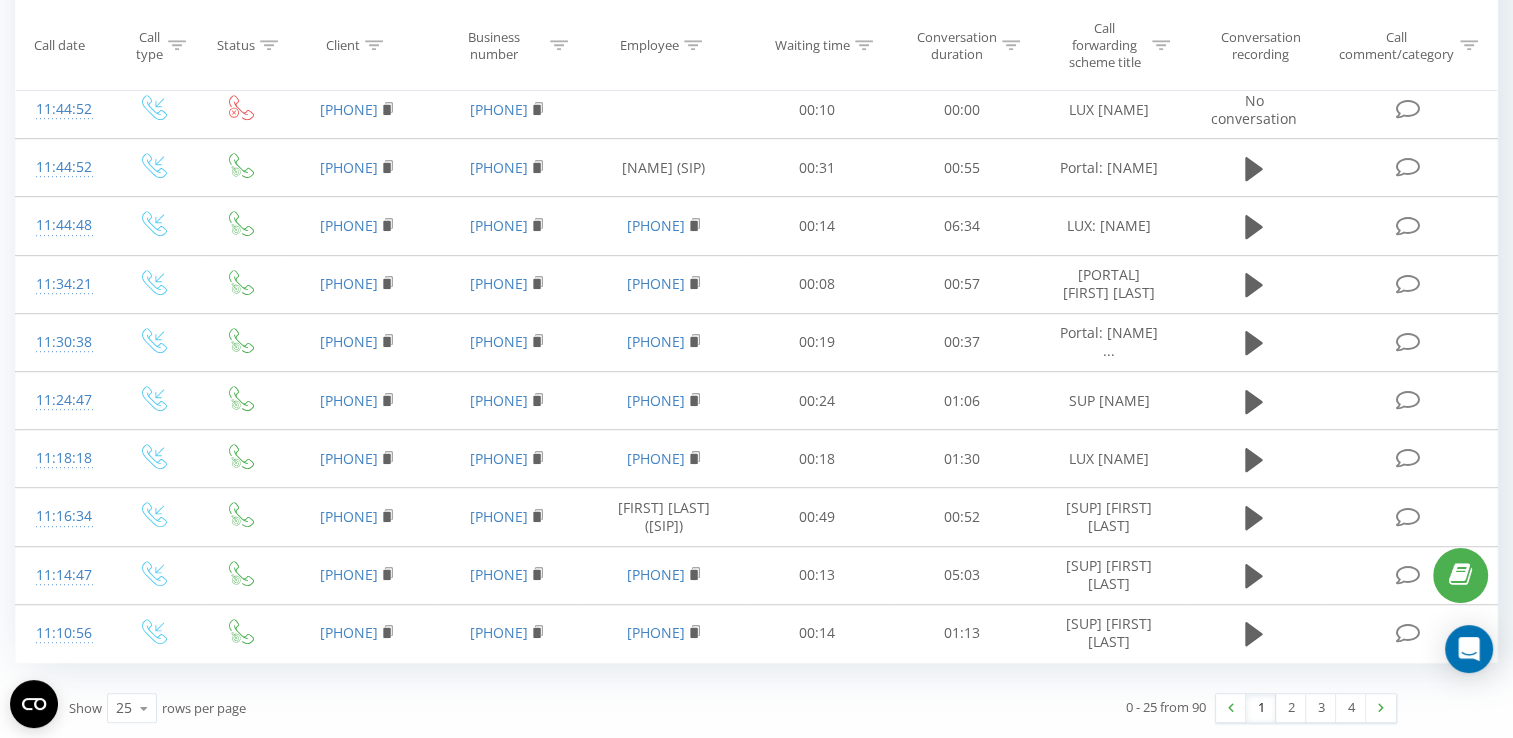 scroll, scrollTop: 1163, scrollLeft: 0, axis: vertical 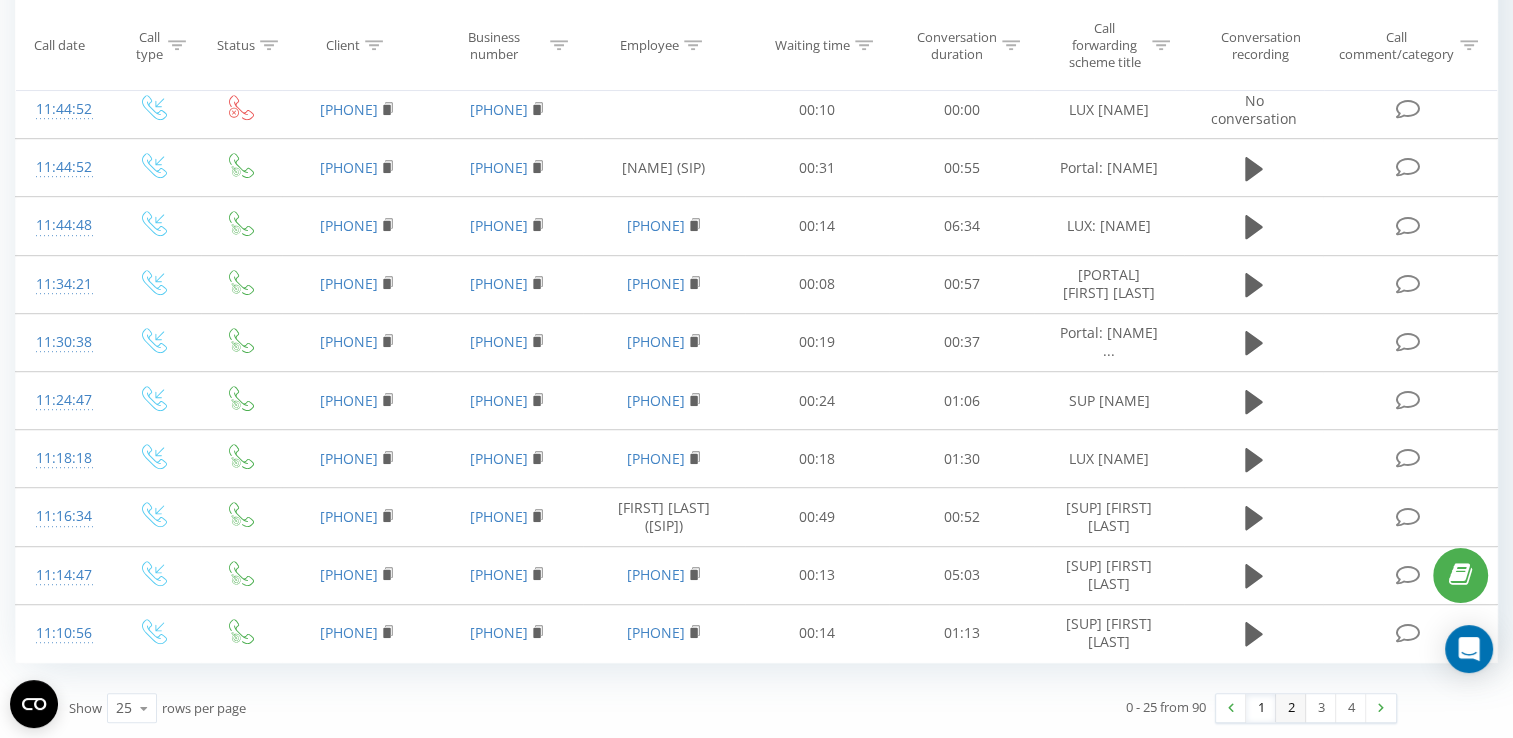 click on "2" at bounding box center (1291, 708) 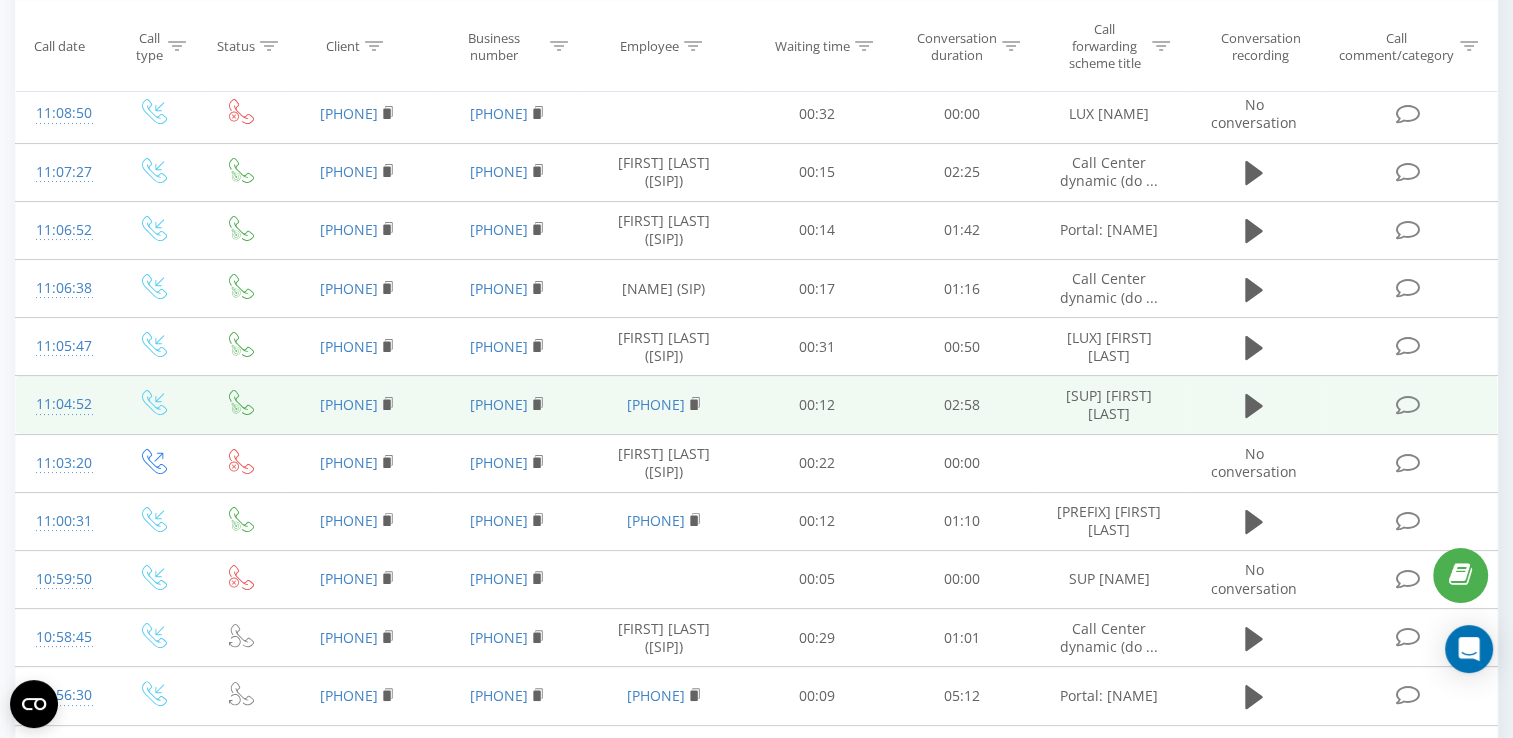 scroll, scrollTop: 332, scrollLeft: 0, axis: vertical 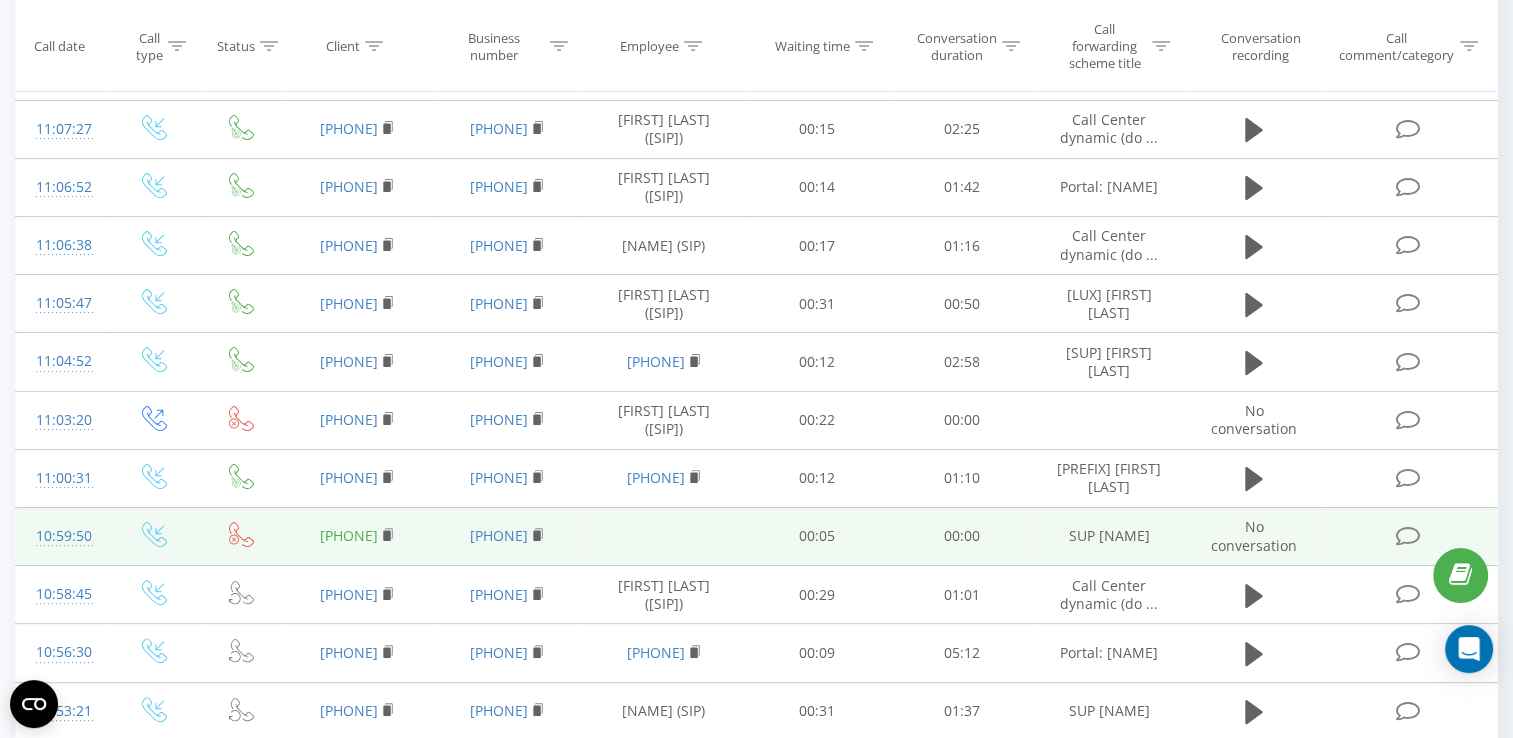 click on "[PHONE]" at bounding box center (349, 535) 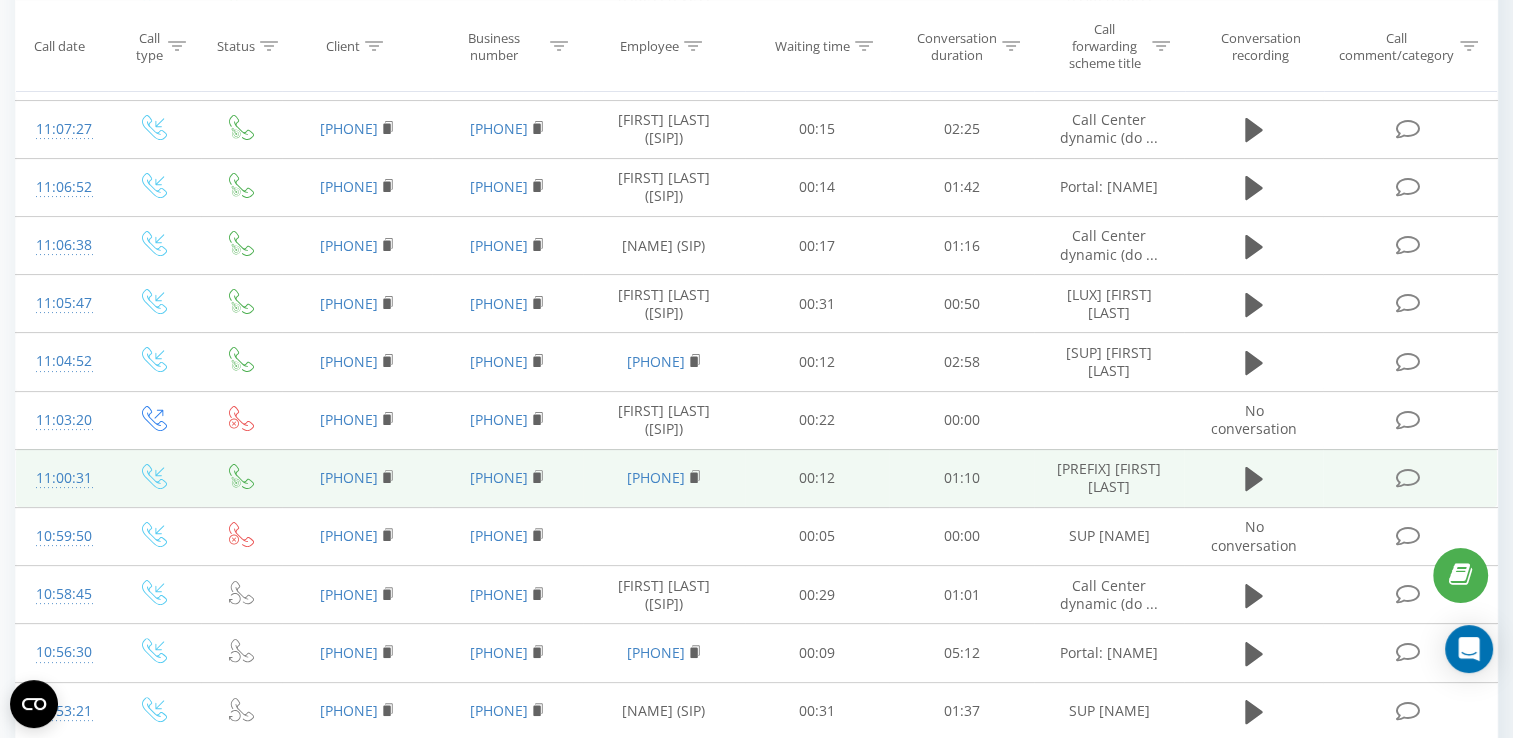 type on "[PHONE]" 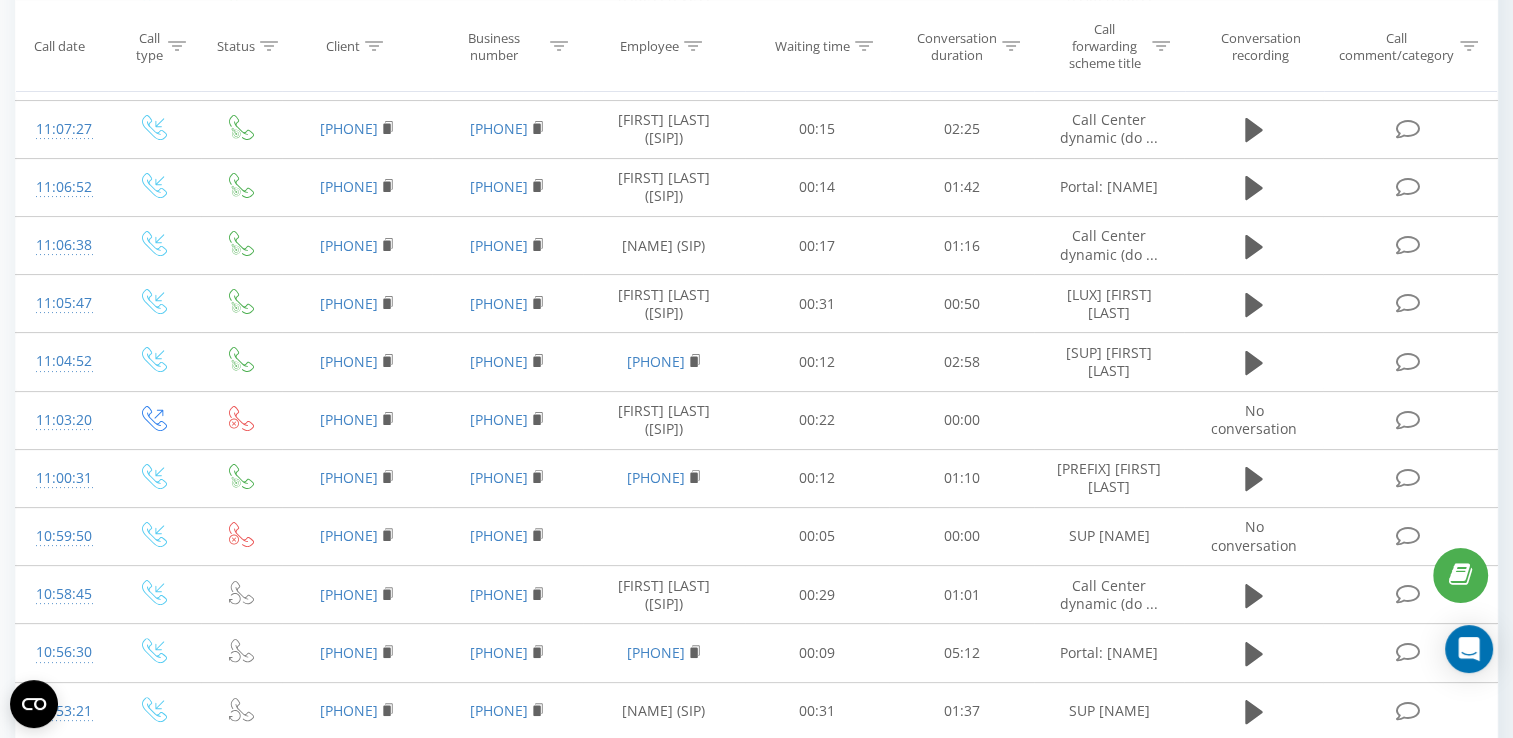 click 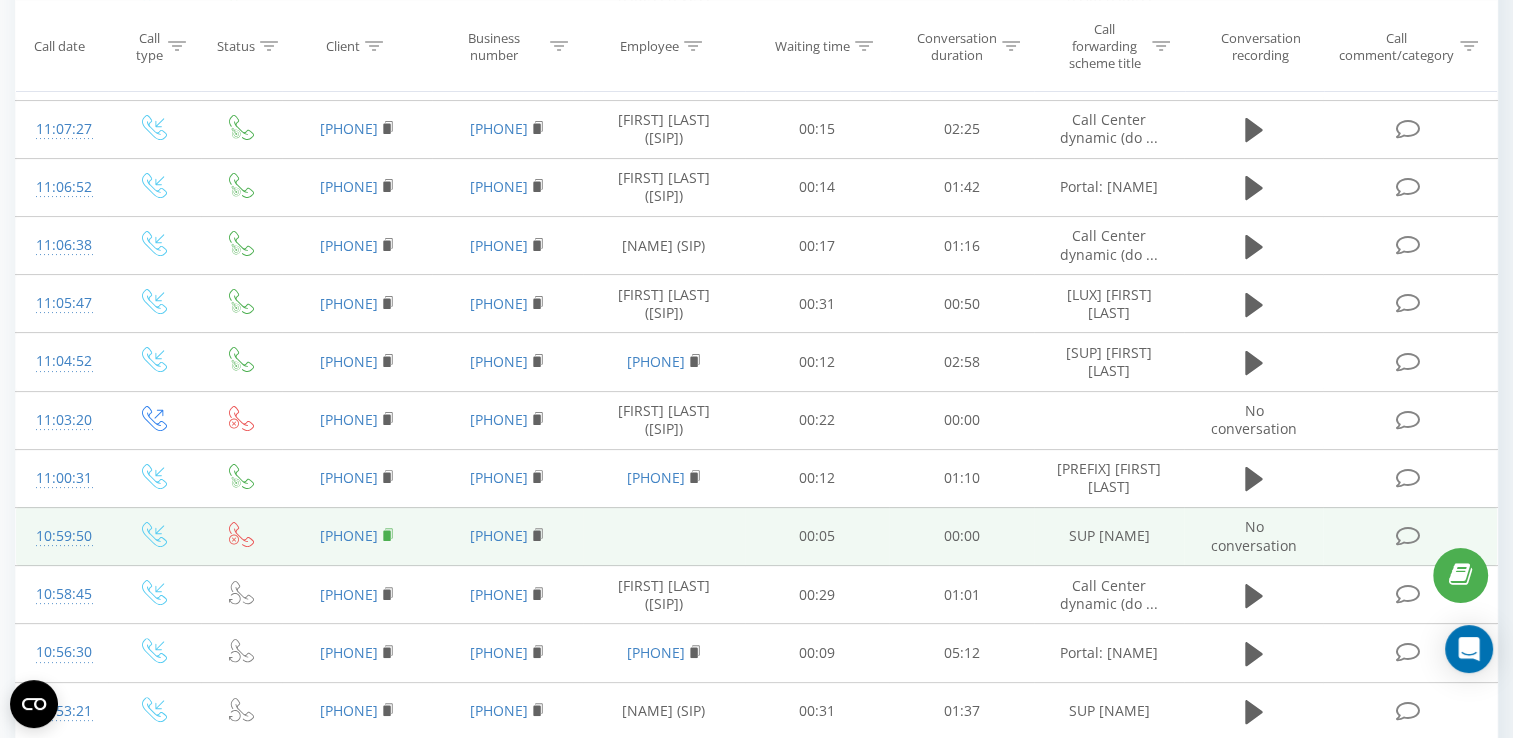 click 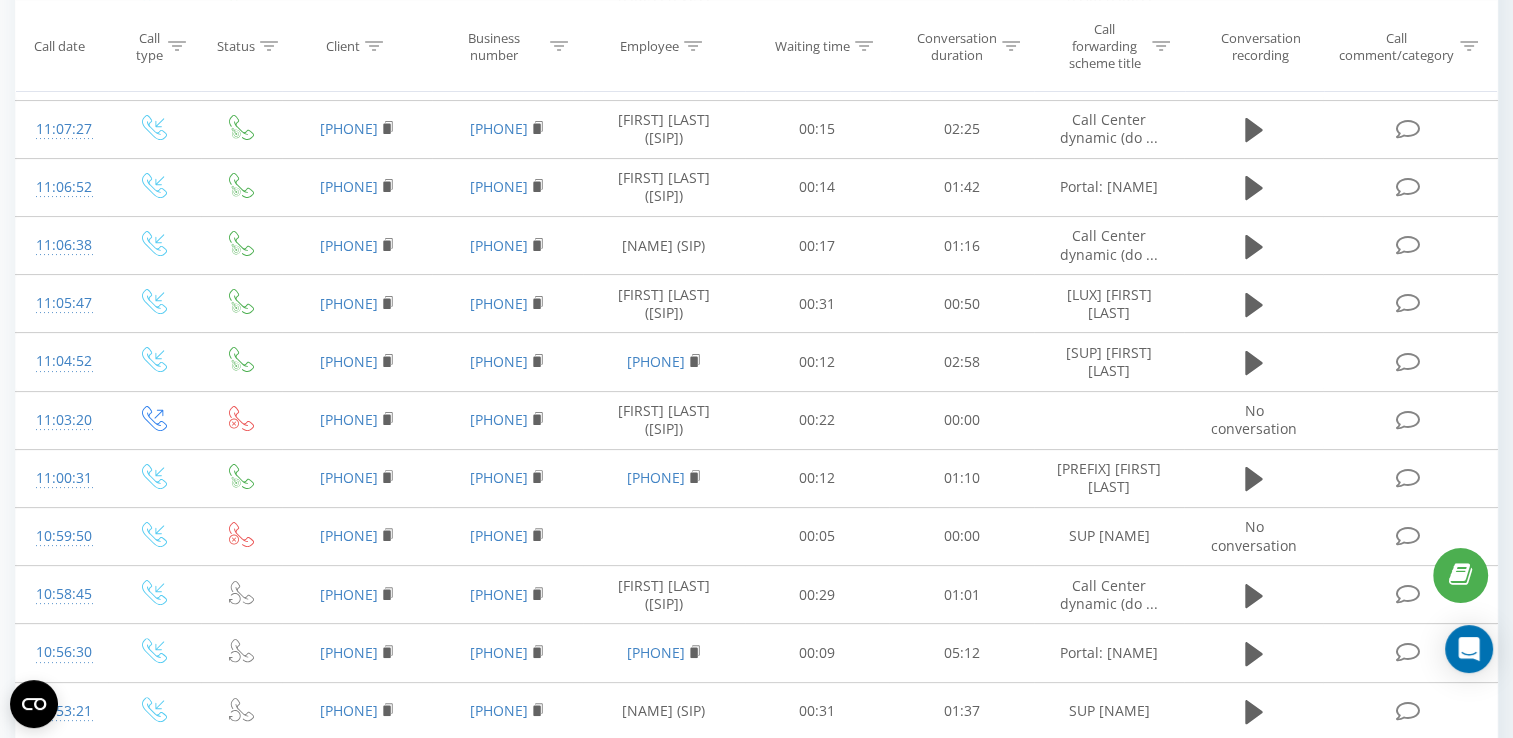 click 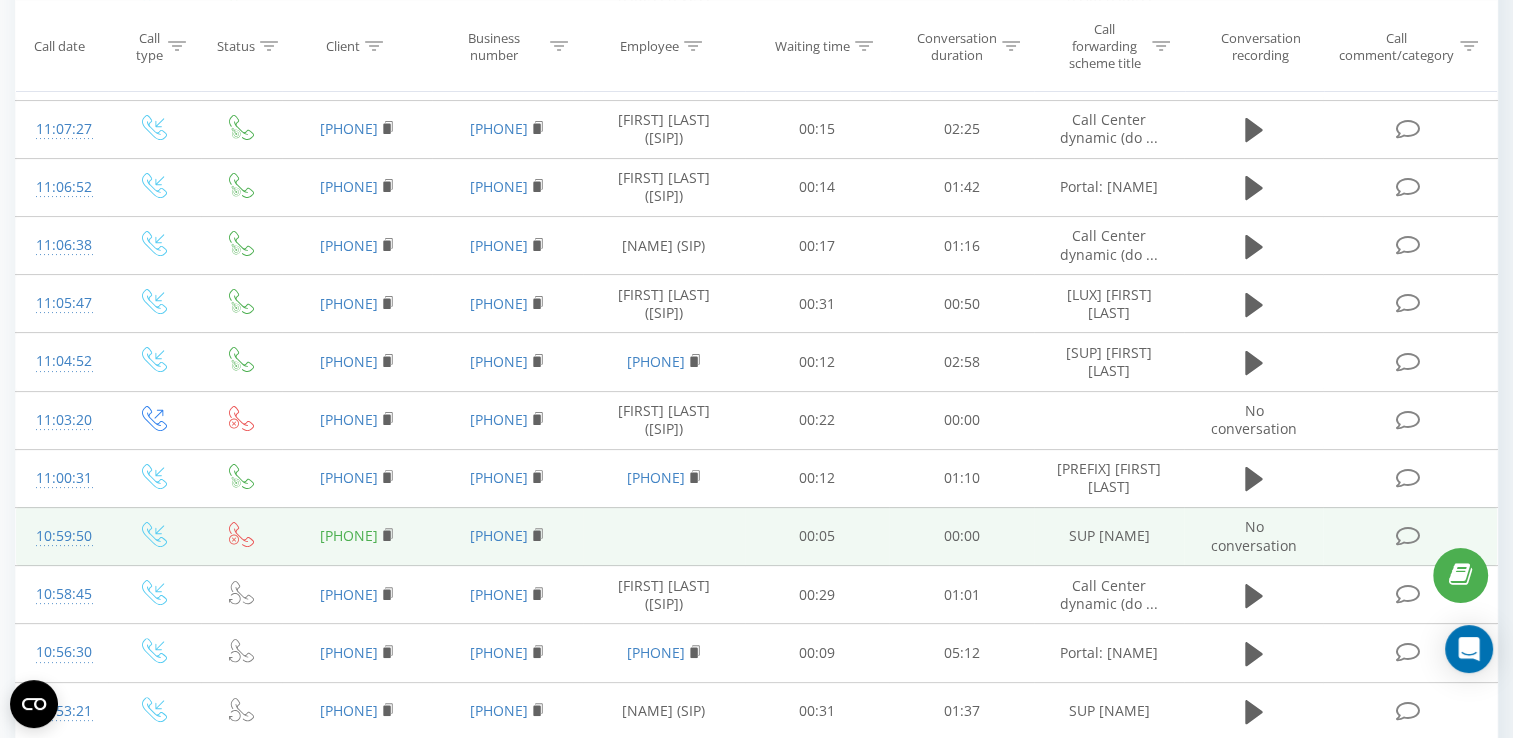click on "[PHONE]" at bounding box center [349, 535] 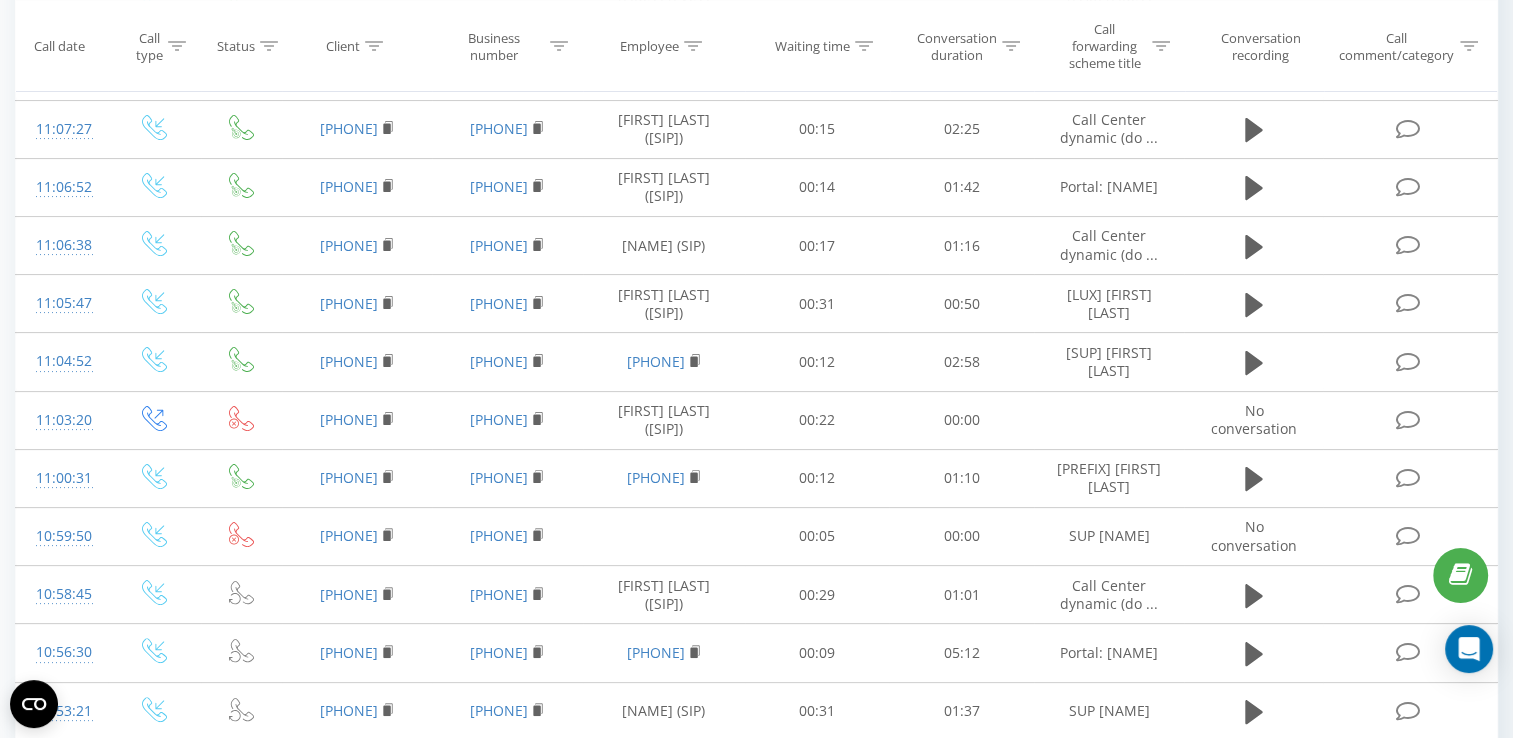 click 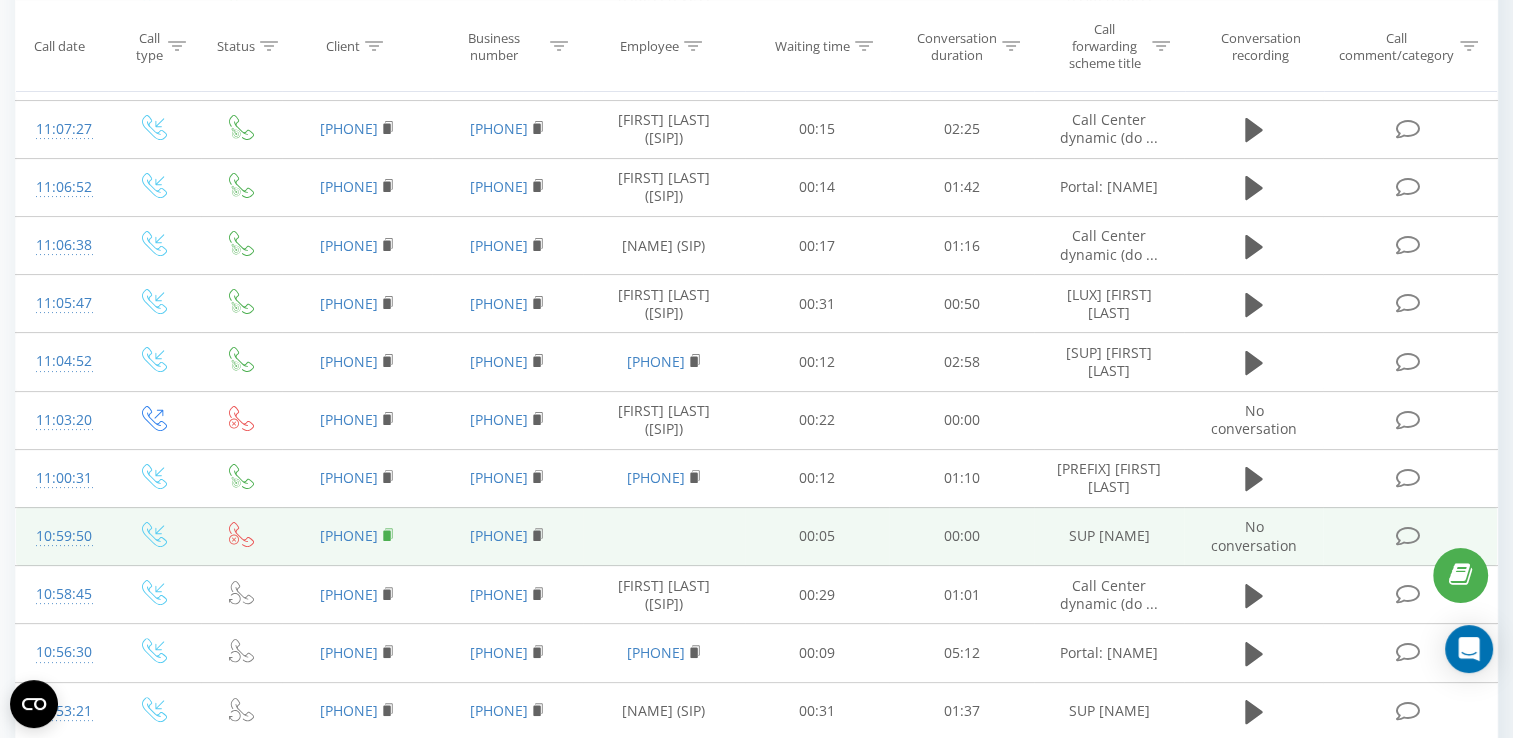 click 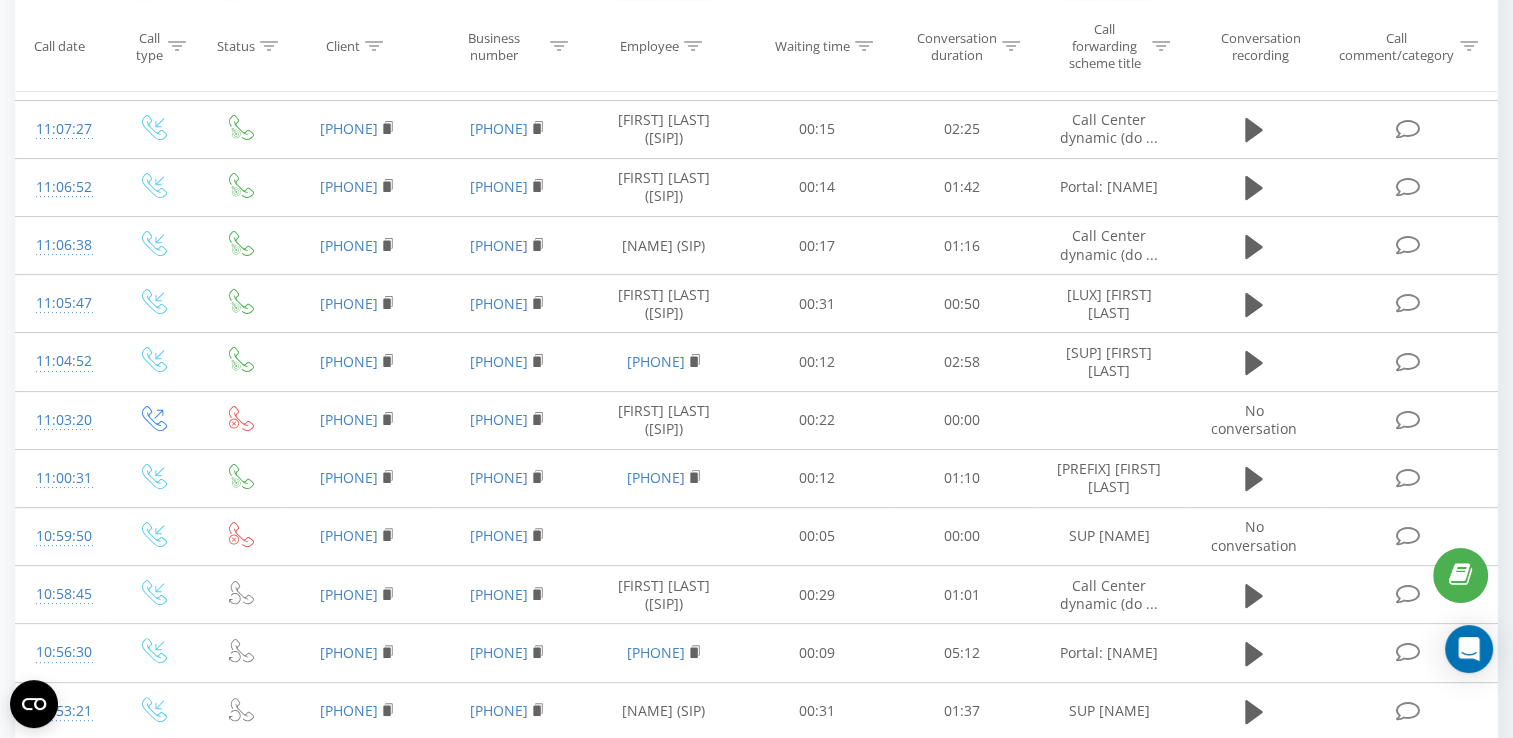 click 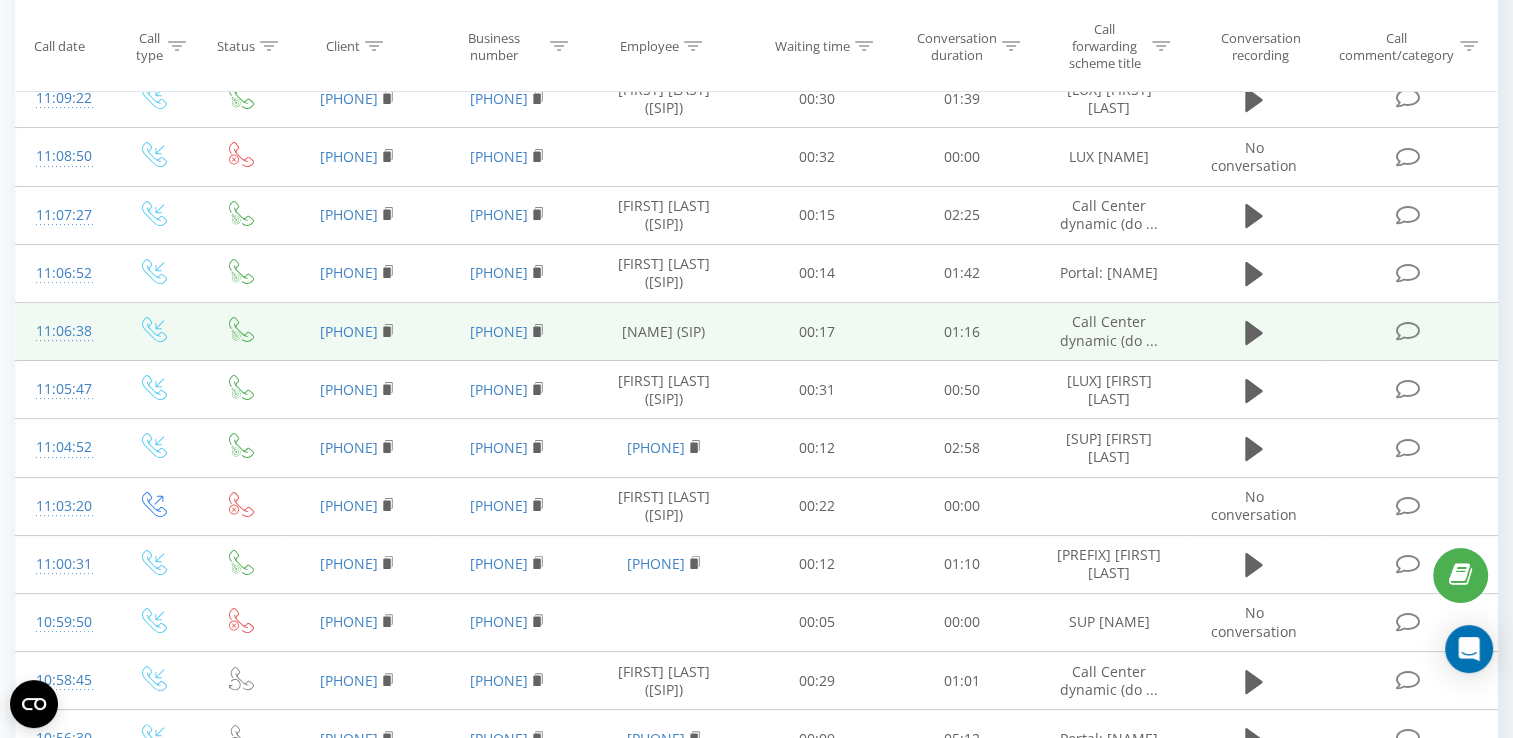 scroll, scrollTop: 0, scrollLeft: 0, axis: both 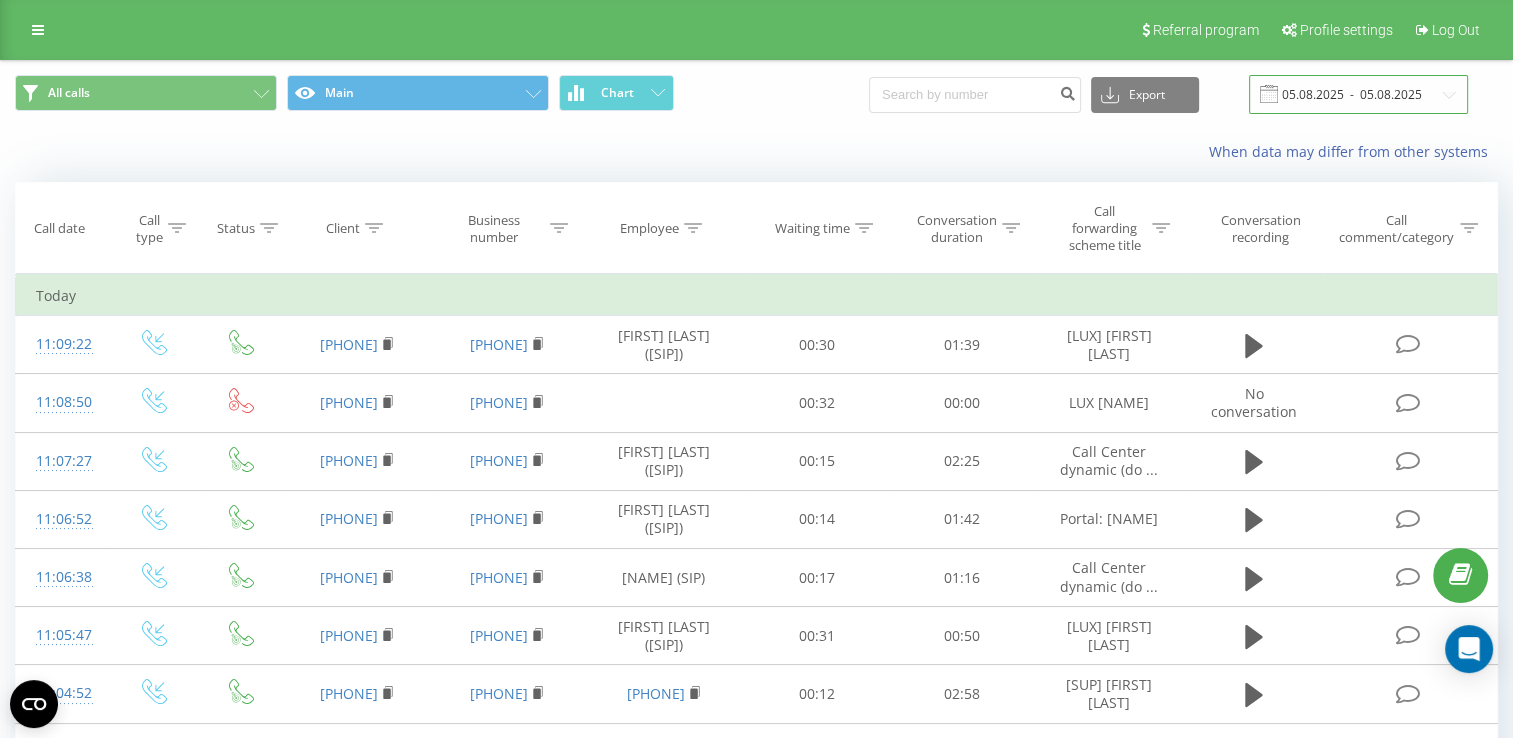 click on "05.08.2025  -  05.08.2025" at bounding box center [1358, 94] 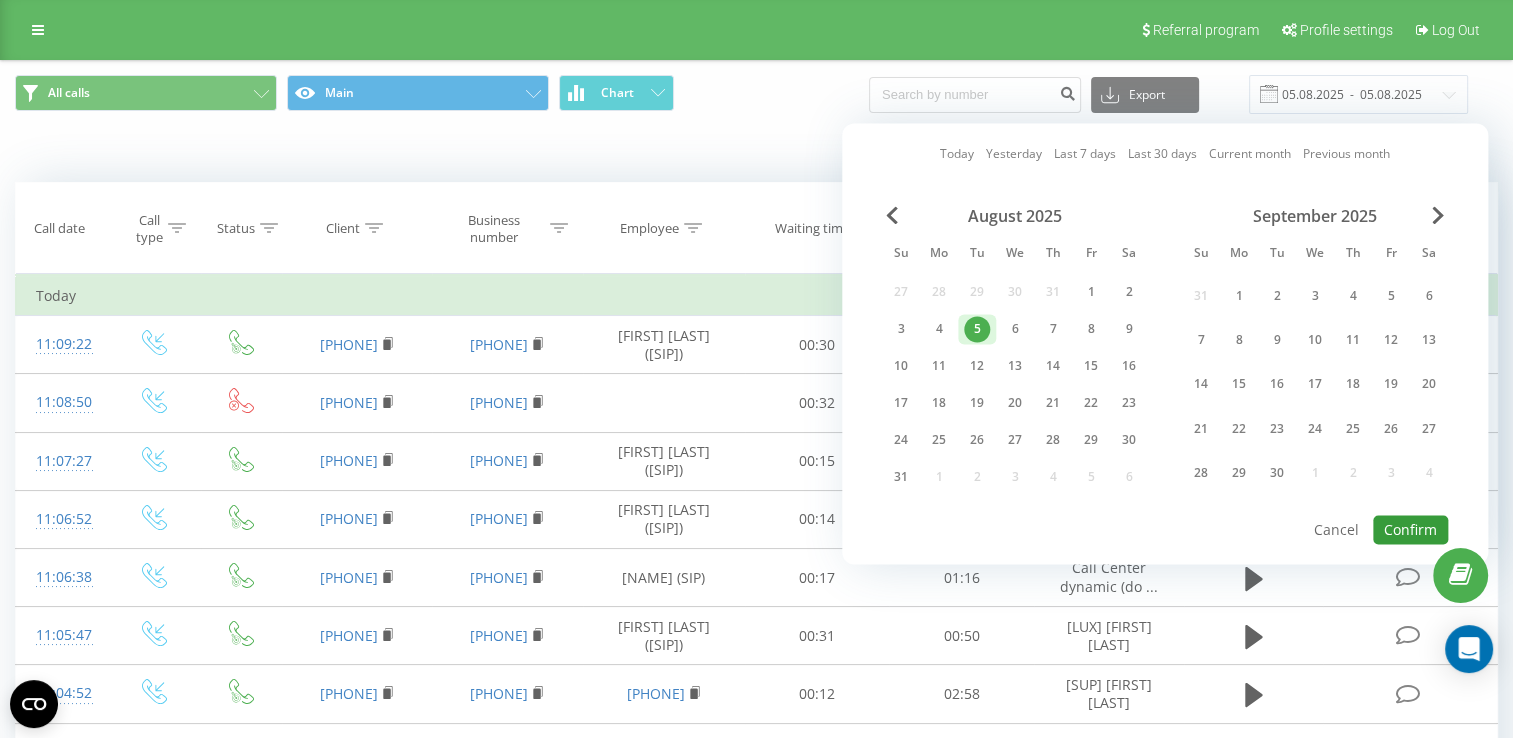click on "Confirm" at bounding box center [1410, 529] 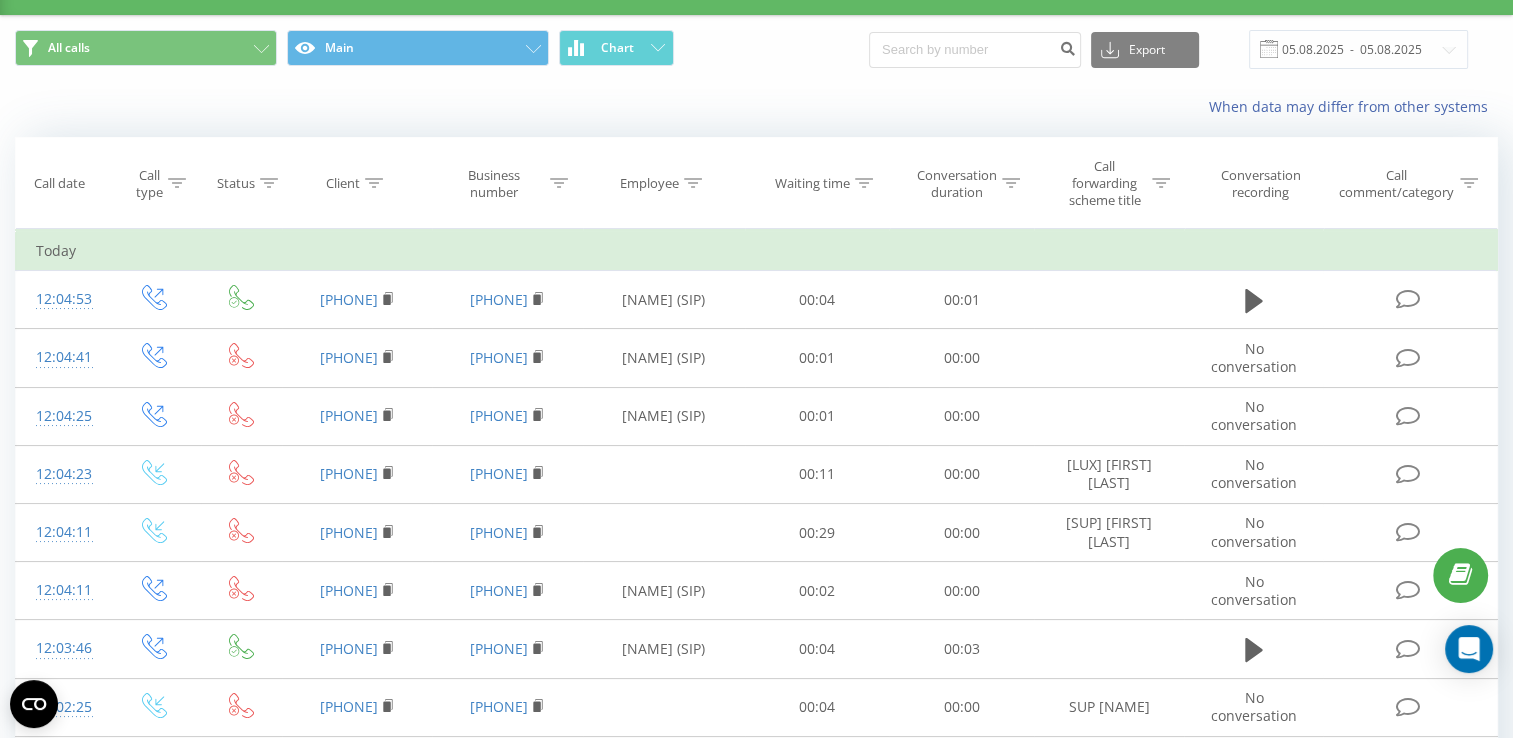 scroll, scrollTop: 0, scrollLeft: 0, axis: both 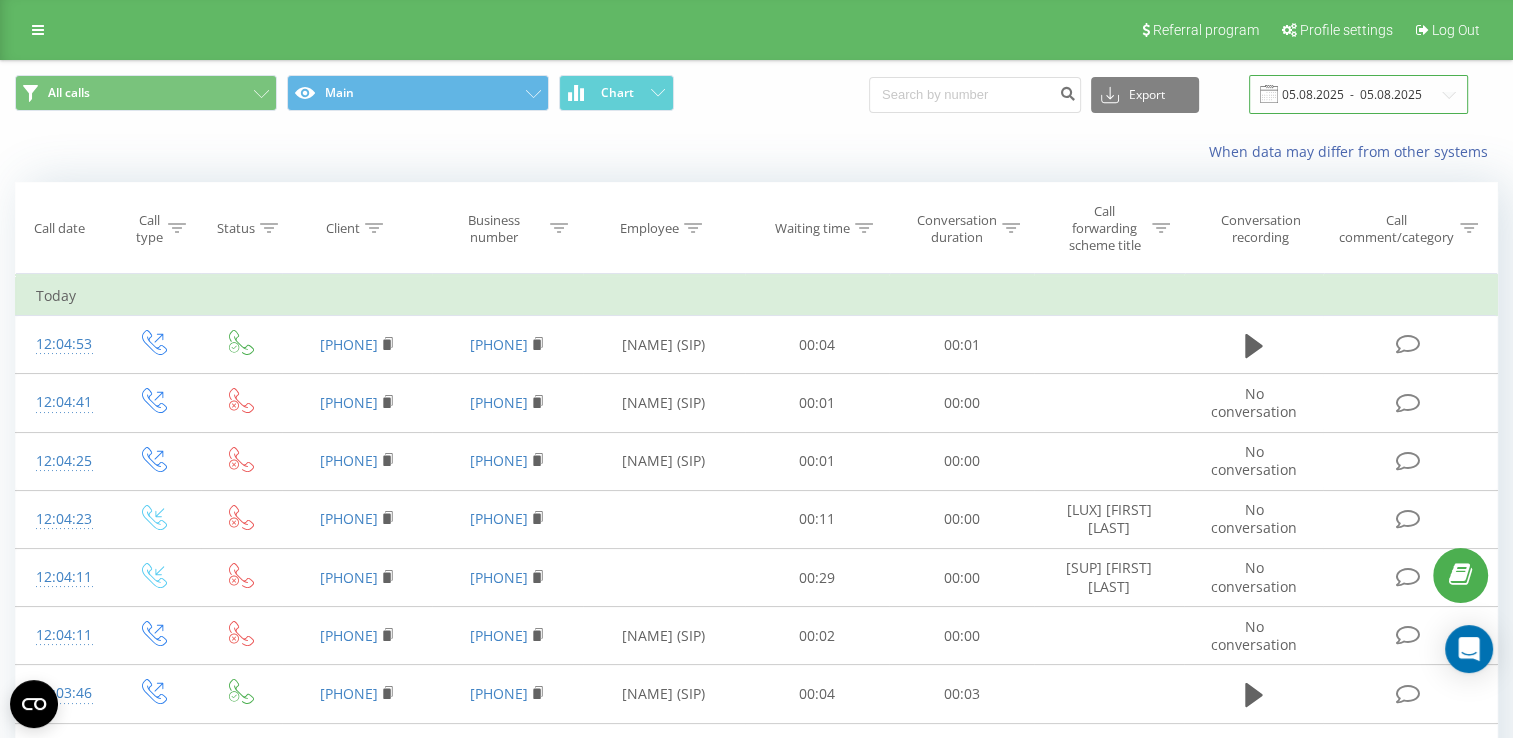 drag, startPoint x: 1359, startPoint y: 96, endPoint x: 1362, endPoint y: 110, distance: 14.3178215 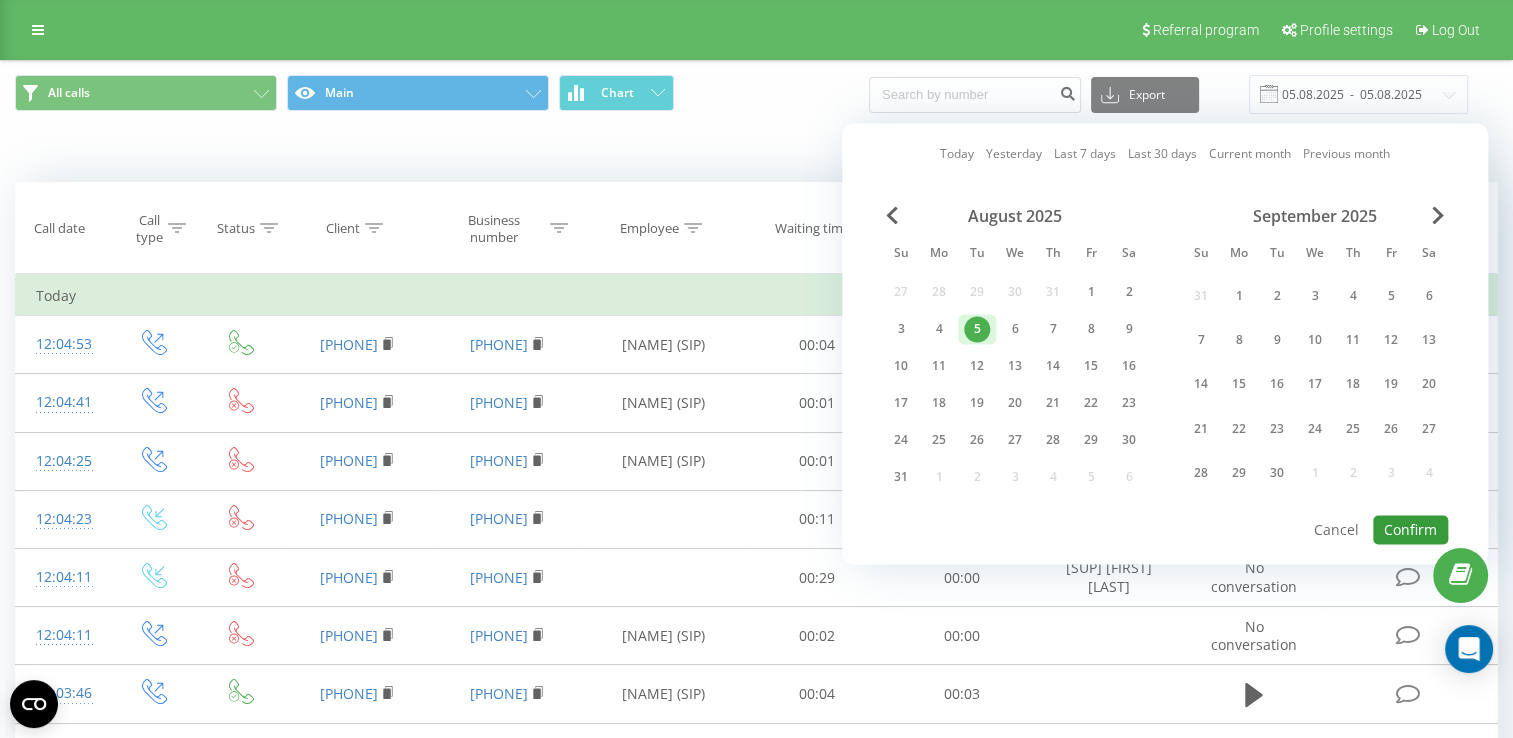 click on "Confirm" at bounding box center (1410, 529) 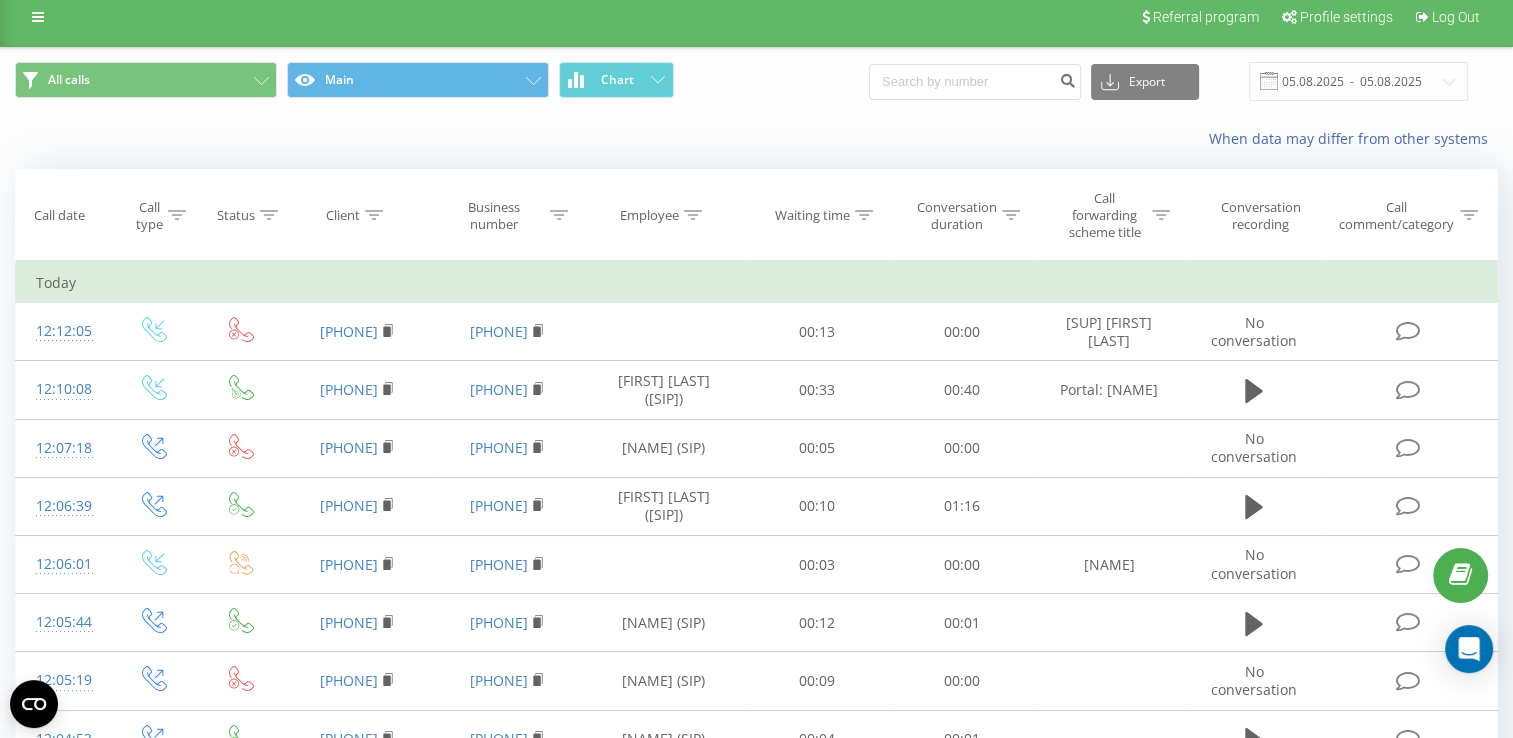 scroll, scrollTop: 0, scrollLeft: 0, axis: both 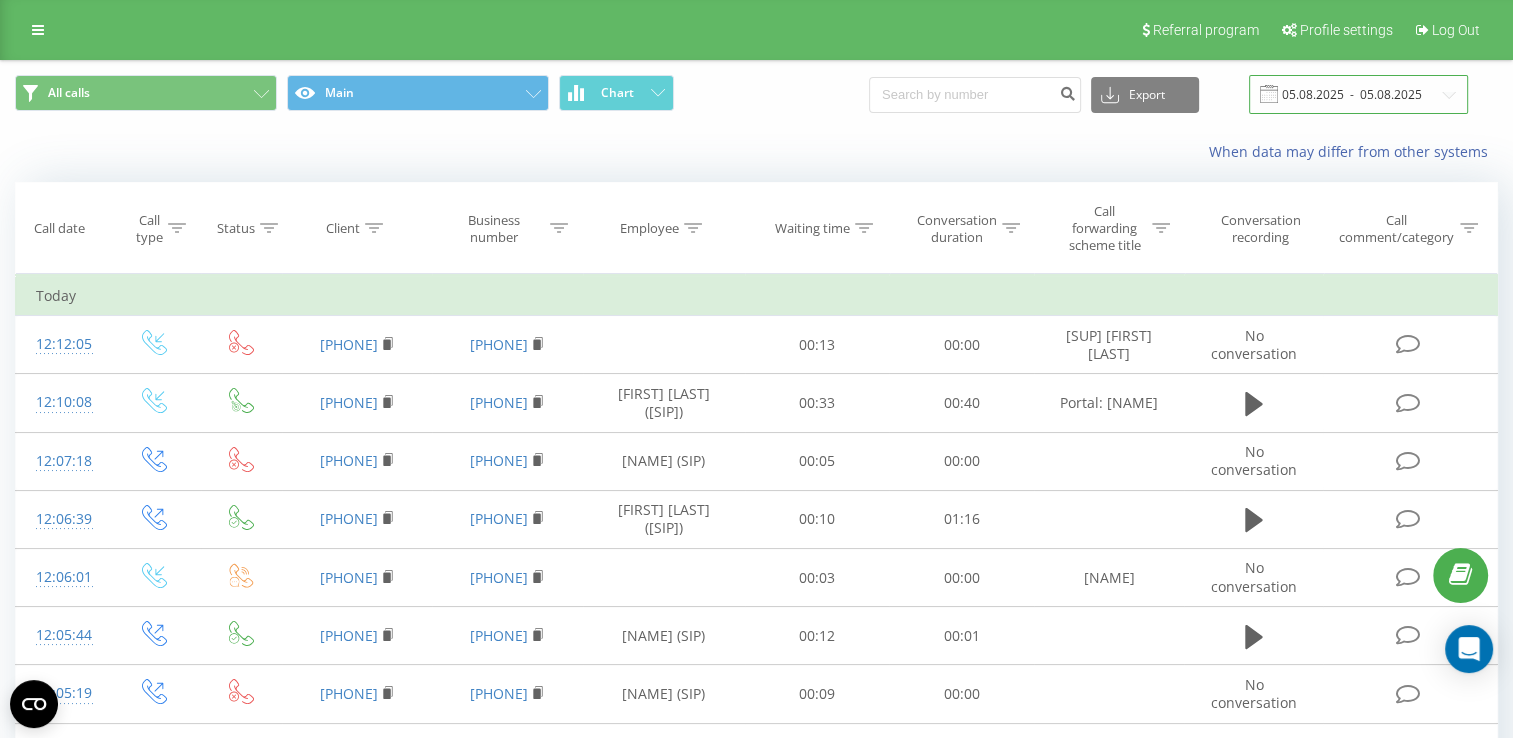 click on "05.08.2025  -  05.08.2025" at bounding box center [1358, 94] 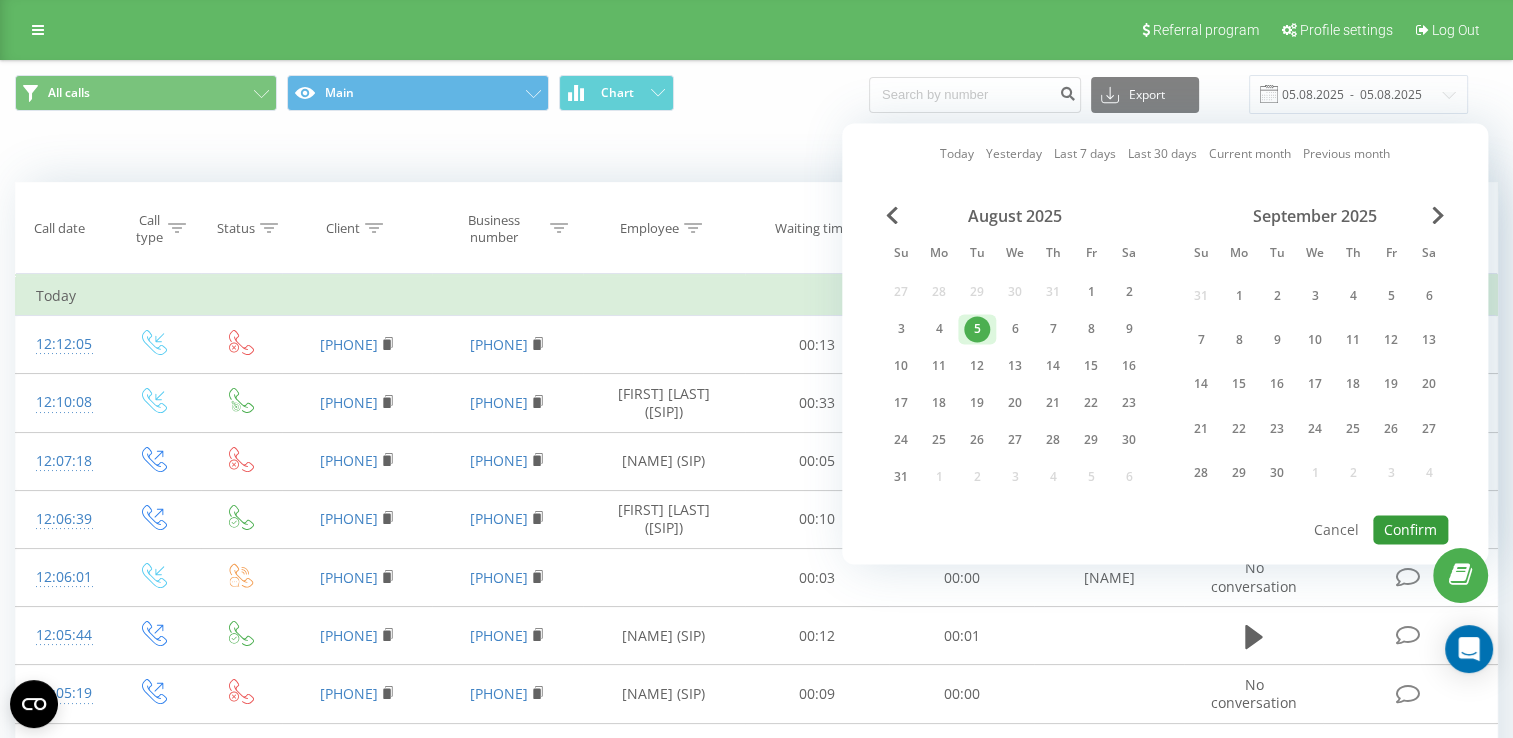 click on "Confirm" at bounding box center (1410, 529) 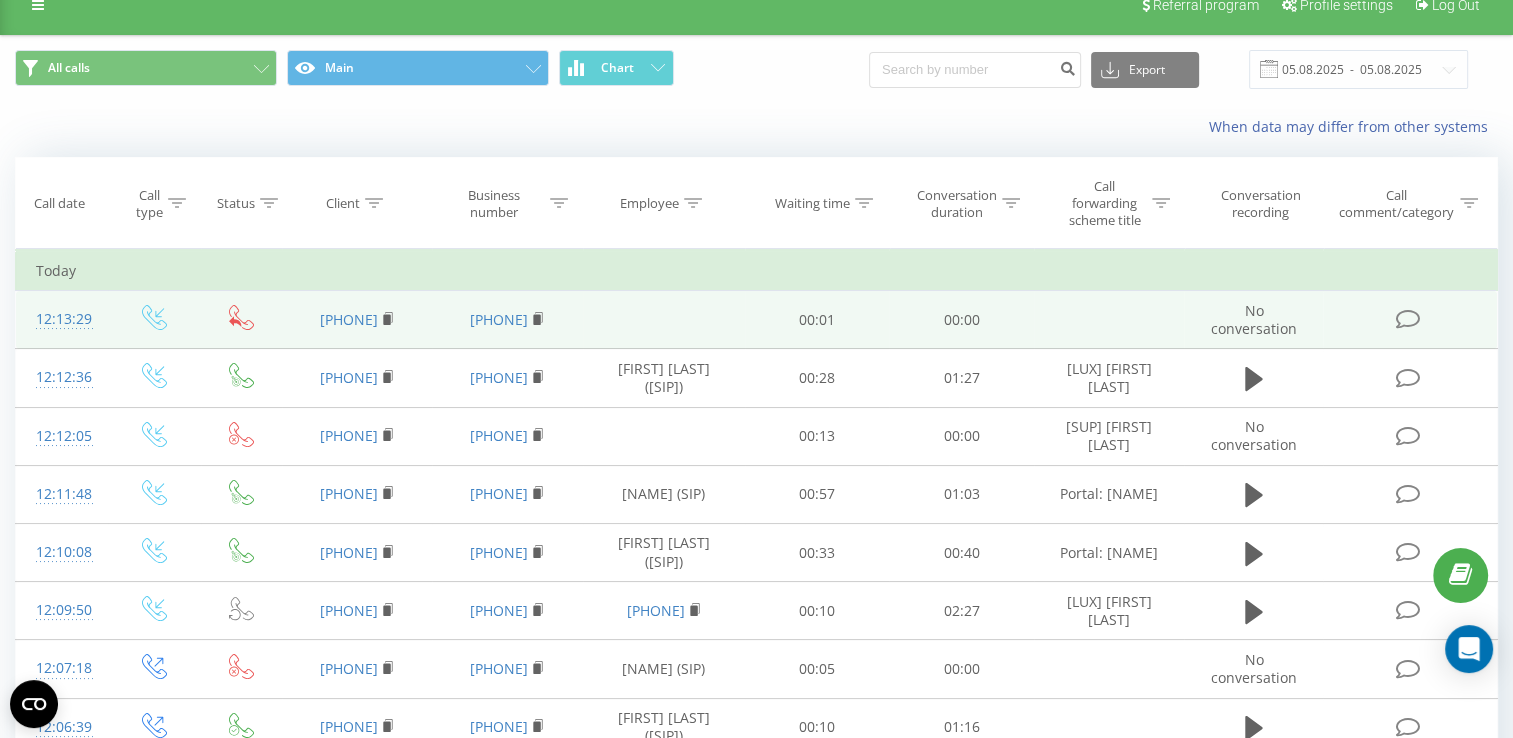 scroll, scrollTop: 0, scrollLeft: 0, axis: both 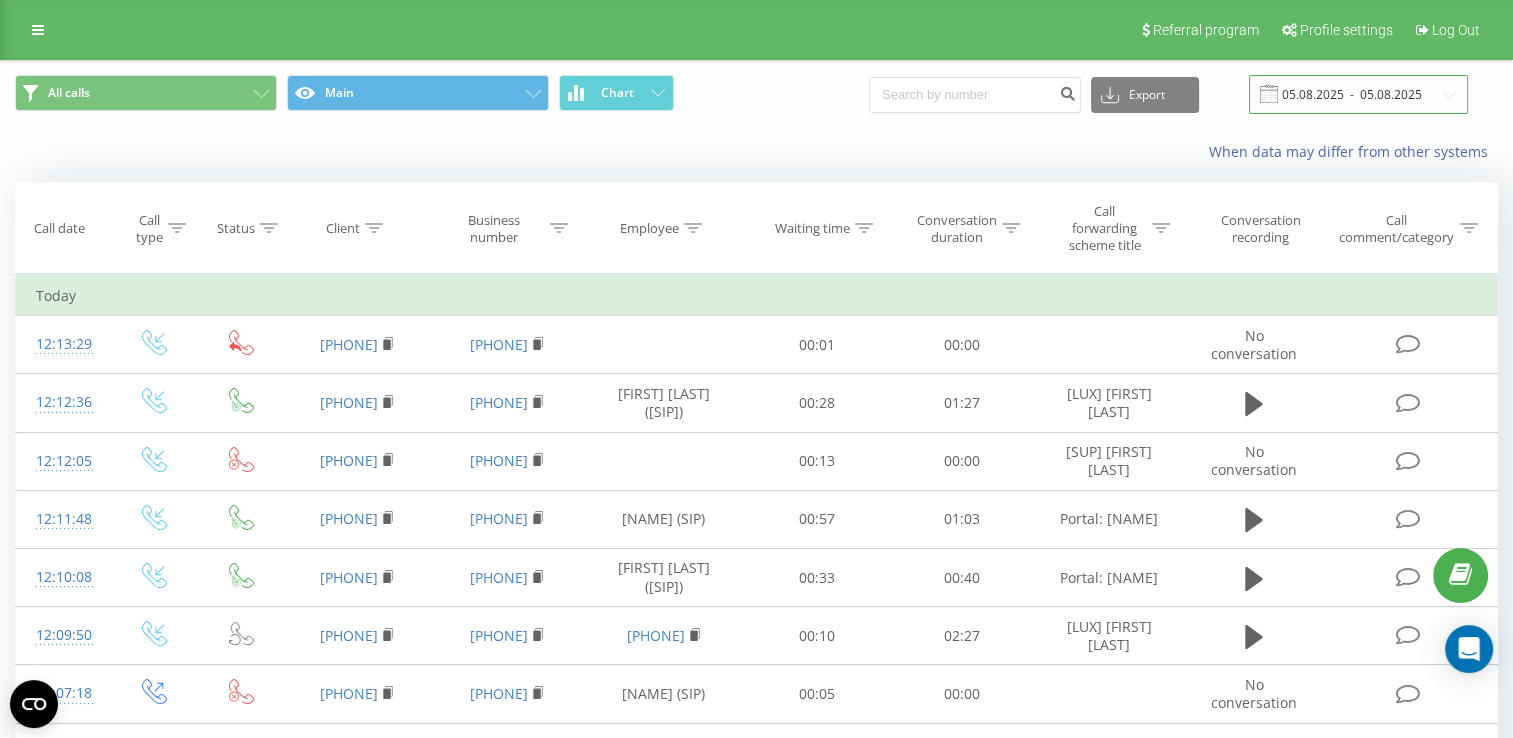 click on "05.08.2025  -  05.08.2025" at bounding box center (1358, 94) 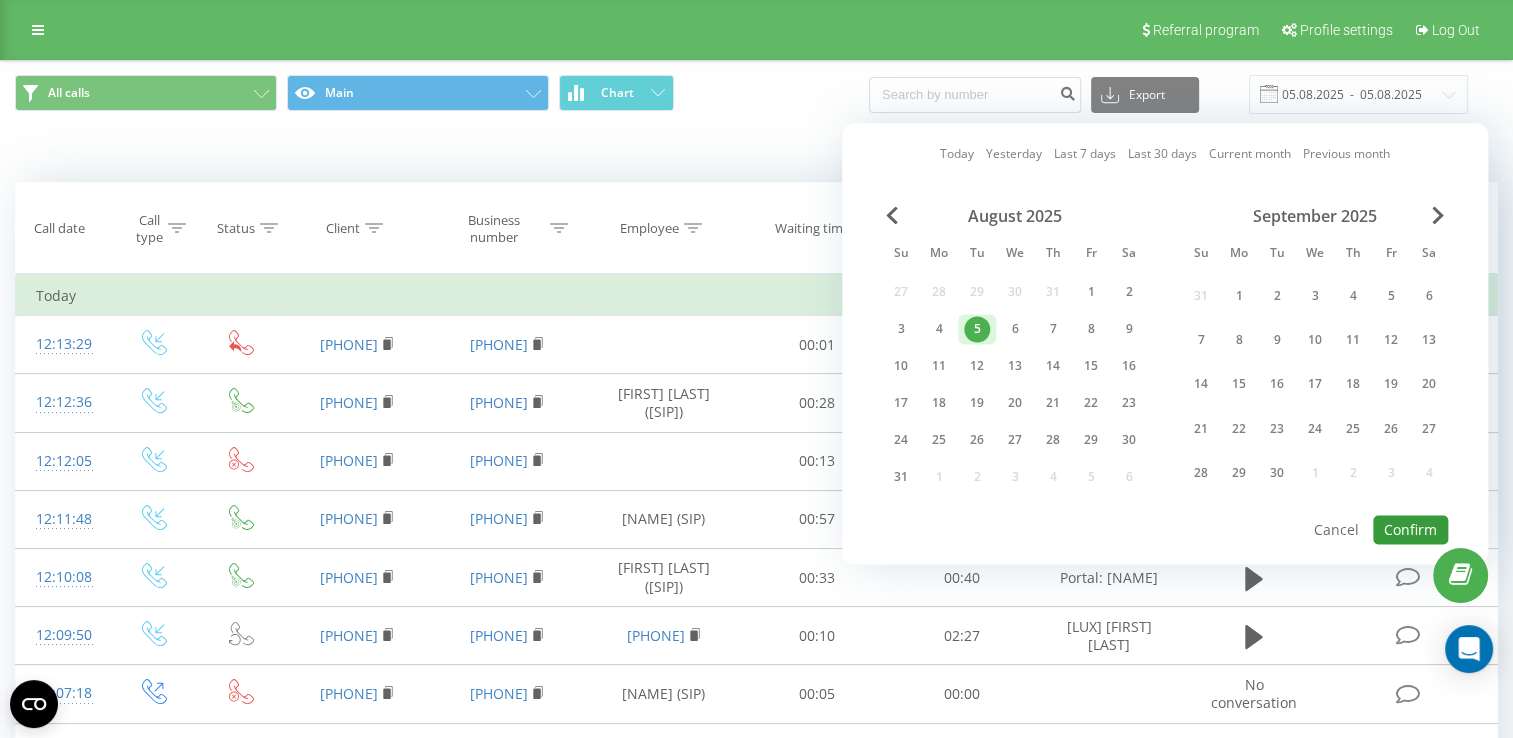 click on "Confirm" at bounding box center [1410, 529] 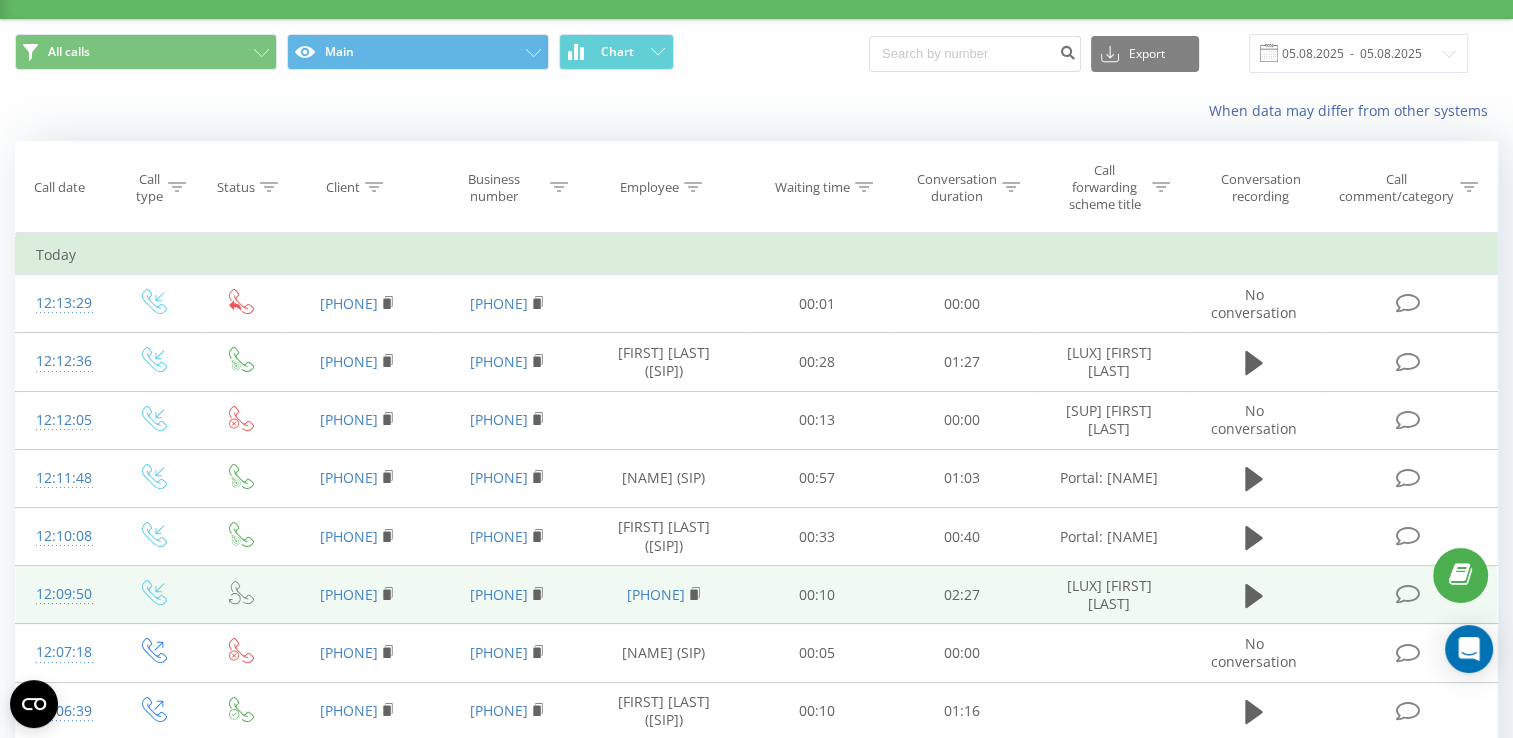 scroll, scrollTop: 0, scrollLeft: 0, axis: both 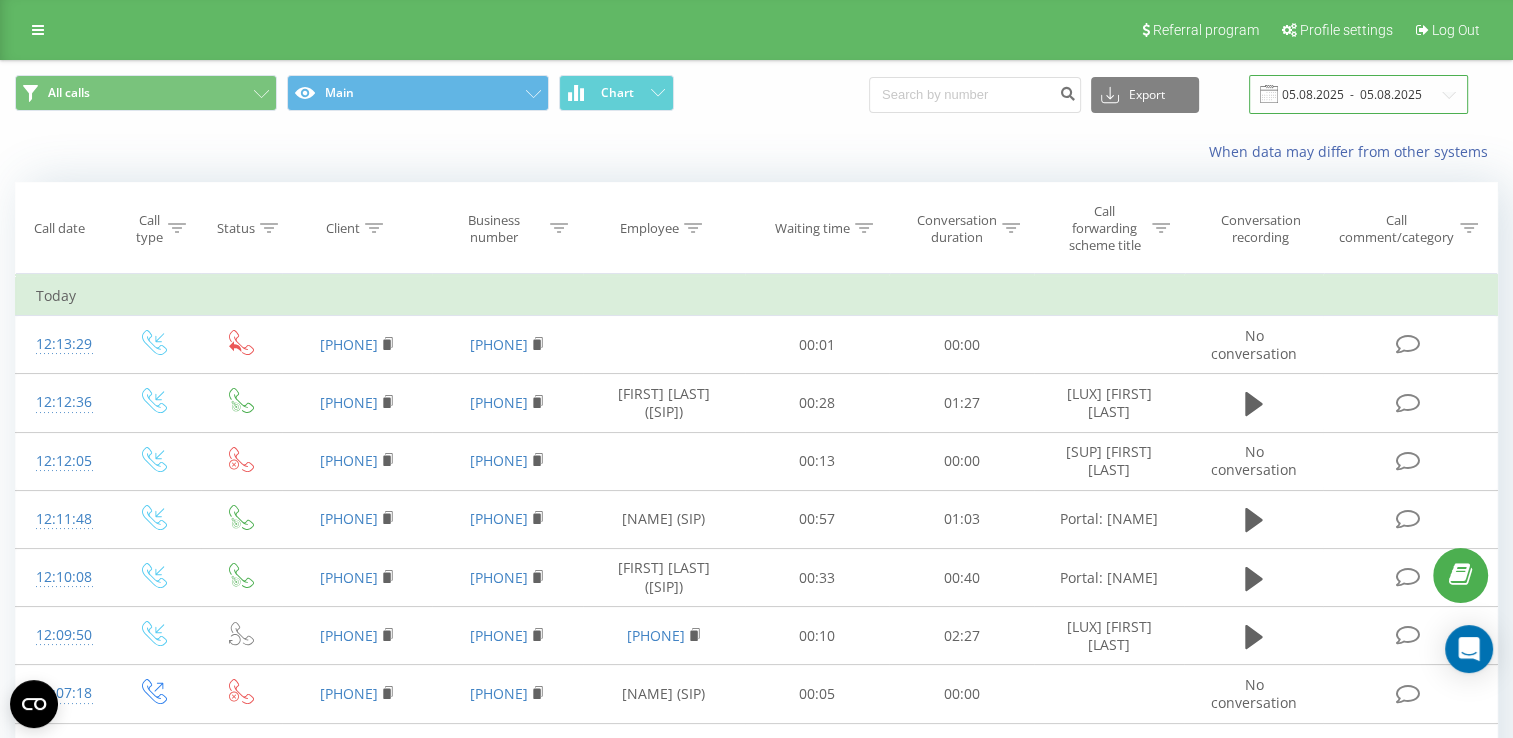 click on "05.08.2025  -  05.08.2025" at bounding box center (1358, 94) 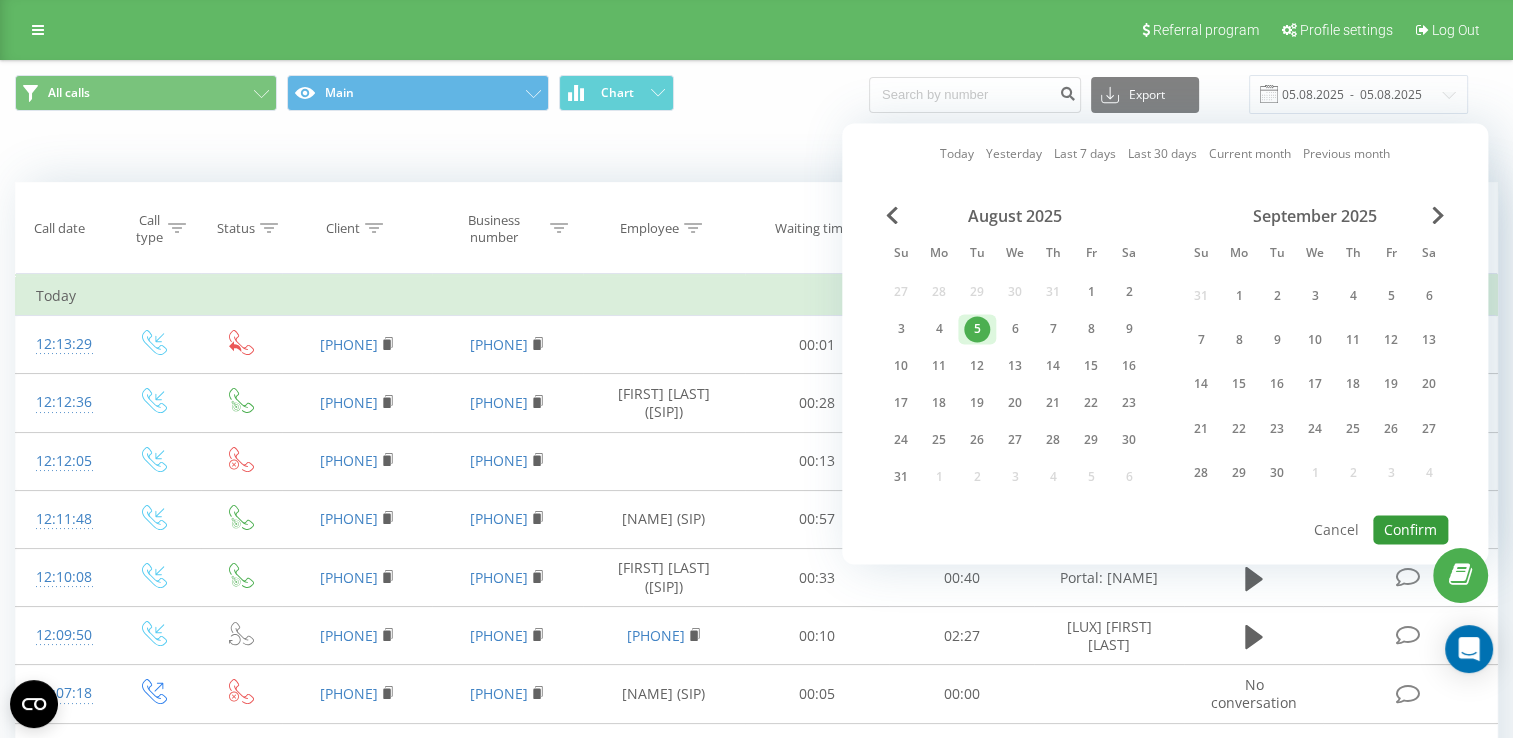 click on "Confirm" at bounding box center (1410, 529) 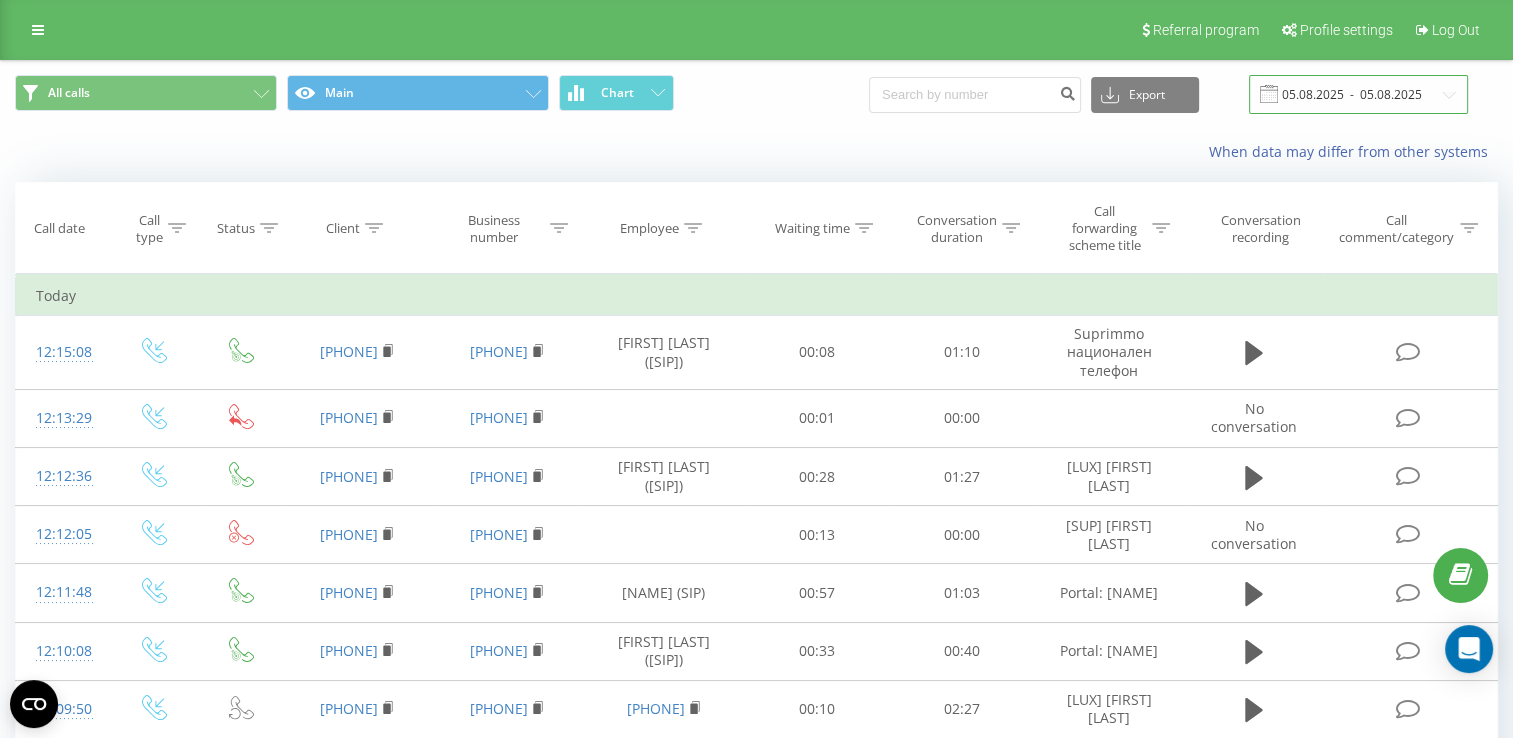 drag, startPoint x: 1369, startPoint y: 96, endPoint x: 1372, endPoint y: 108, distance: 12.369317 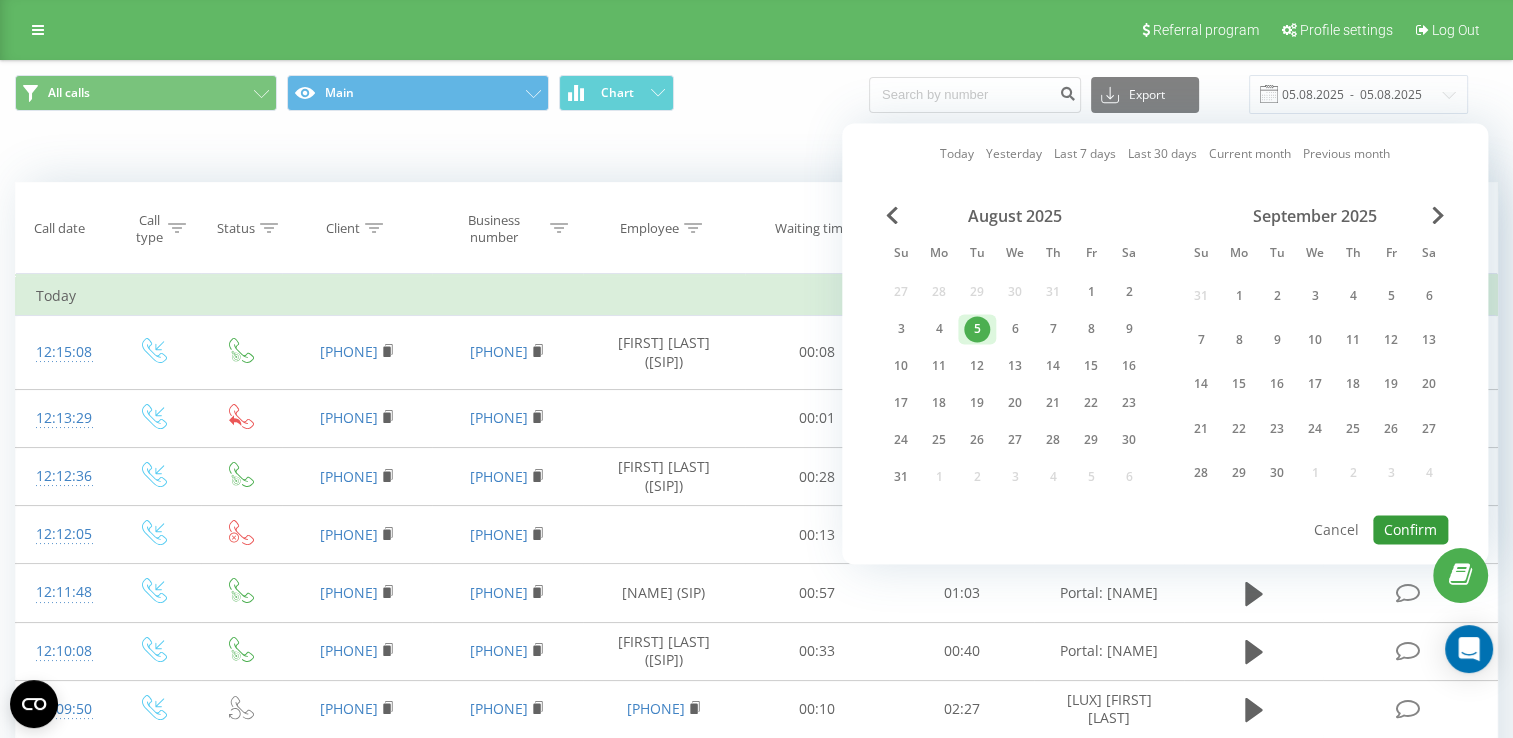click on "Confirm" at bounding box center (1410, 529) 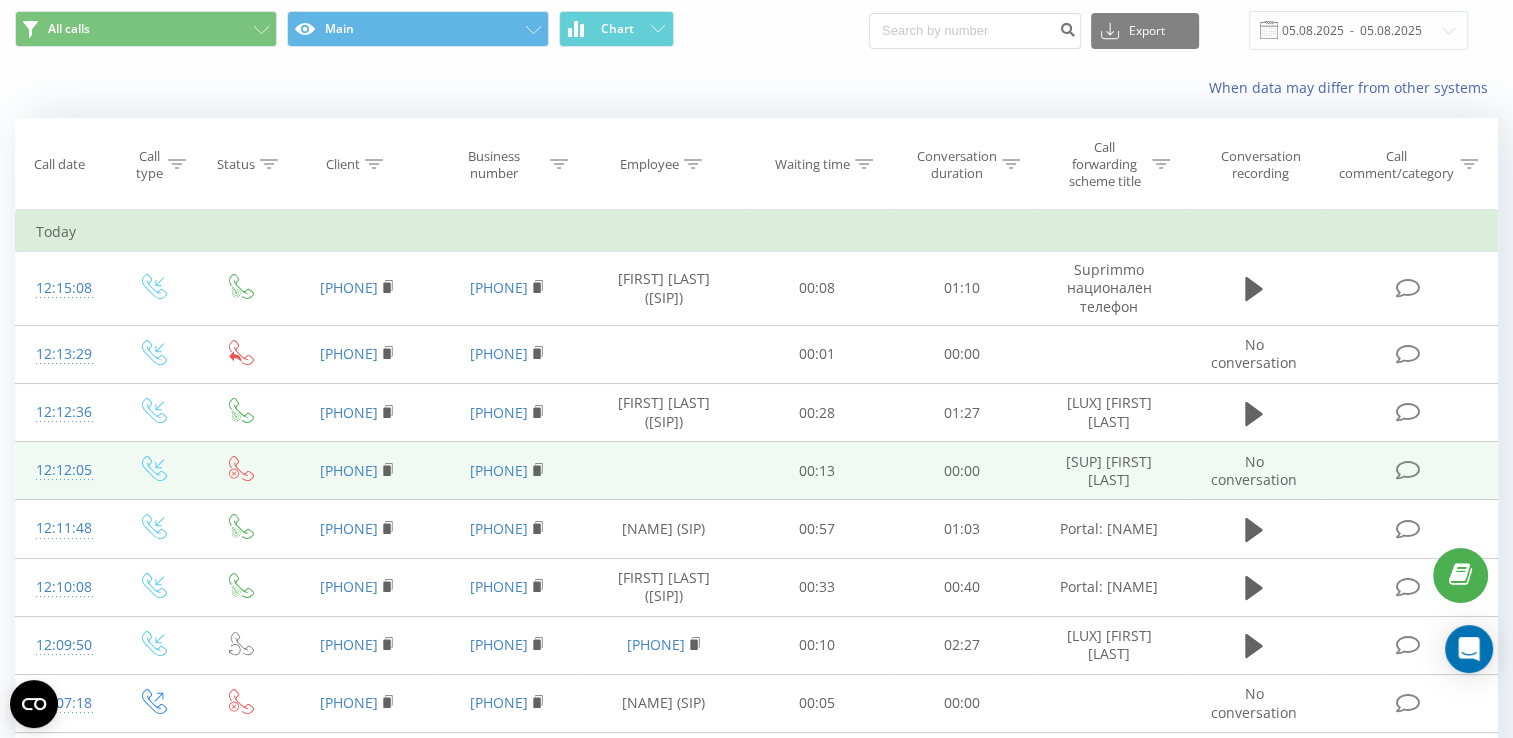 scroll, scrollTop: 100, scrollLeft: 0, axis: vertical 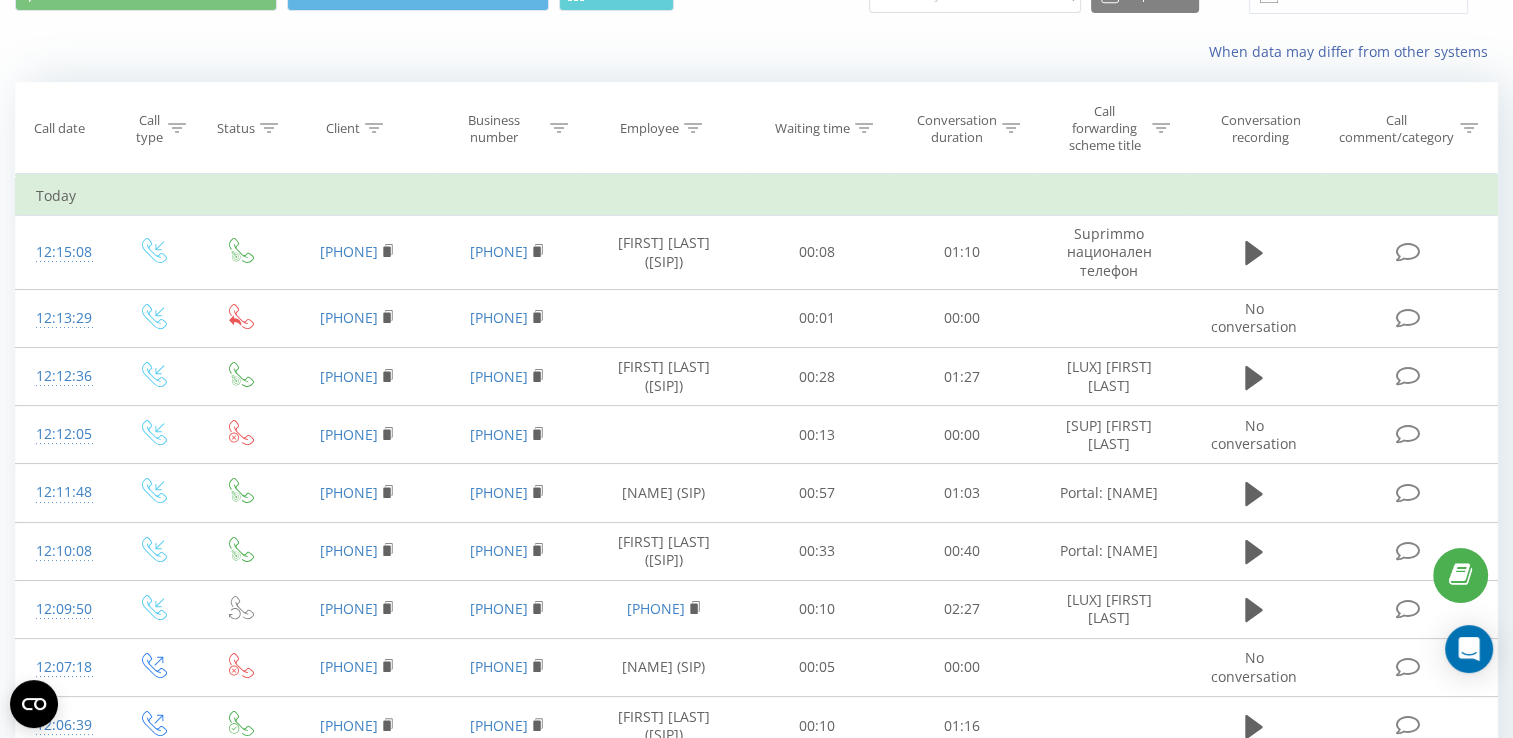 click 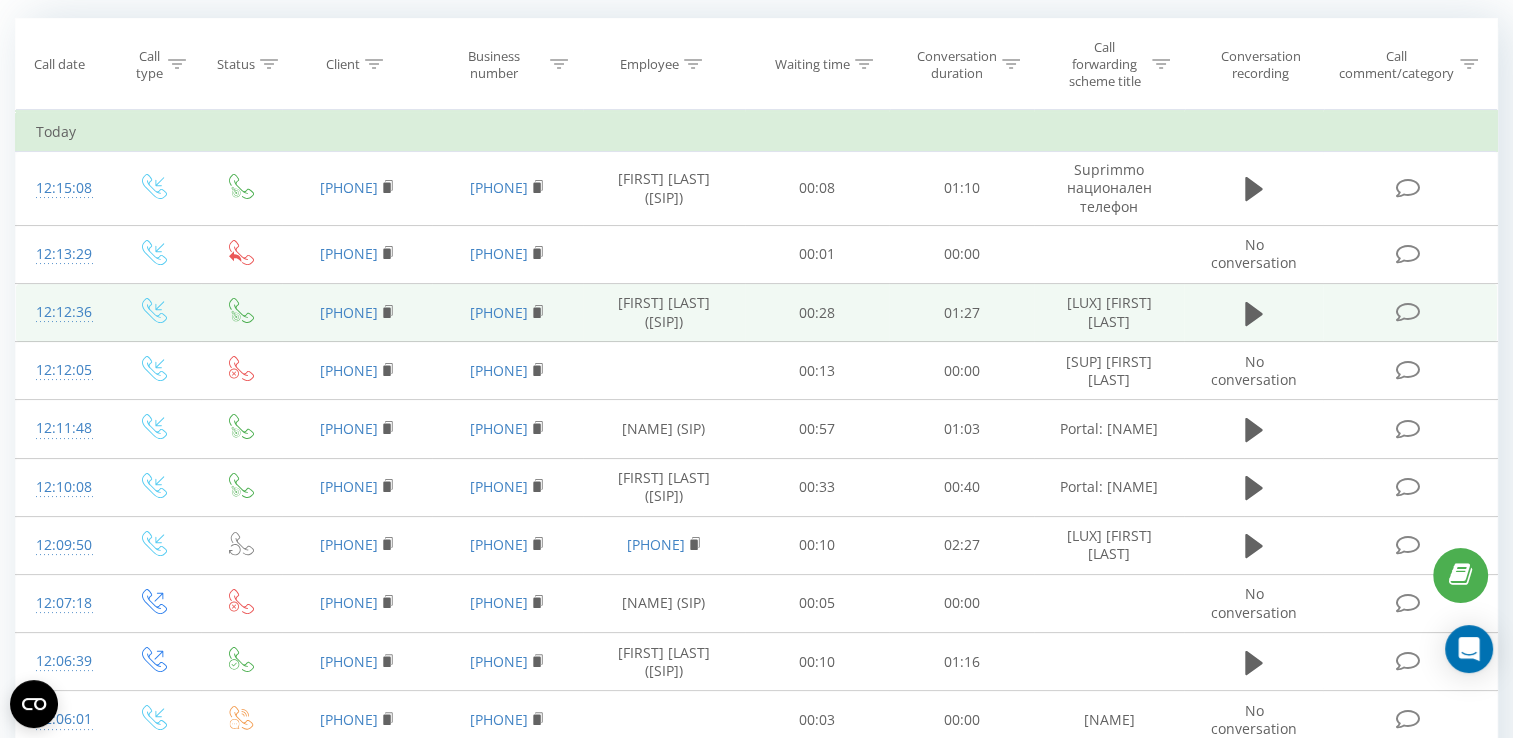 scroll, scrollTop: 200, scrollLeft: 0, axis: vertical 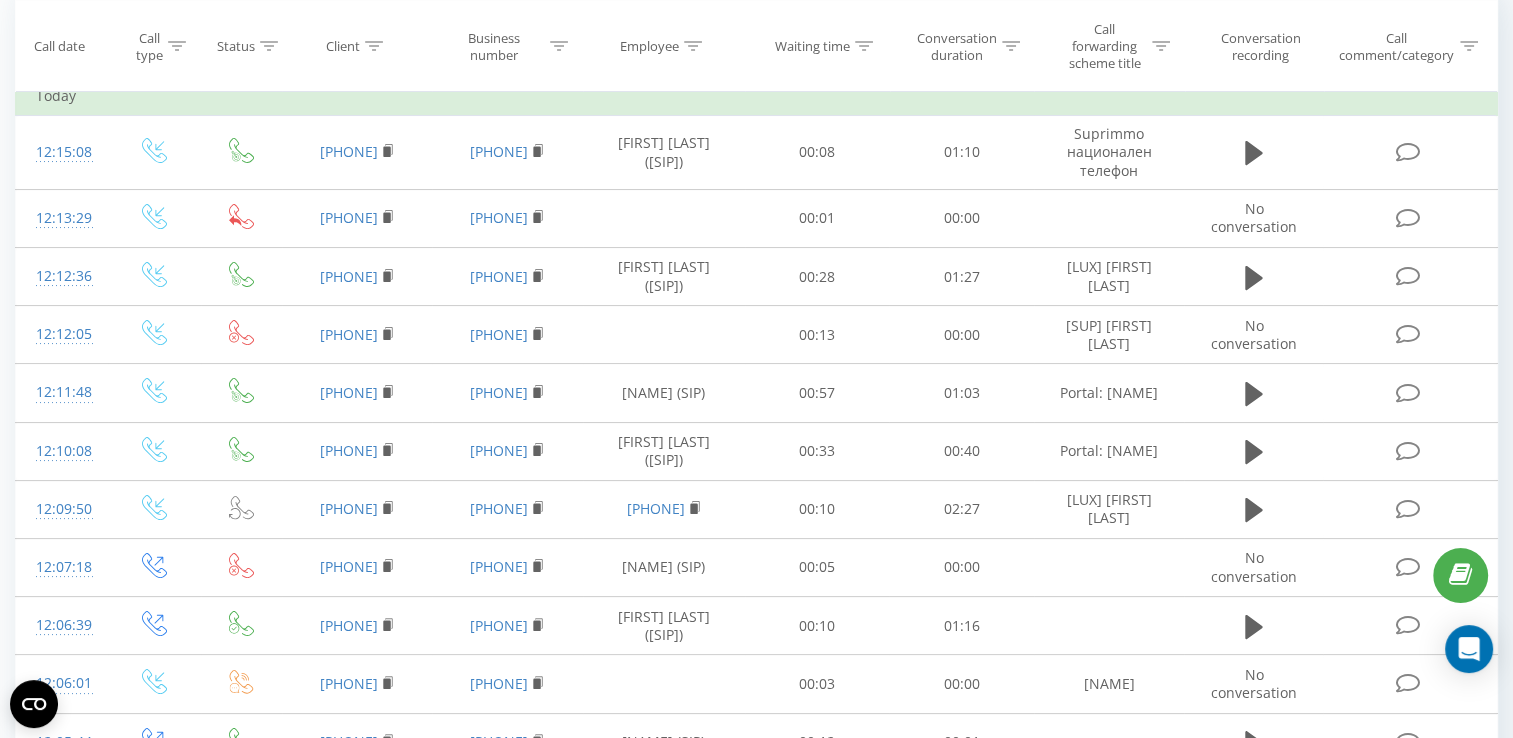 click 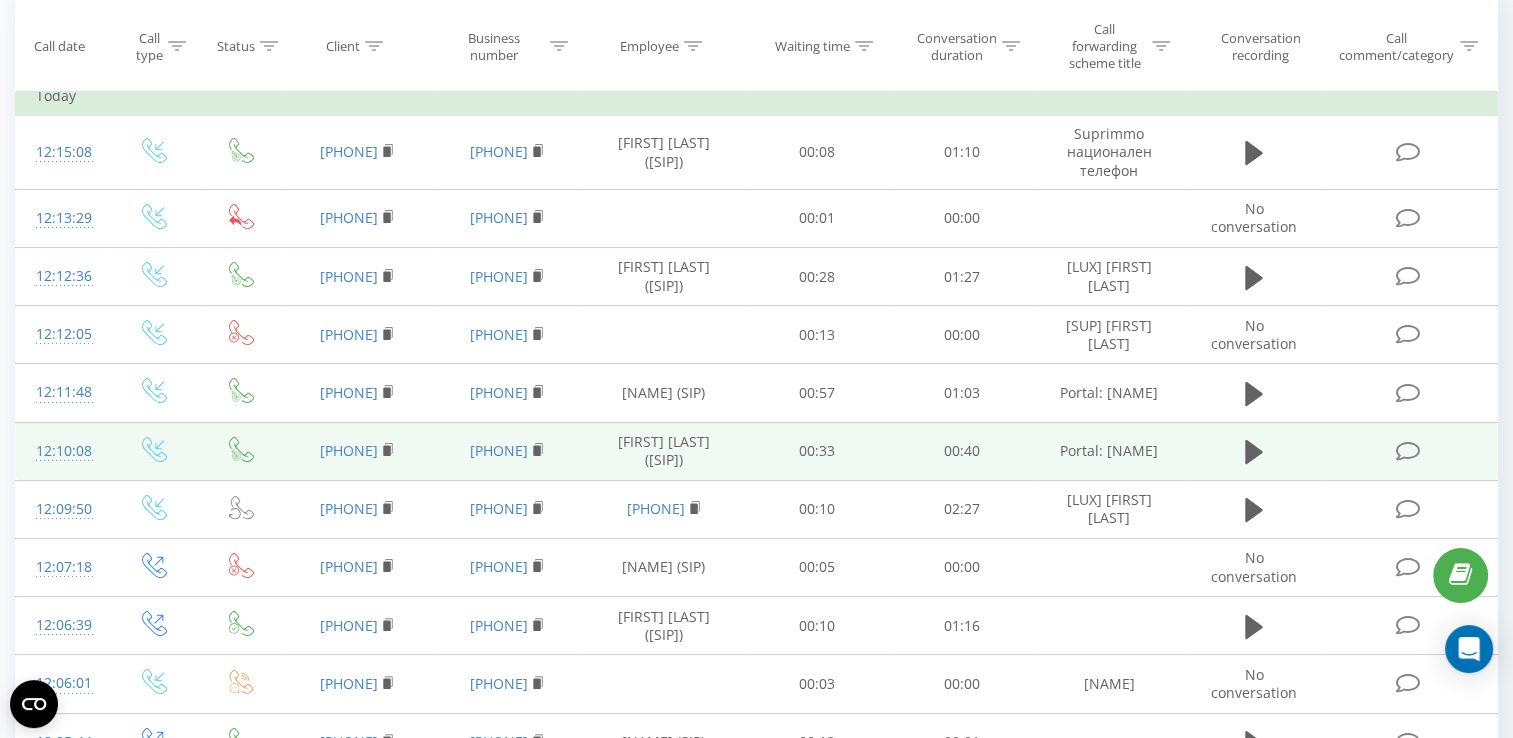 scroll, scrollTop: 0, scrollLeft: 0, axis: both 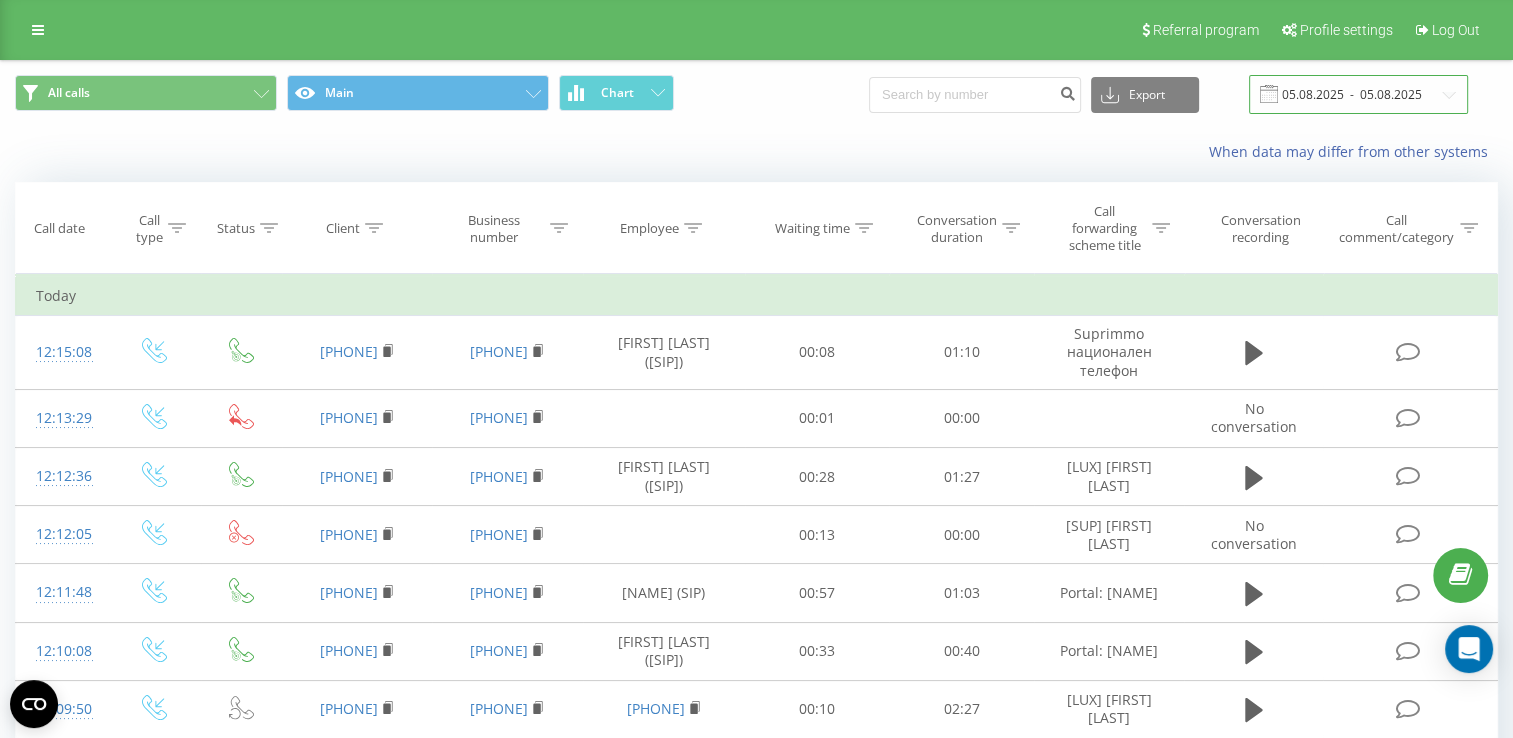click on "05.08.2025  -  05.08.2025" at bounding box center (1358, 94) 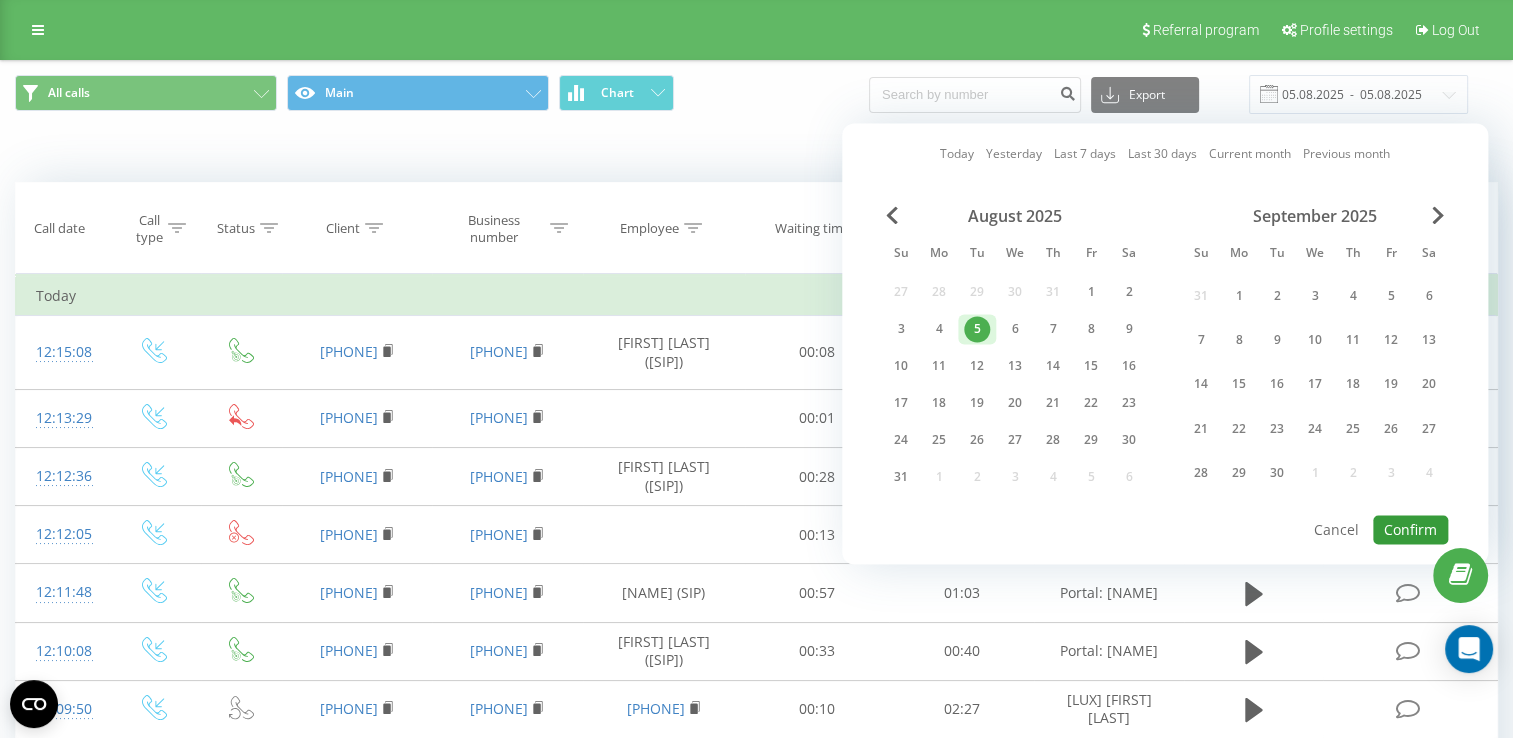click on "Confirm" at bounding box center [1410, 529] 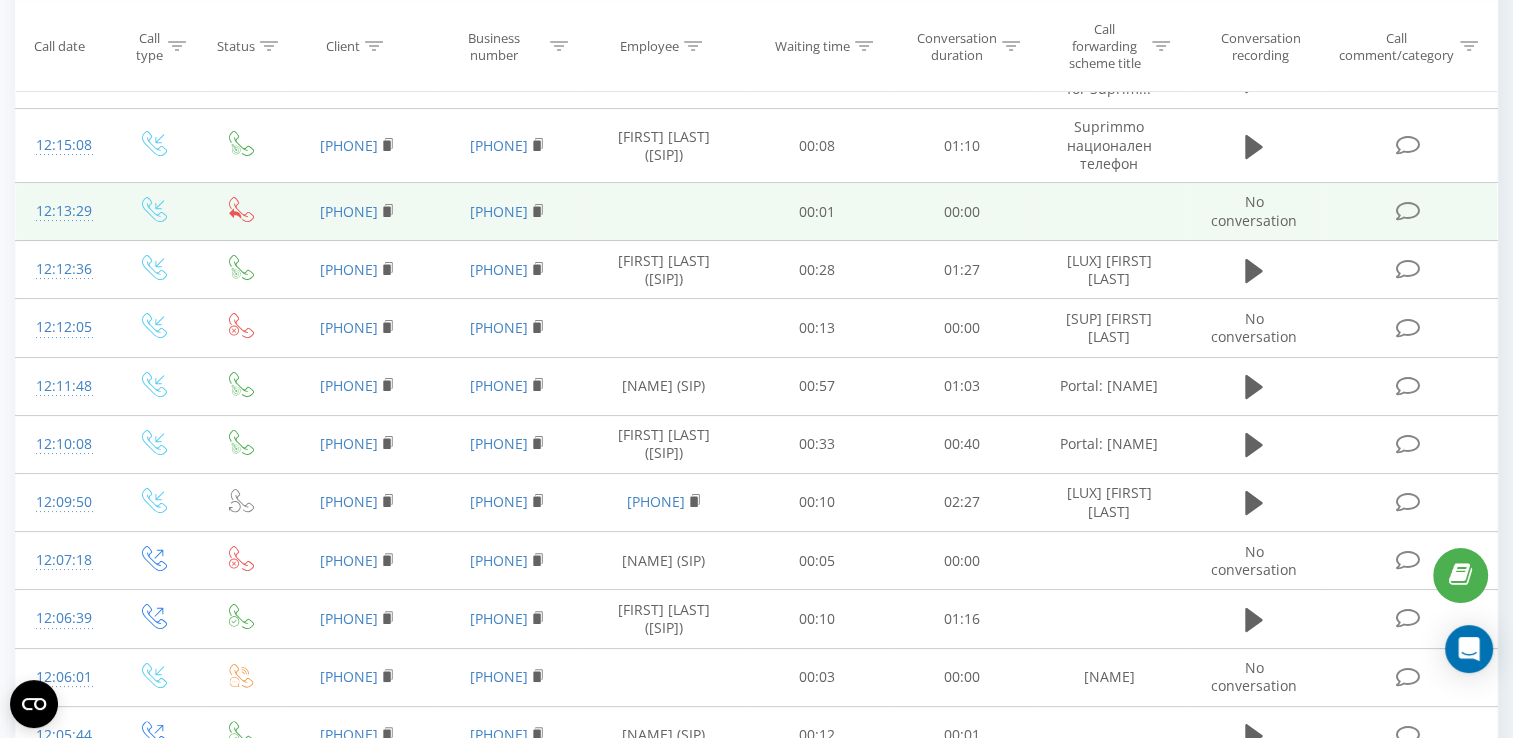 scroll, scrollTop: 300, scrollLeft: 0, axis: vertical 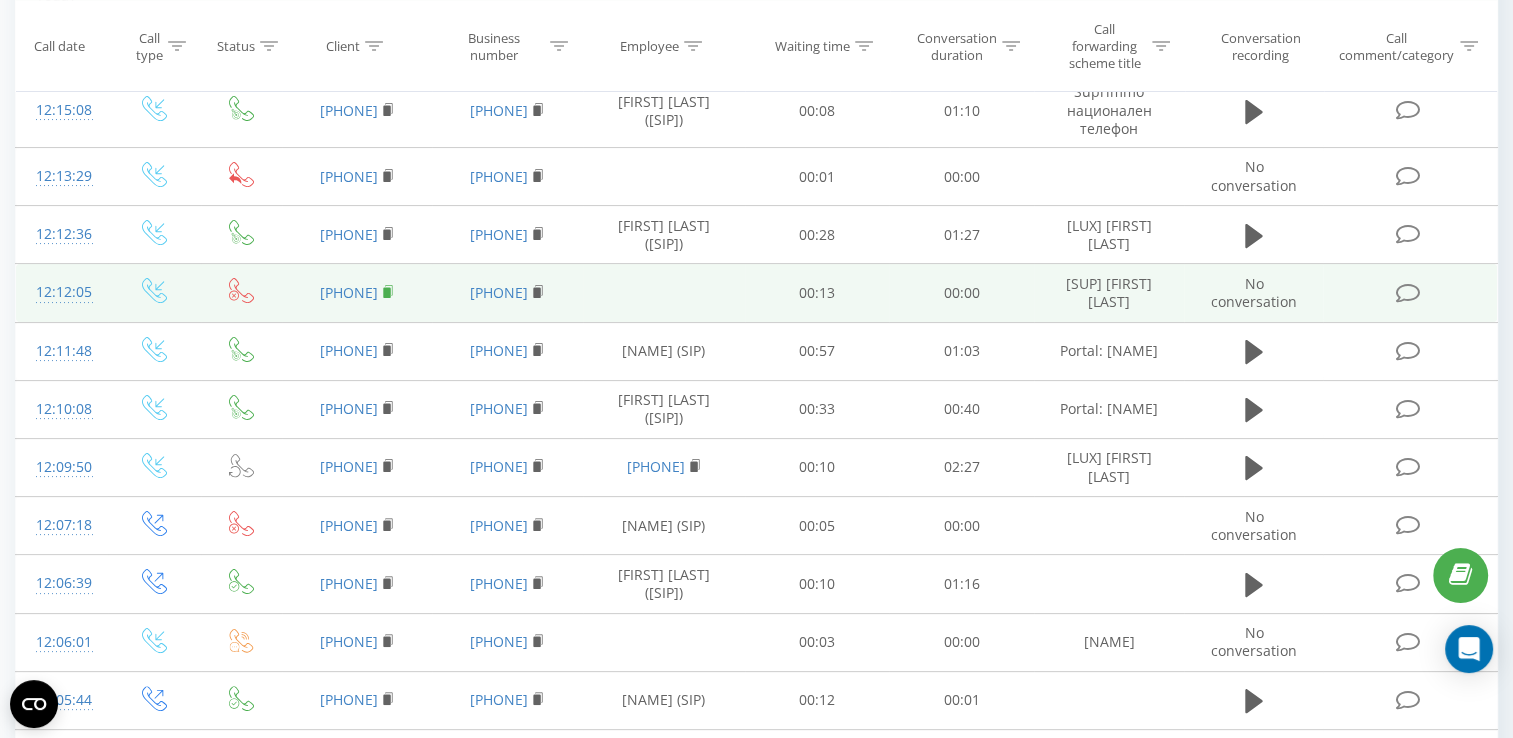 click 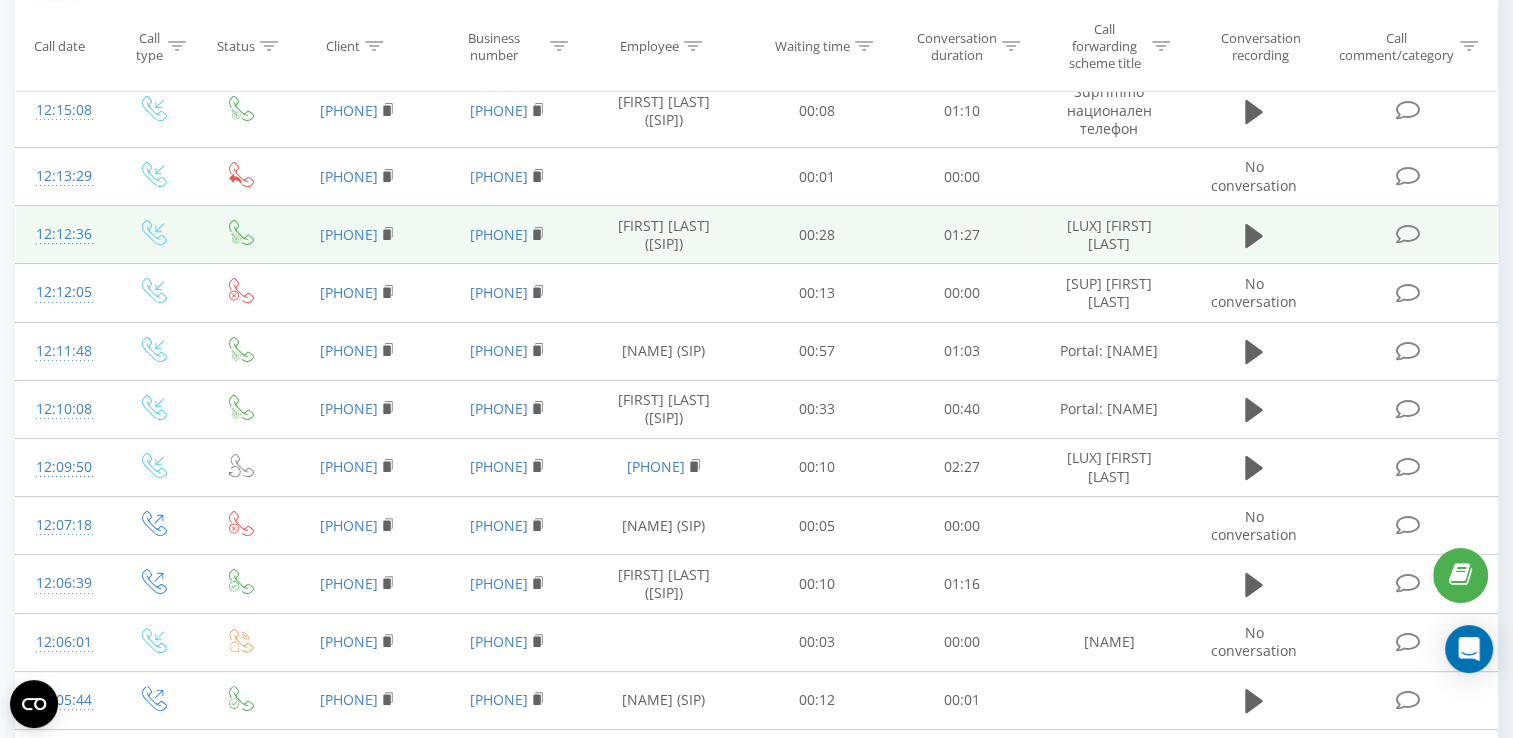scroll, scrollTop: 0, scrollLeft: 0, axis: both 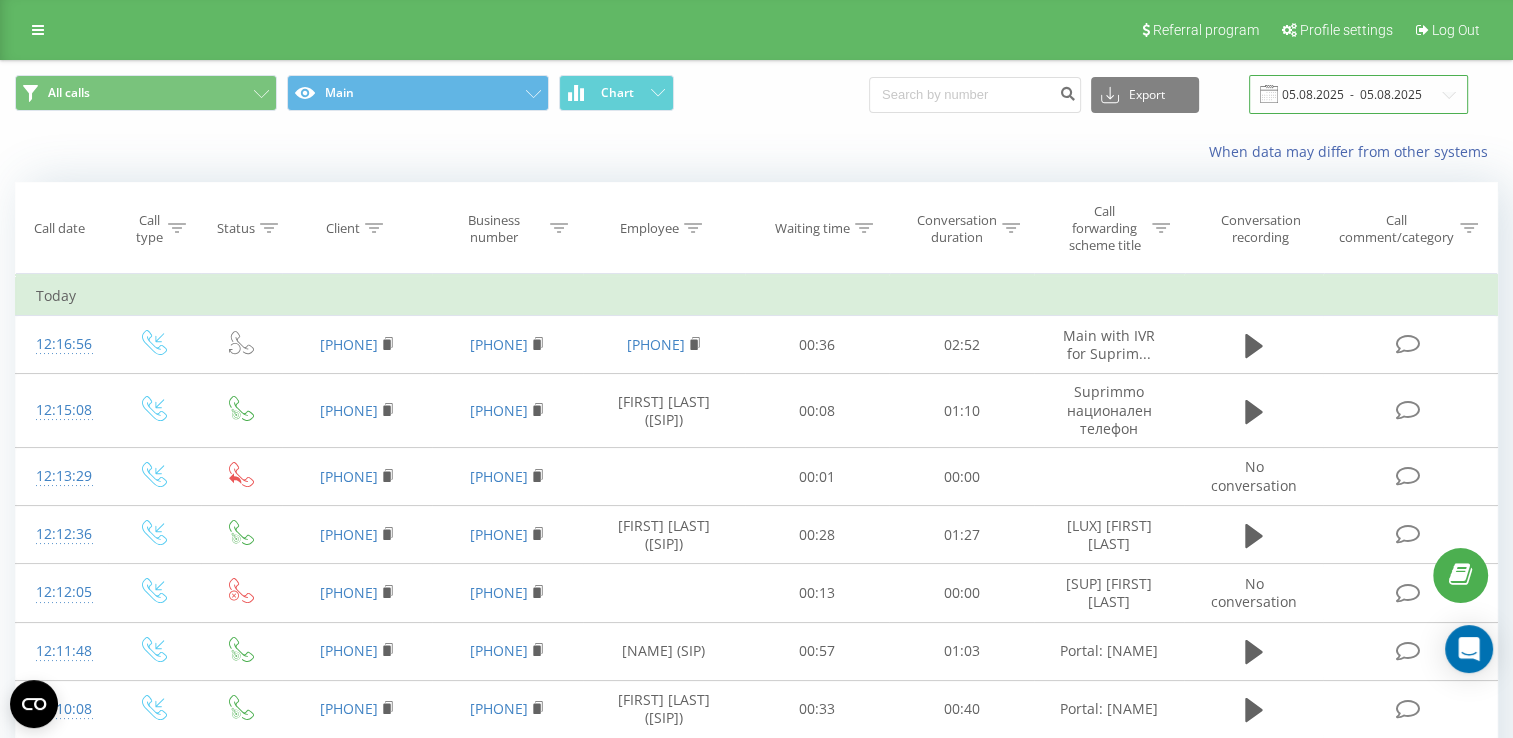 click on "05.08.2025  -  05.08.2025" at bounding box center [1358, 94] 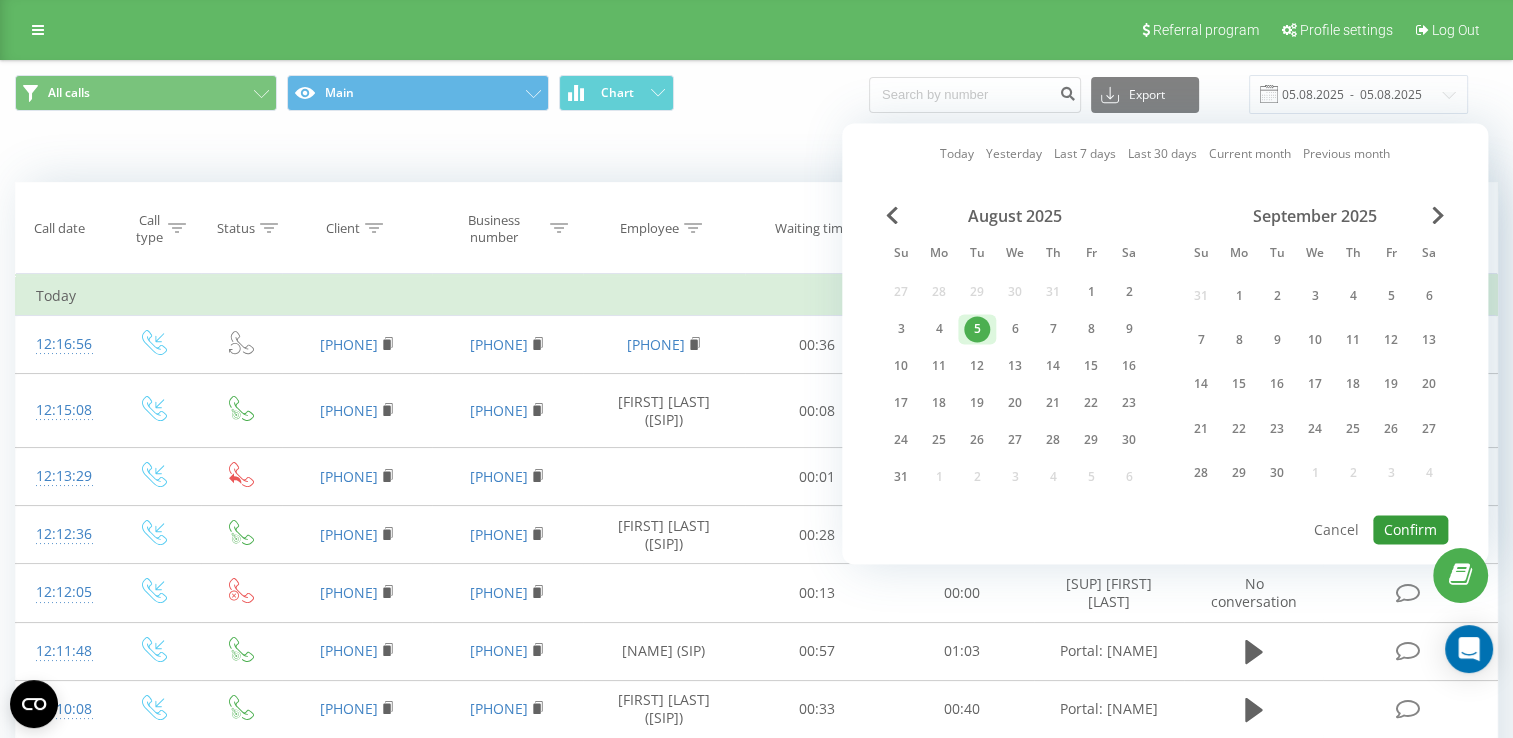 click on "Confirm" at bounding box center [1410, 529] 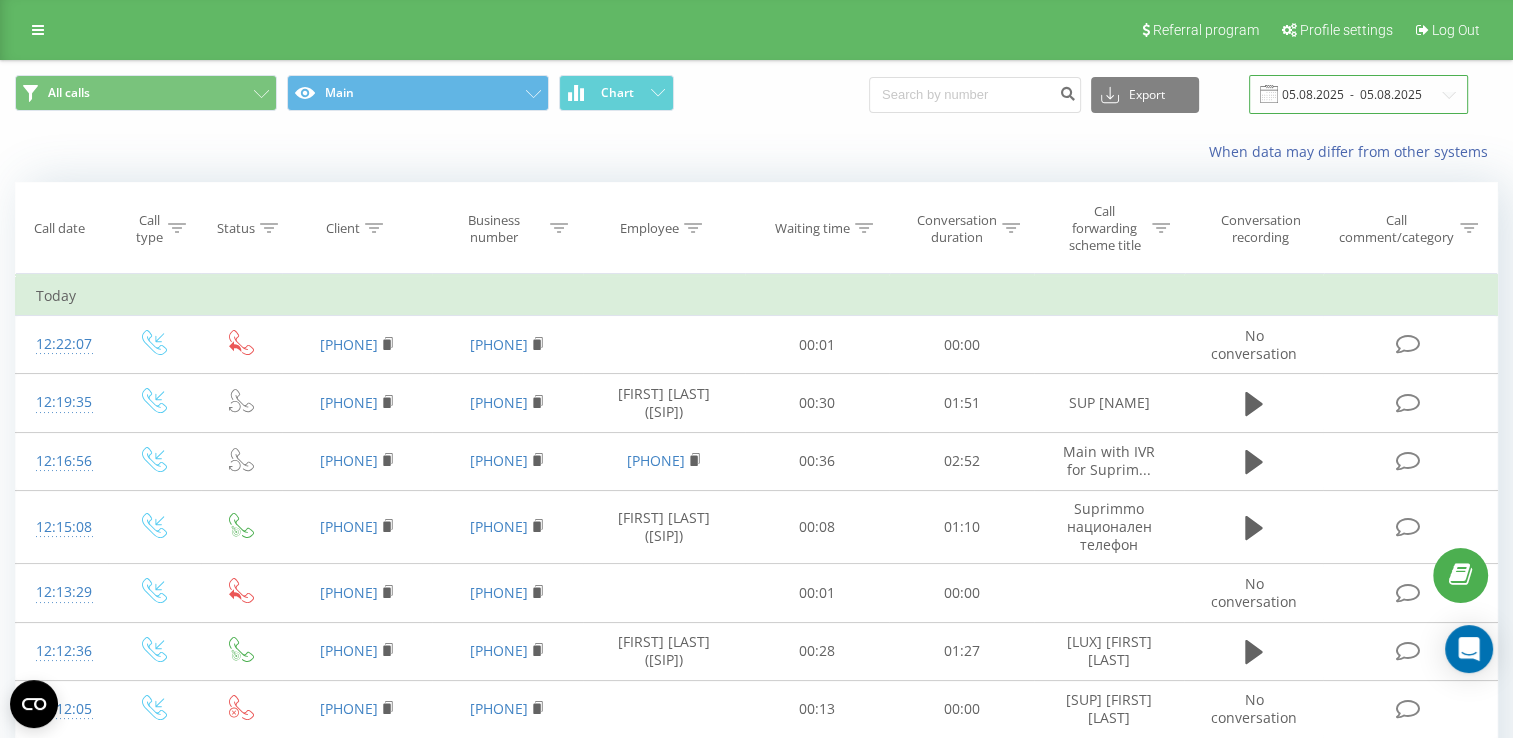 click on "05.08.2025  -  05.08.2025" at bounding box center [1358, 94] 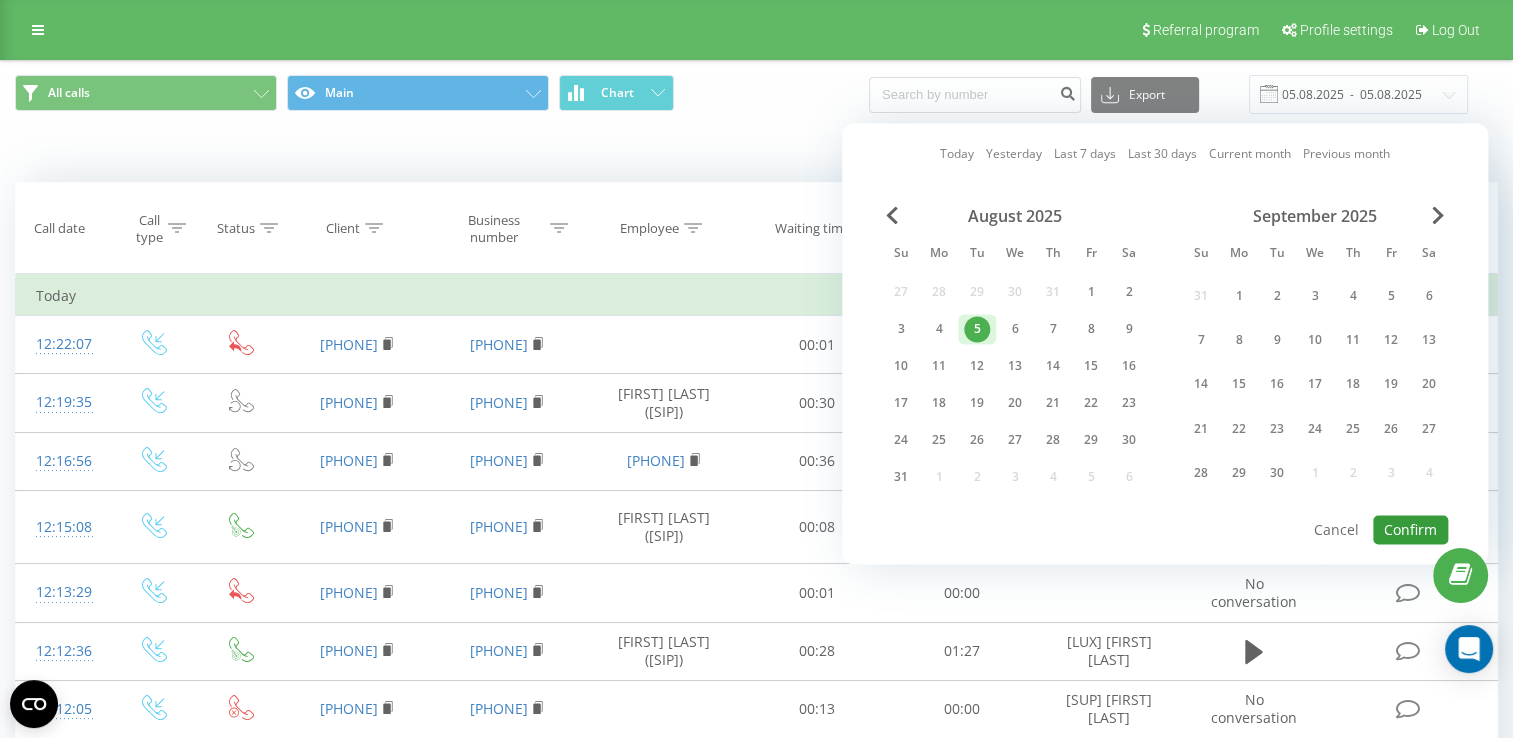 click on "Confirm" at bounding box center [1410, 529] 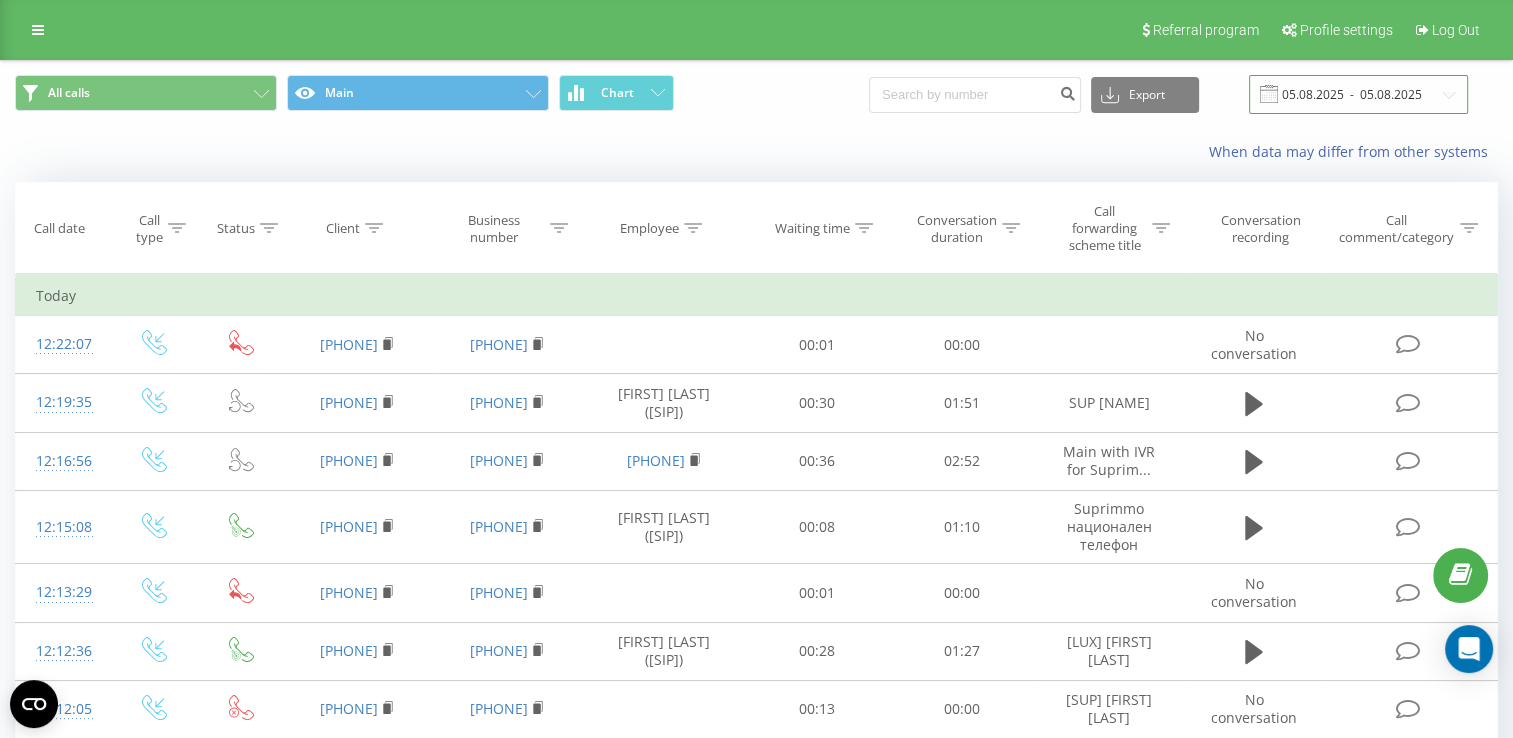 click on "05.08.2025  -  05.08.2025" at bounding box center (1358, 94) 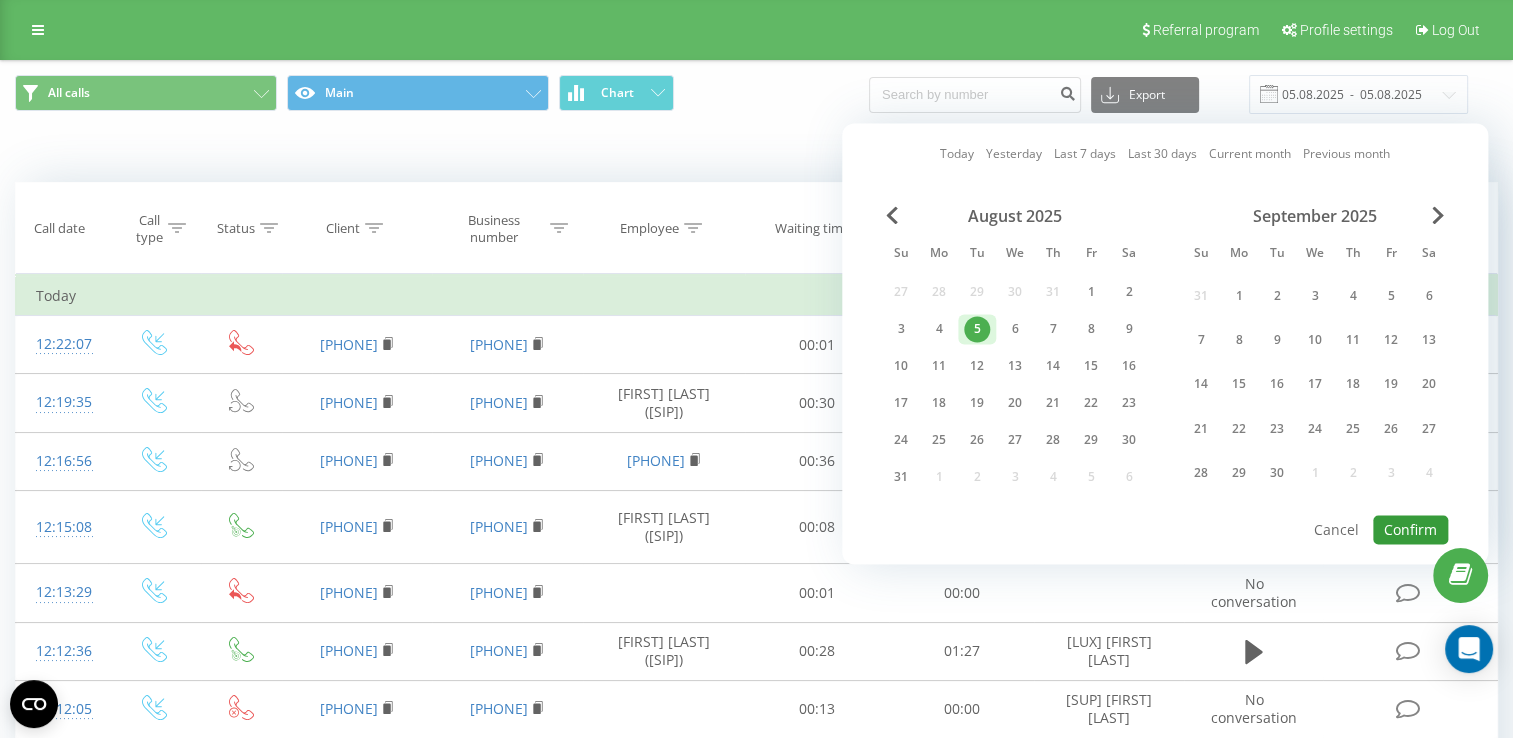 click on "Confirm" at bounding box center (1410, 529) 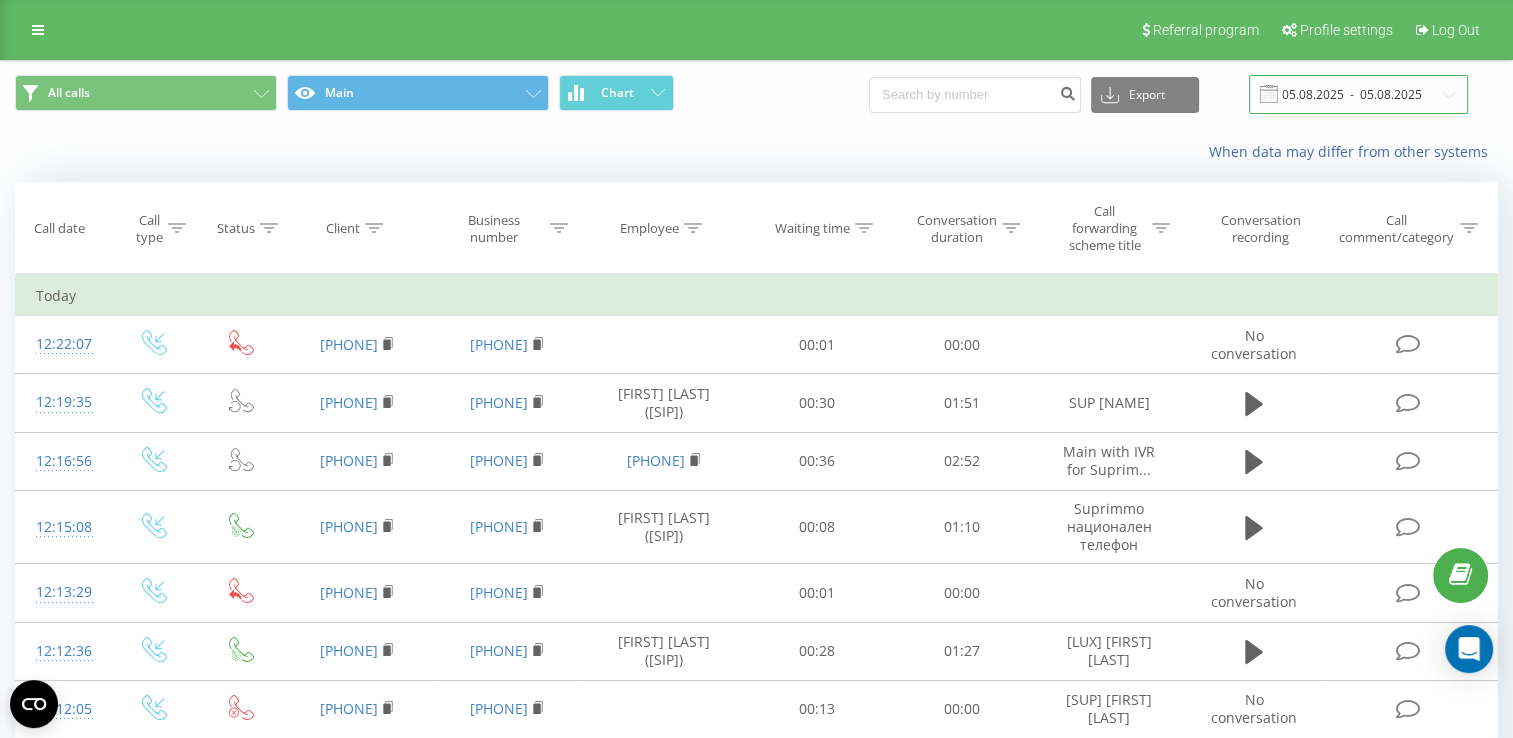 click on "05.08.2025  -  05.08.2025" at bounding box center (1358, 94) 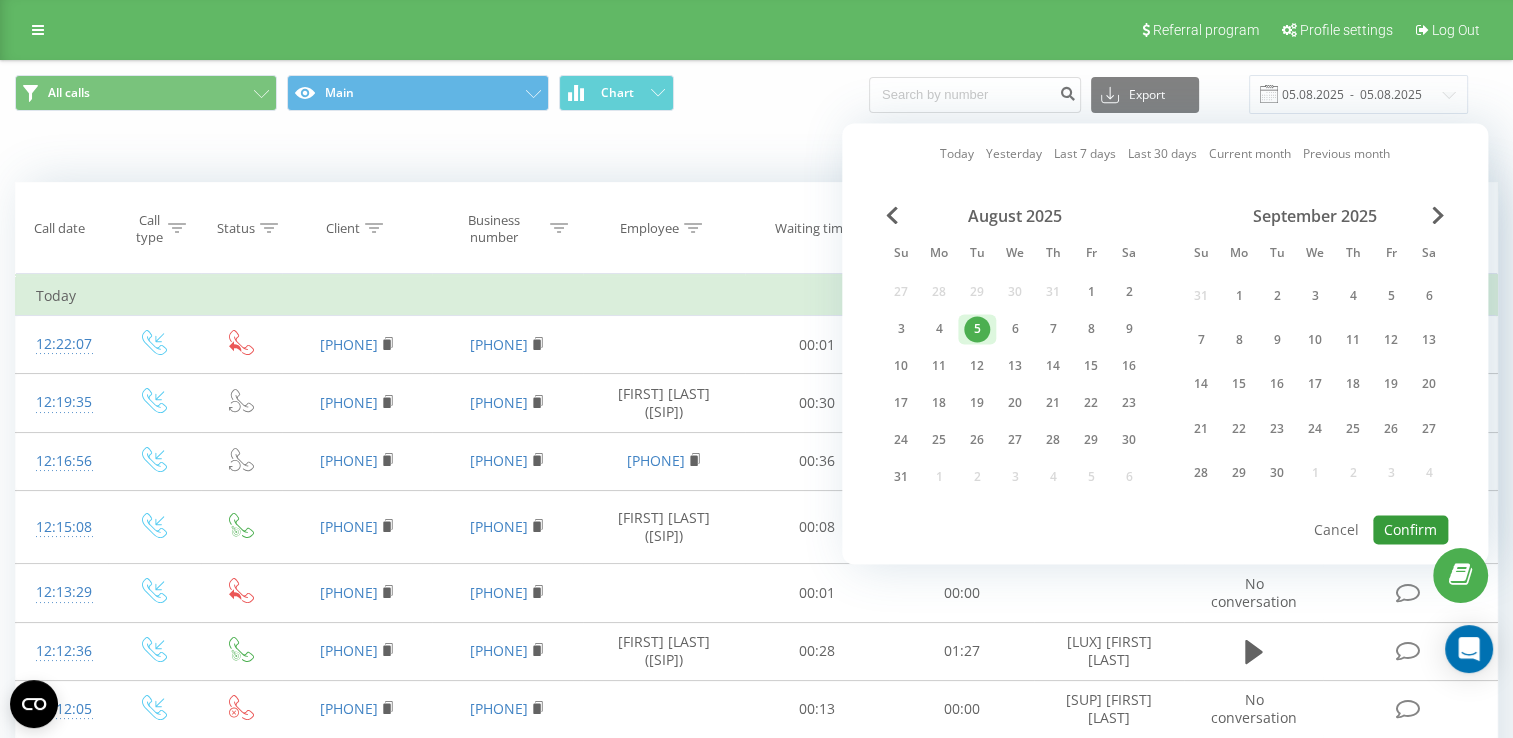 click on "Confirm" at bounding box center (1410, 529) 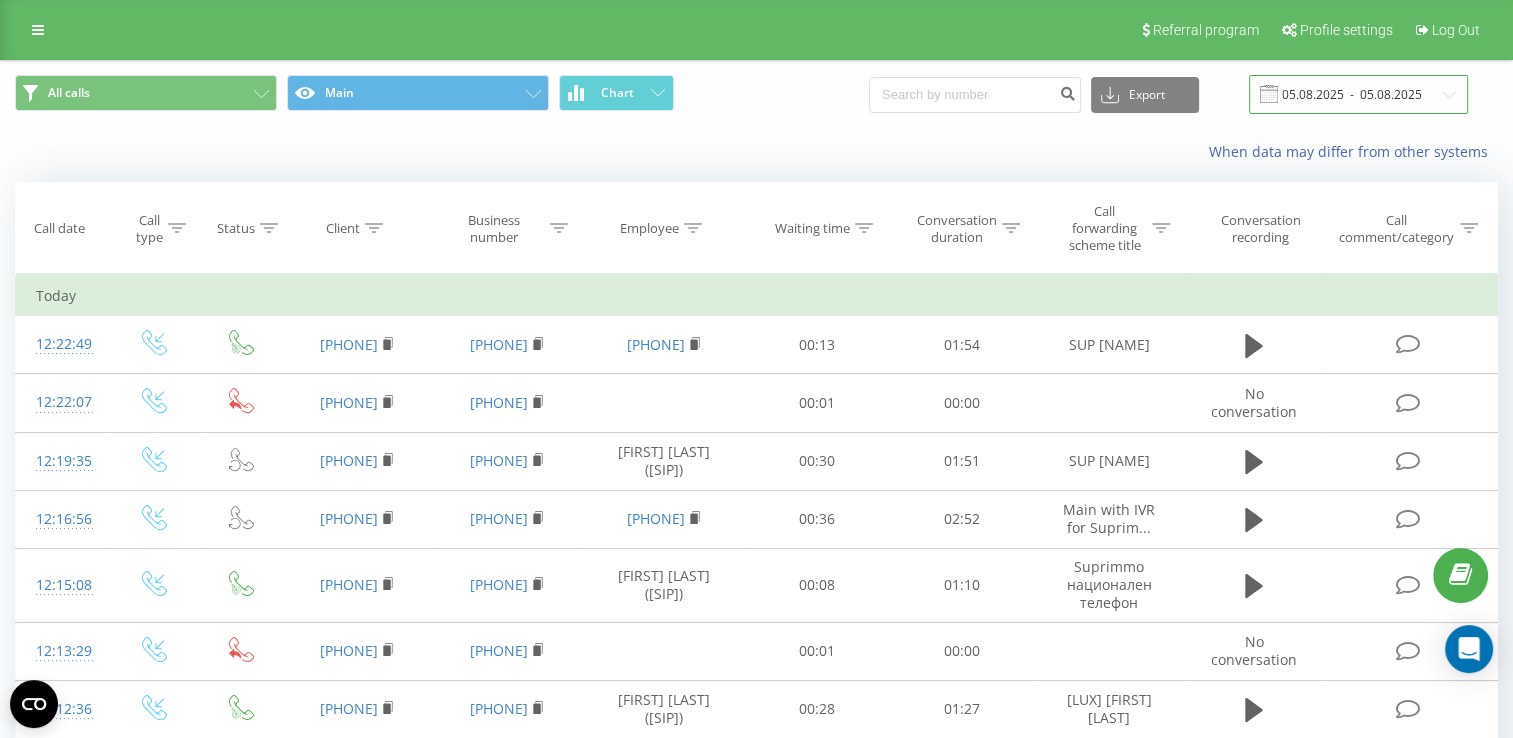 click on "05.08.2025  -  05.08.2025" at bounding box center [1358, 94] 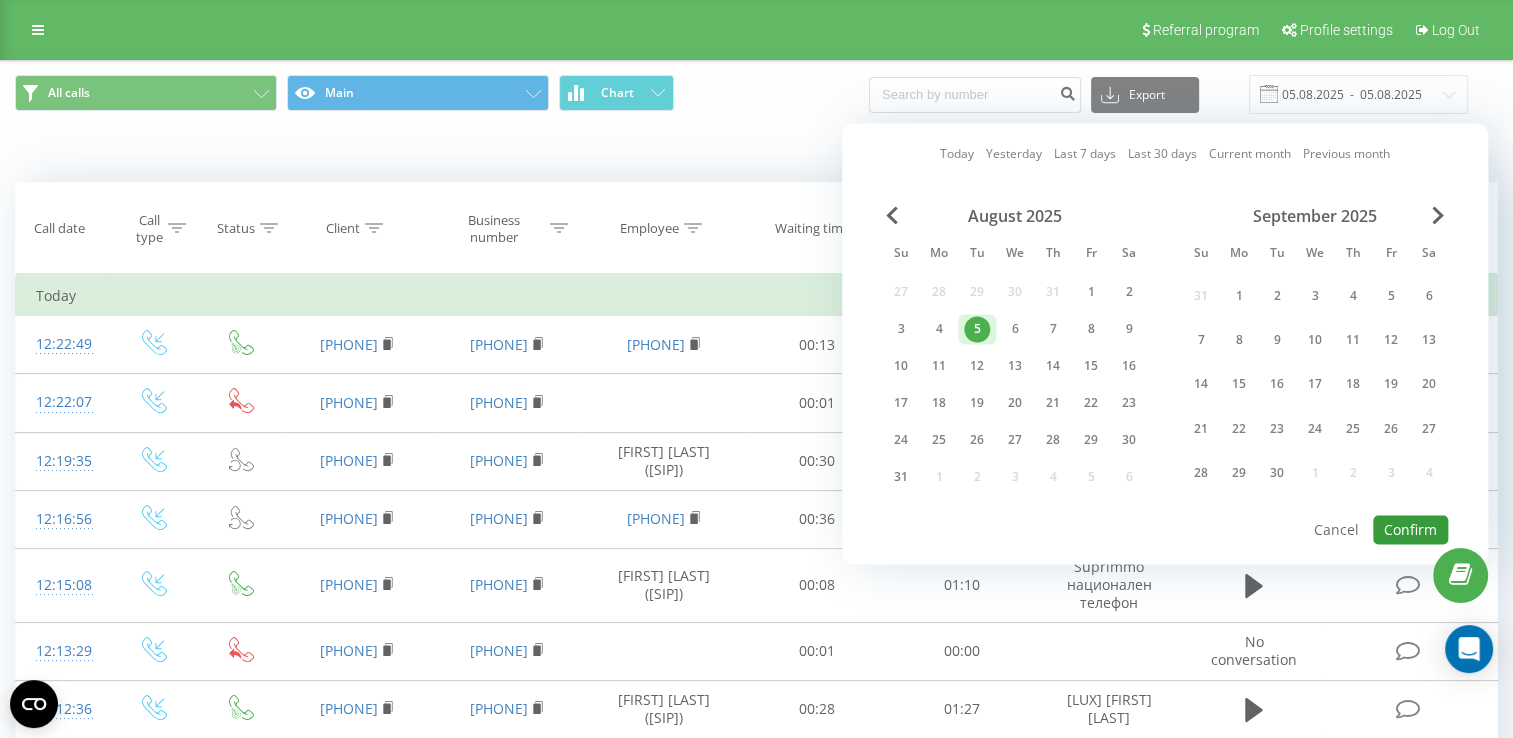 click on "Confirm" at bounding box center (1410, 529) 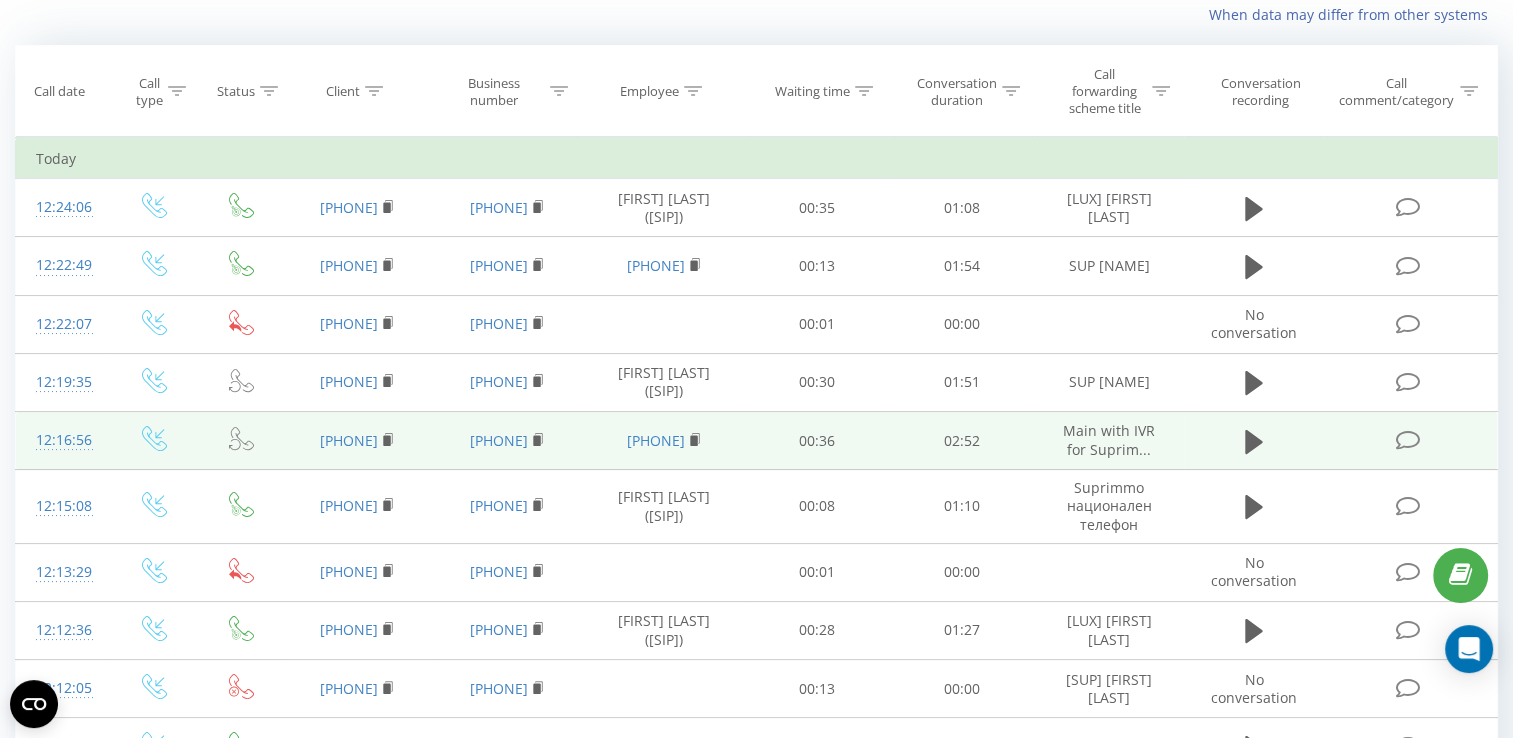 scroll, scrollTop: 200, scrollLeft: 0, axis: vertical 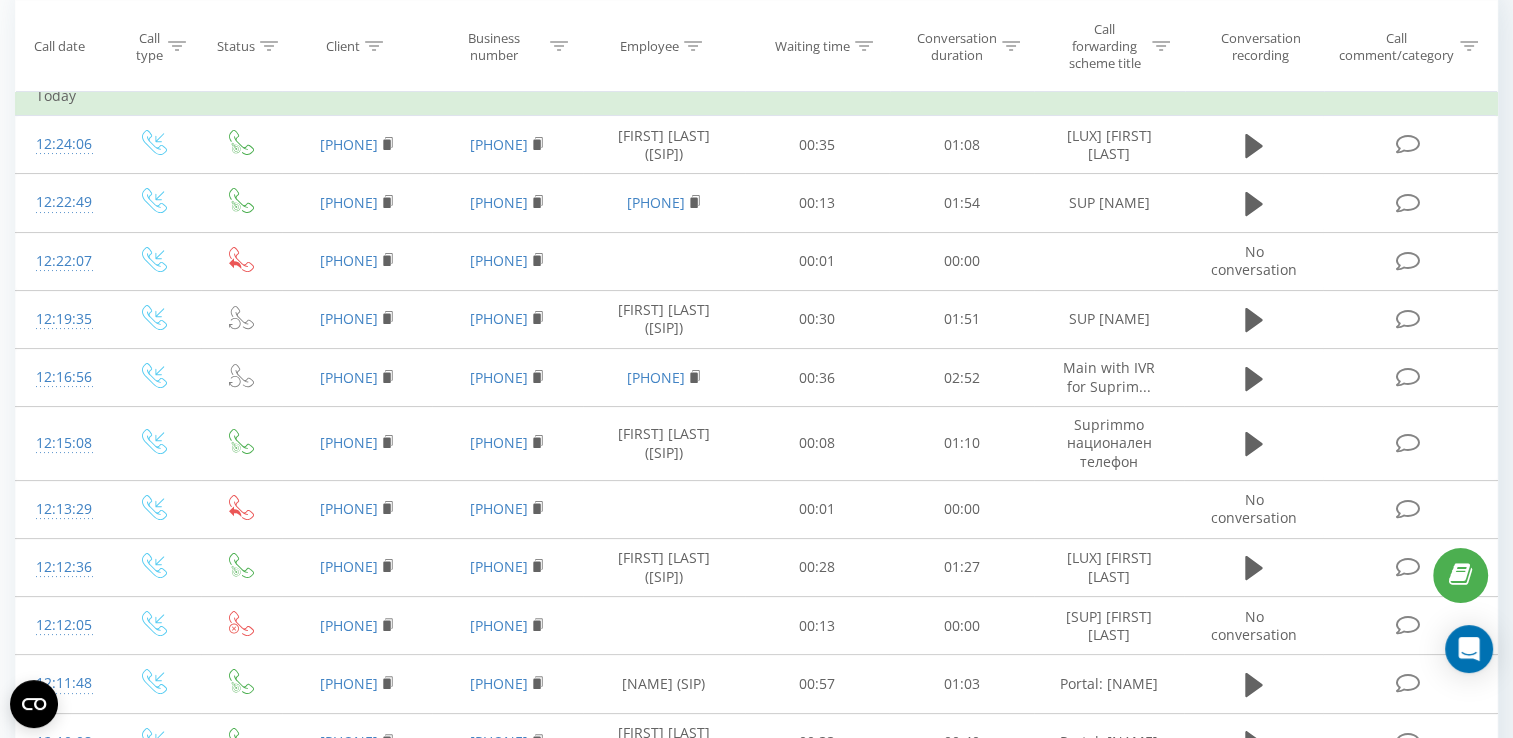 click 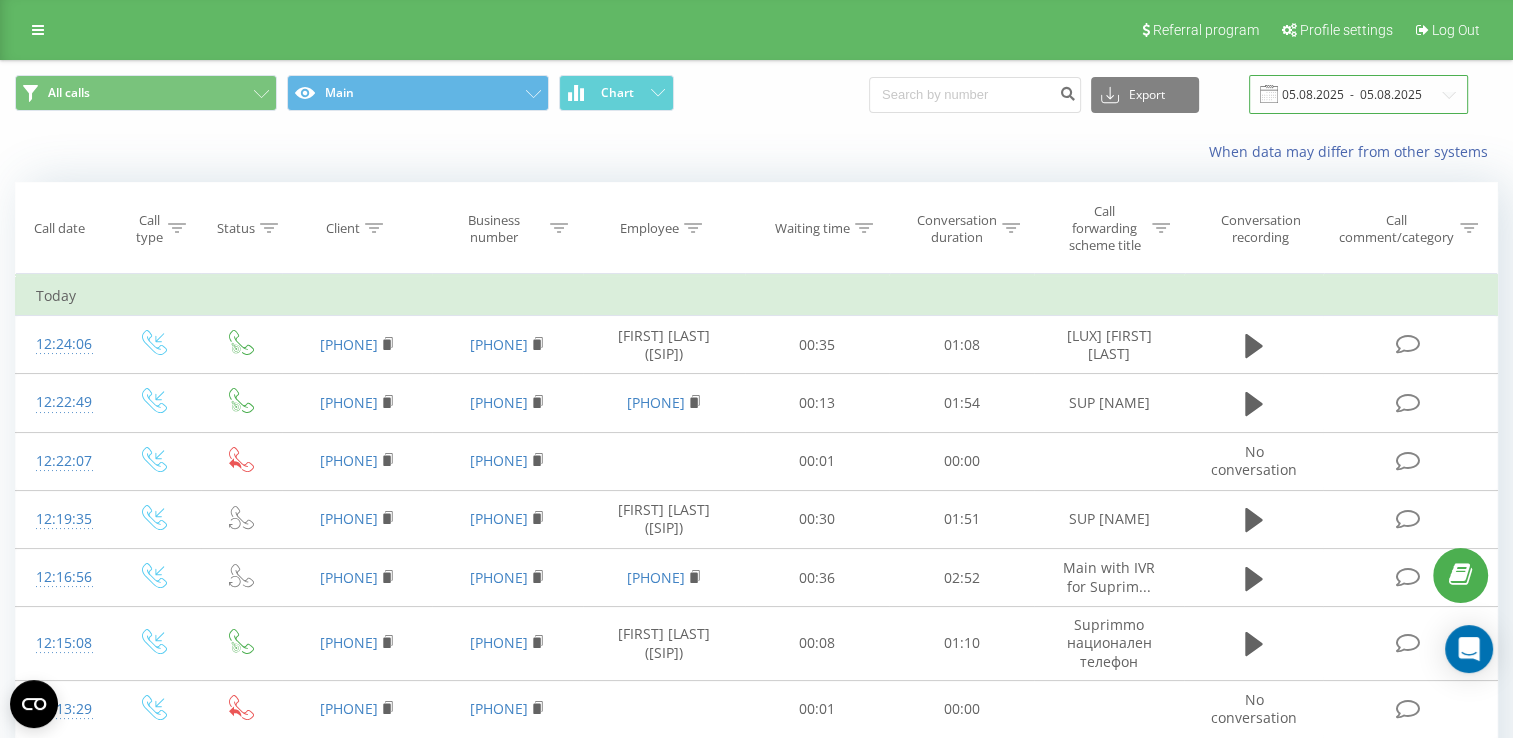click on "05.08.2025  -  05.08.2025" at bounding box center (1358, 94) 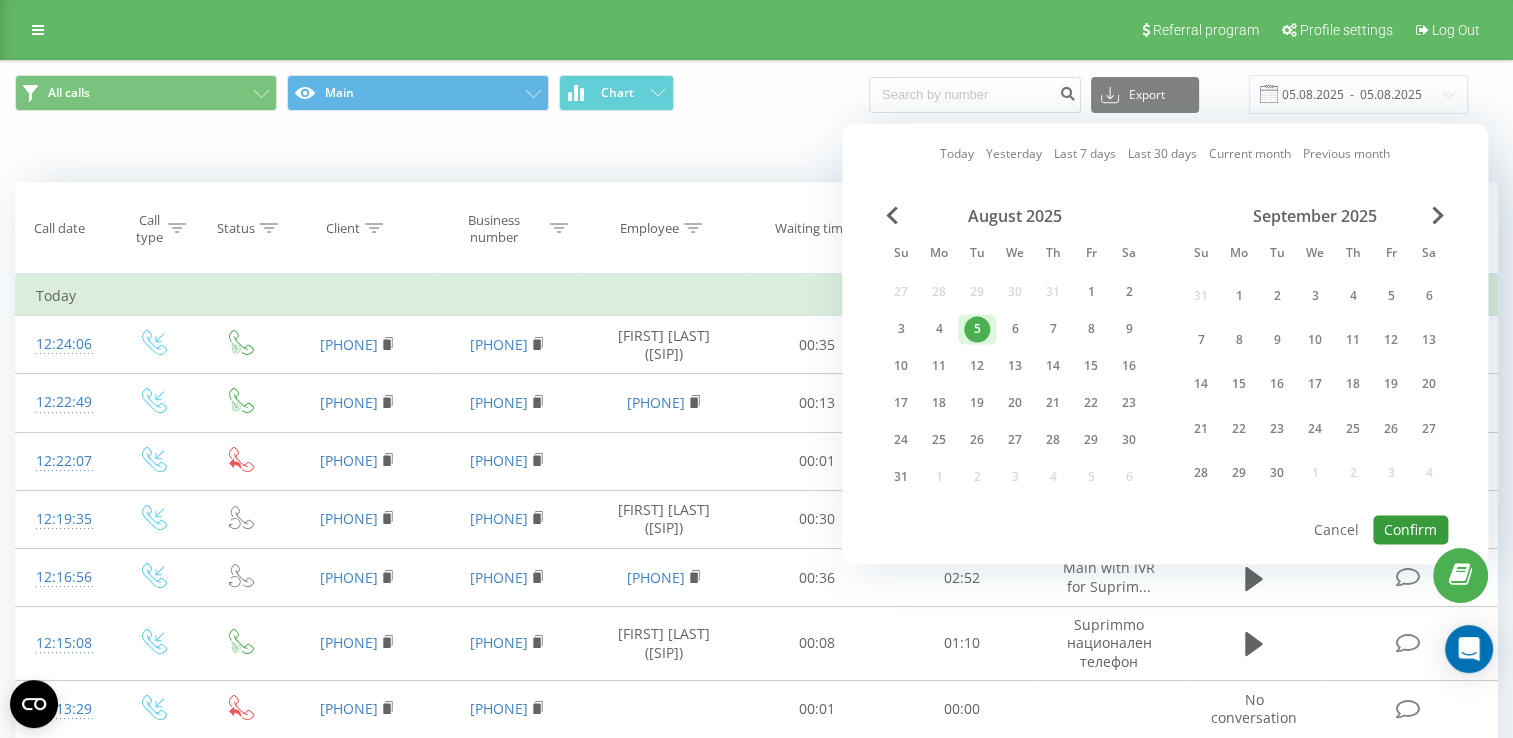 click on "Confirm" at bounding box center [1410, 529] 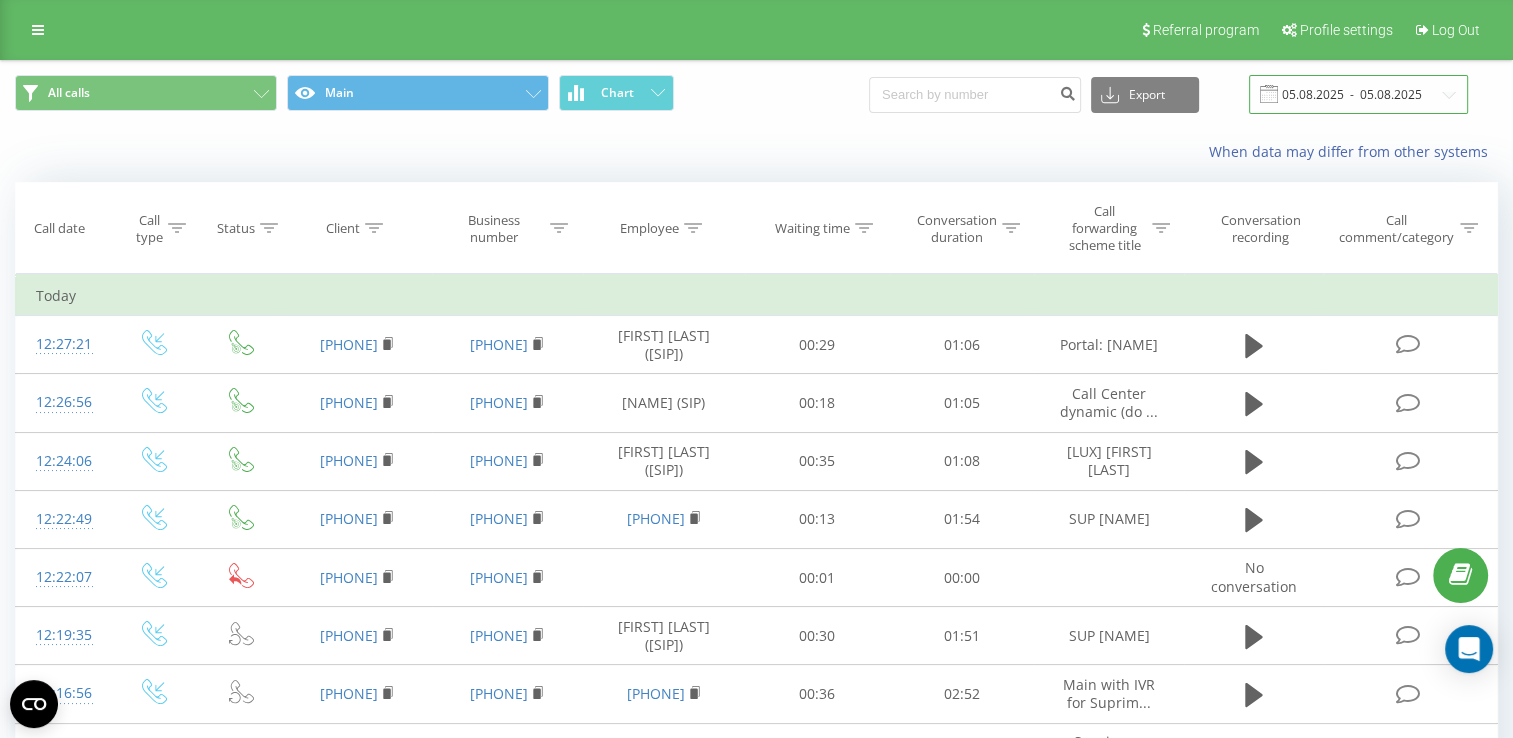 click on "05.08.2025  -  05.08.2025" at bounding box center (1358, 94) 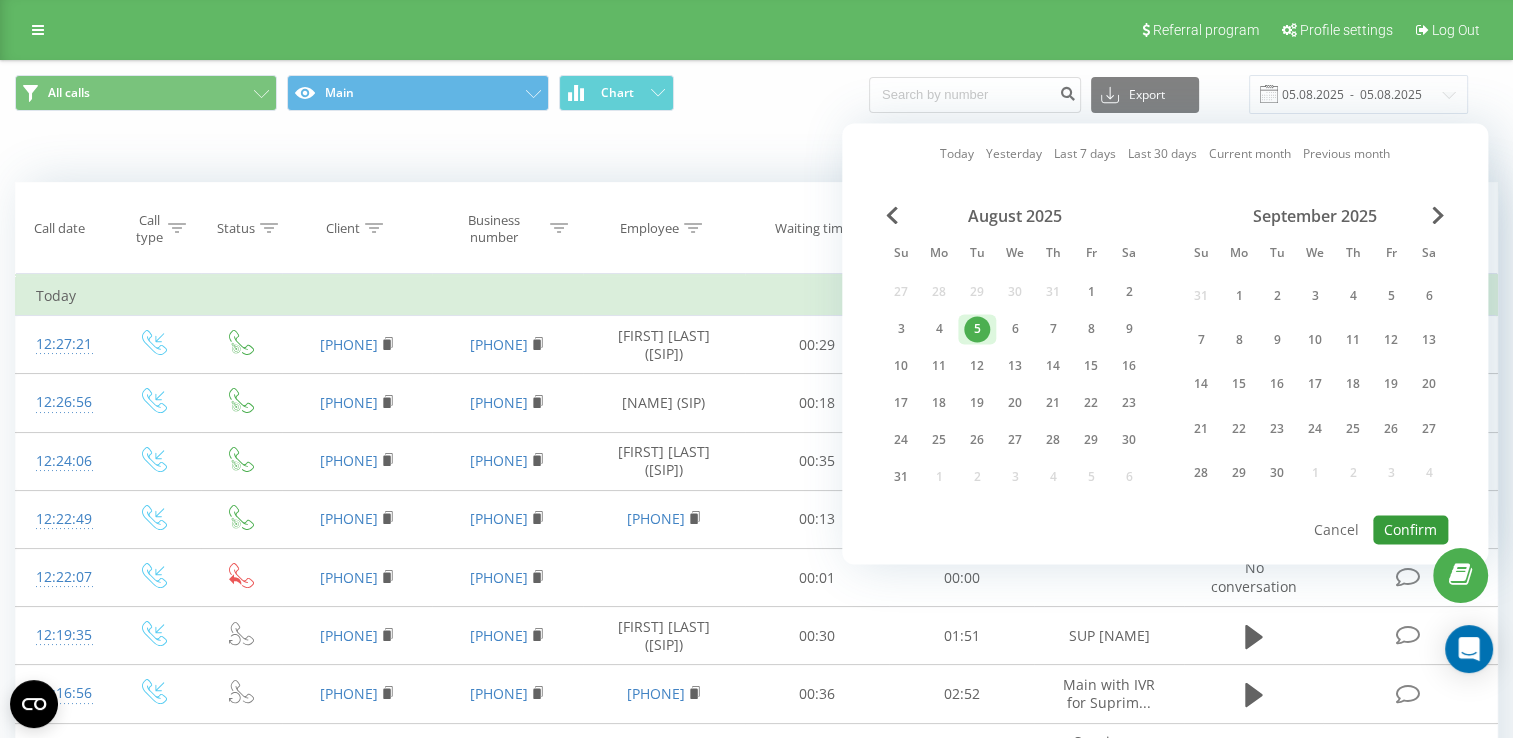 drag, startPoint x: 1396, startPoint y: 519, endPoint x: 1399, endPoint y: 501, distance: 18.248287 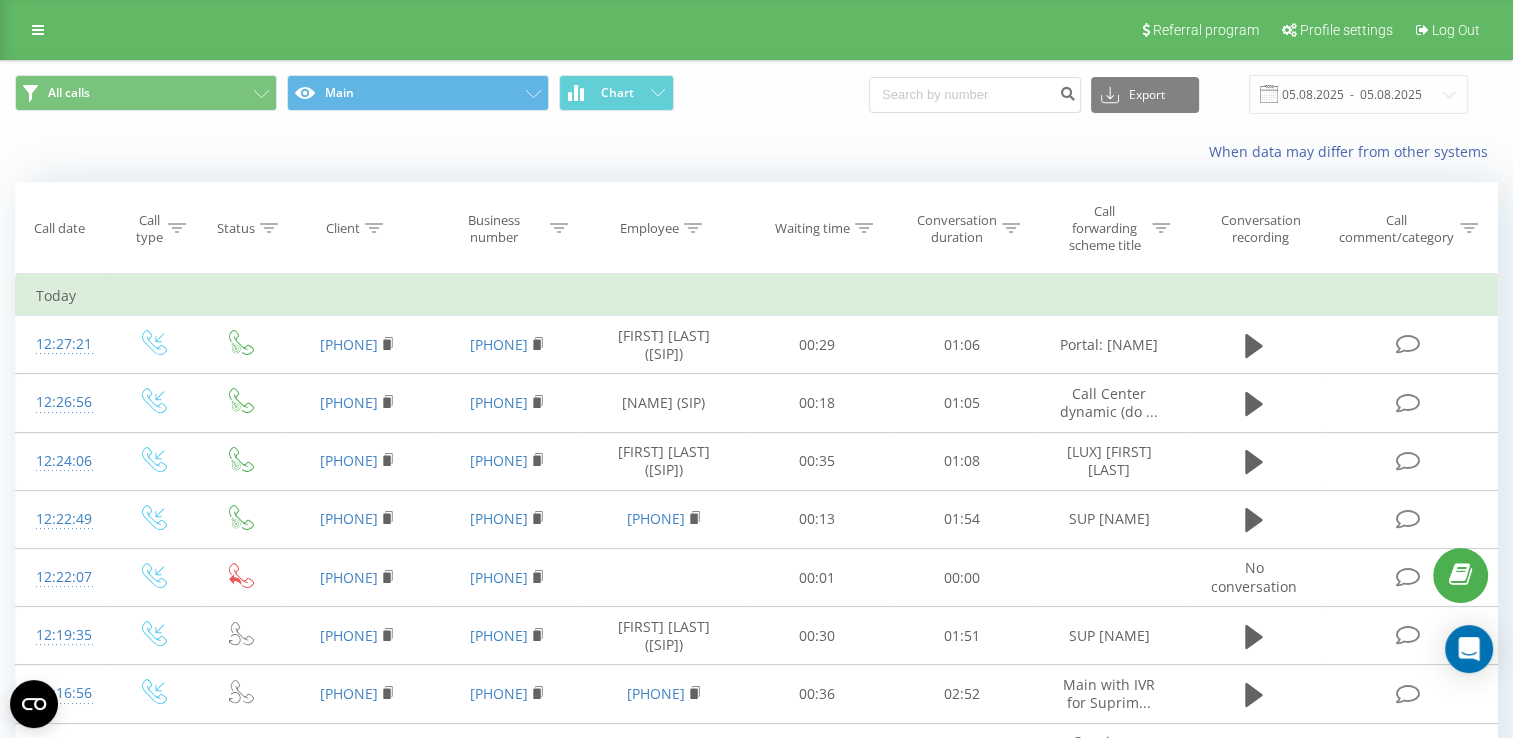 click 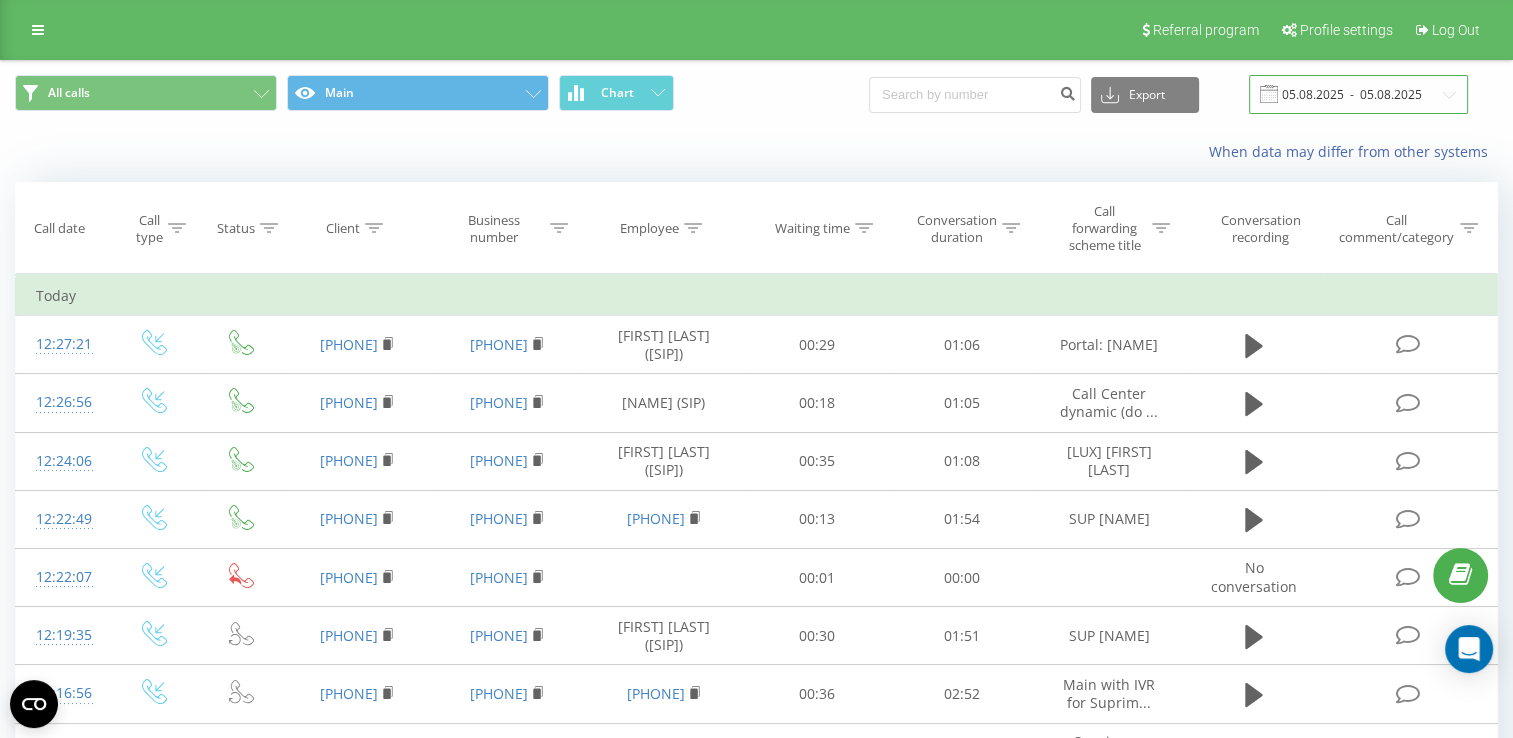 click on "05.08.2025  -  05.08.2025" at bounding box center [1358, 94] 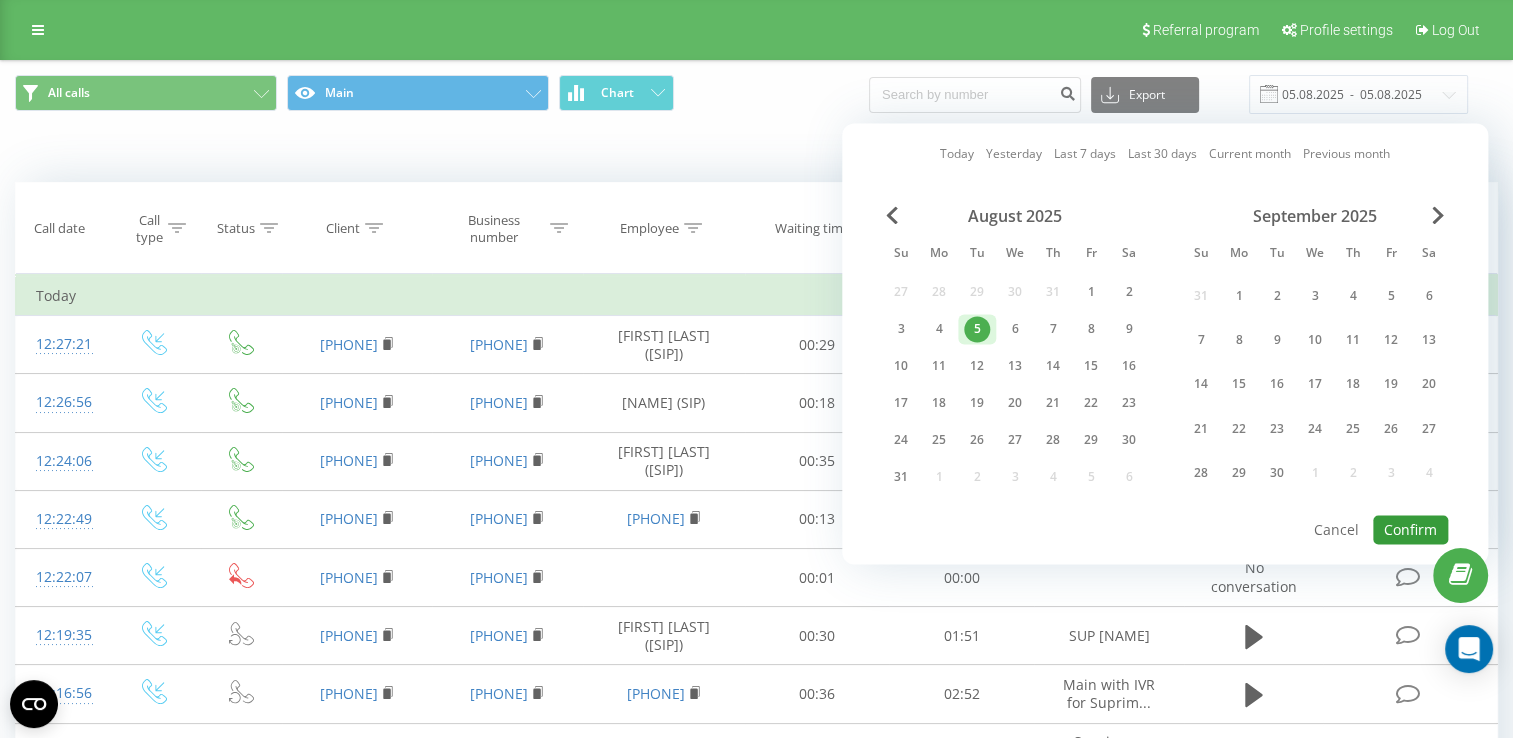 click on "Confirm" at bounding box center (1410, 529) 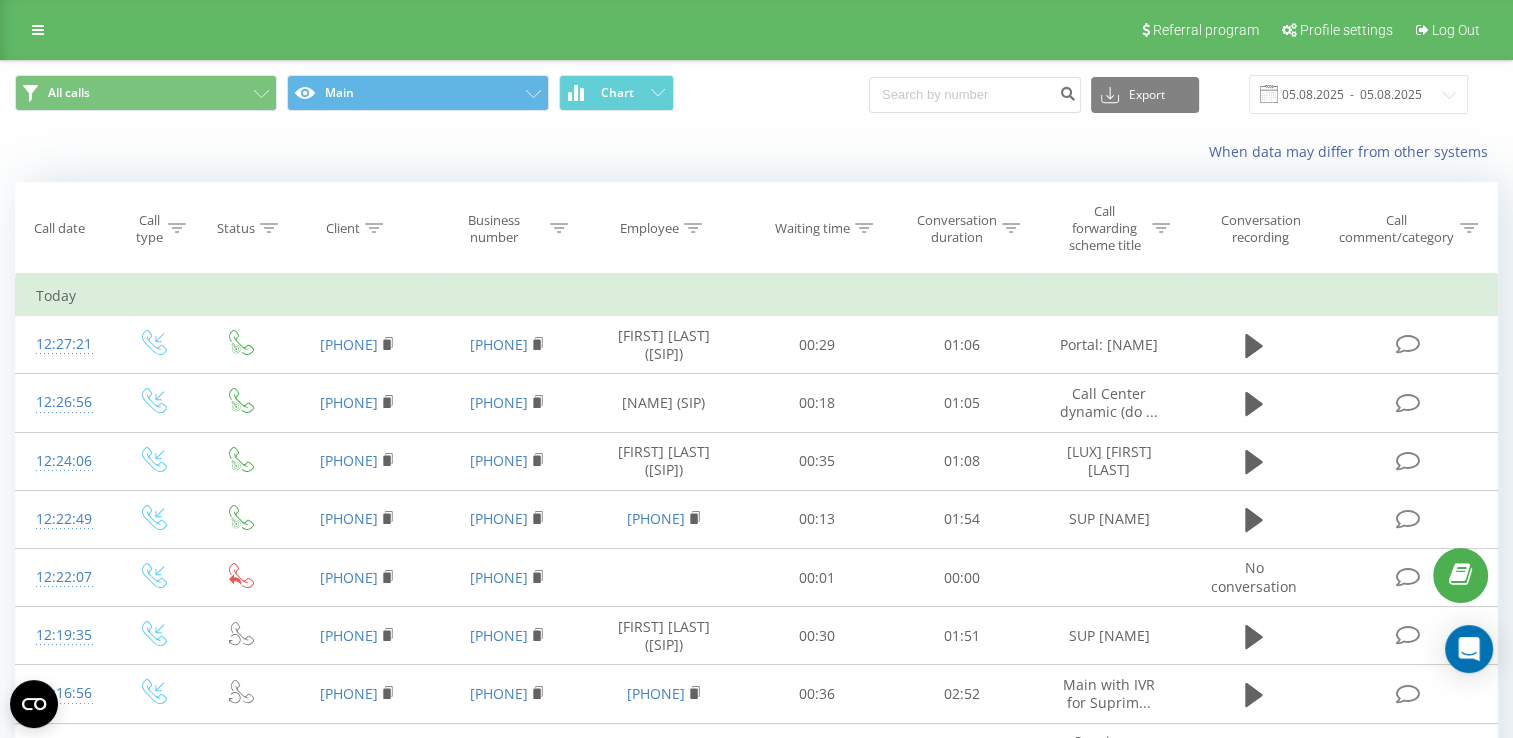 click 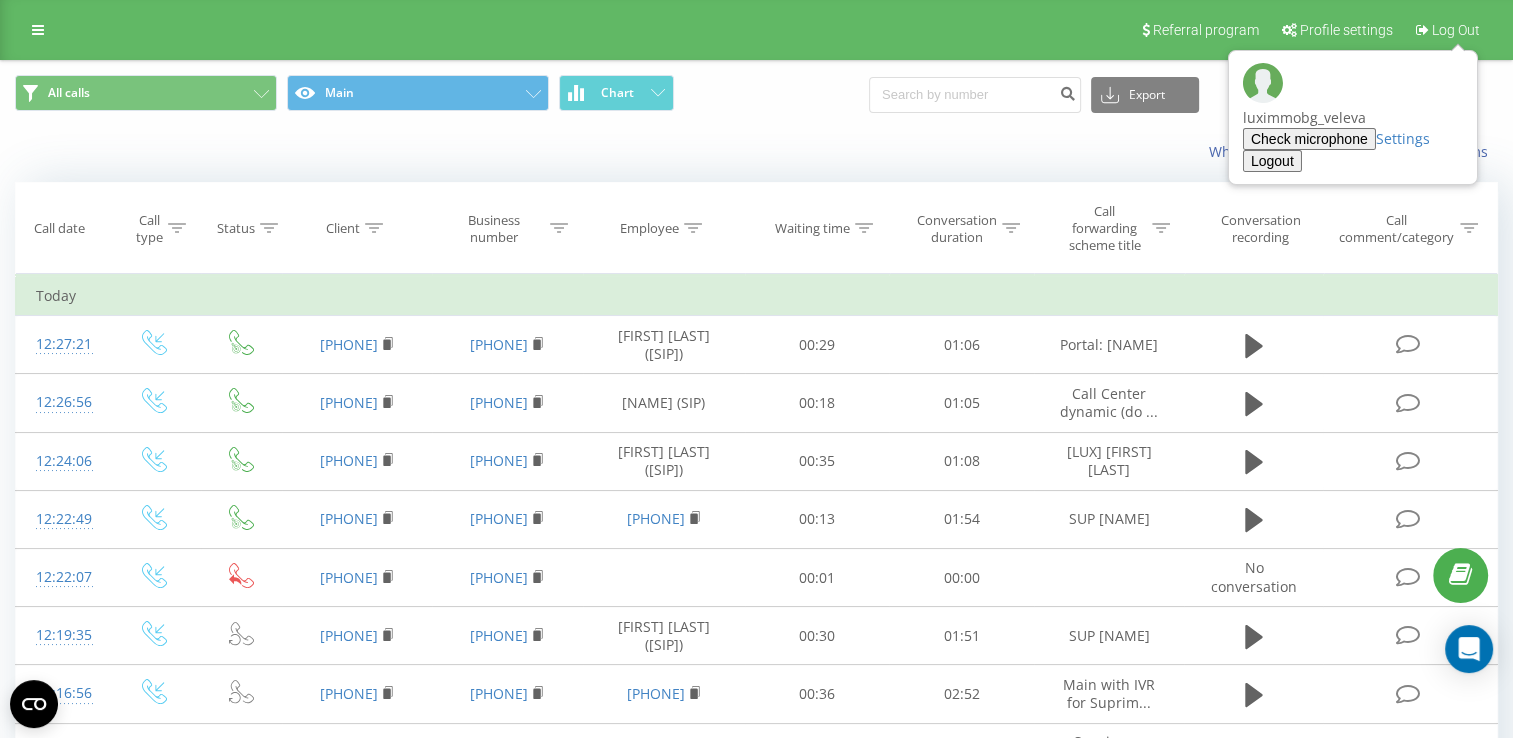 click on "Logout" at bounding box center (1272, 161) 